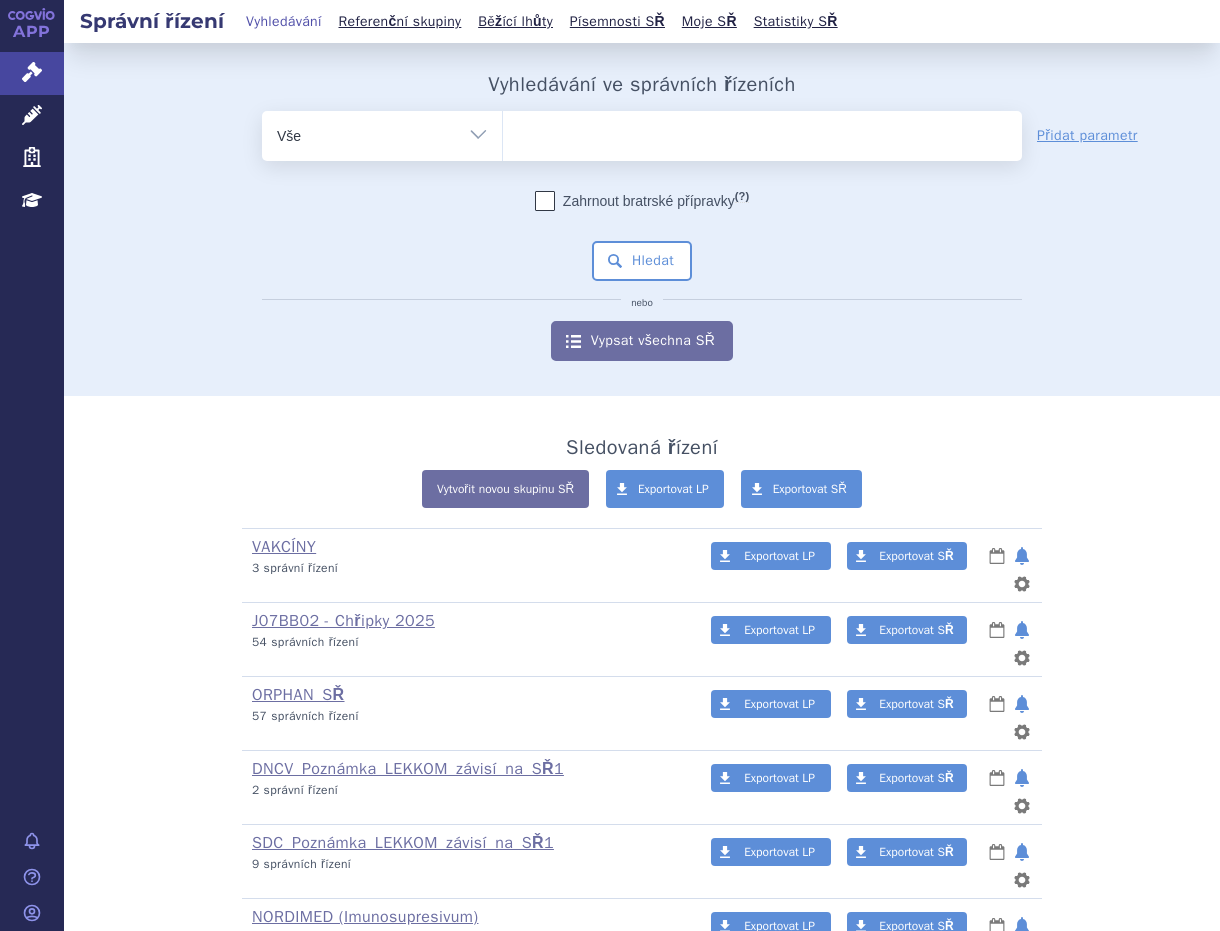 scroll, scrollTop: 0, scrollLeft: 0, axis: both 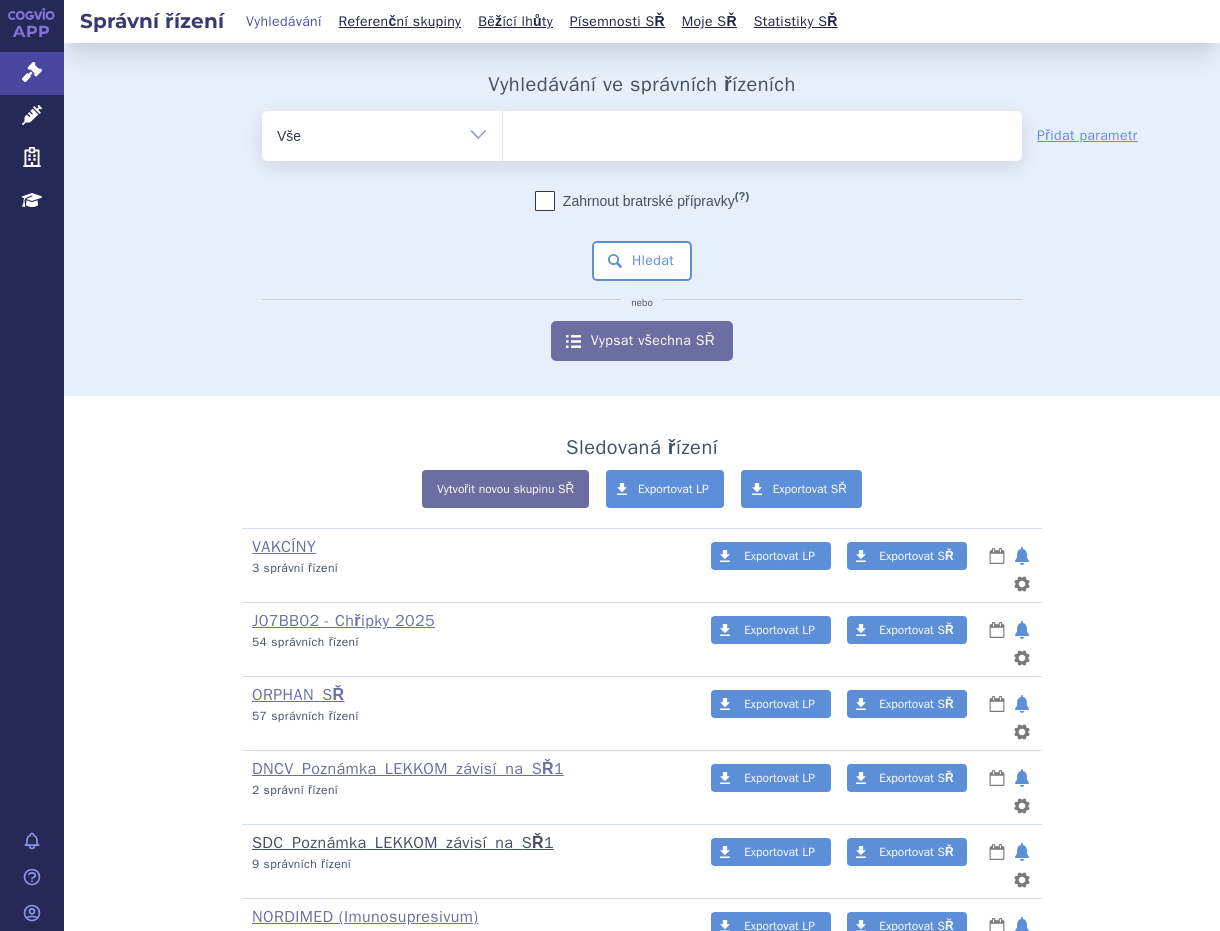 click on "SDC_Poznámka_LEKKOM_závisí_na_SŘ1" at bounding box center (403, 843) 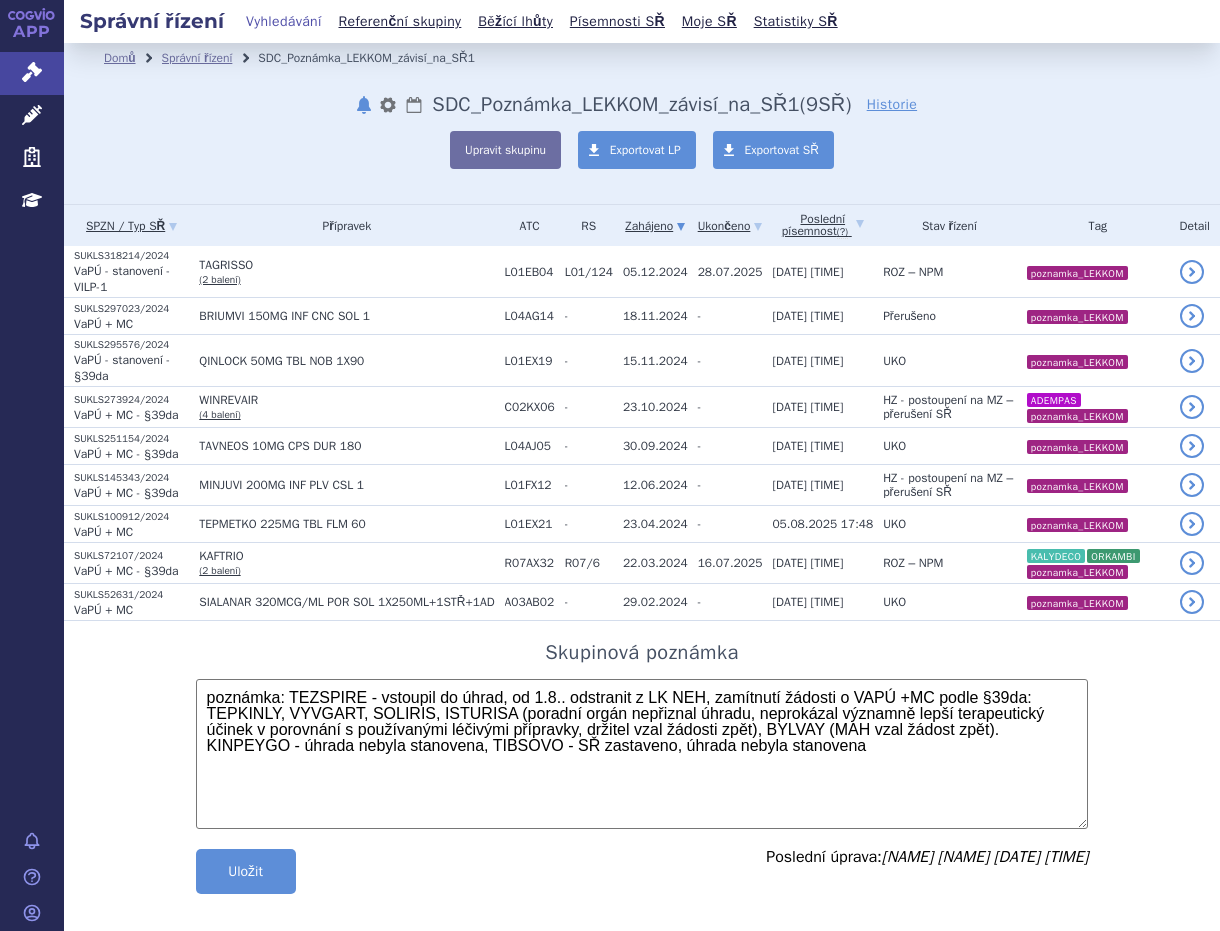 scroll, scrollTop: 0, scrollLeft: 0, axis: both 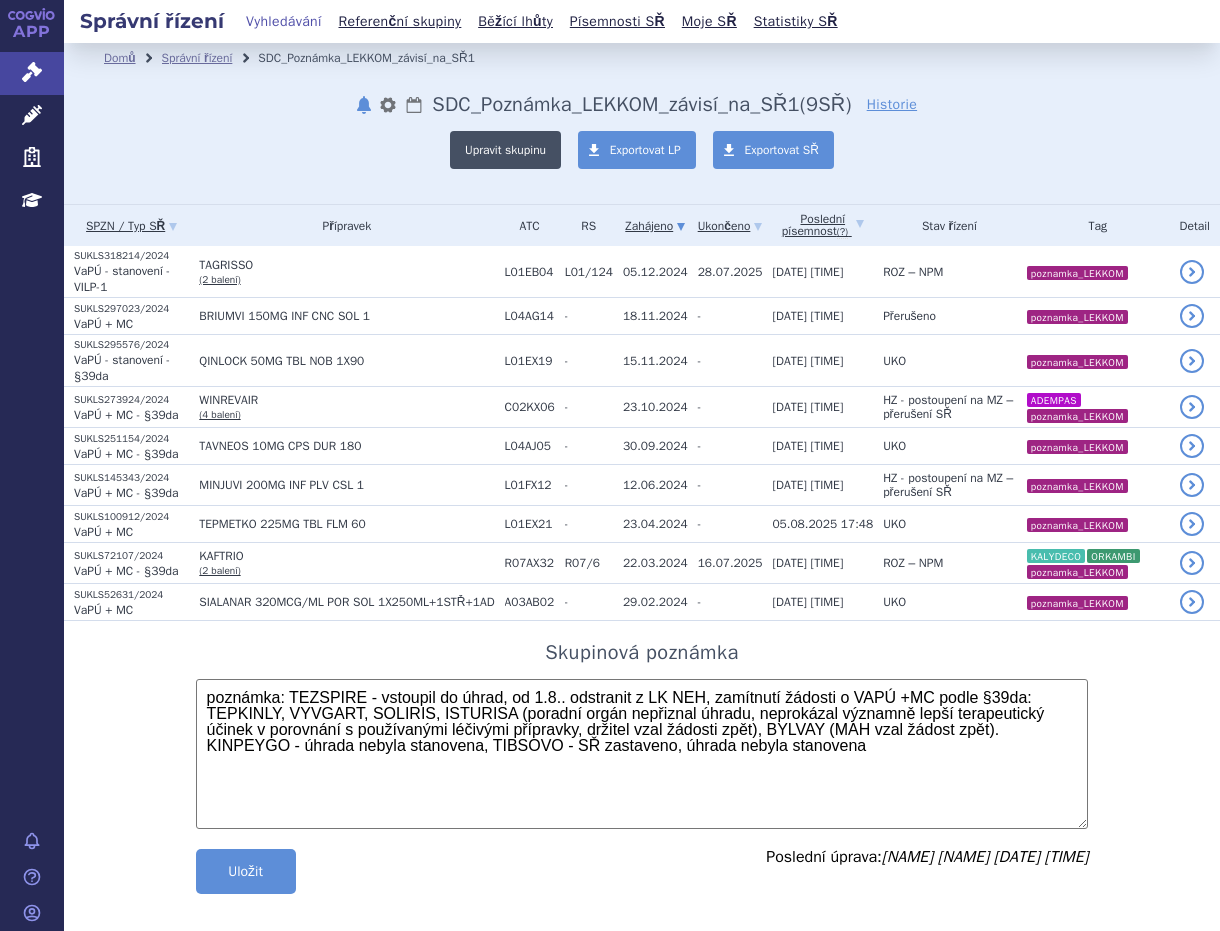 click on "Upravit skupinu" at bounding box center (505, 150) 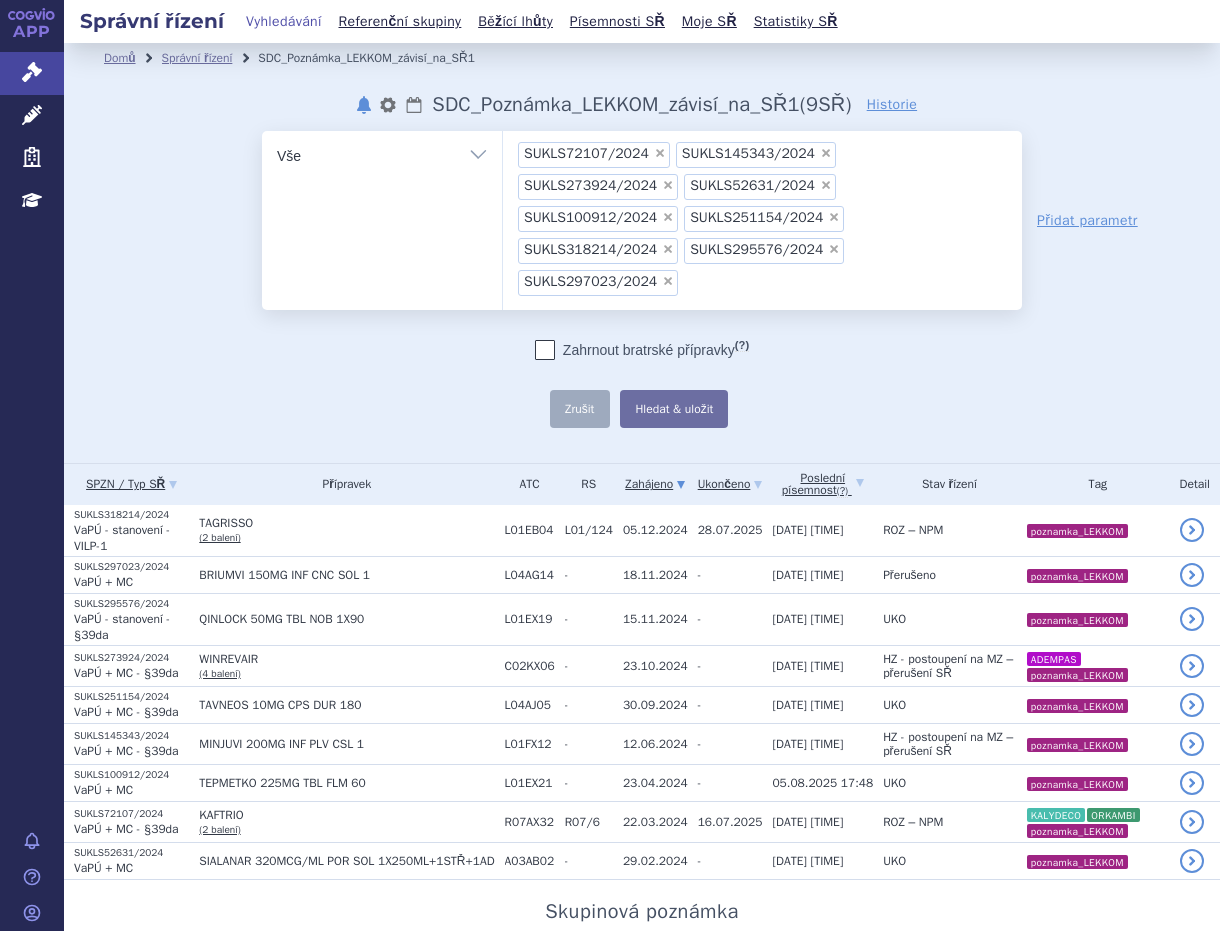 click on "SUKLS72107/2024
SUKLS145343/2024
SUKLS273924/2024
SUKLS52631/2024
SUKLS100912/2024
SUKLS251154/2024
SUKLS318214/2024
SUKLS295576/2024
SUKLS297023/2024
× SUKLS72107/2024 × SUKLS145343/2024 × SUKLS273924/2024 × SUKLS52631/2024 × SUKLS100912/2024 × SUKLS251154/2024 × SUKLS318214/2024 × SUKLS295576/2024 × SUKLS297023/2024" at bounding box center [689, 281] 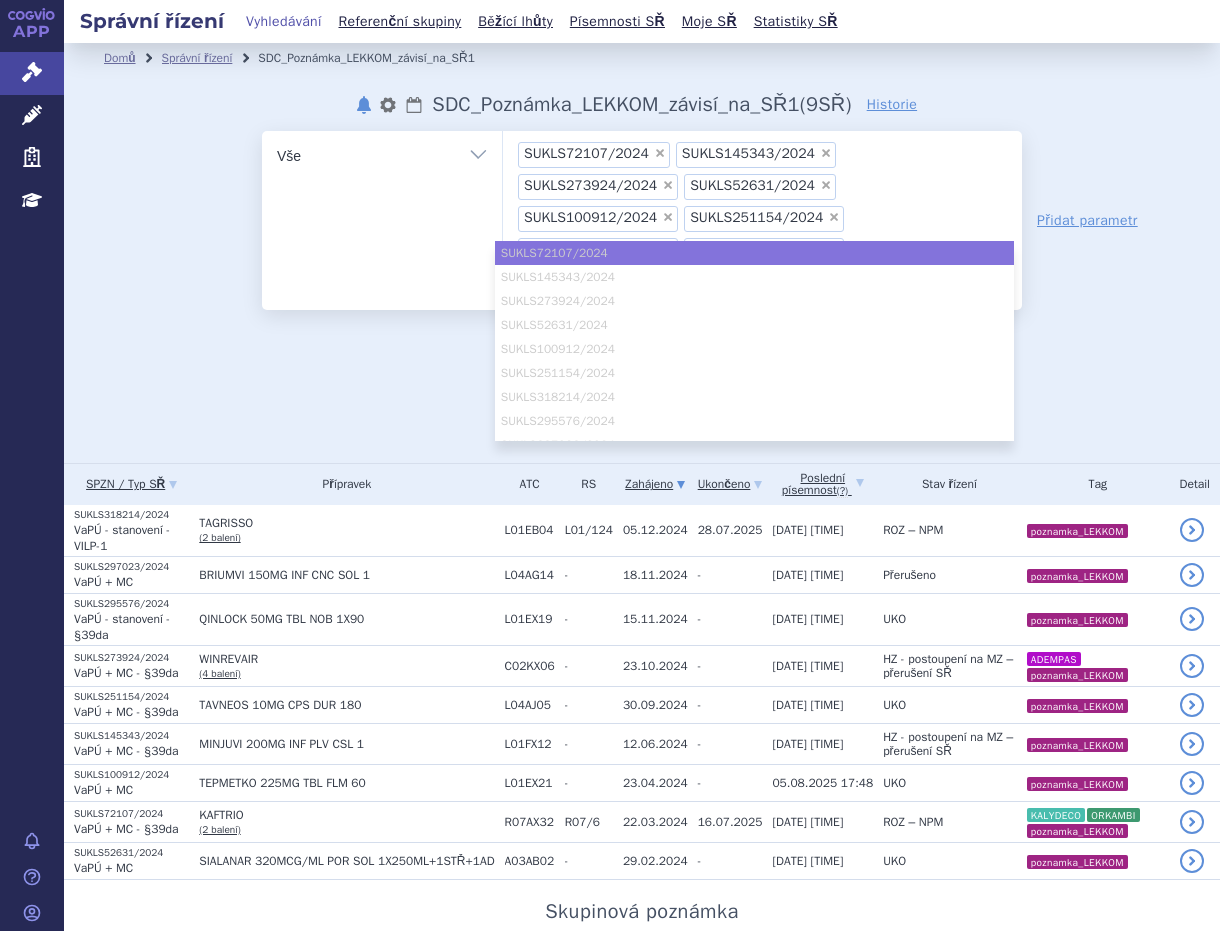 paste on "SUKLS84508/2025" 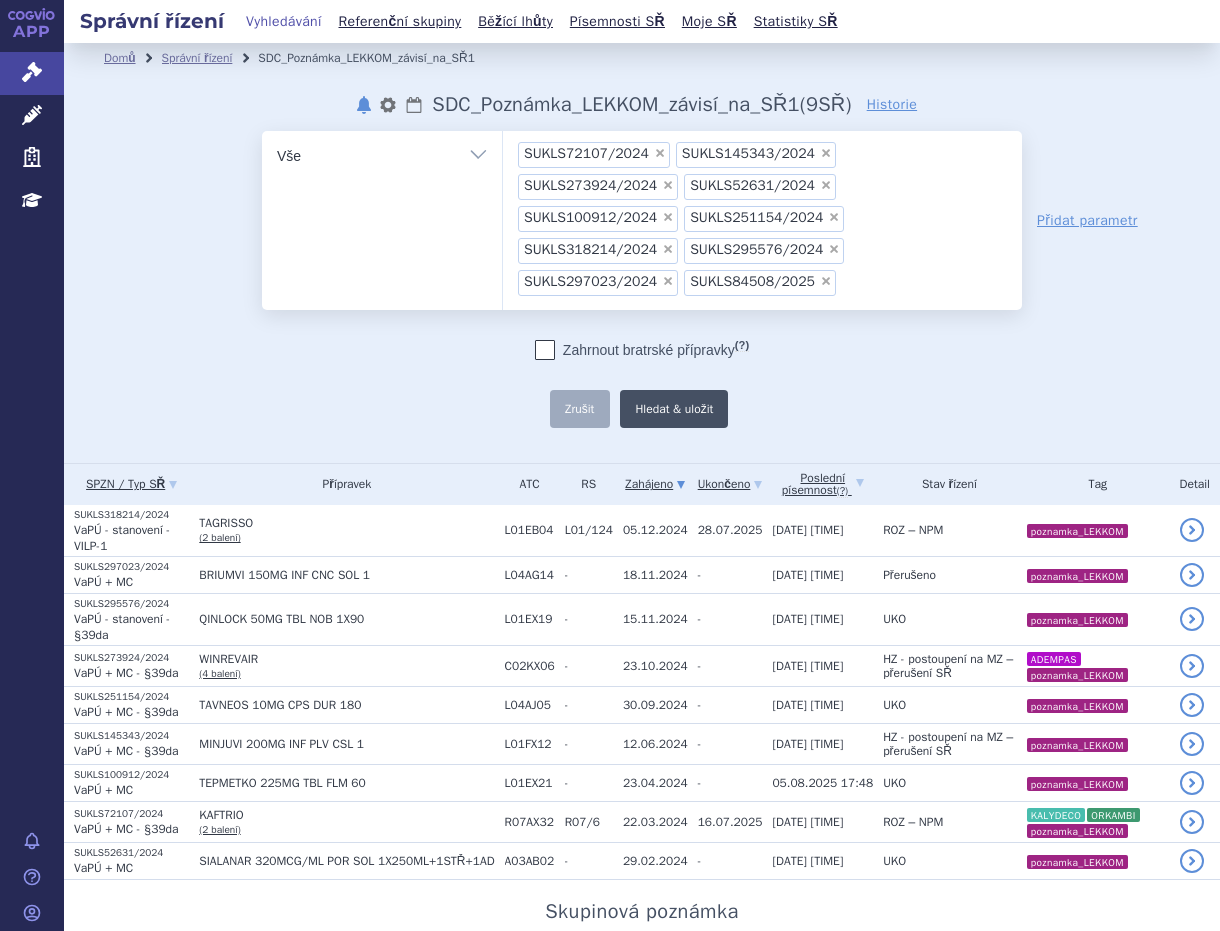 click on "Hledat & uložit" at bounding box center (674, 409) 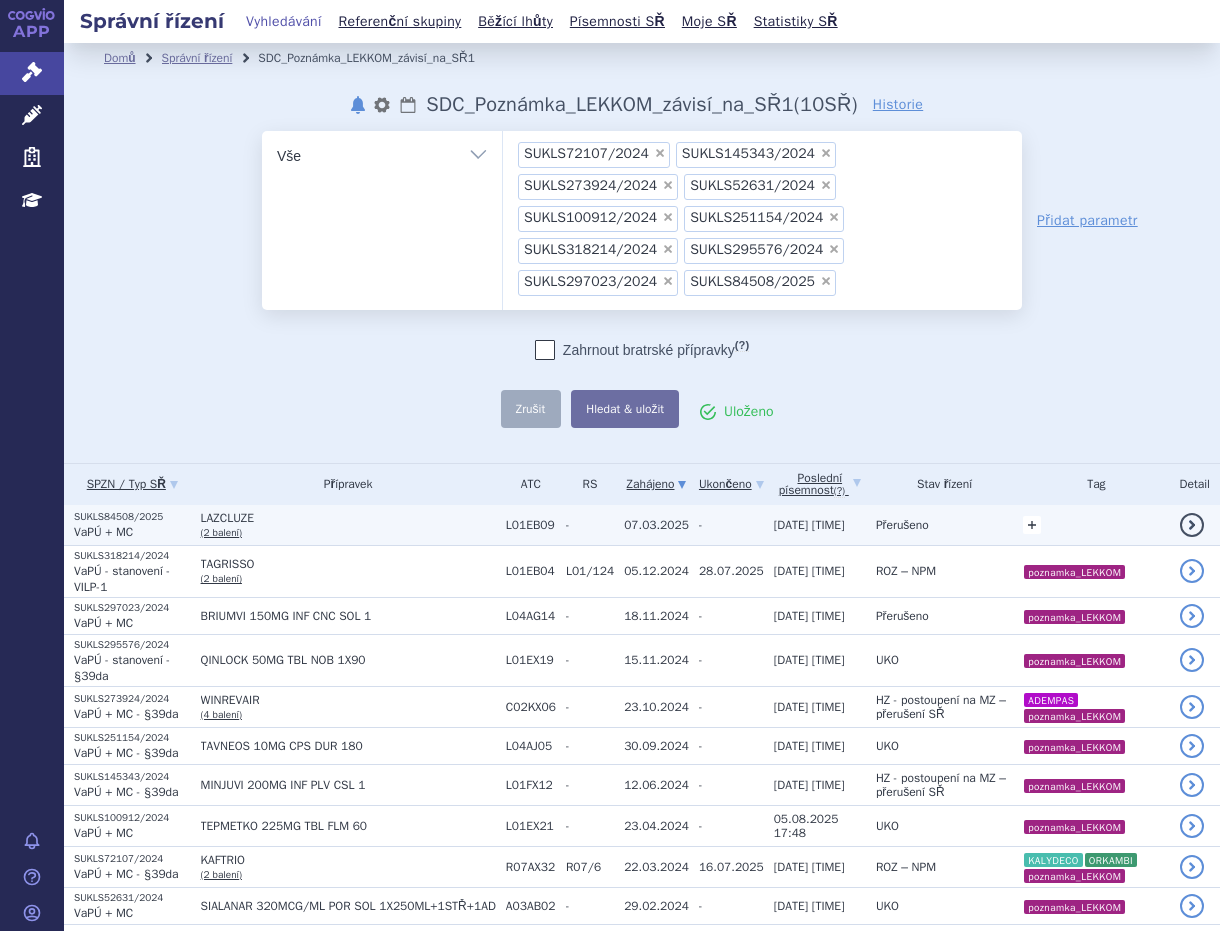 click on "+" at bounding box center (1032, 525) 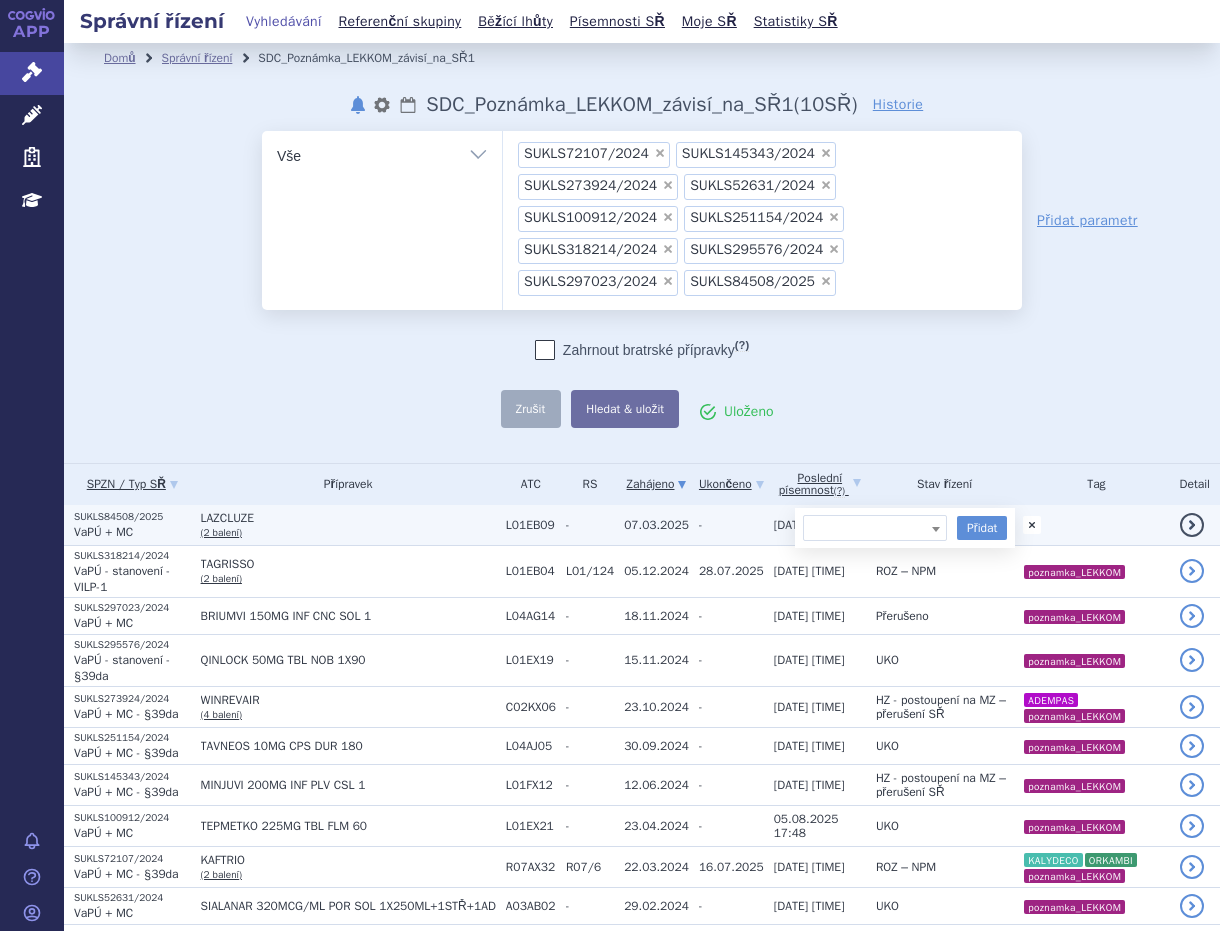 click at bounding box center (875, 528) 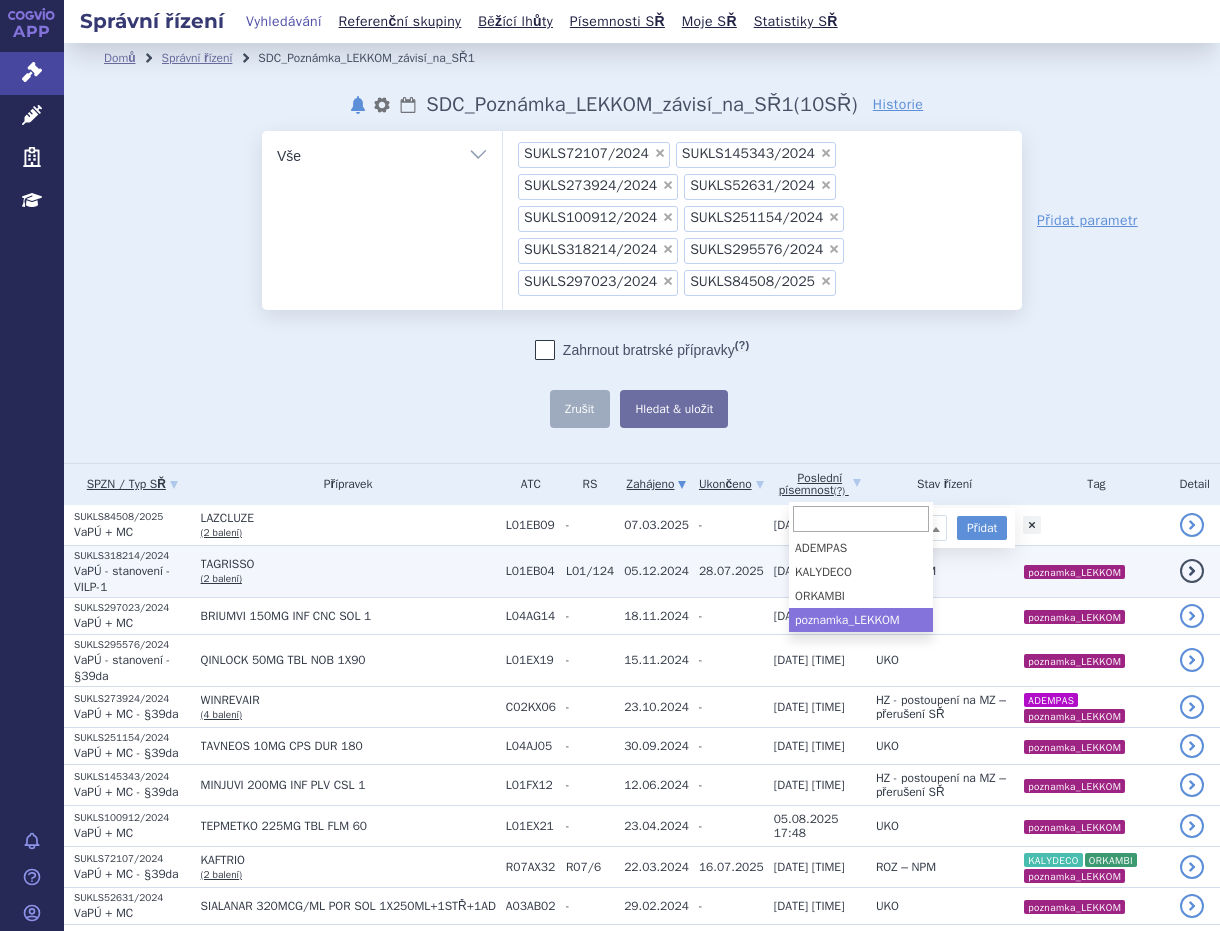 select on "poznamka_LEKKOM" 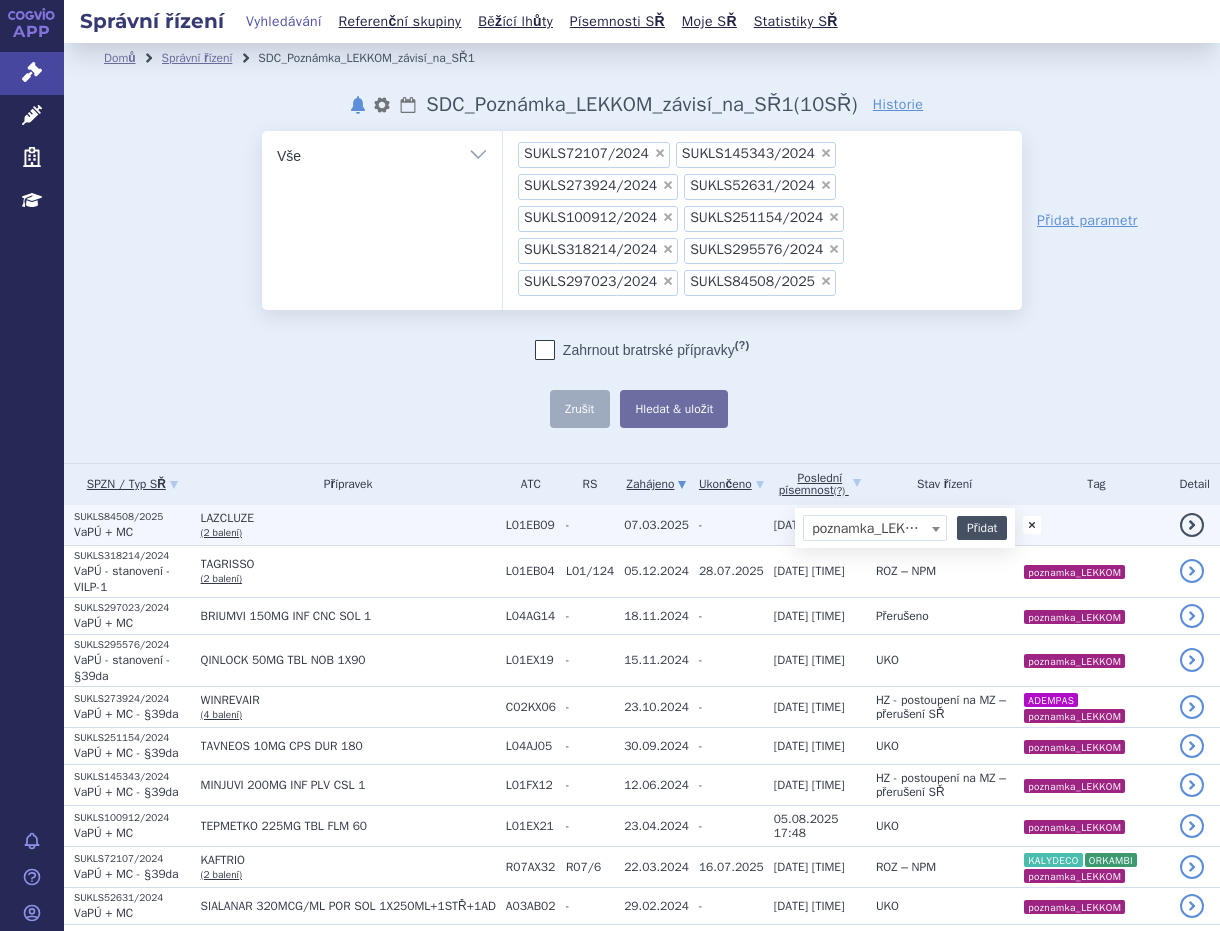 click on "Přidat" at bounding box center [982, 528] 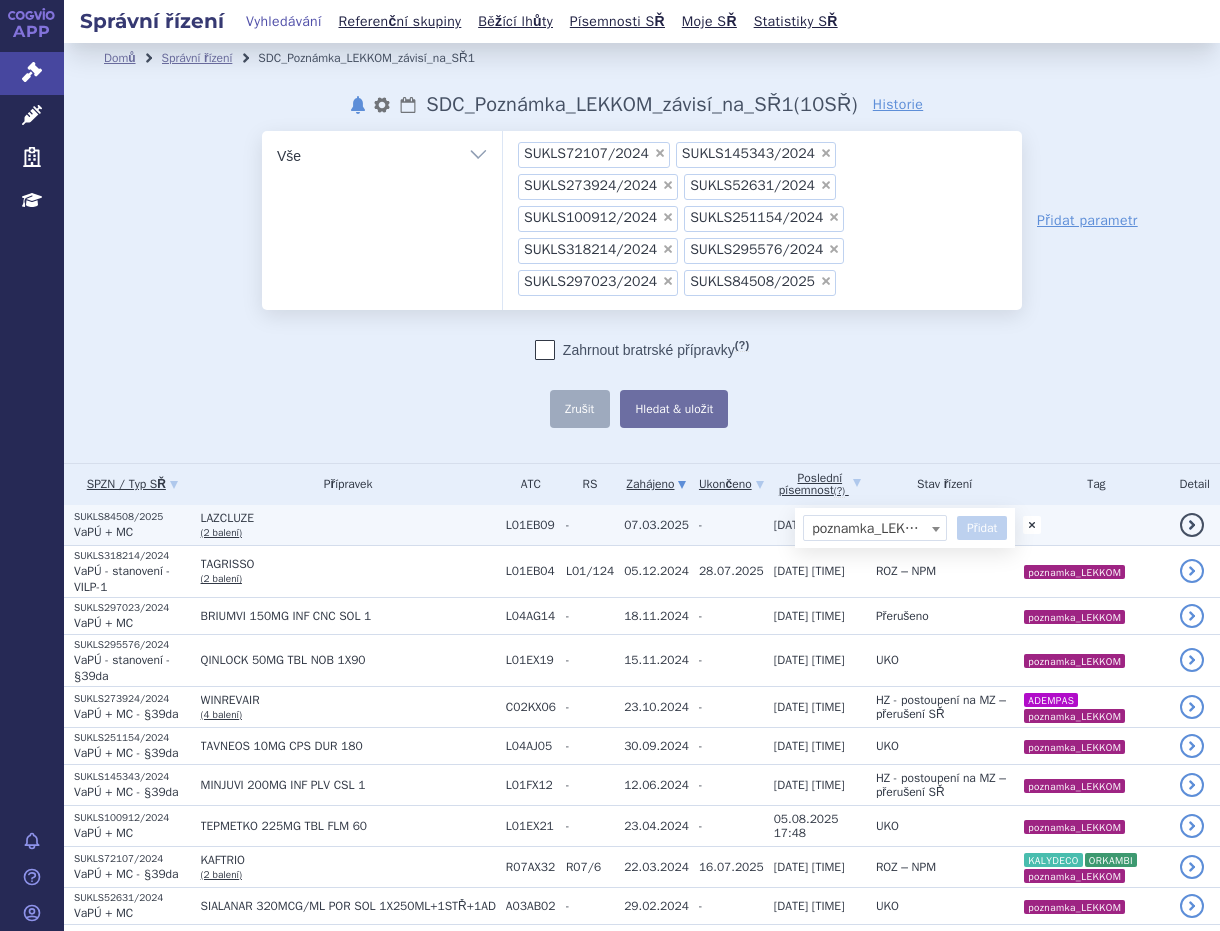 select 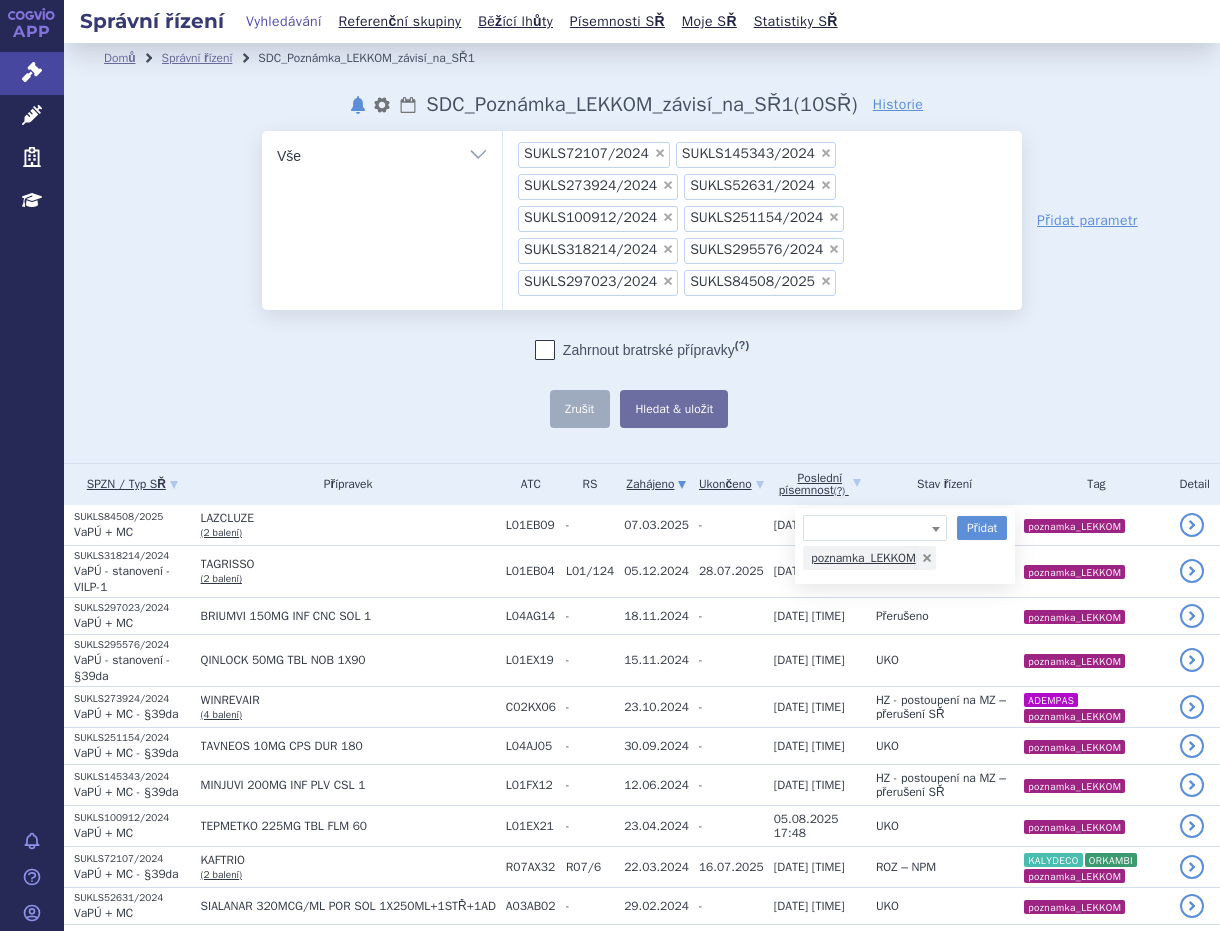 click on "odstranit
Vše
Spisová značka
Typ SŘ" at bounding box center (642, 279) 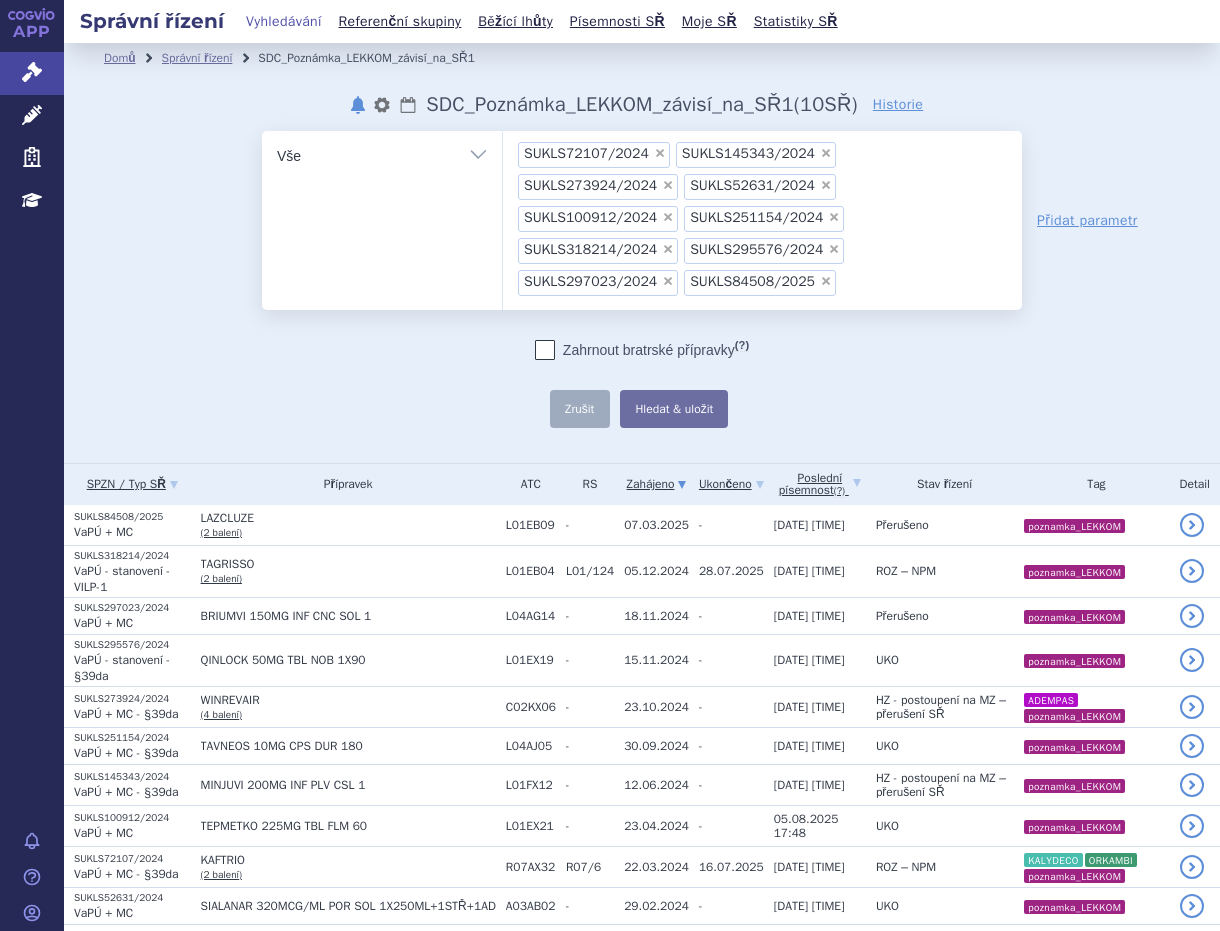 click on "SPZN / Typ SŘ
Přípravek
ATC
RS
Zahájeno
(?)" at bounding box center (642, 808) 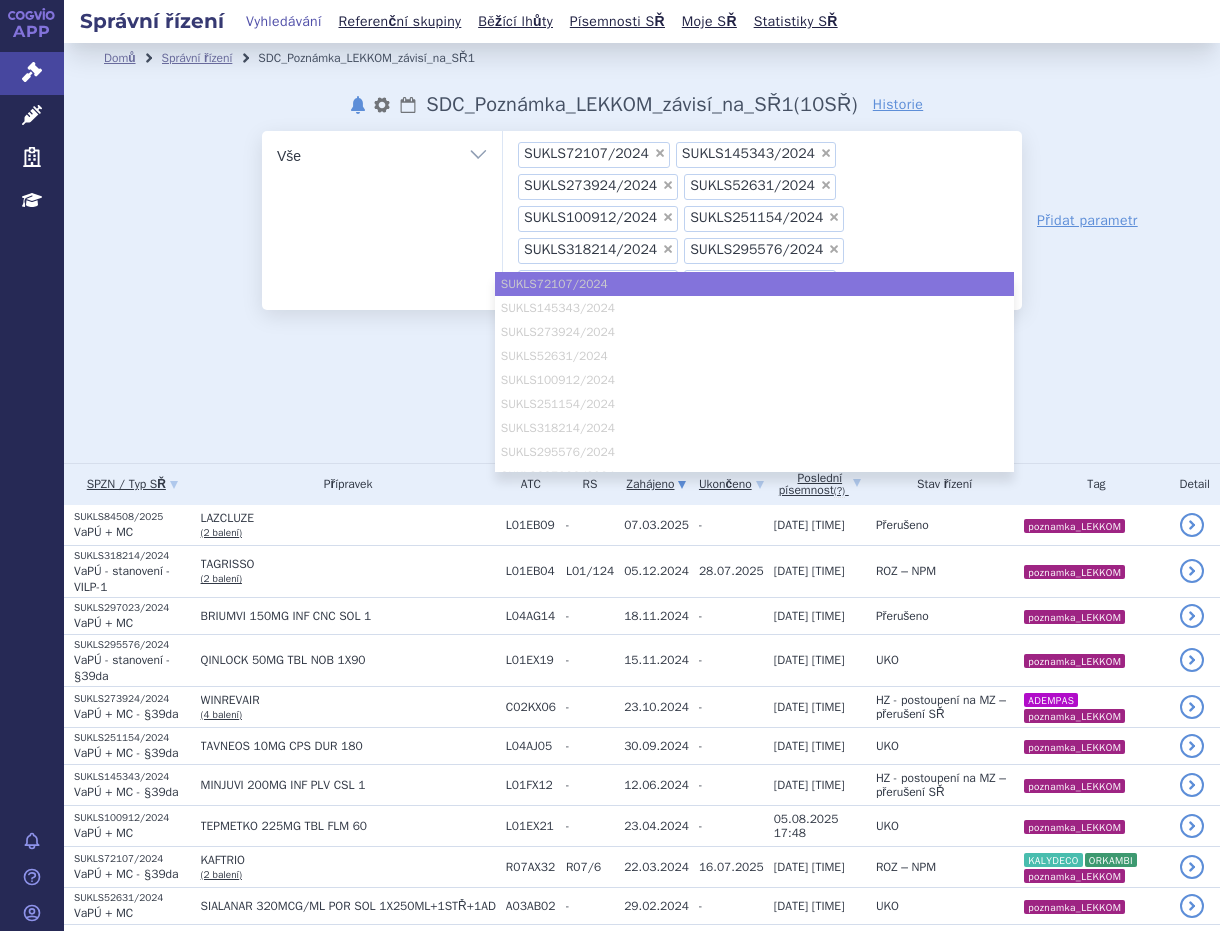 paste on "SUKLS36366/2025" 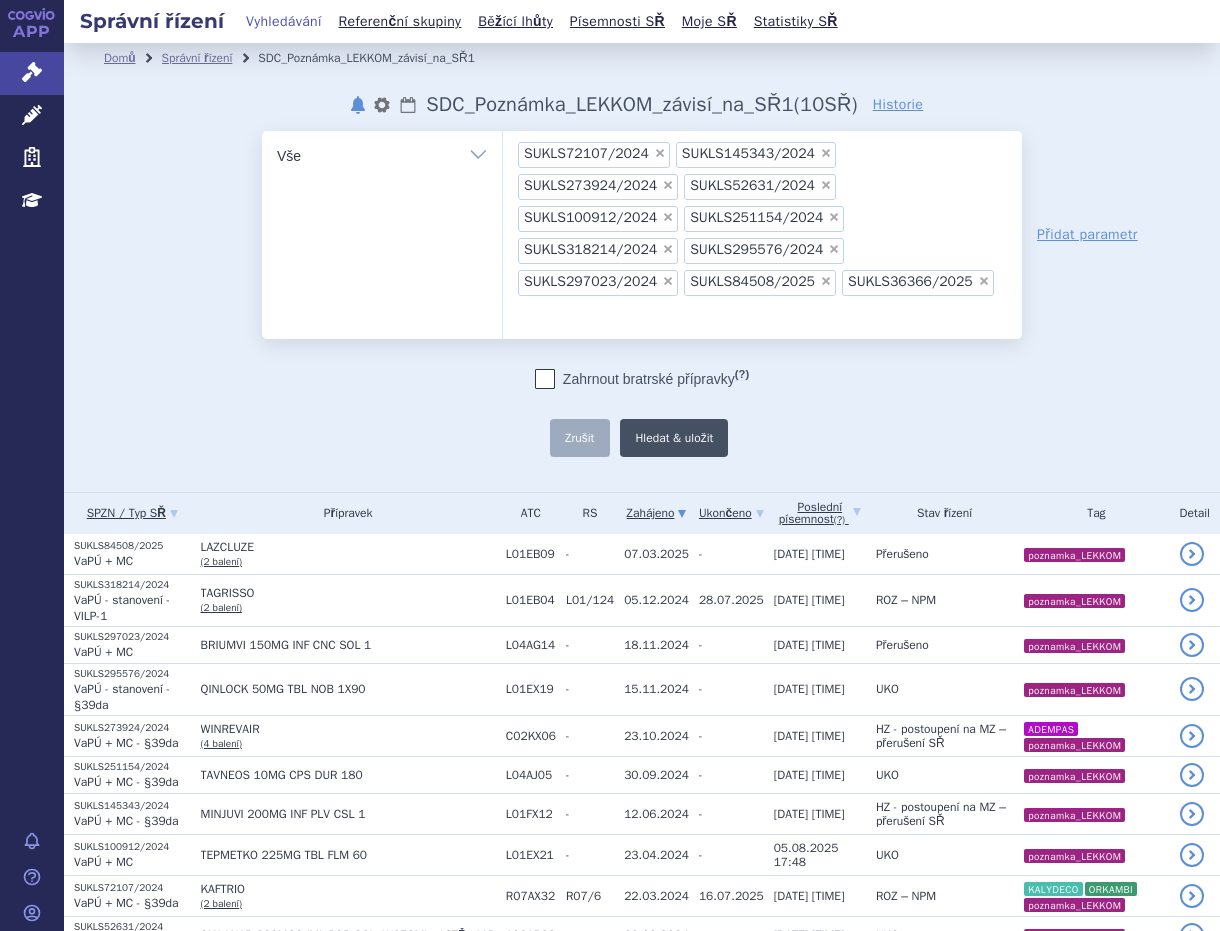 click on "Hledat & uložit" at bounding box center (674, 438) 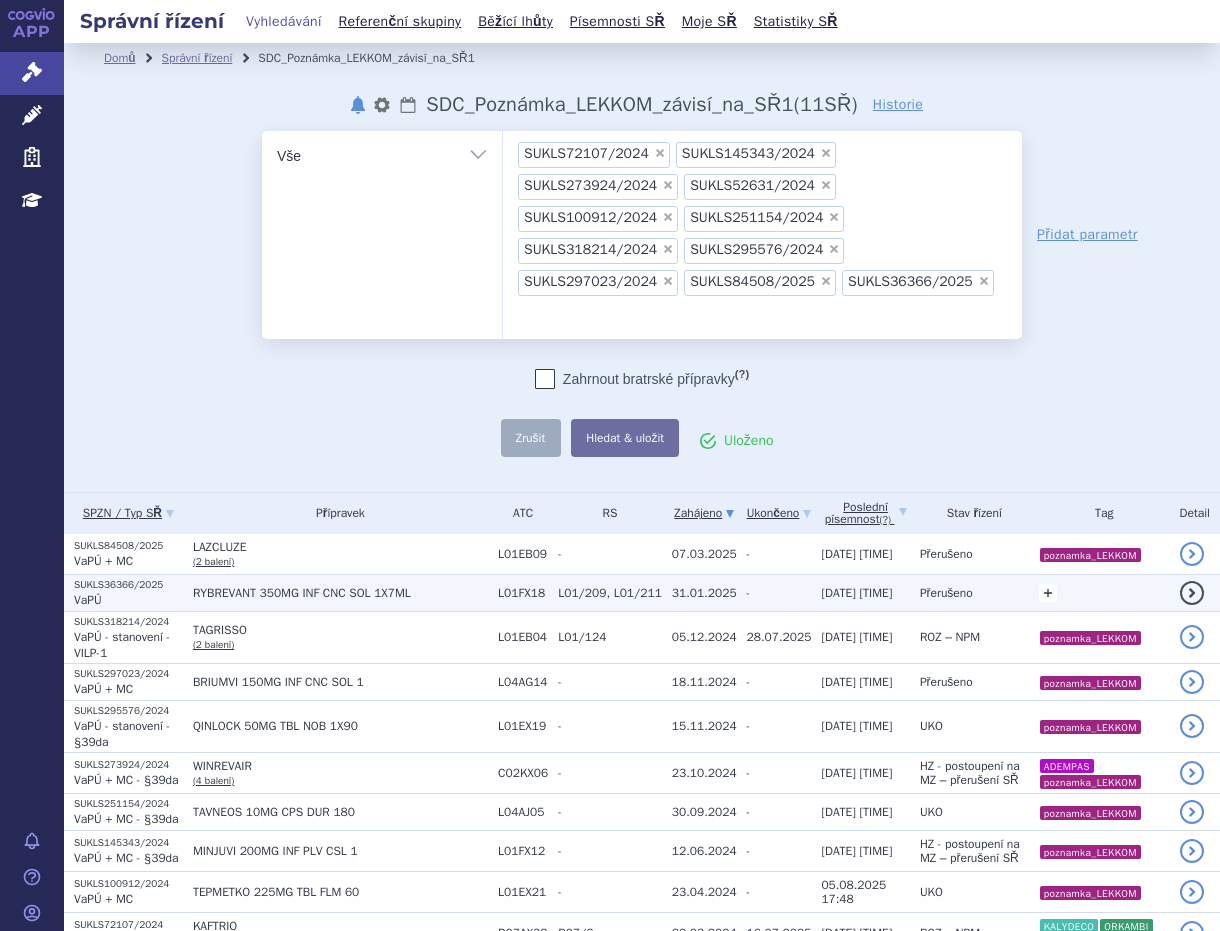 click on "+" at bounding box center (1048, 593) 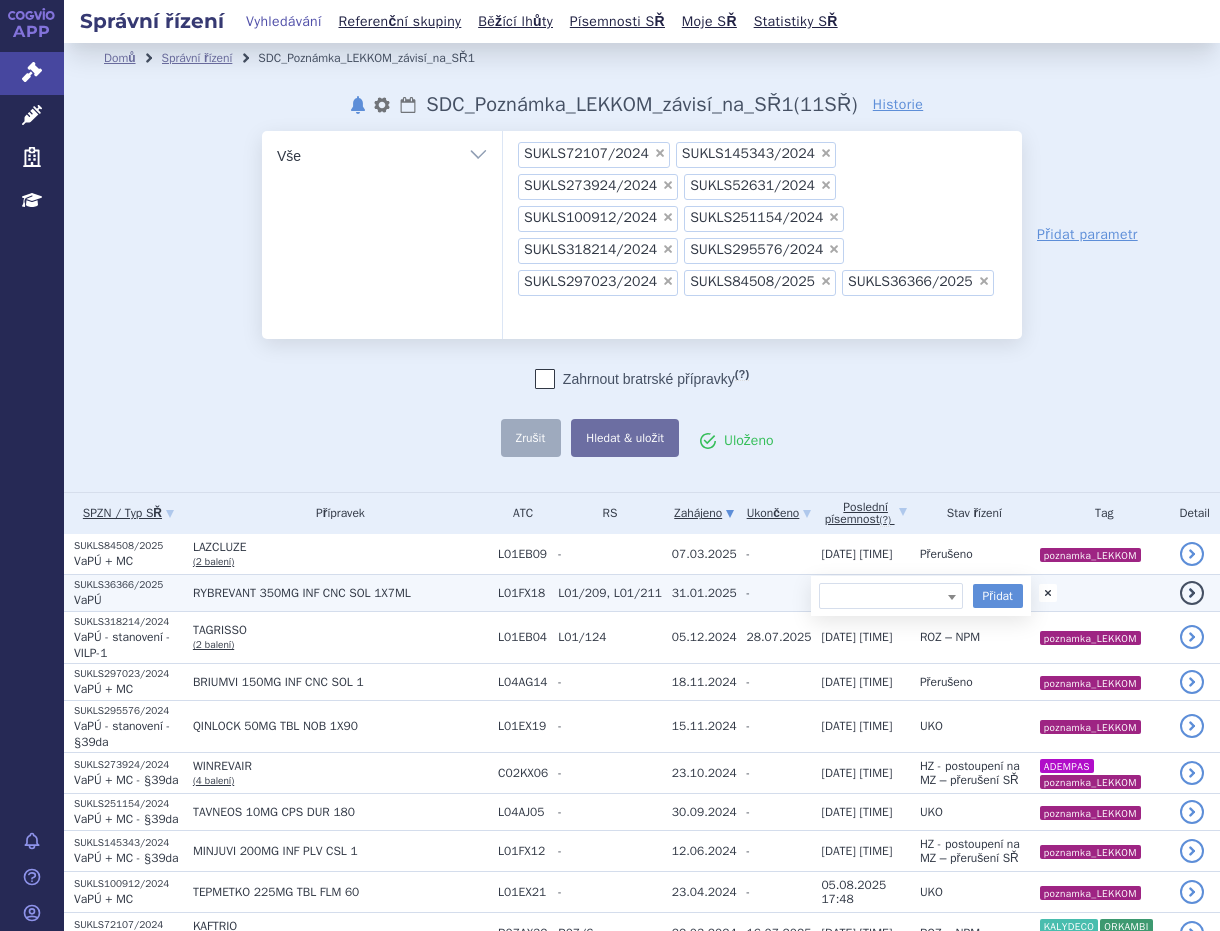 click at bounding box center [891, 596] 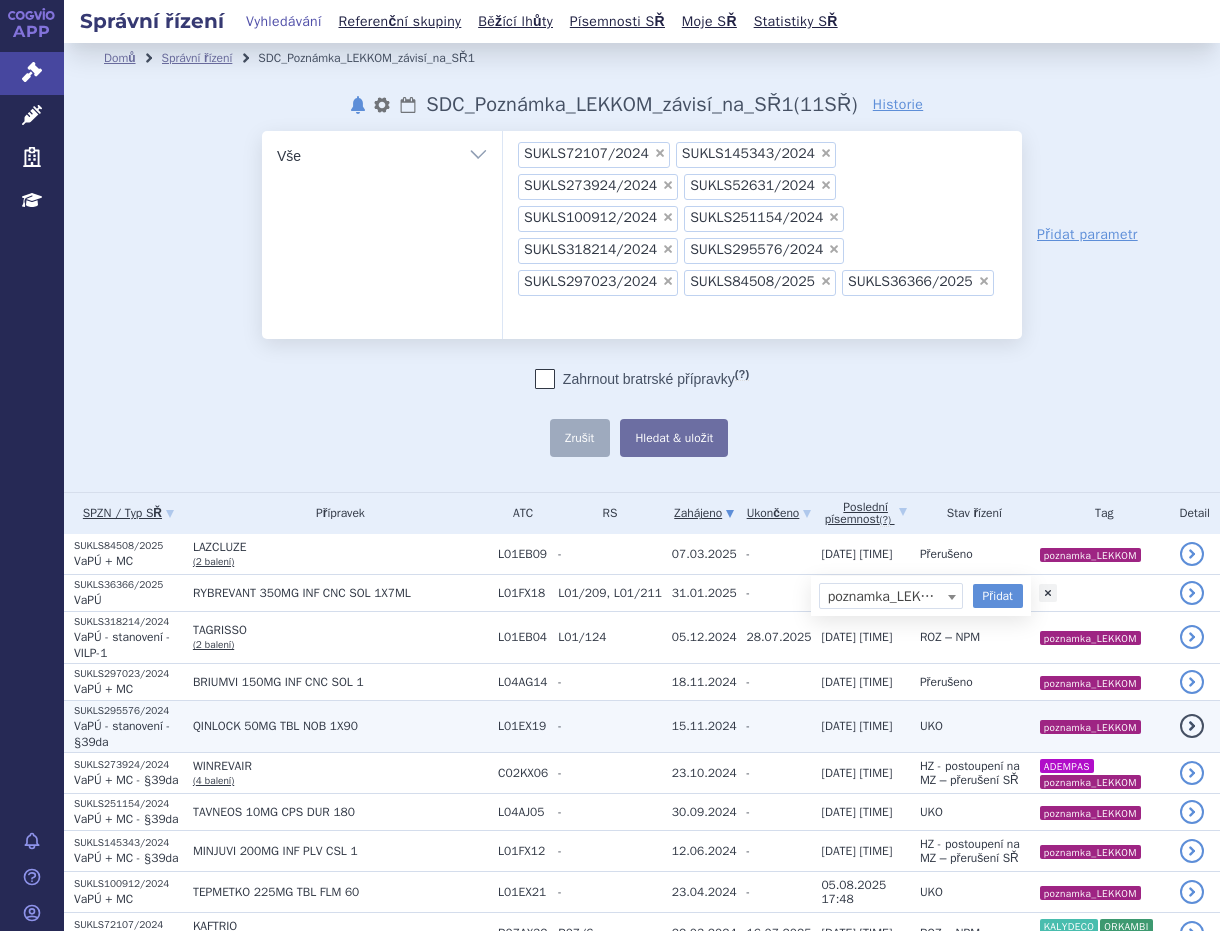 select on "poznamka_LEKKOM" 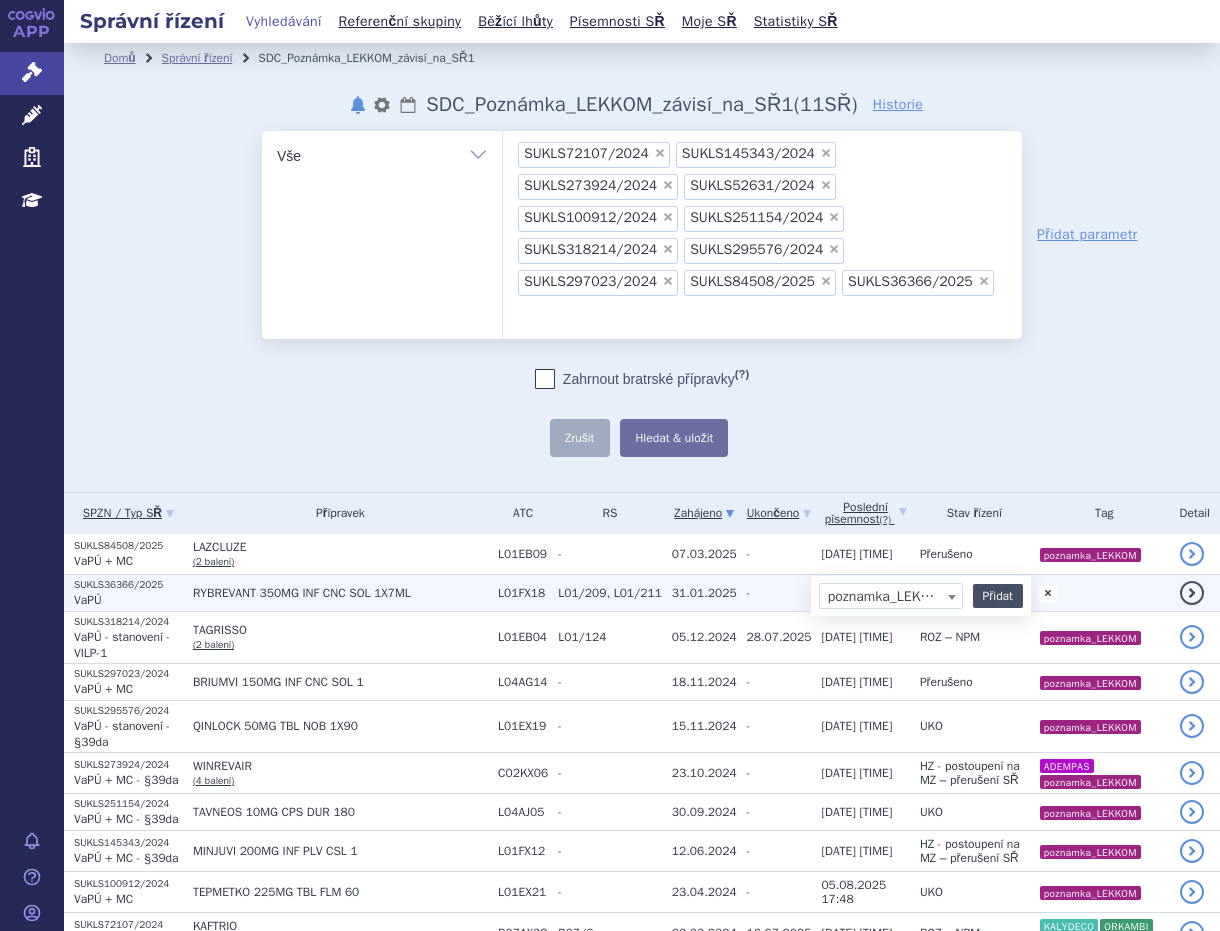 click on "Přidat" at bounding box center (998, 596) 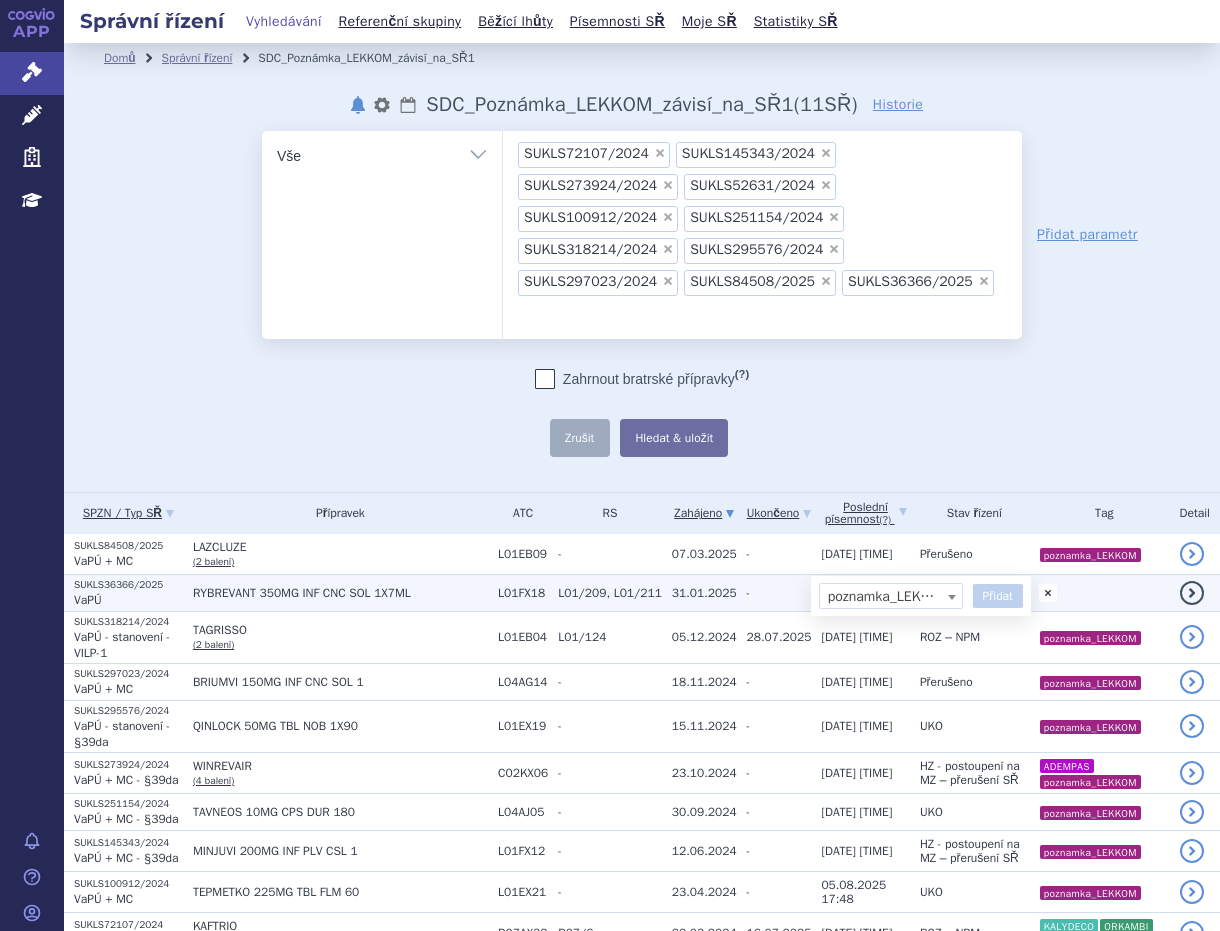select 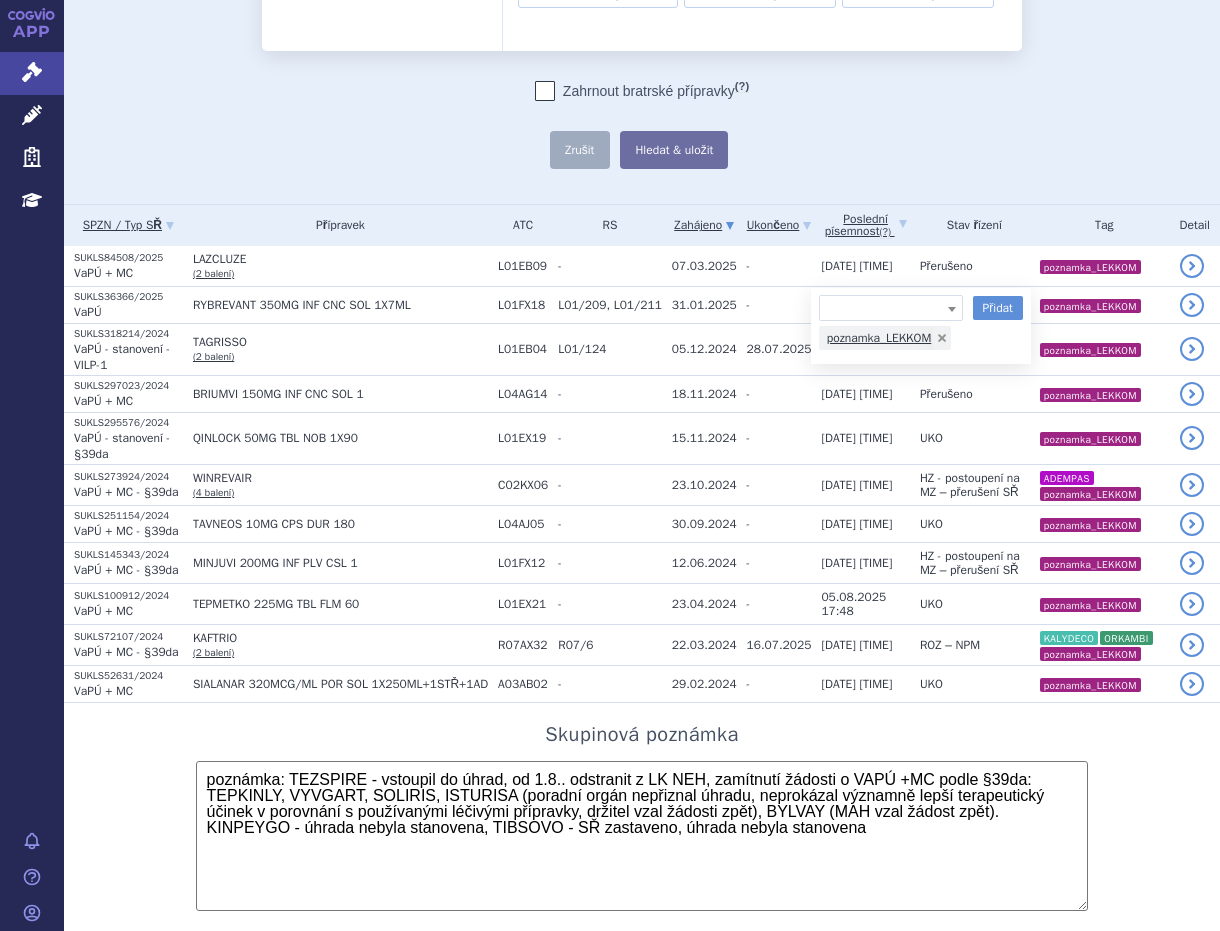 scroll, scrollTop: 142, scrollLeft: 0, axis: vertical 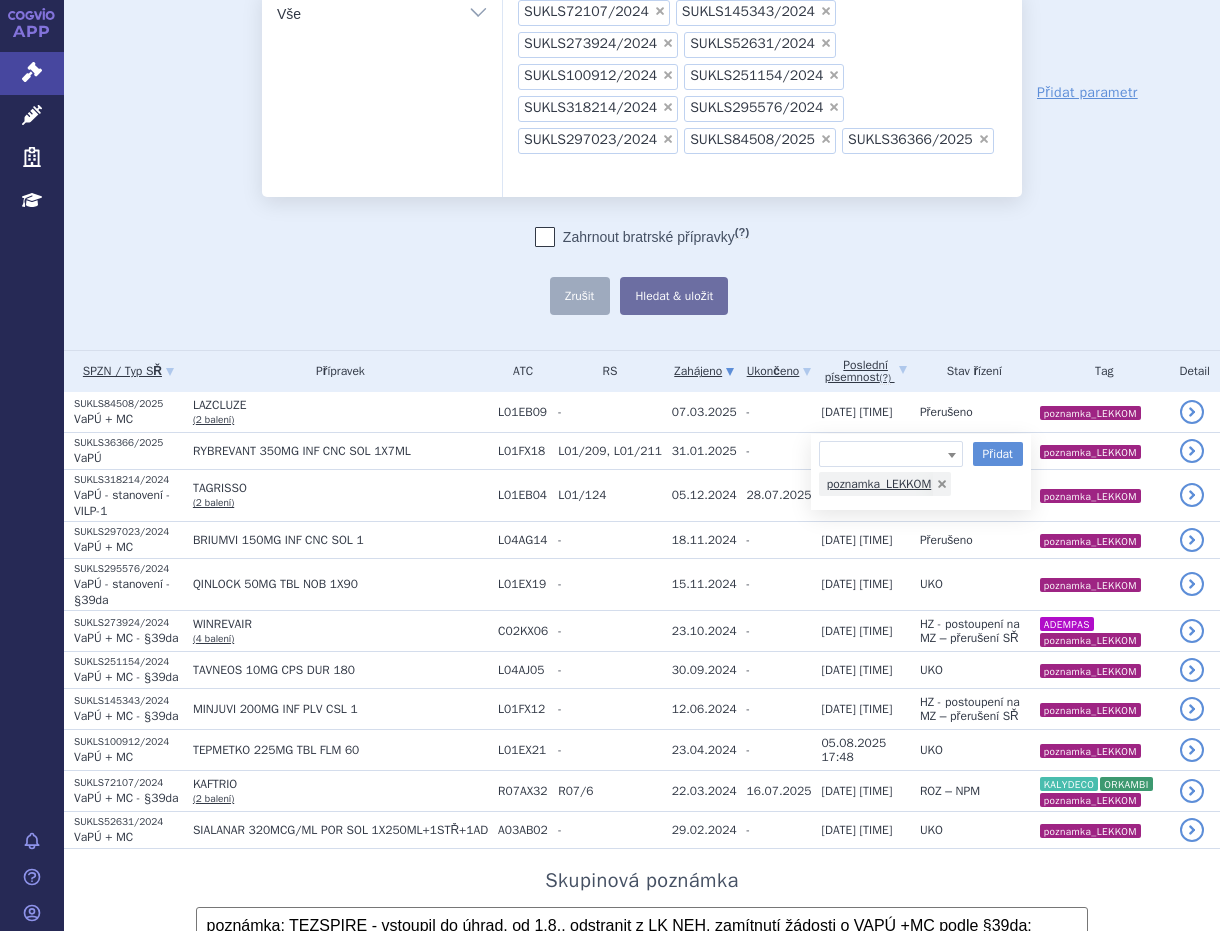 click on "odstranit
Vše
Spisová značka
Typ SŘ" at bounding box center [642, 152] 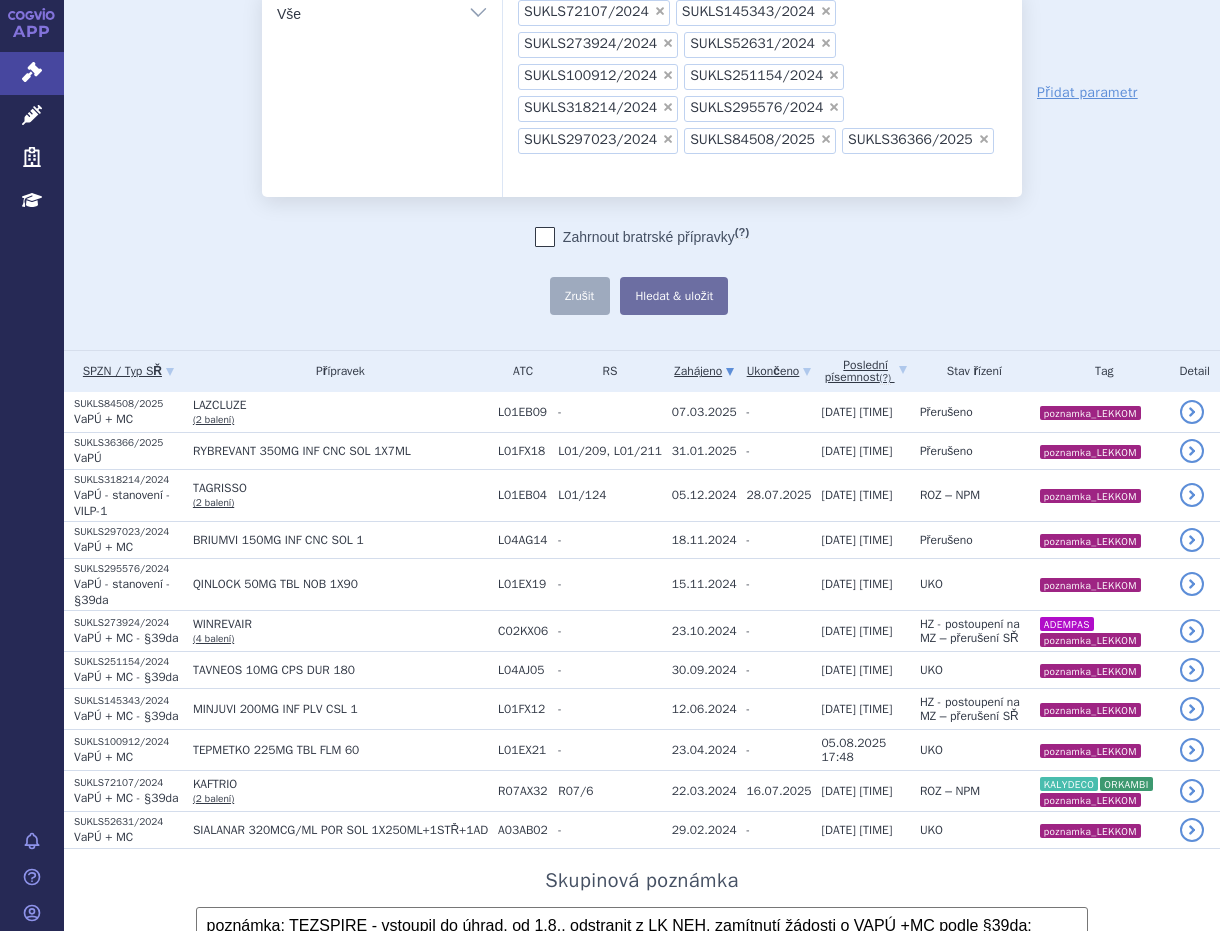 scroll, scrollTop: 31, scrollLeft: 0, axis: vertical 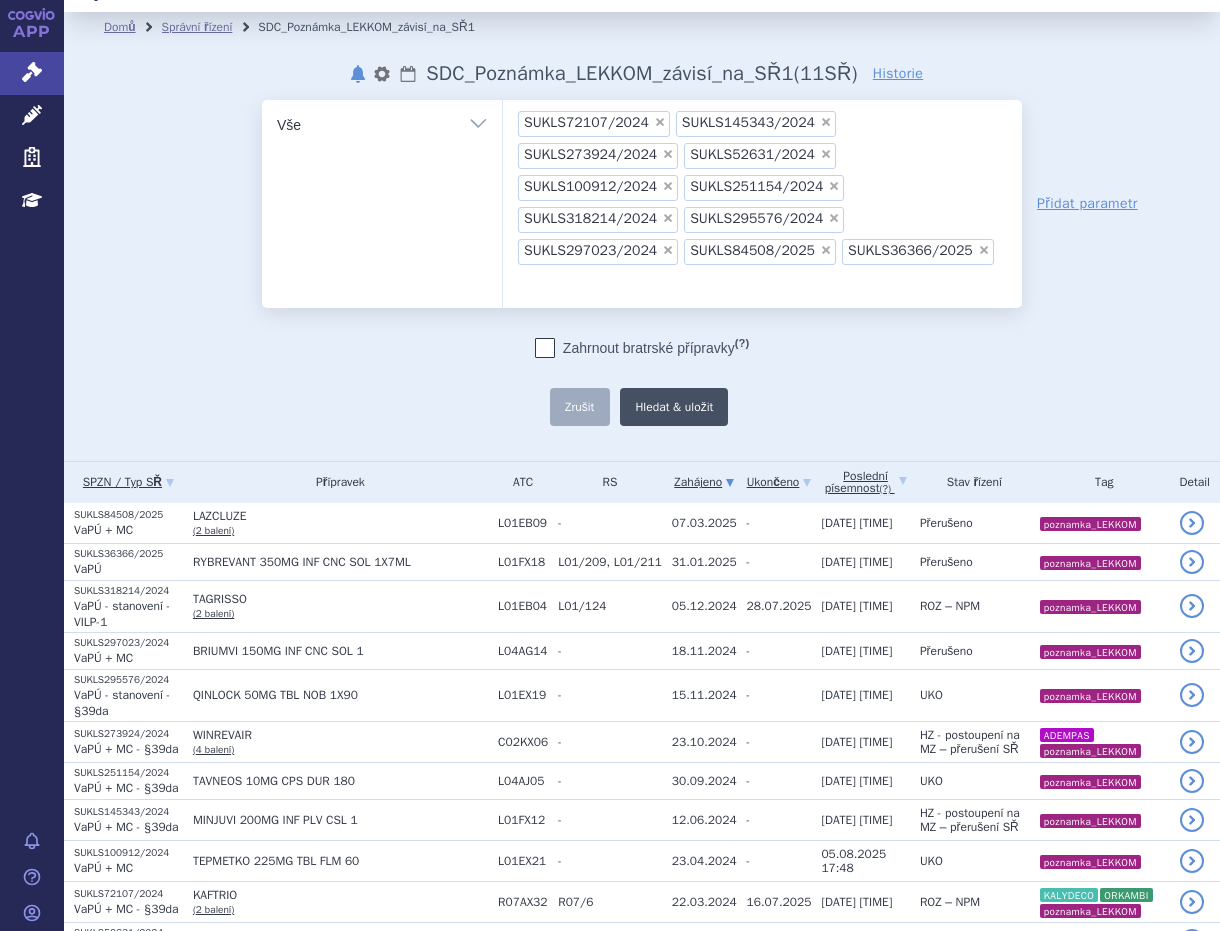 click on "Hledat & uložit" at bounding box center (674, 407) 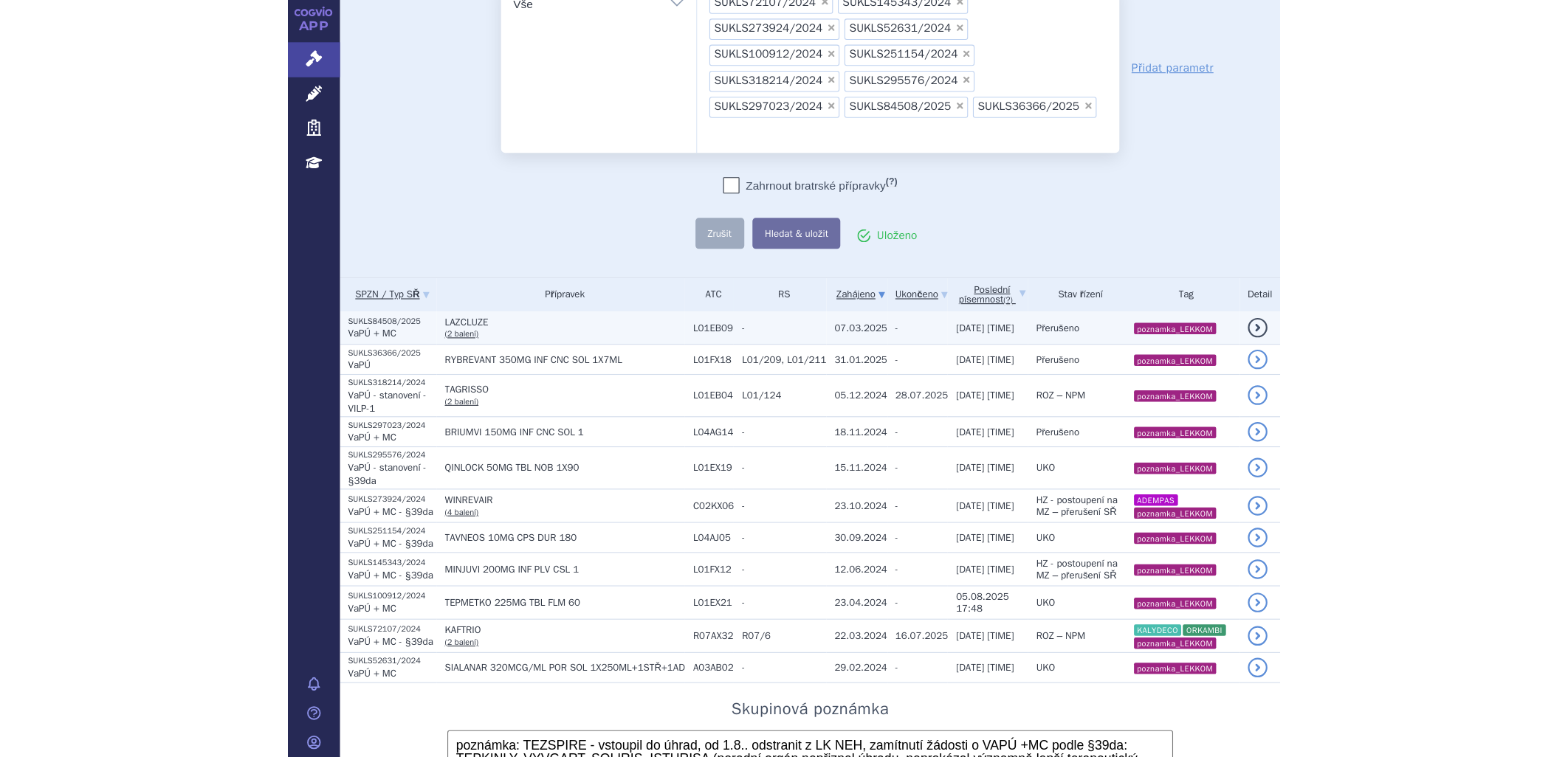 scroll, scrollTop: 82, scrollLeft: 0, axis: vertical 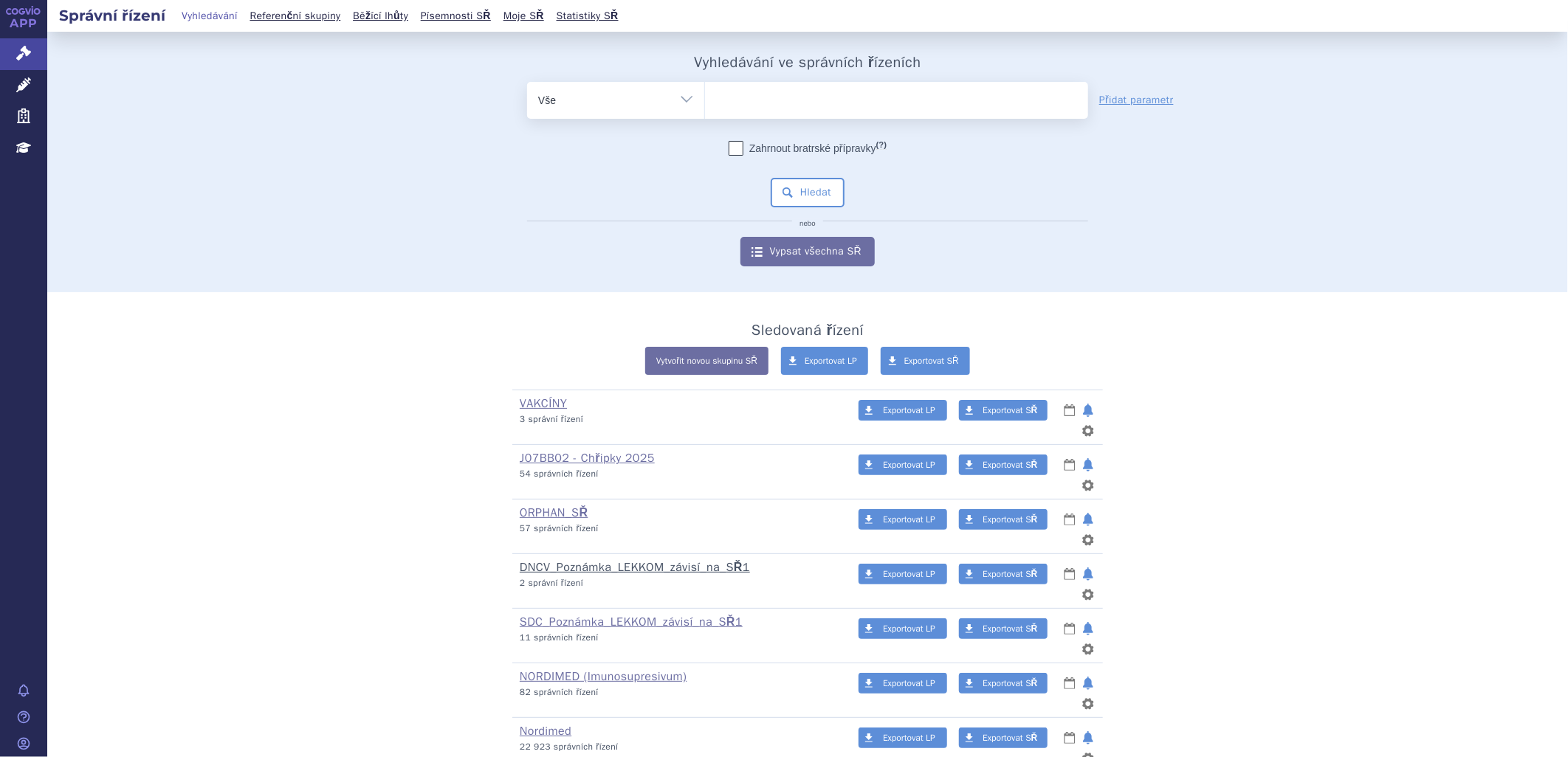 click on "DNCV_Poznámka_LEKKOM_závisí_na_SŘ1" at bounding box center [635, 567] 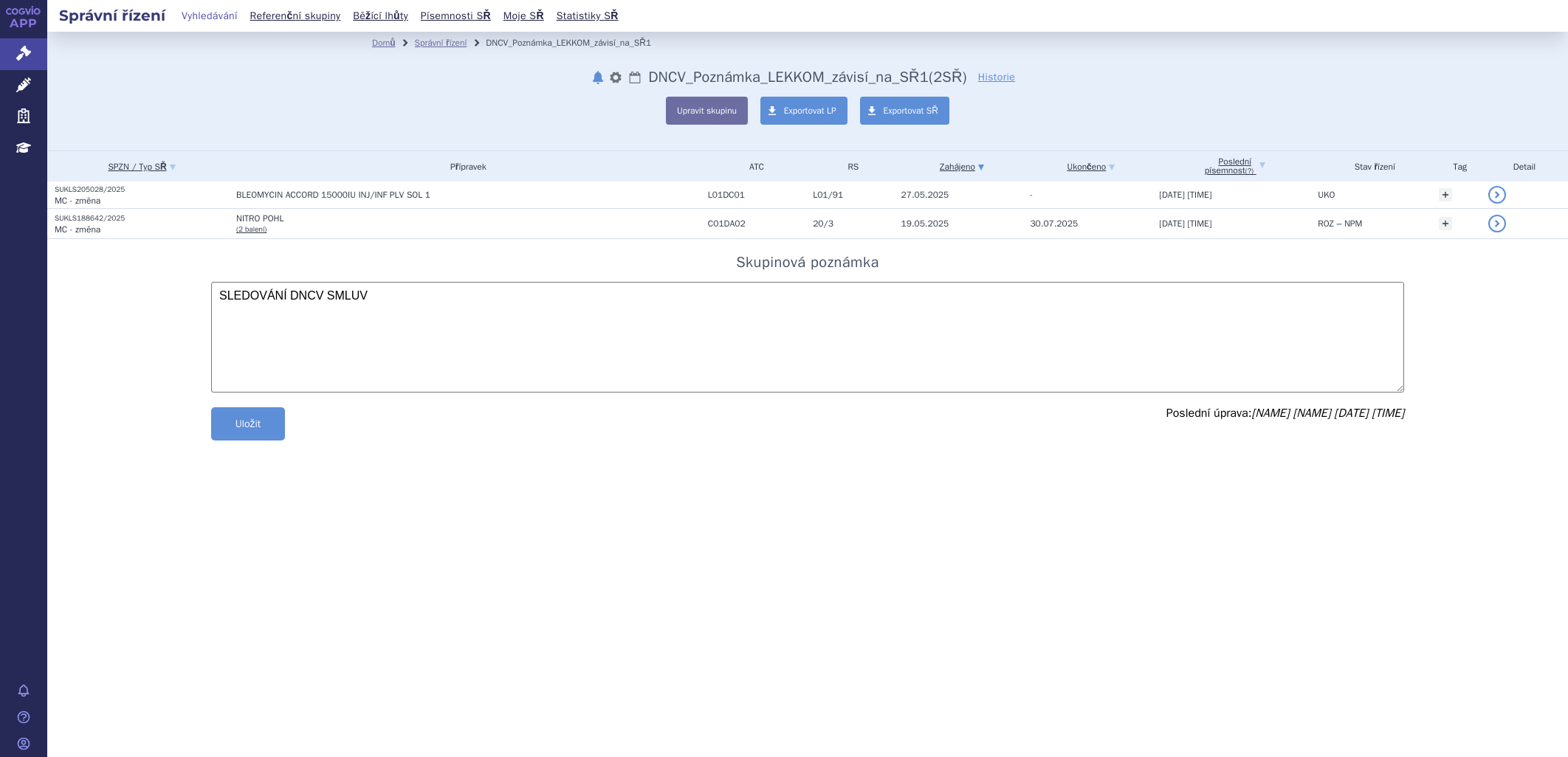scroll, scrollTop: 0, scrollLeft: 0, axis: both 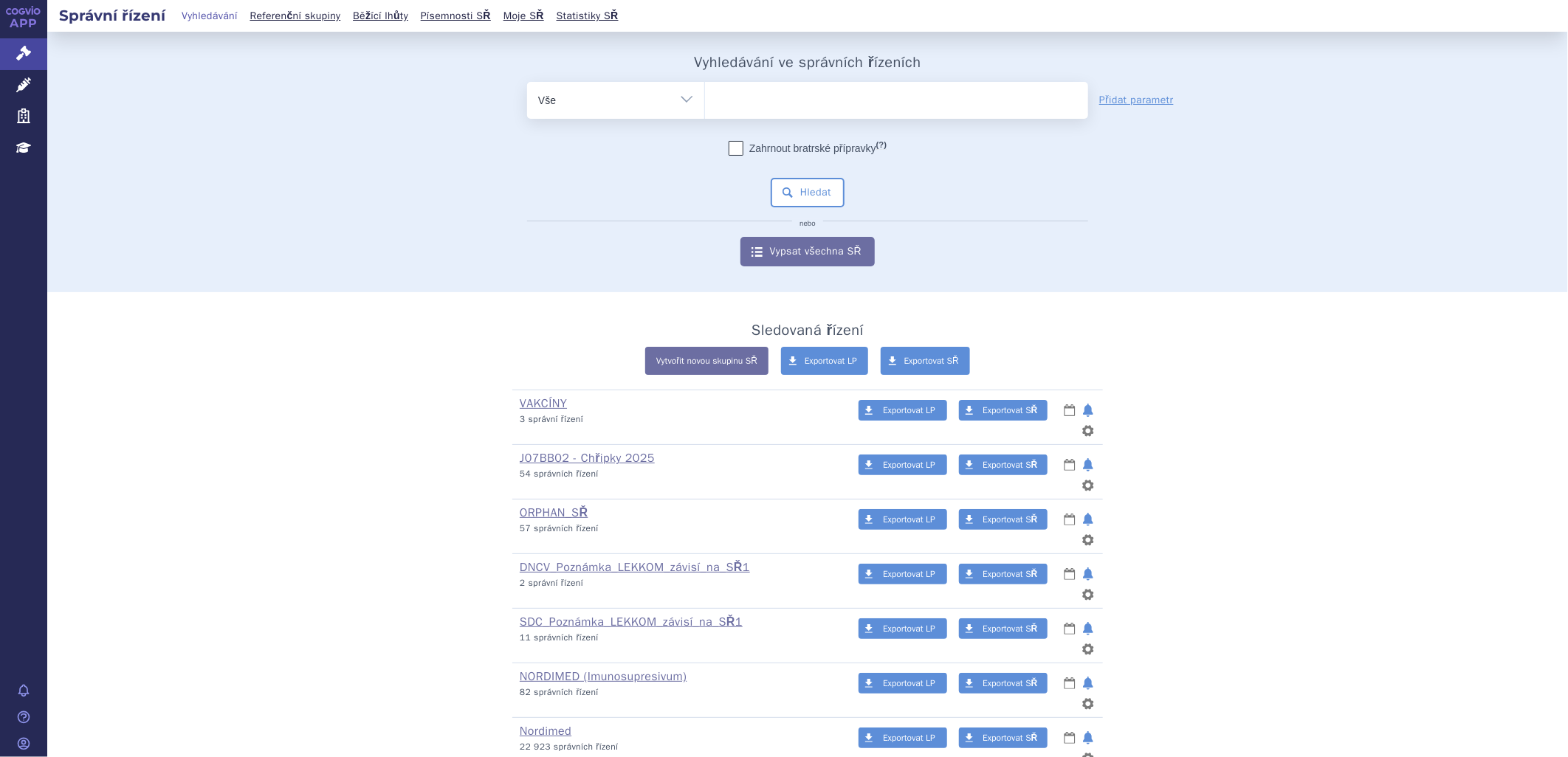 click at bounding box center [896, 97] 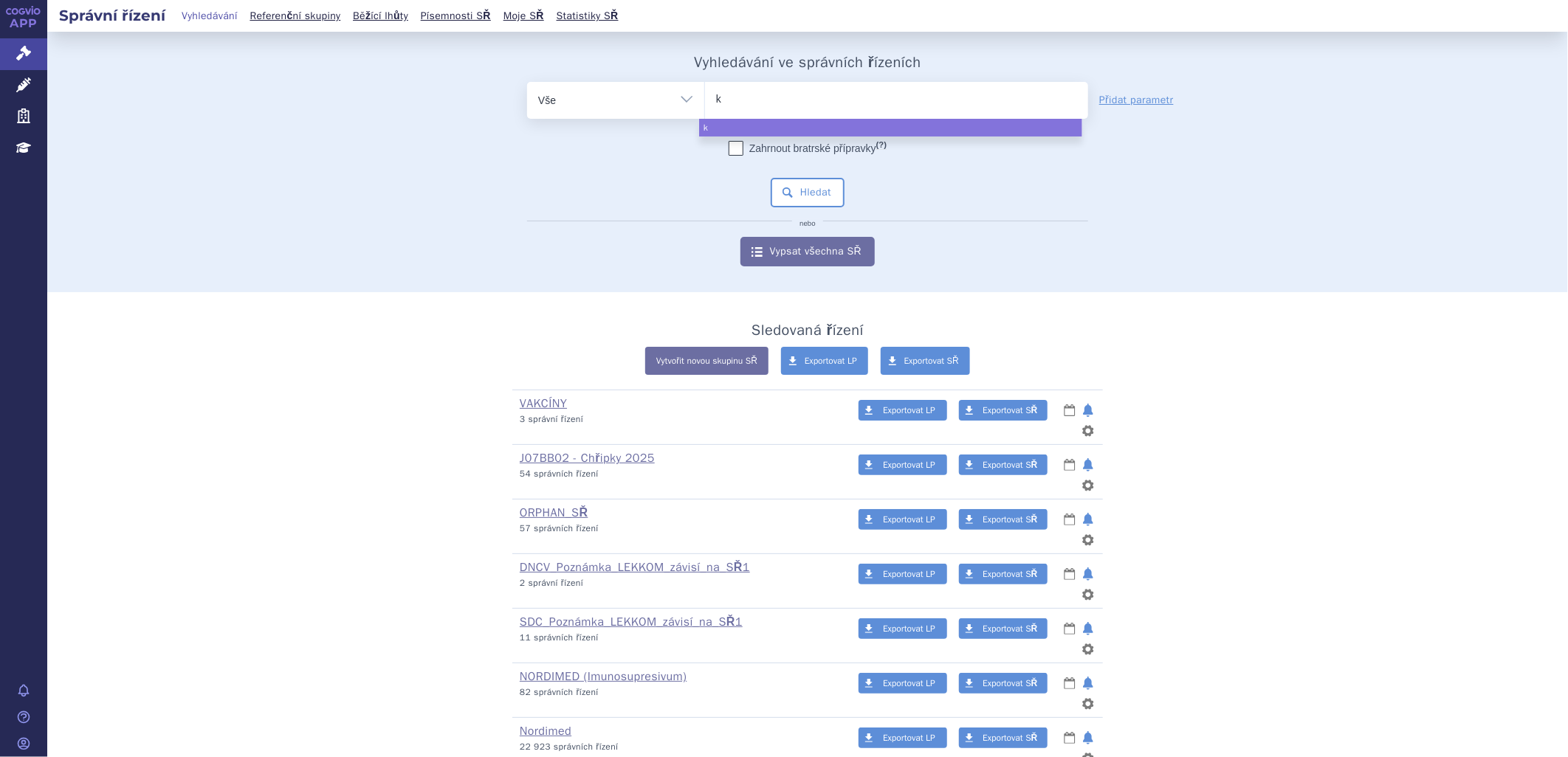 type on "ka" 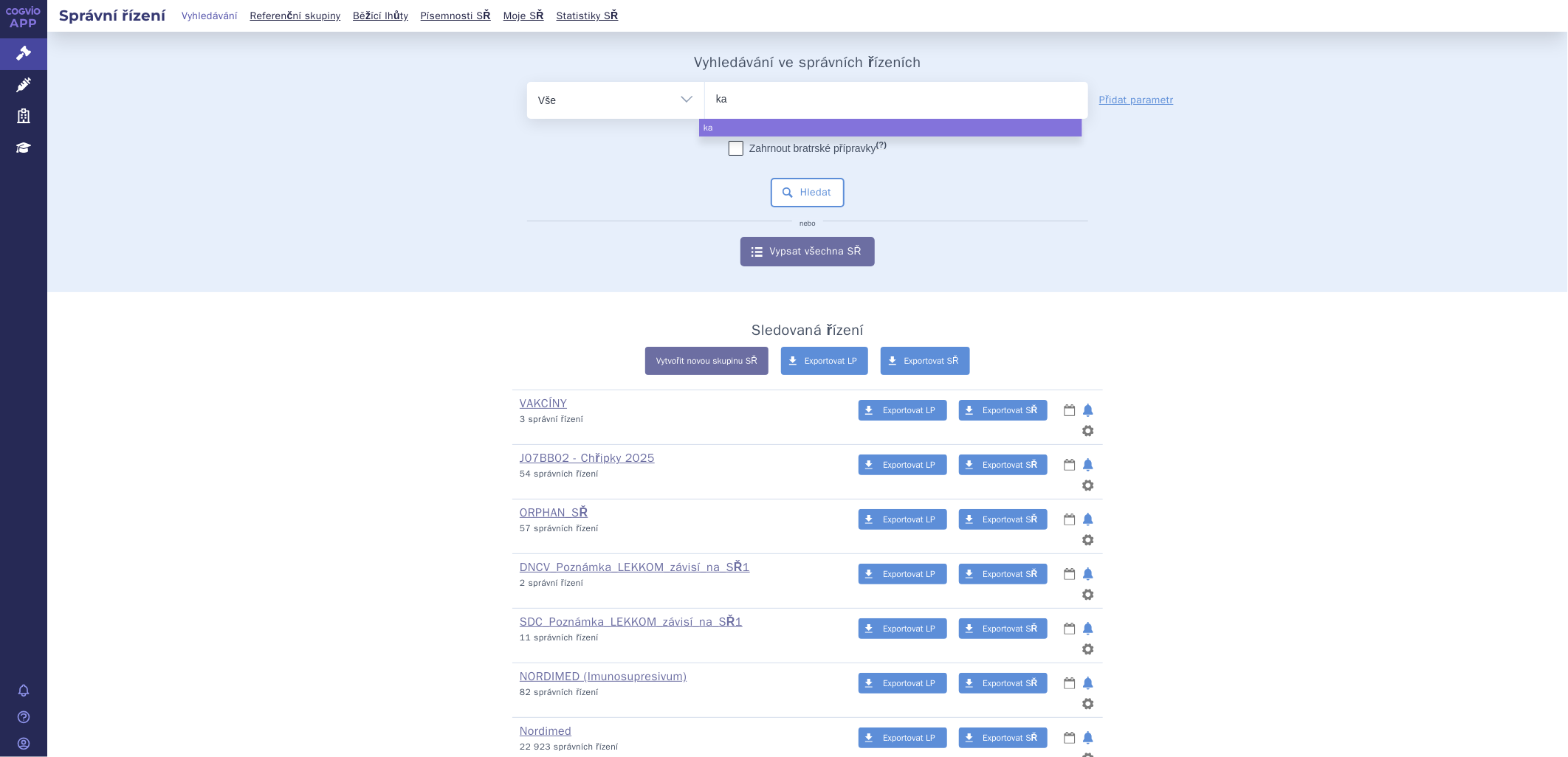 type on "kal" 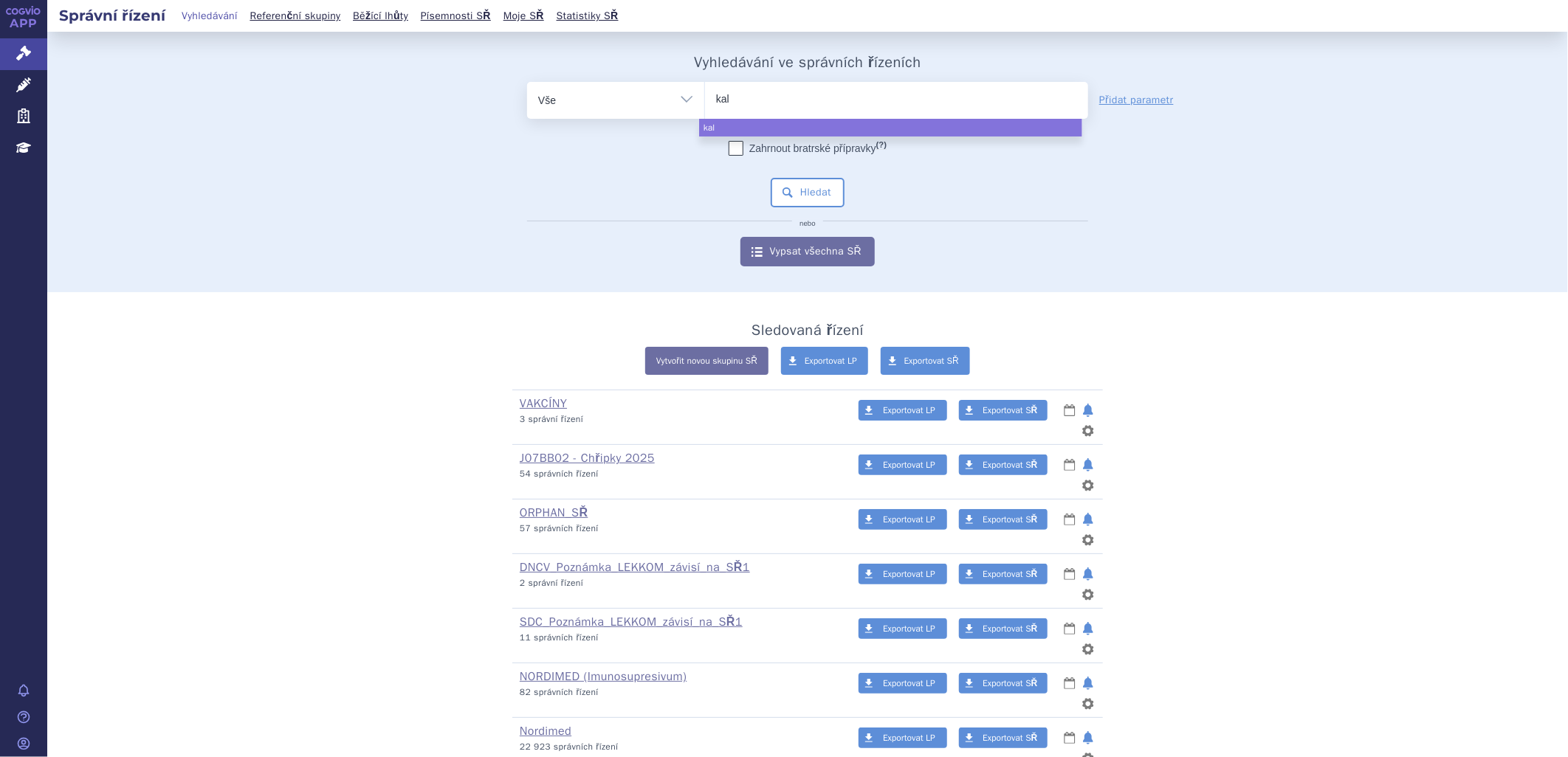 type on "kaln" 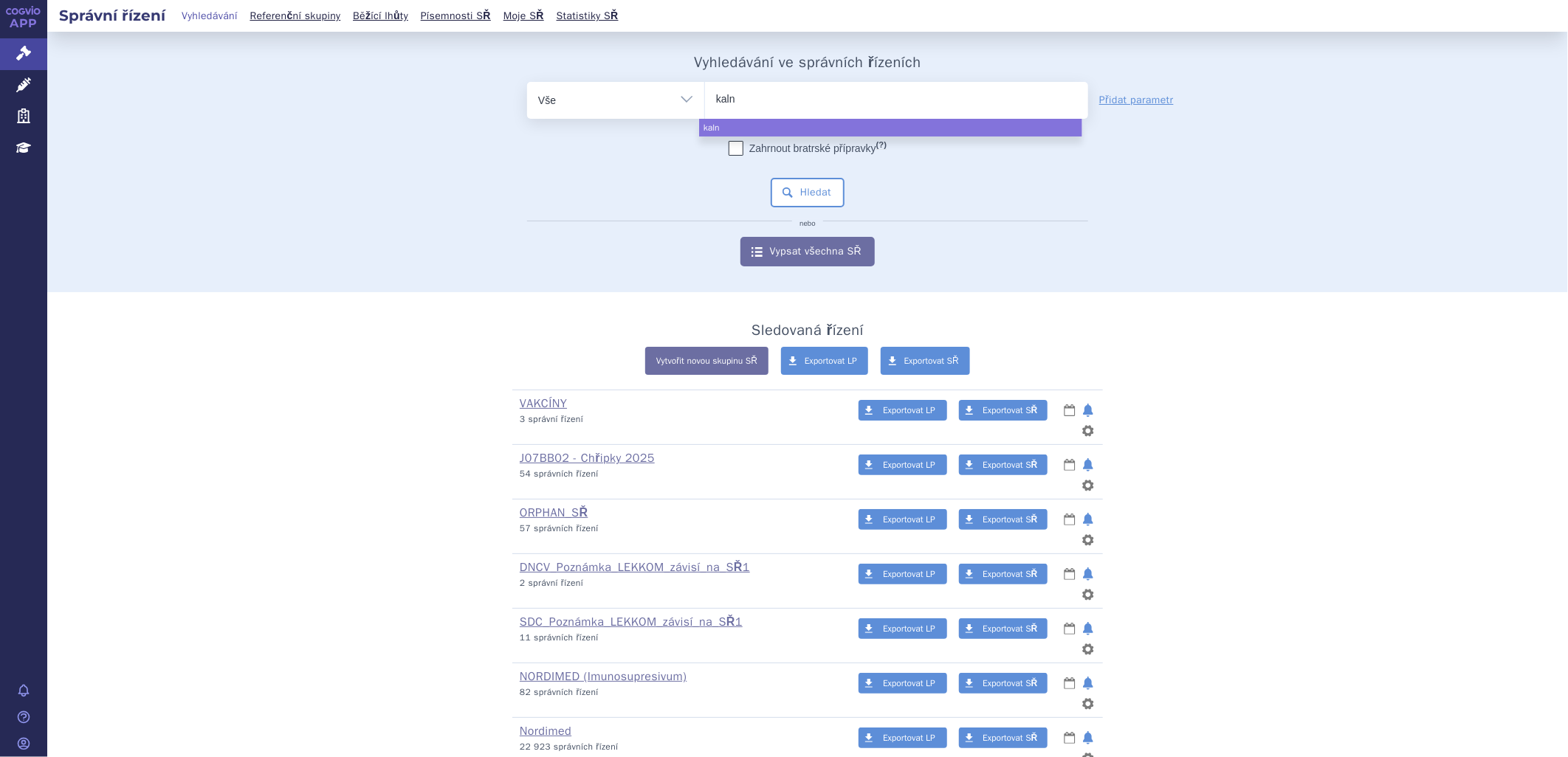 type on "kalno" 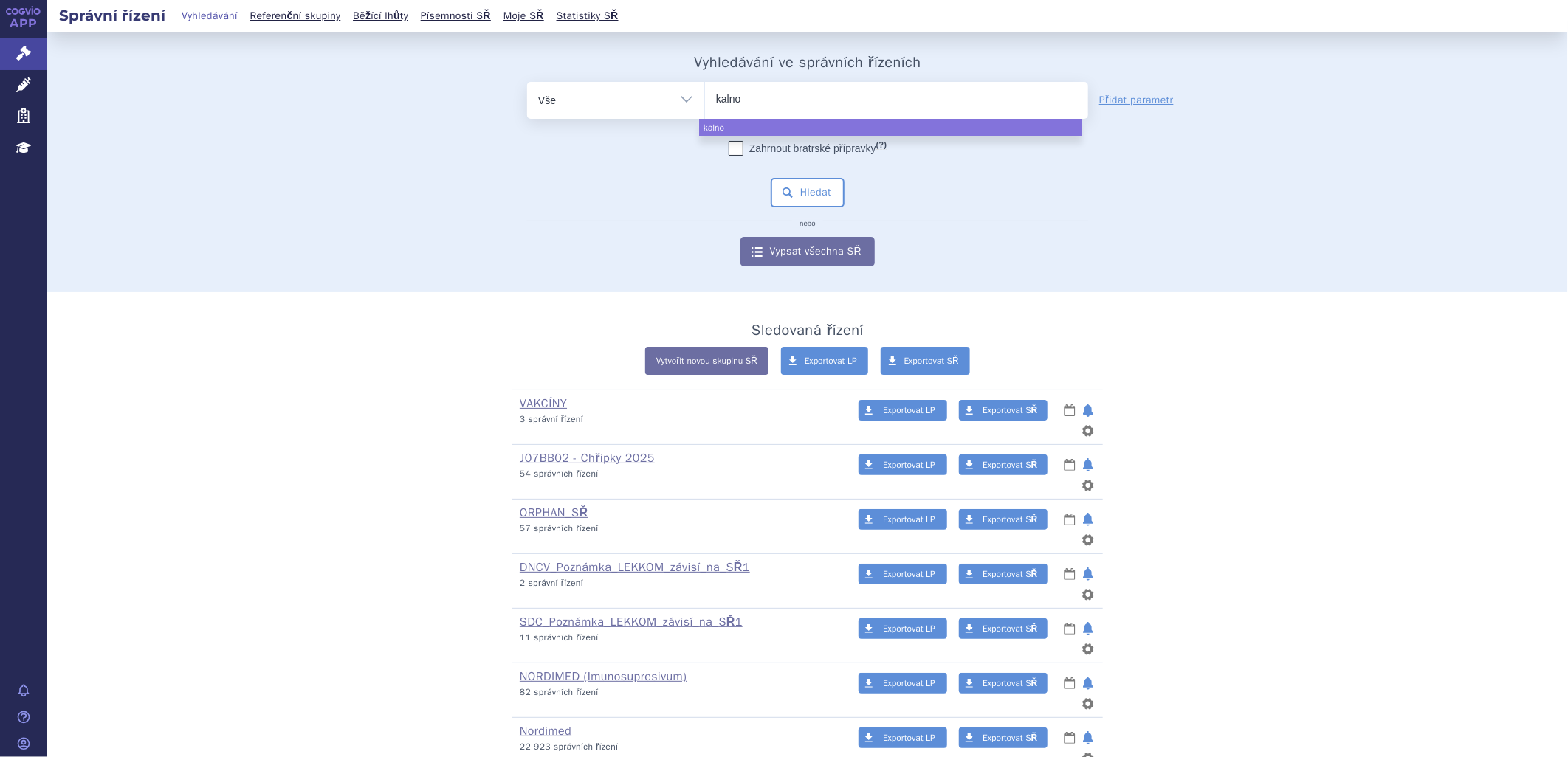 type on "kalnor" 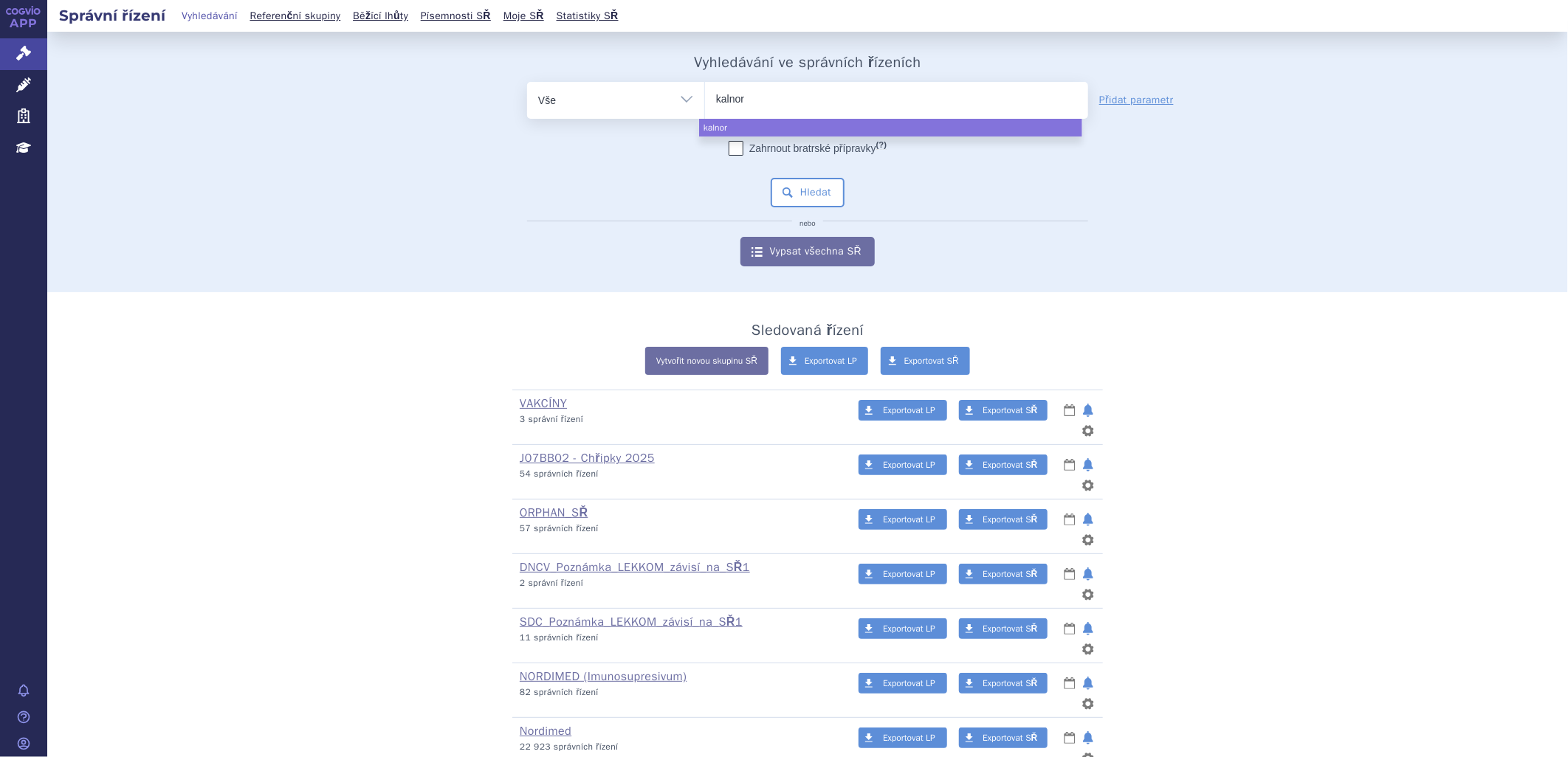 type on "kalnorm" 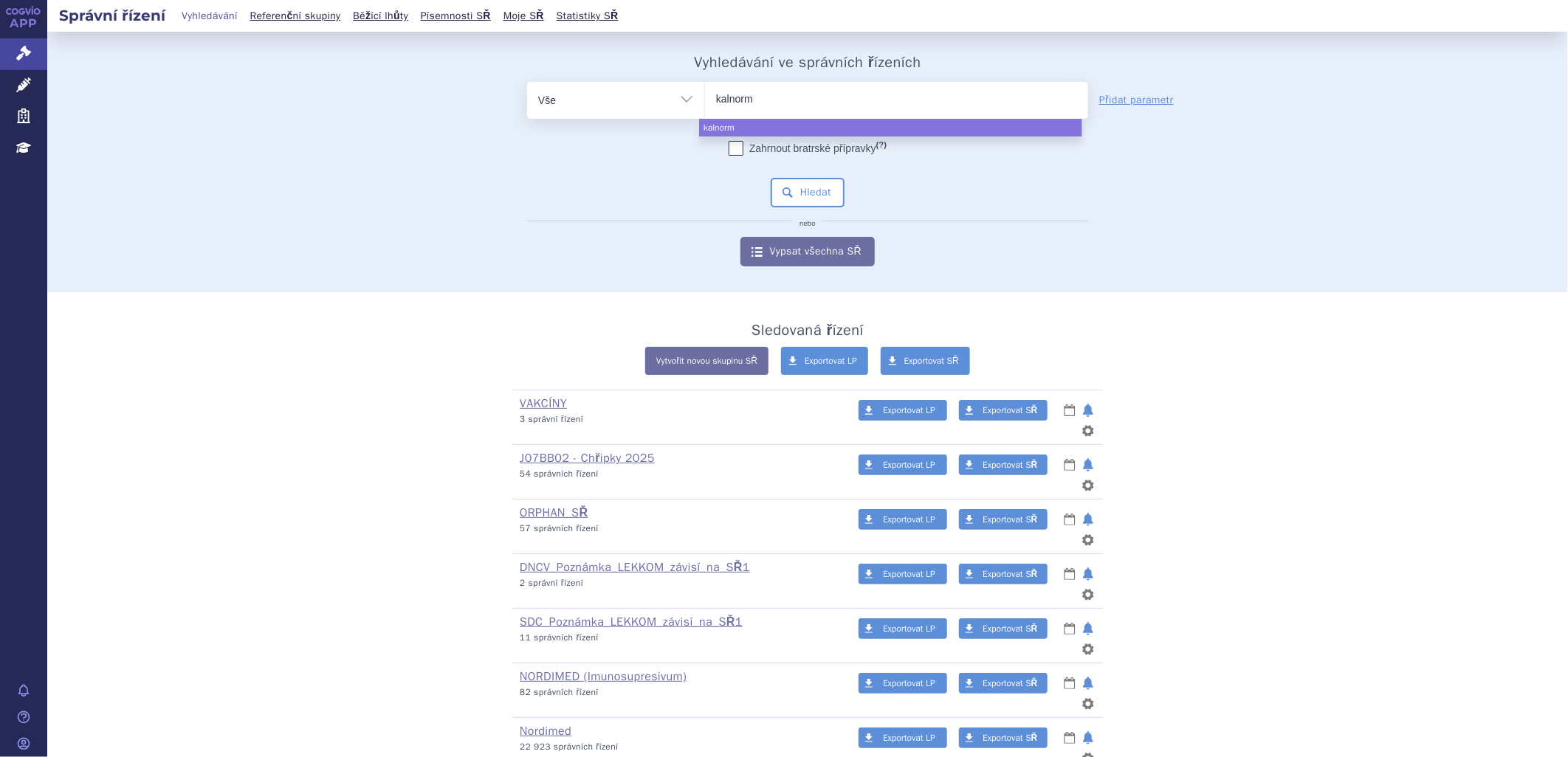 type on "kalnormi" 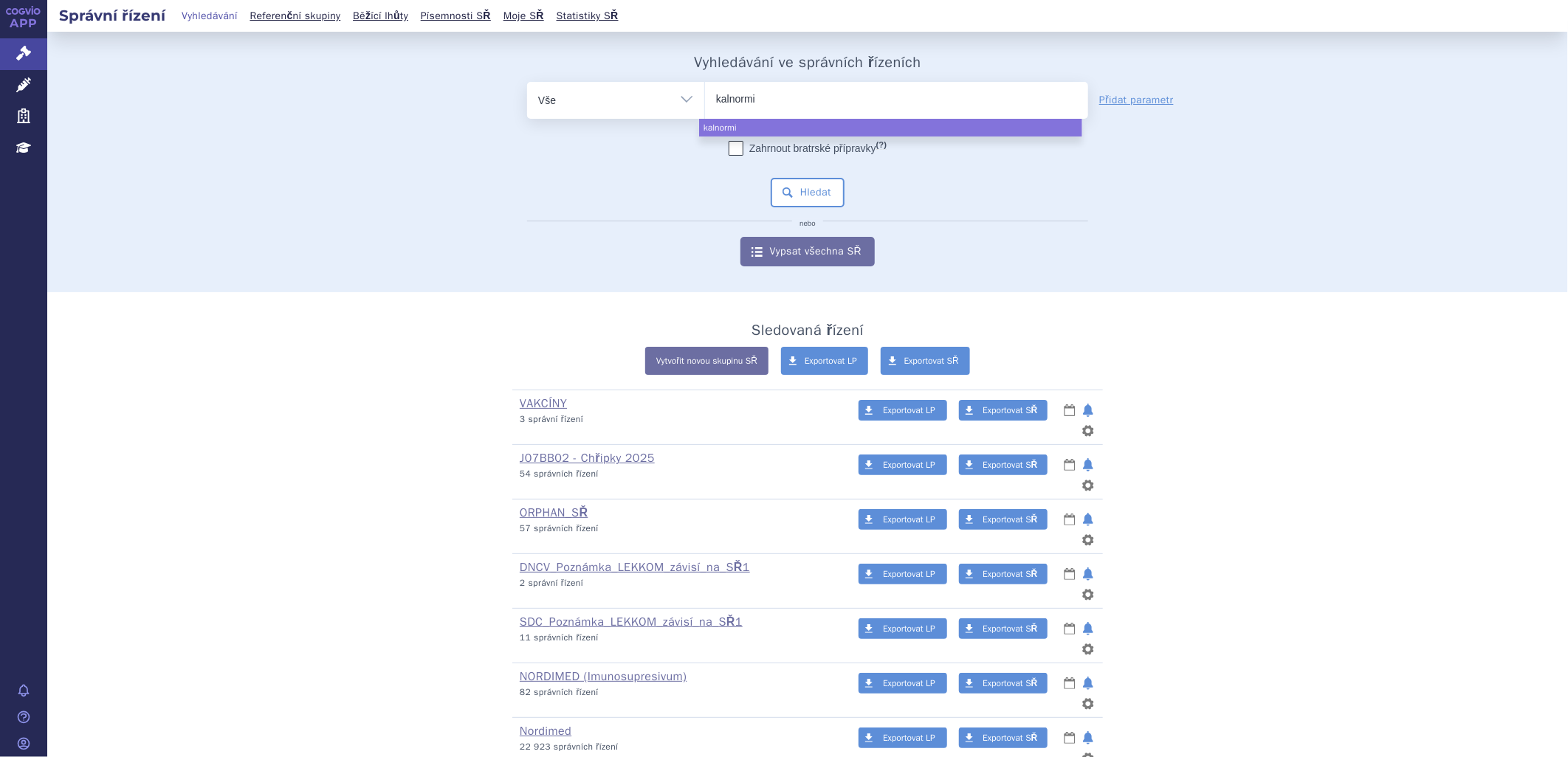 type on "kalnormin" 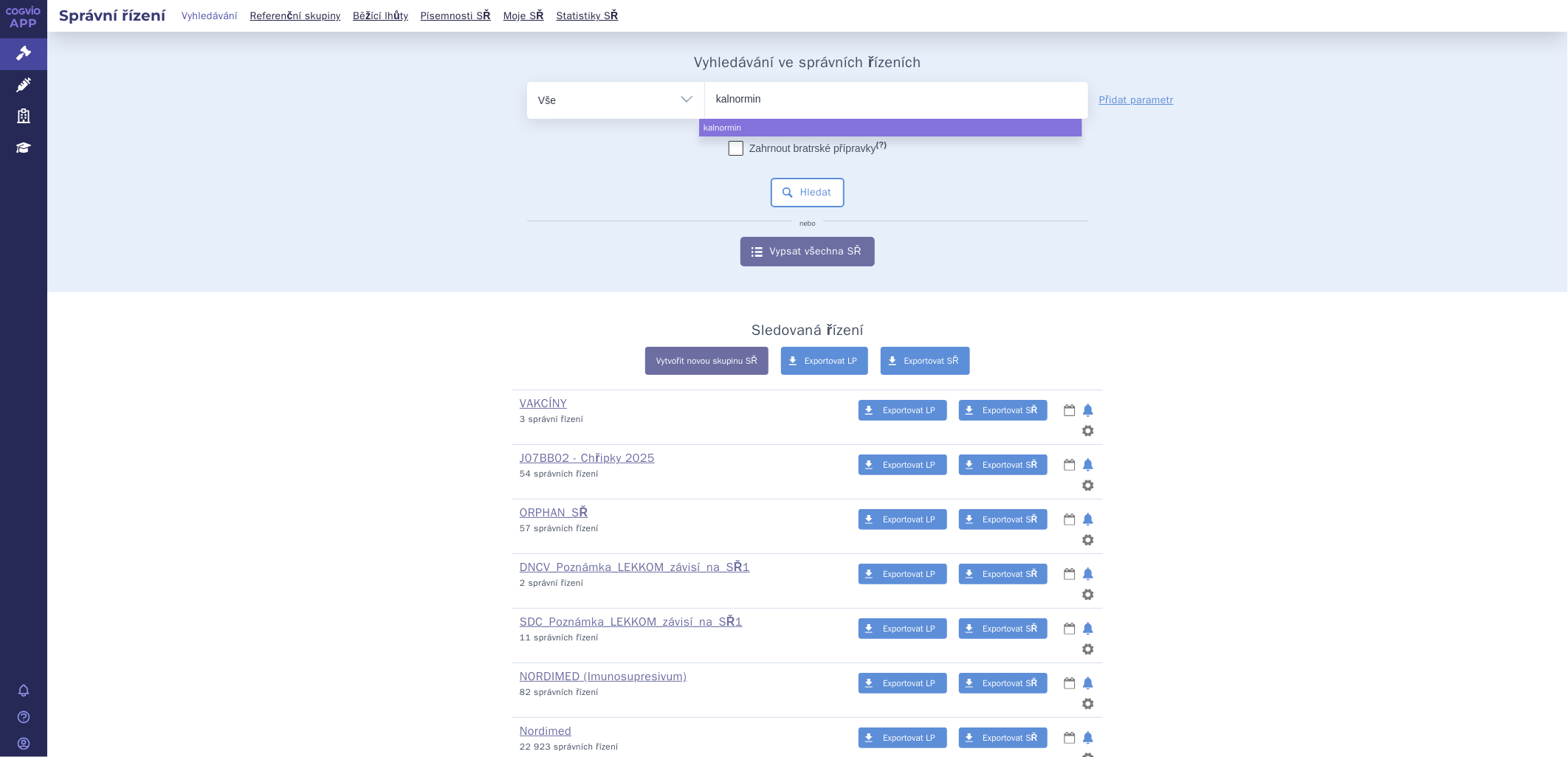 select on "kalnormin" 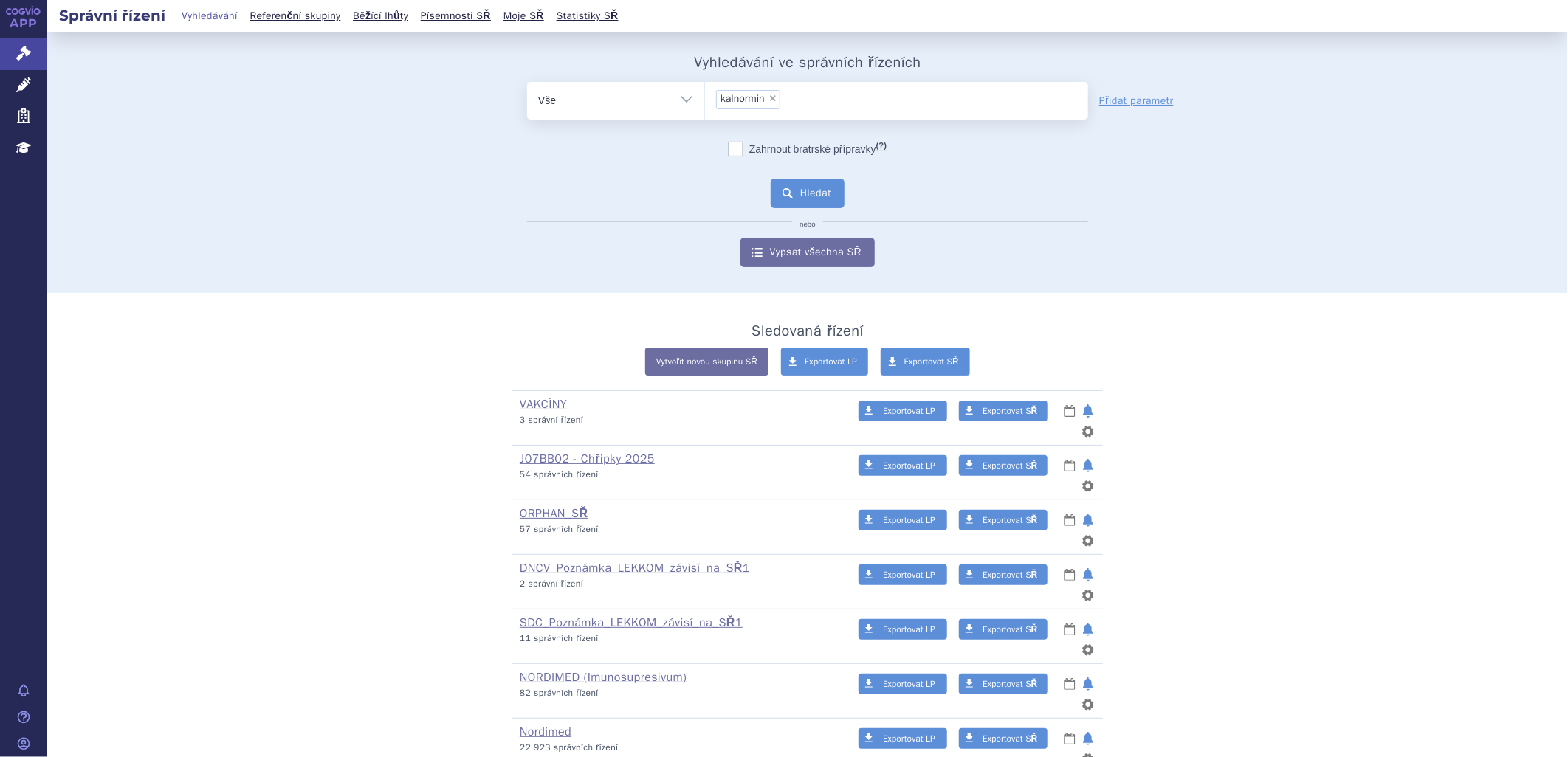 click on "Hledat" at bounding box center (808, 193) 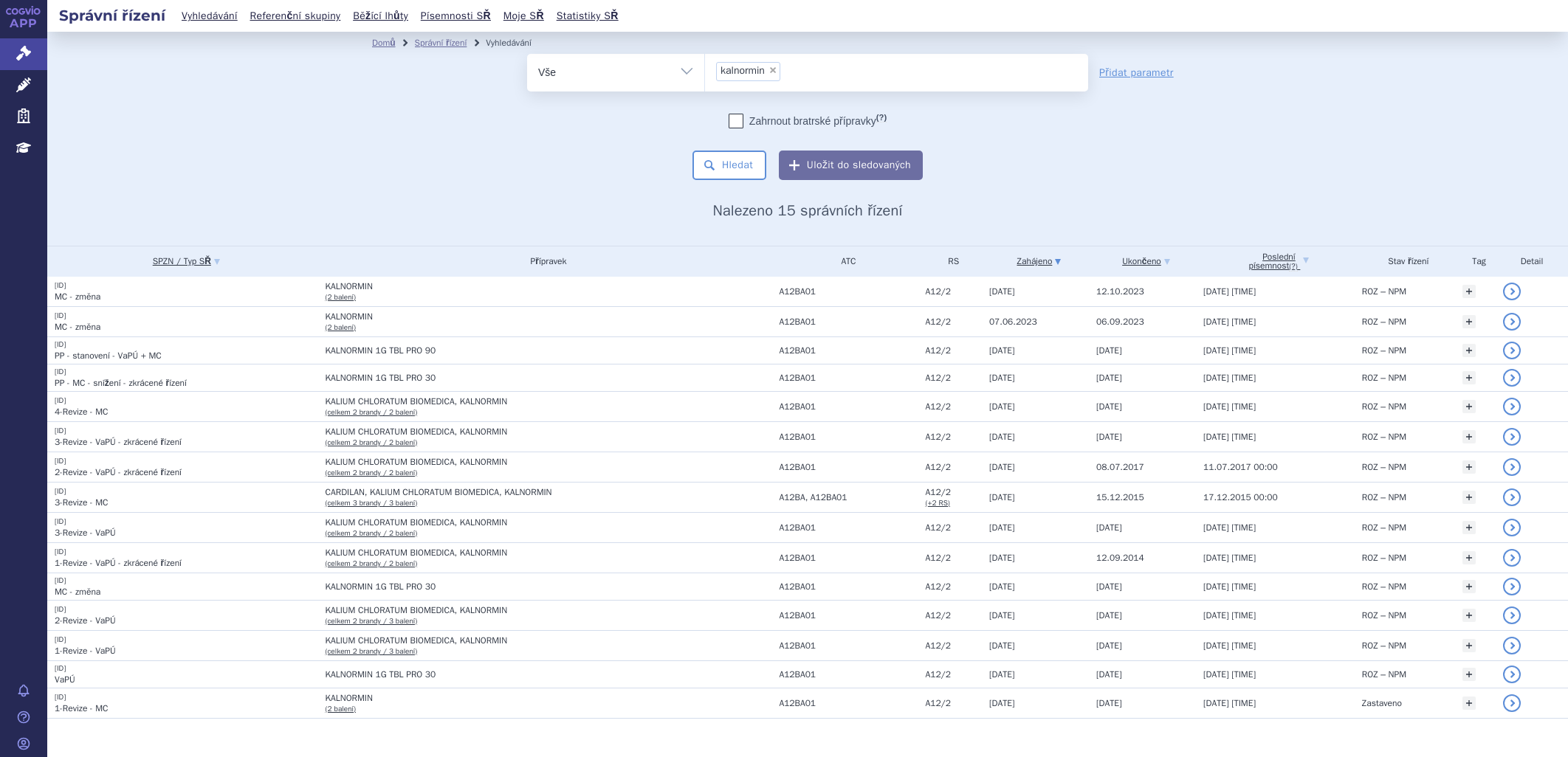 scroll, scrollTop: 0, scrollLeft: 0, axis: both 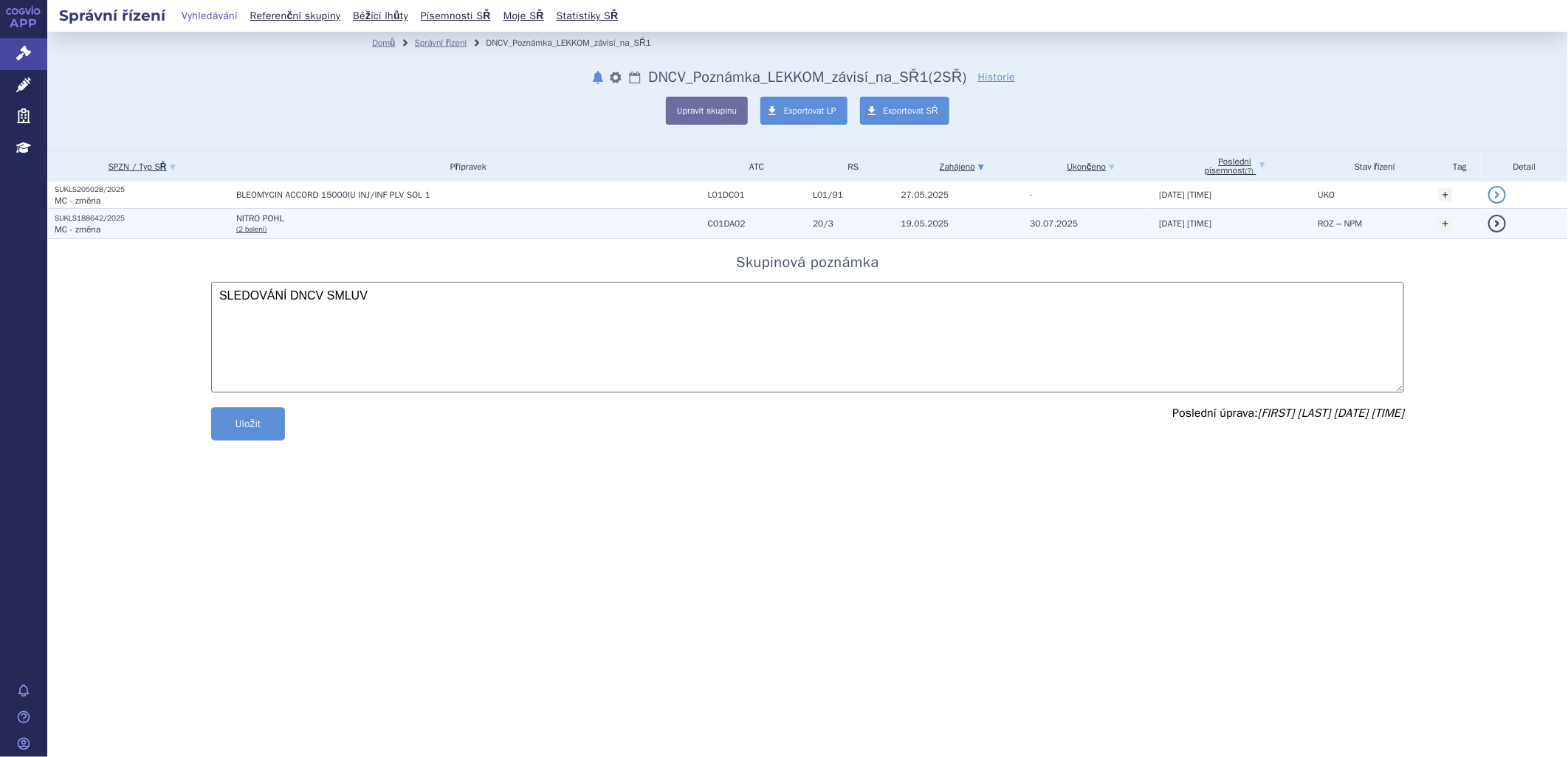 click on "ROZ – NPM" at bounding box center [1340, 224] 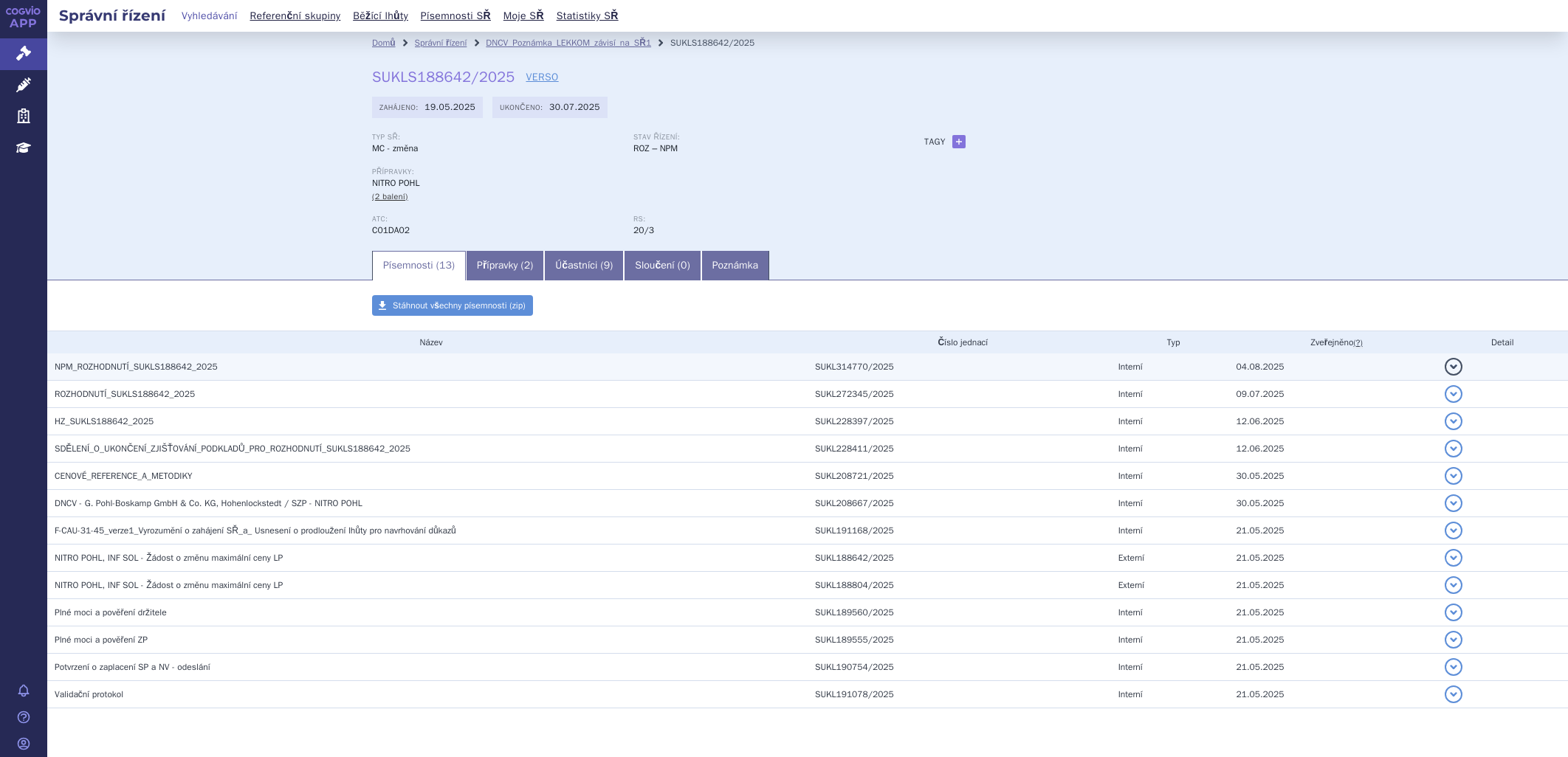 scroll, scrollTop: 0, scrollLeft: 0, axis: both 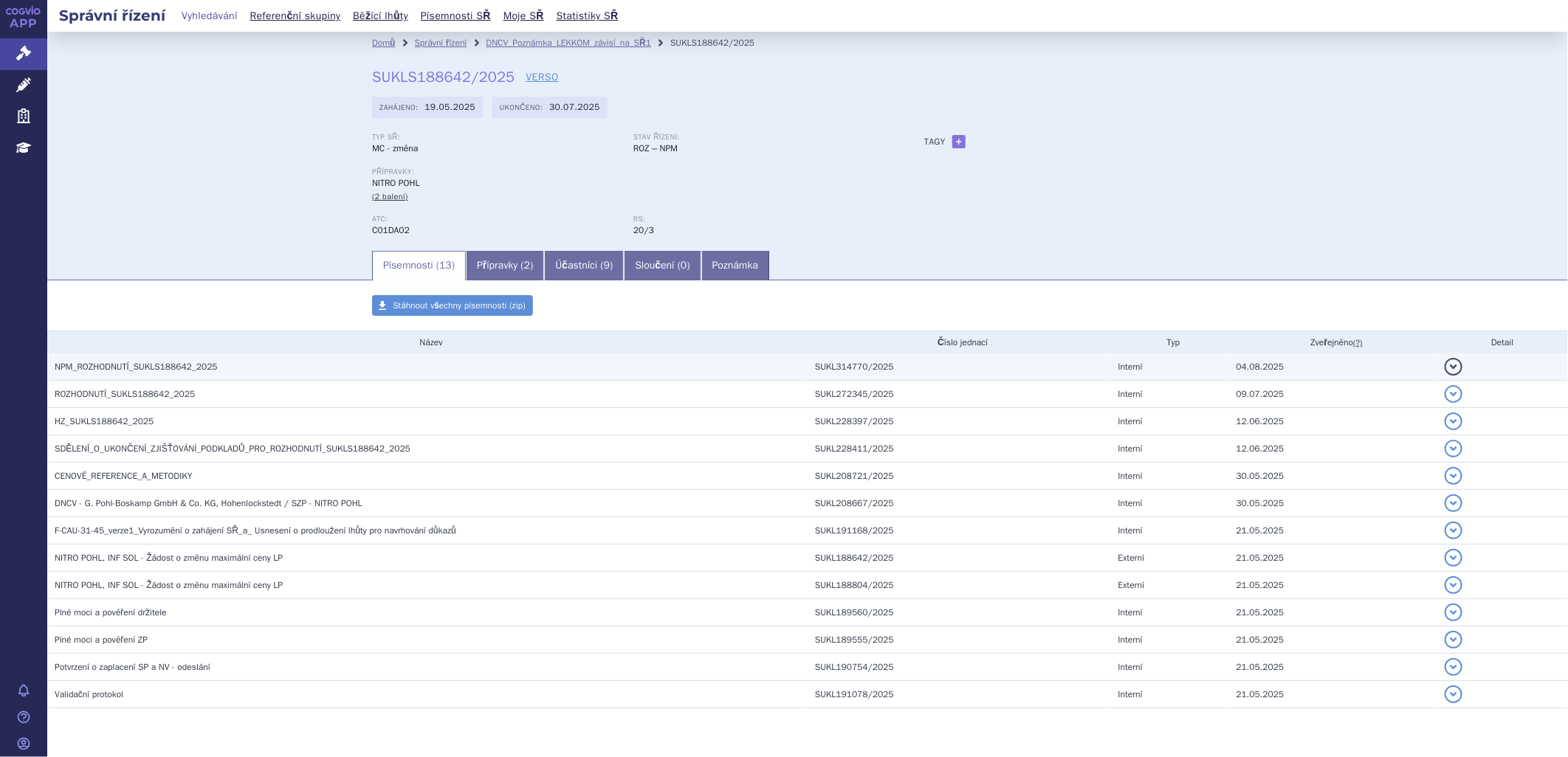 click on "NPM_ROZHODNUTÍ_SUKLS188642_2025" at bounding box center (136, 367) 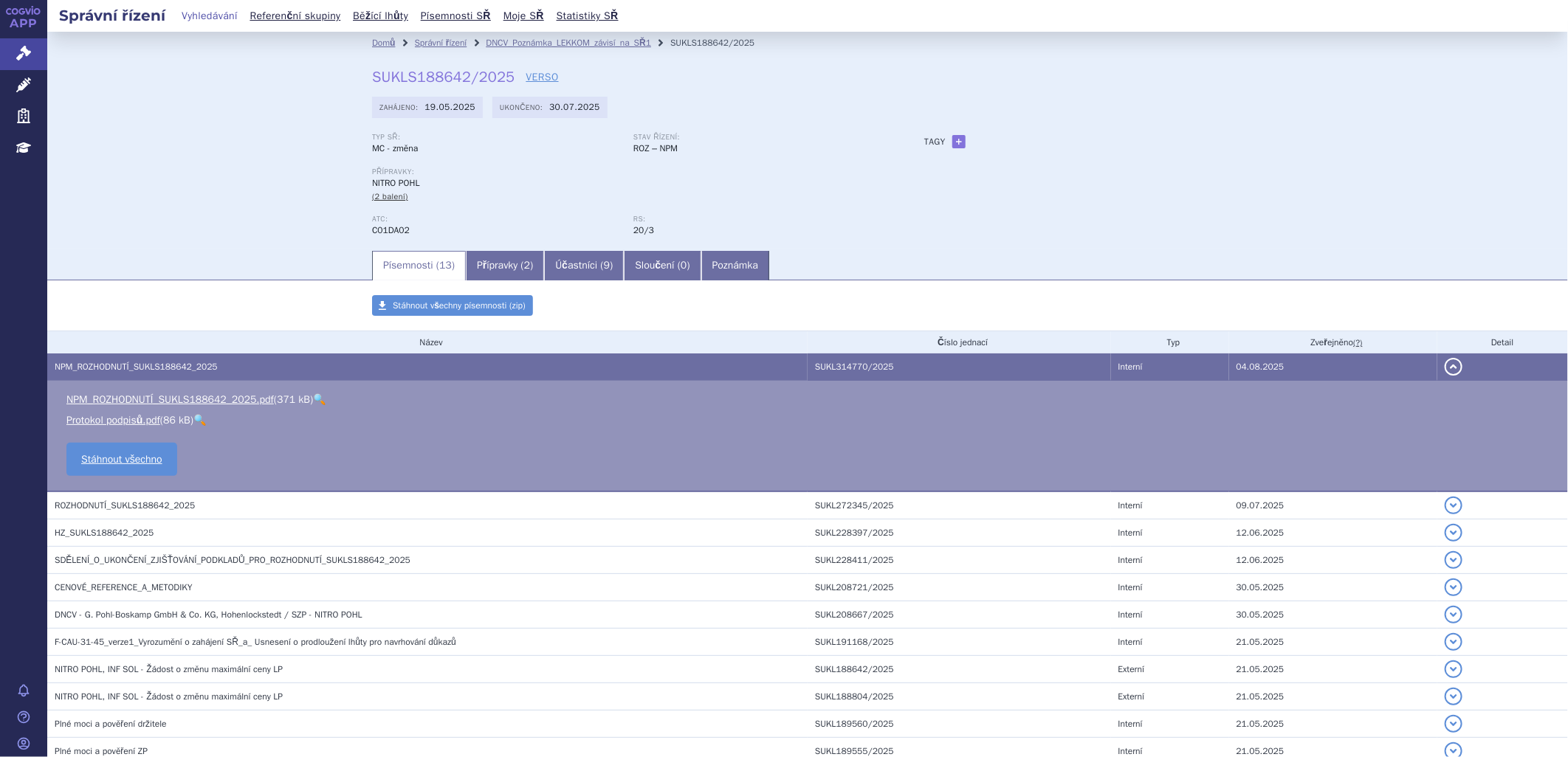 click on "🔍" at bounding box center (319, 399) 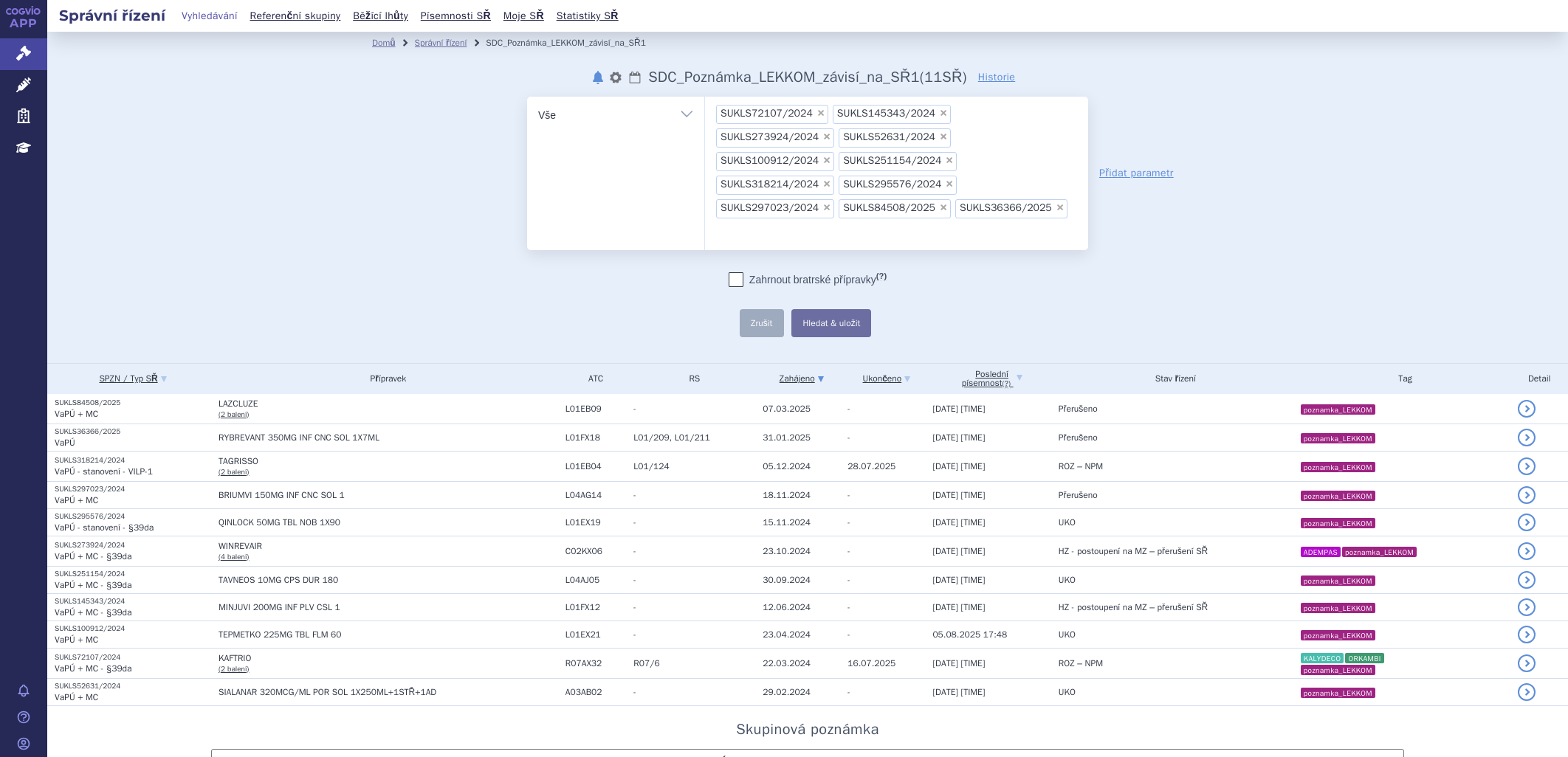 scroll, scrollTop: 0, scrollLeft: 0, axis: both 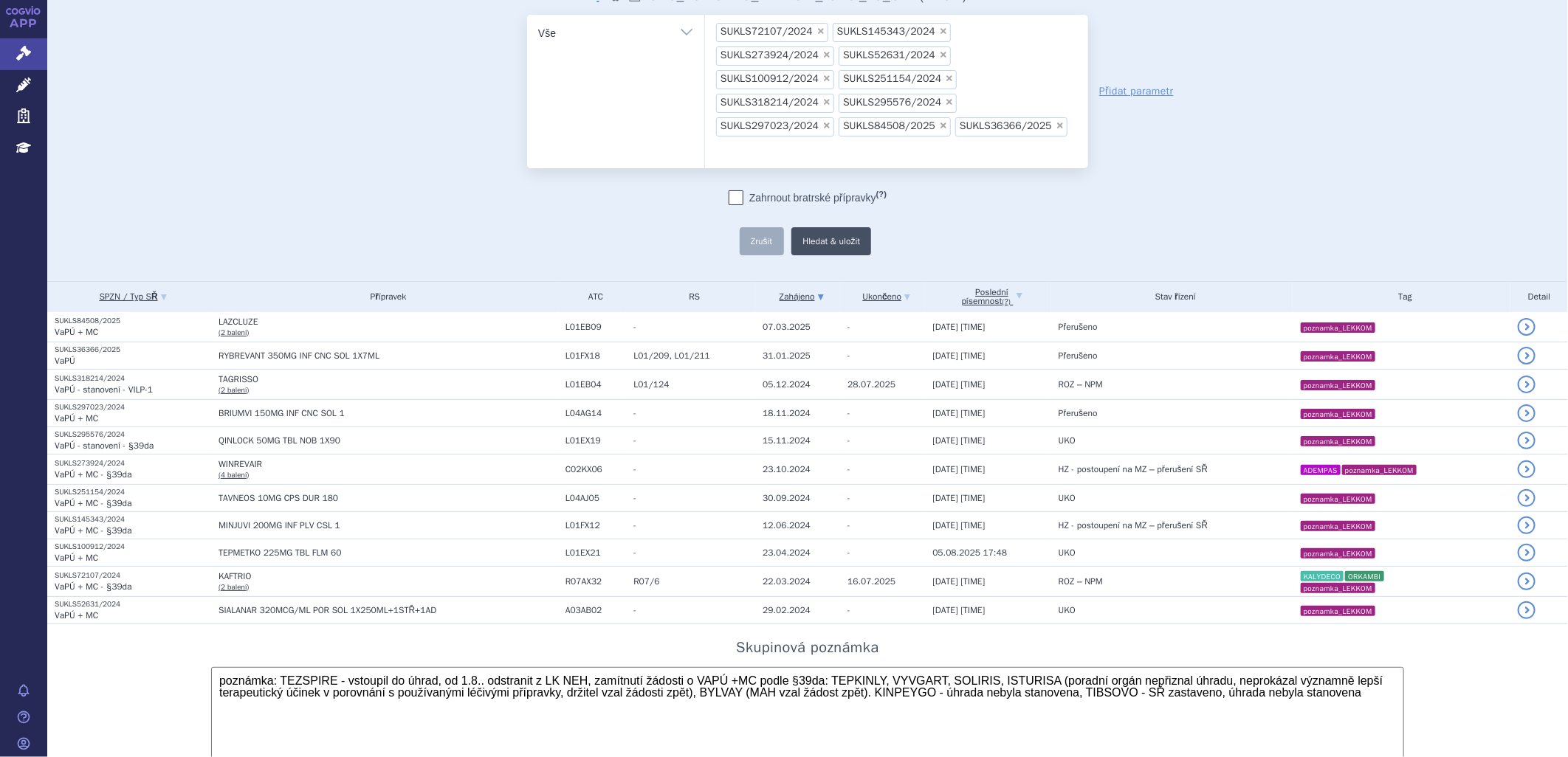 click on "Hledat & uložit" at bounding box center [831, 241] 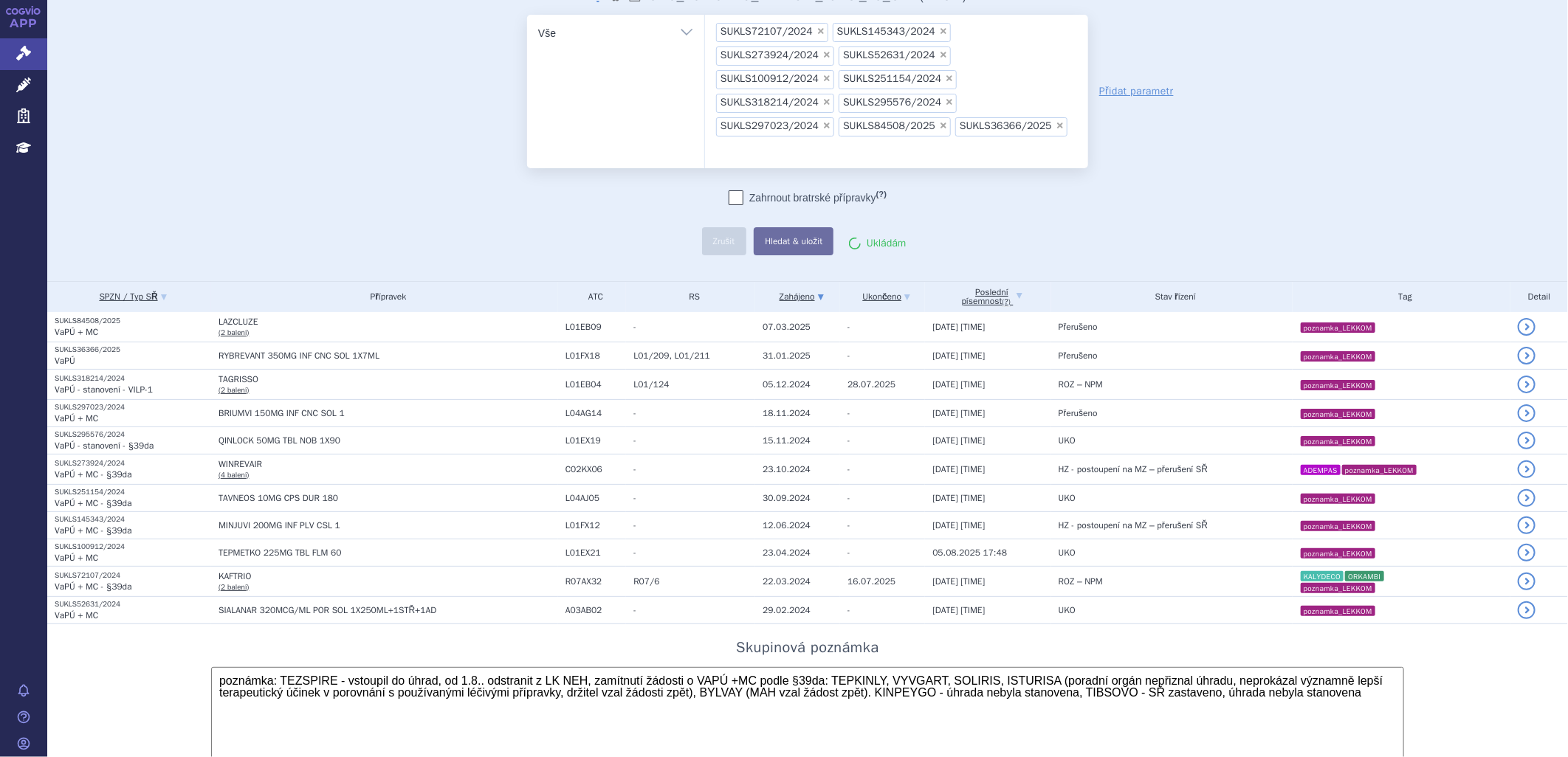 scroll, scrollTop: 0, scrollLeft: 0, axis: both 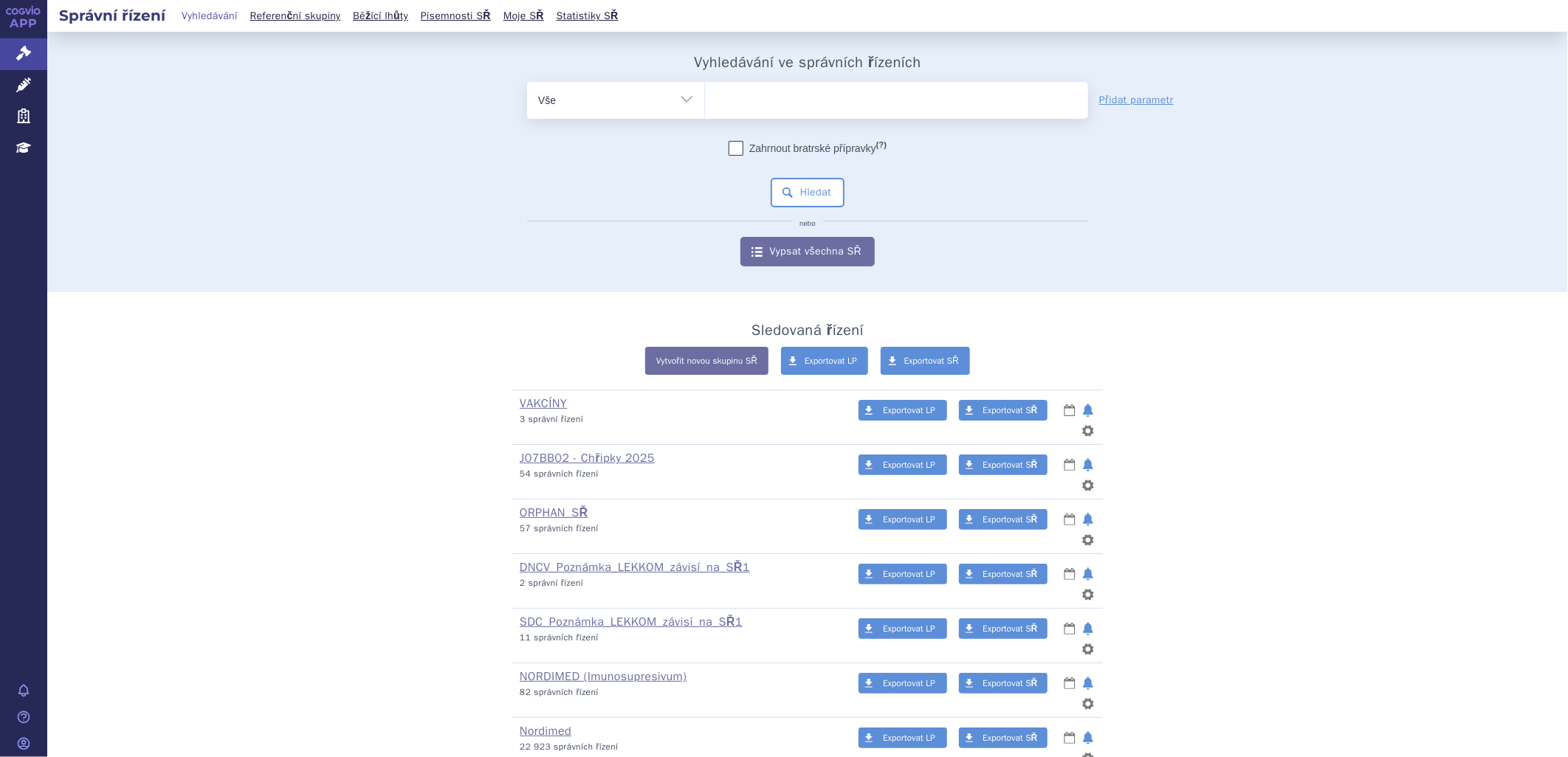 click at bounding box center [896, 97] 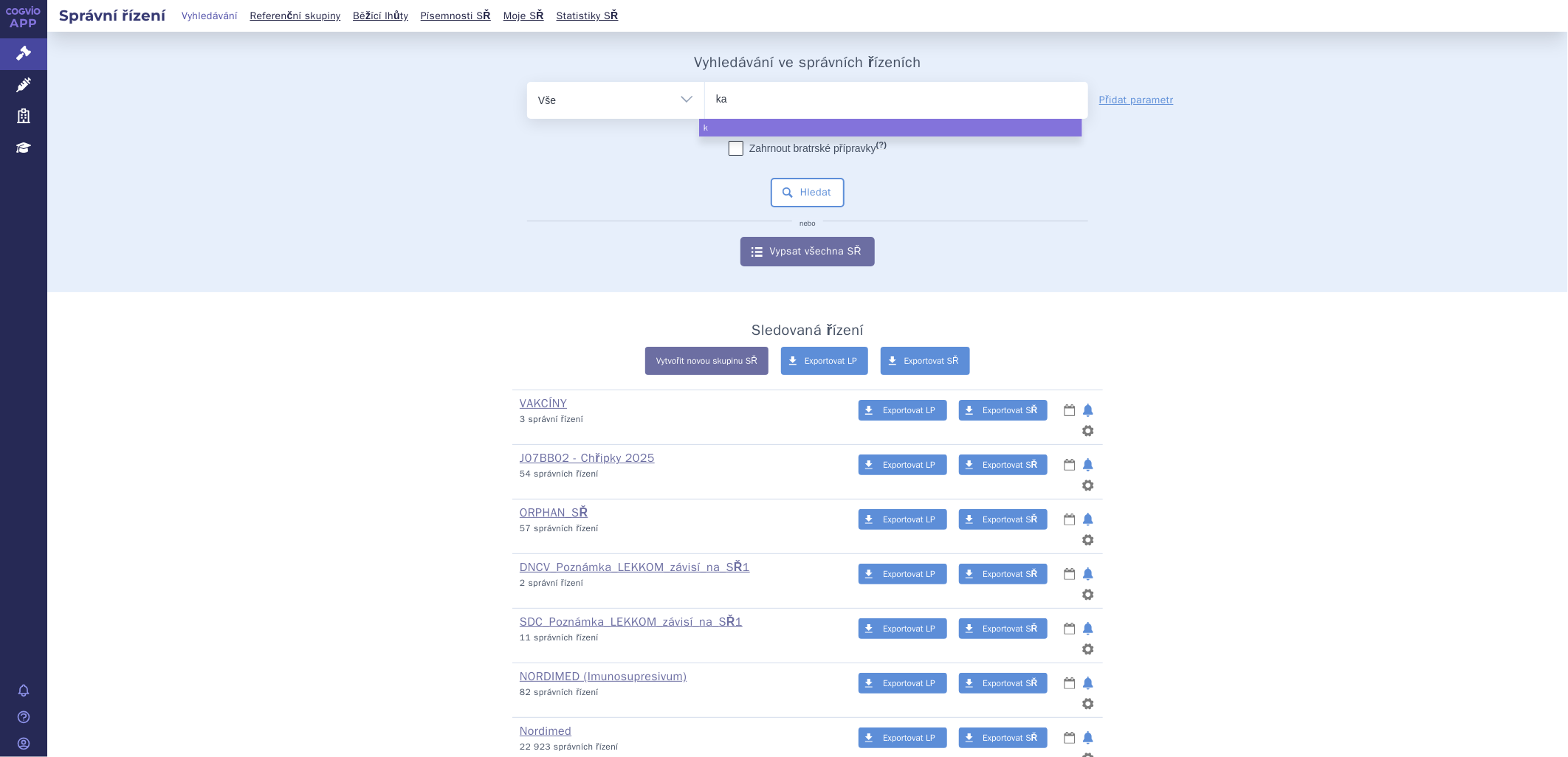 type on "kal" 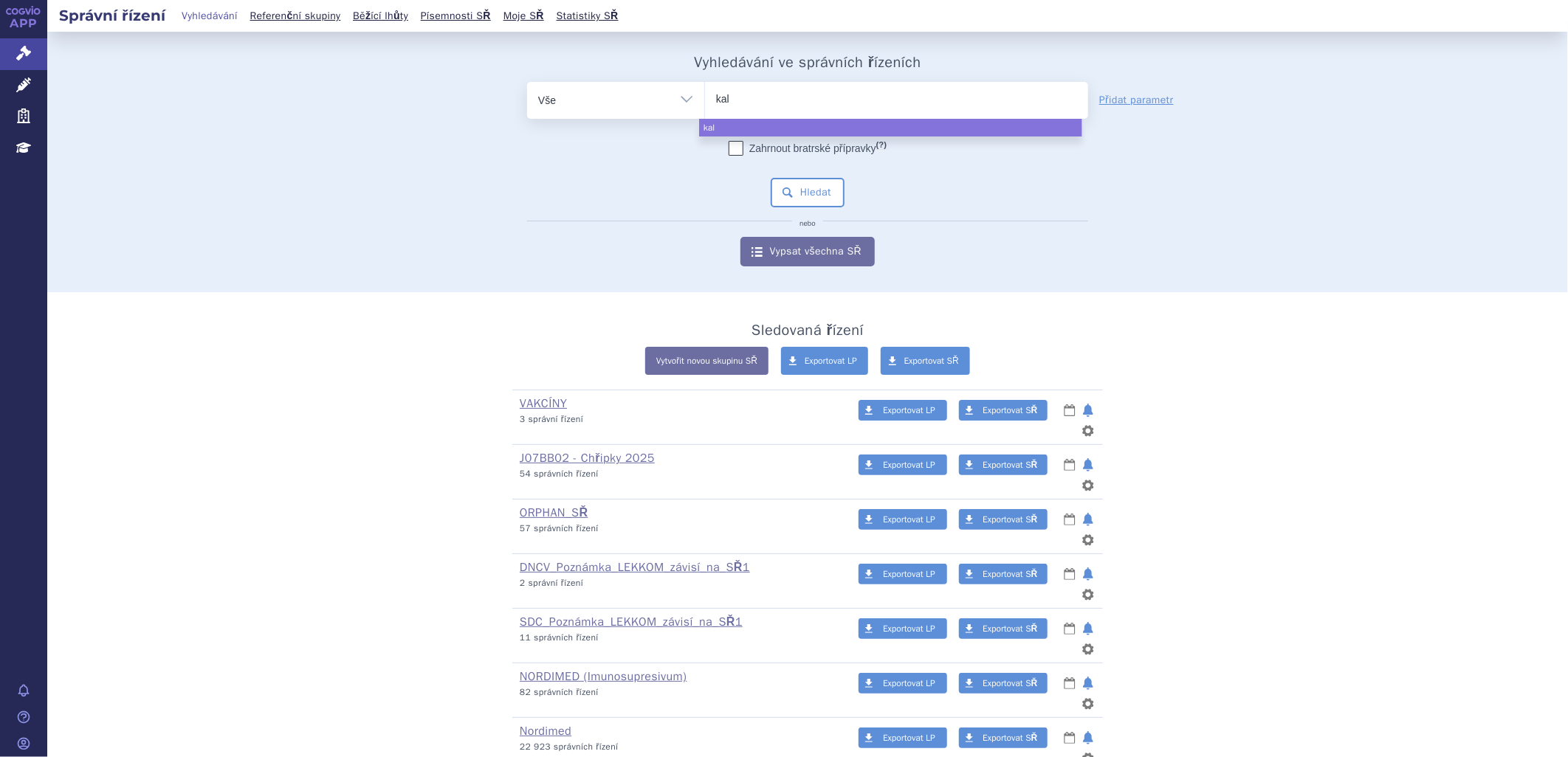 type on "kaln" 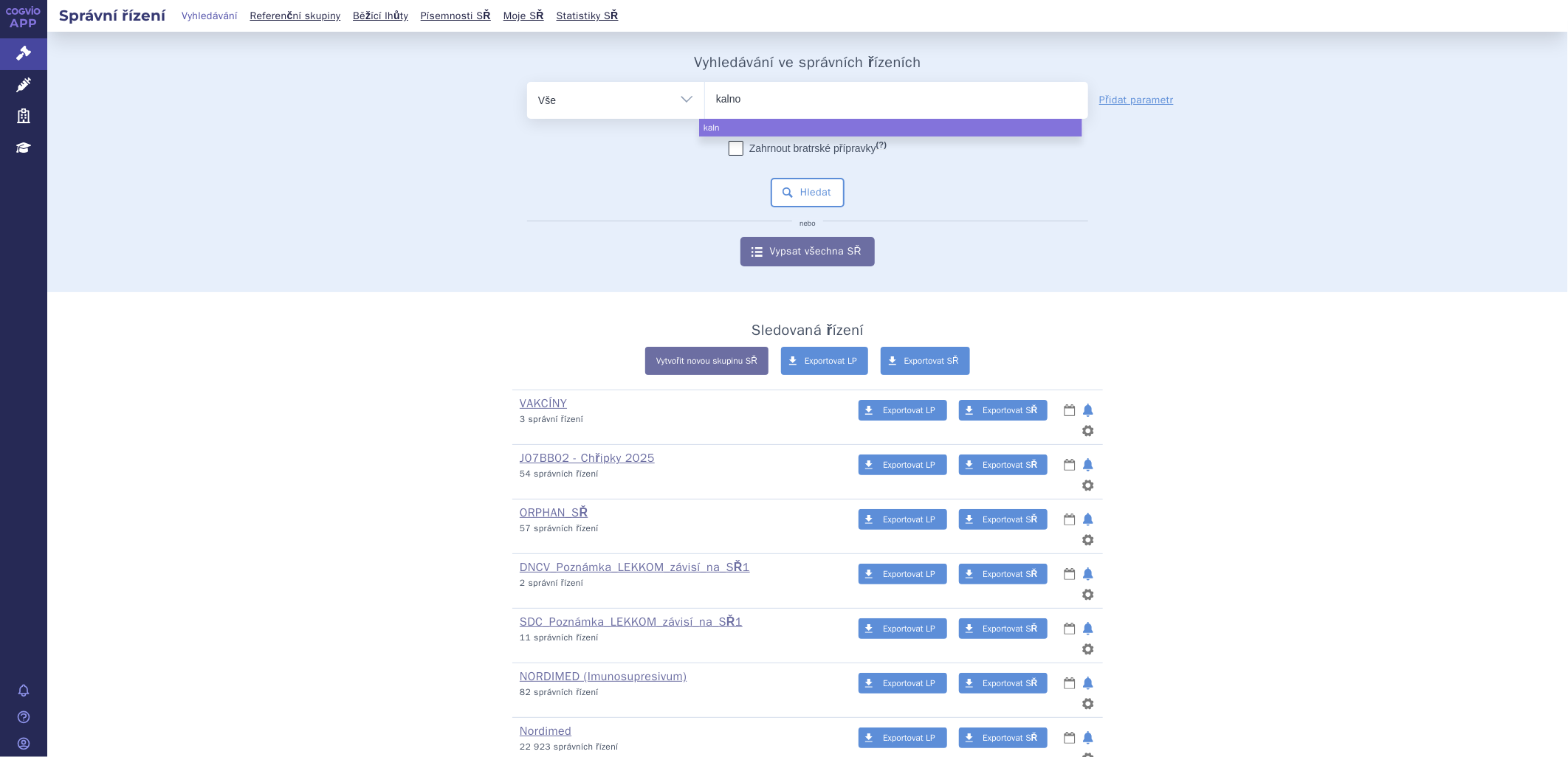 type on "kalnor" 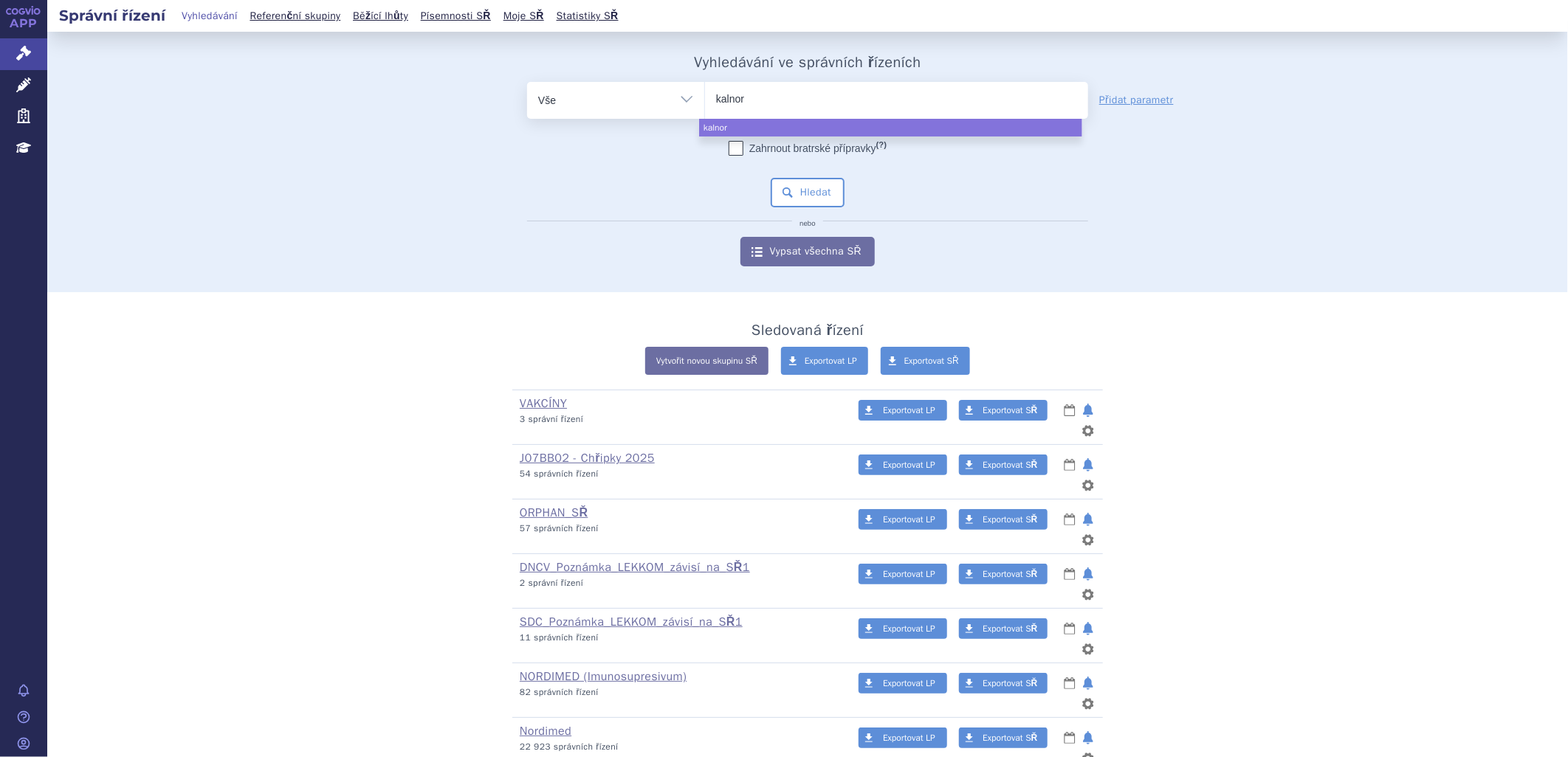 type on "kalnorm" 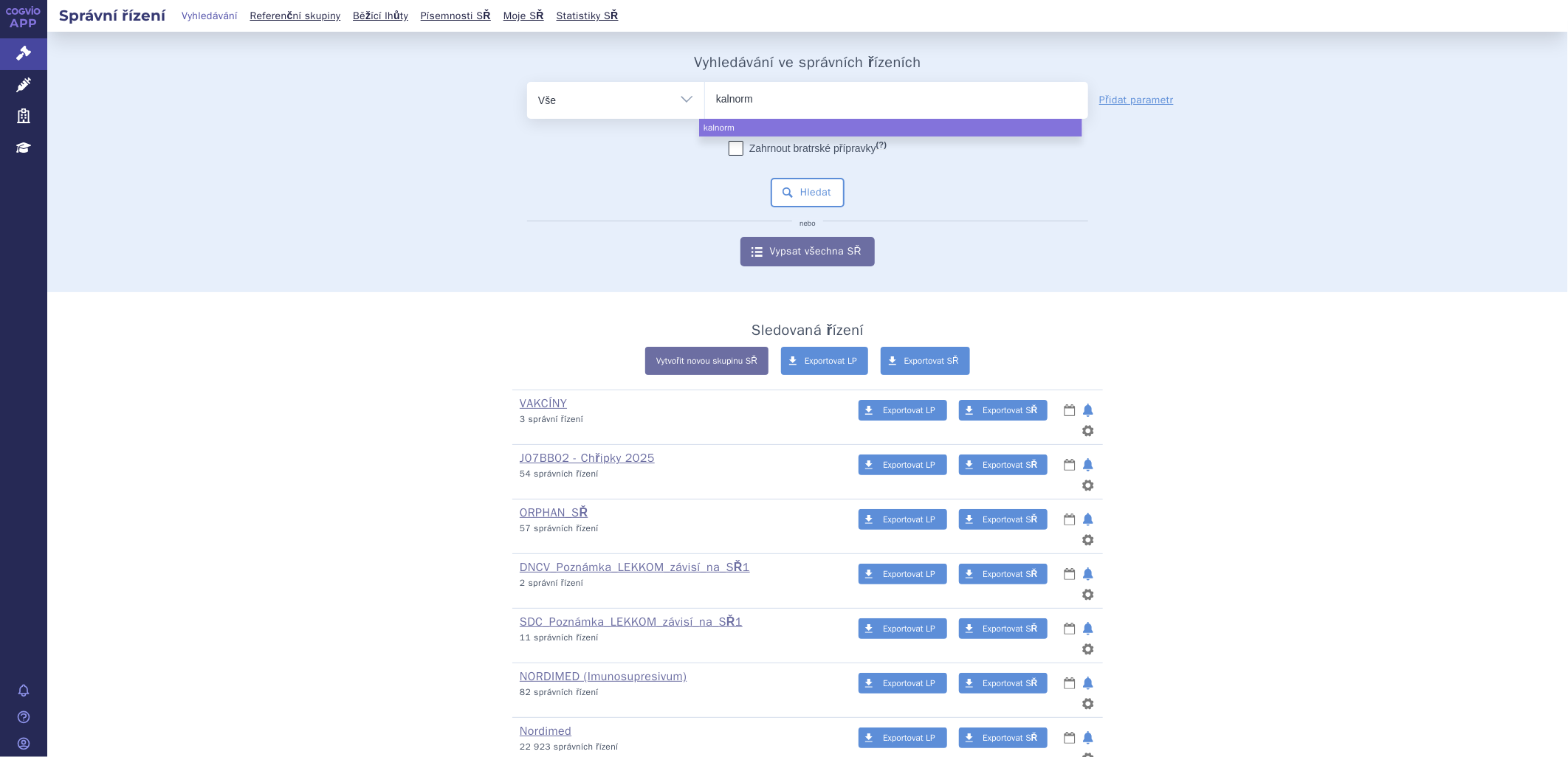 type on "kalnormi" 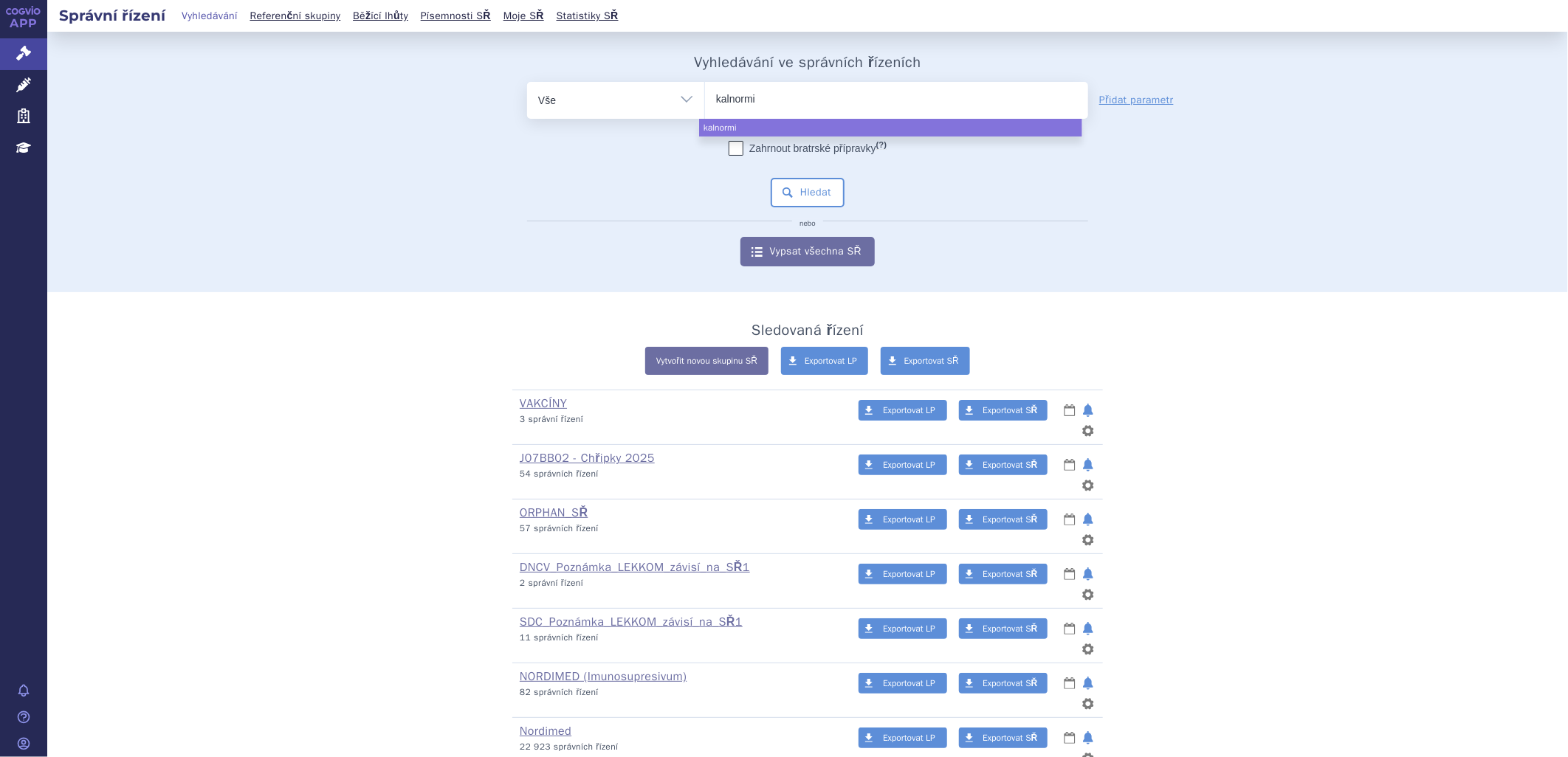 type on "kalnormin" 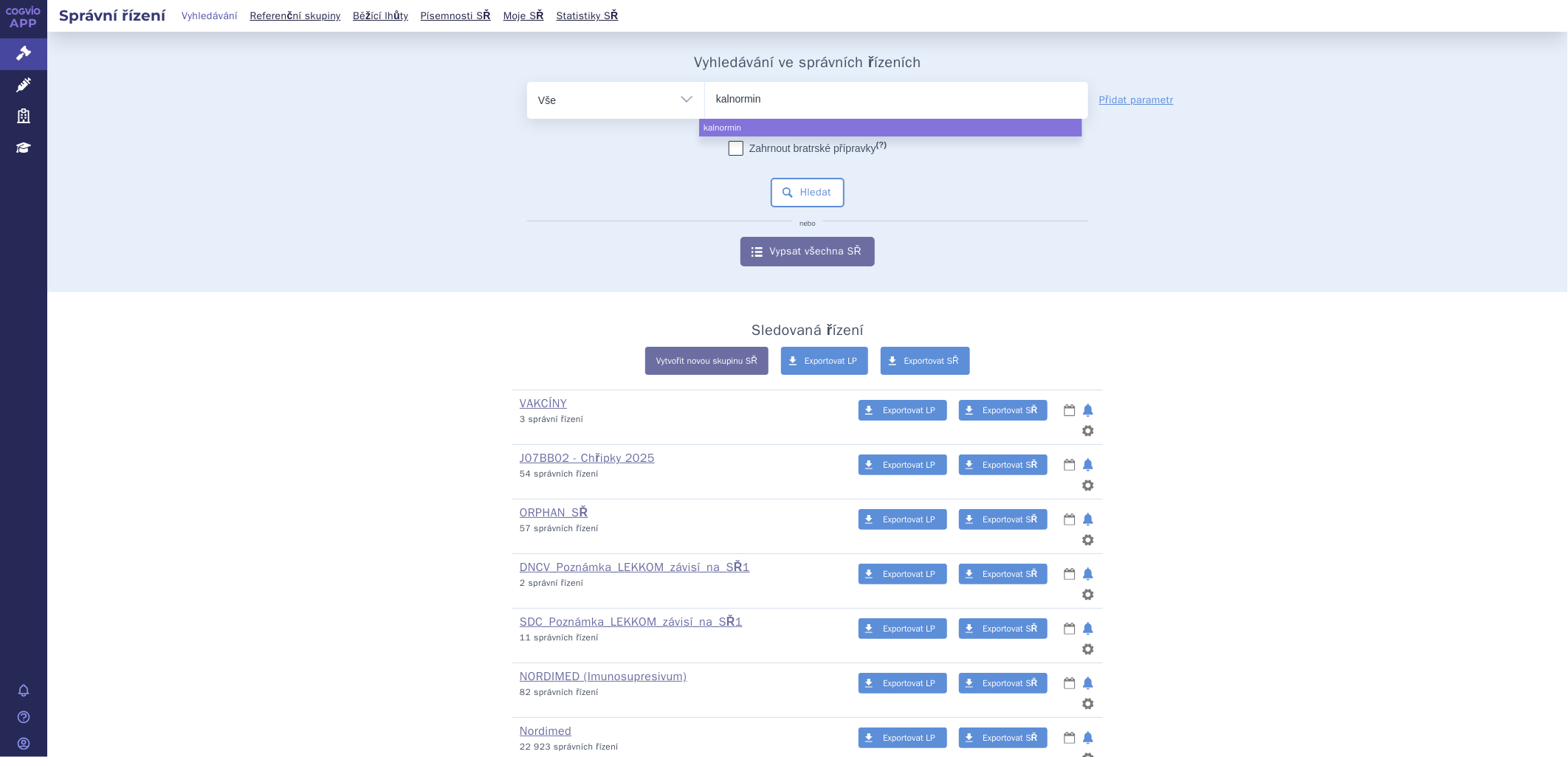 select on "kalnormin" 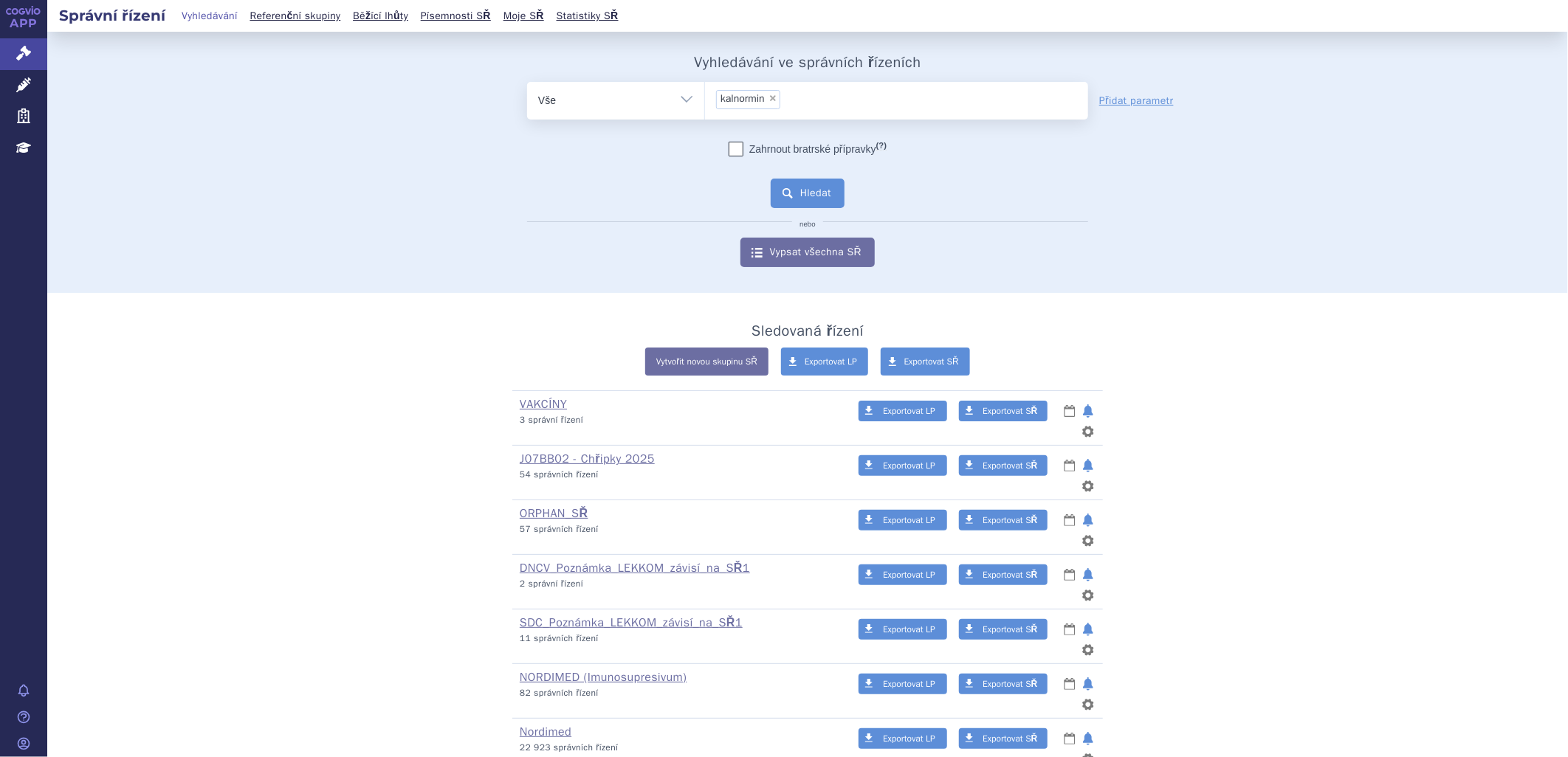 click on "Hledat" at bounding box center (808, 193) 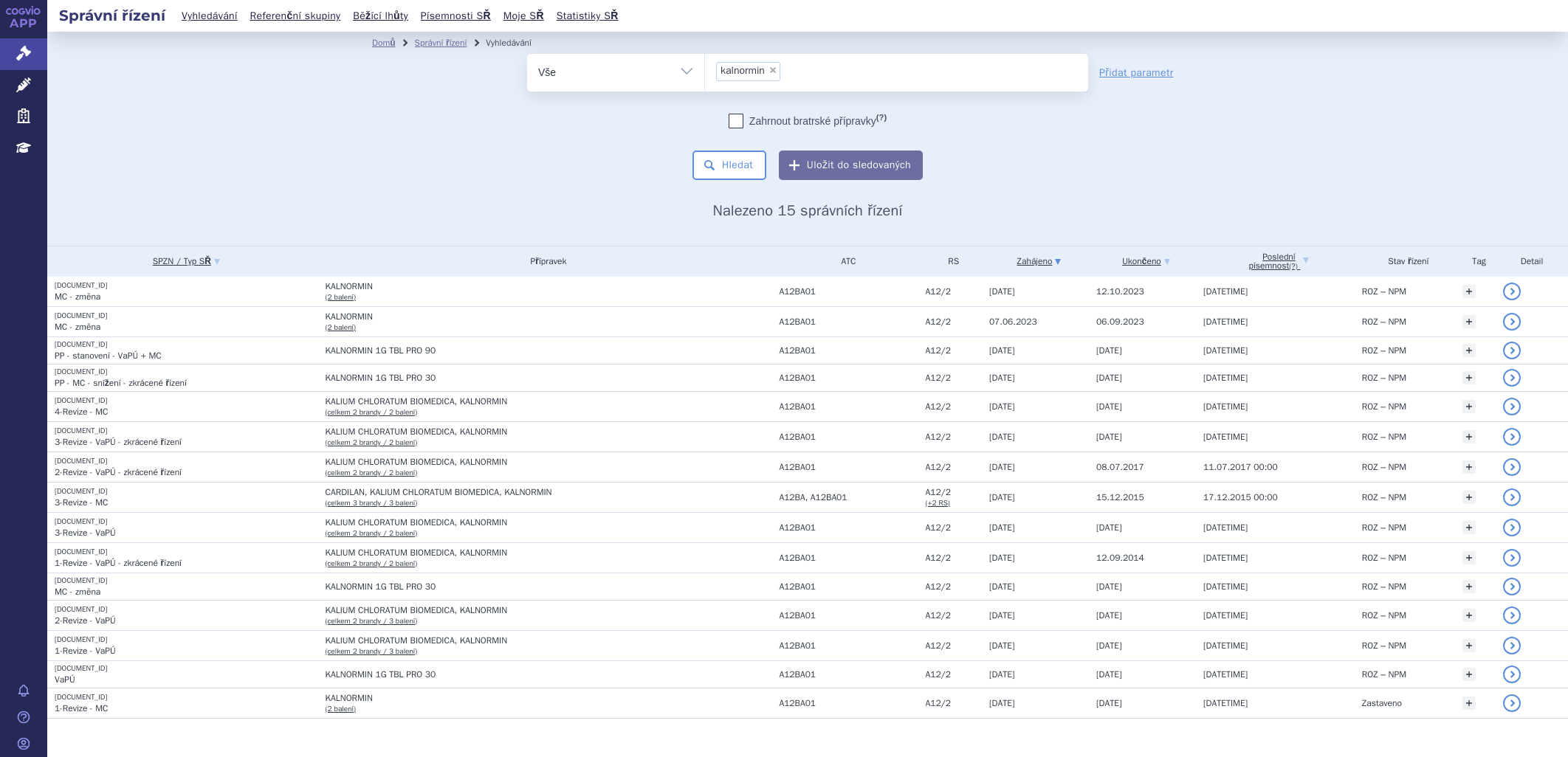 scroll, scrollTop: 0, scrollLeft: 0, axis: both 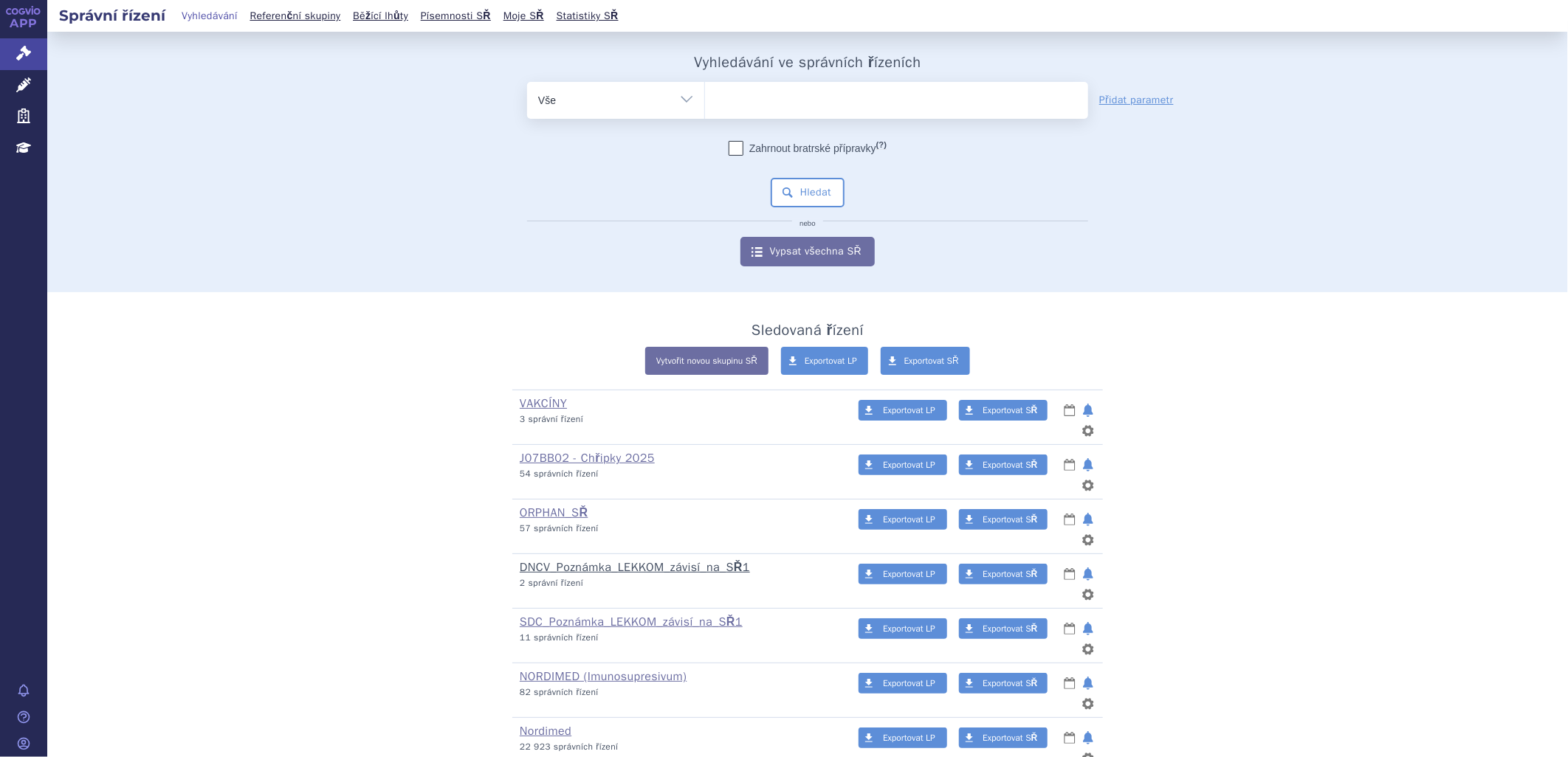 click on "DNCV_Poznámka_LEKKOM_závisí_na_SŘ1" at bounding box center (635, 567) 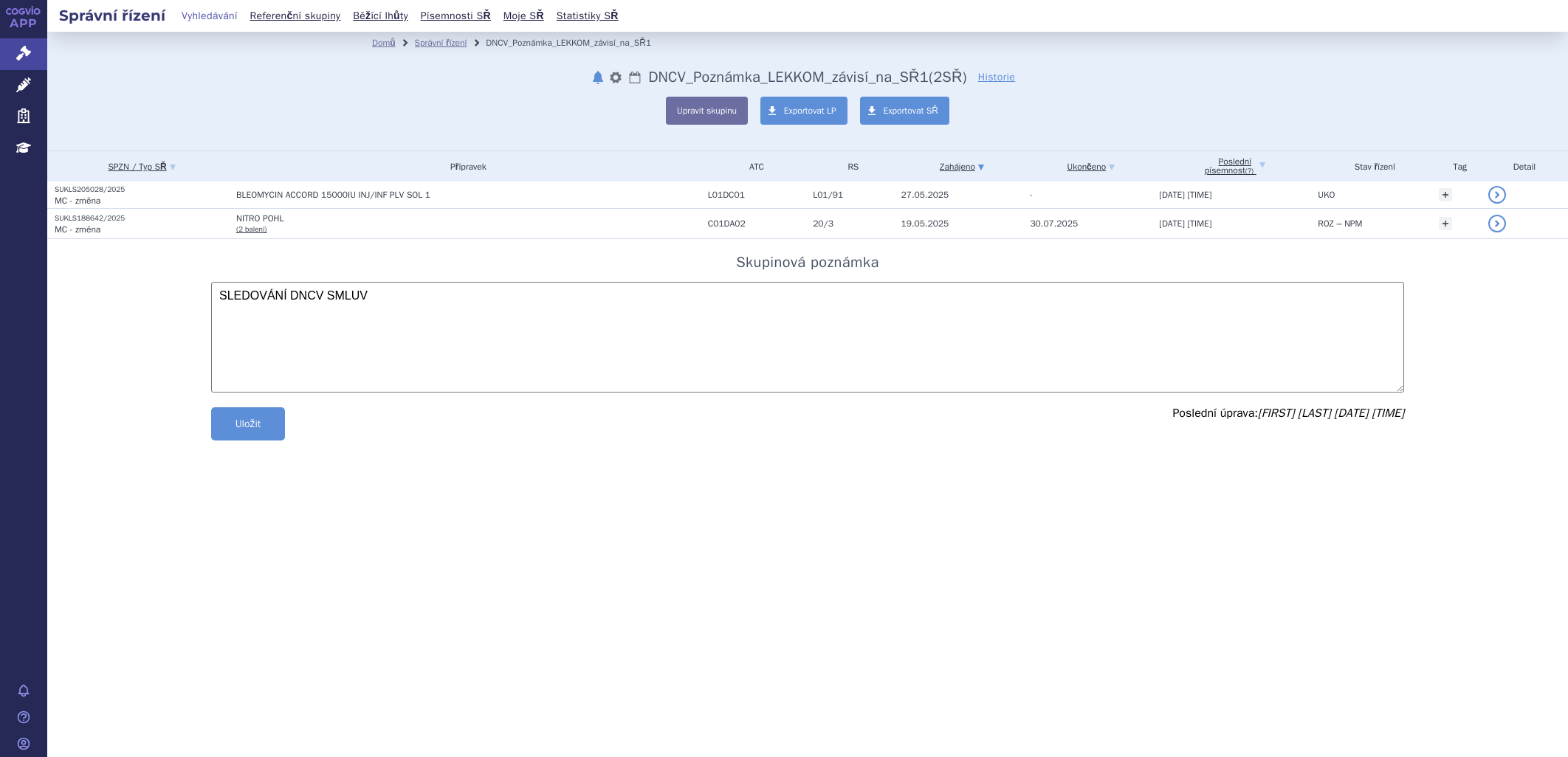 scroll, scrollTop: 0, scrollLeft: 0, axis: both 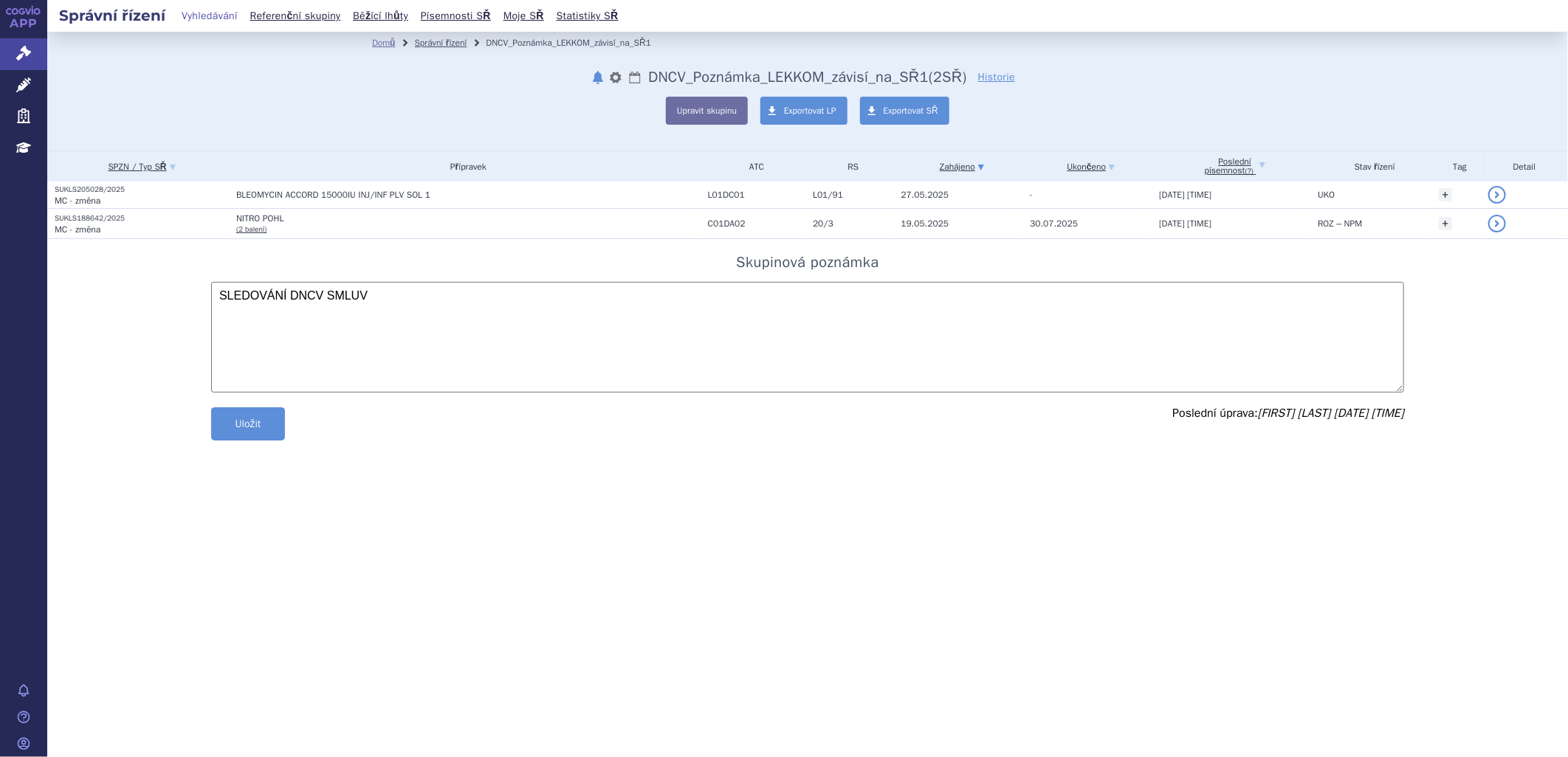 click on "Správní řízení" at bounding box center (441, 43) 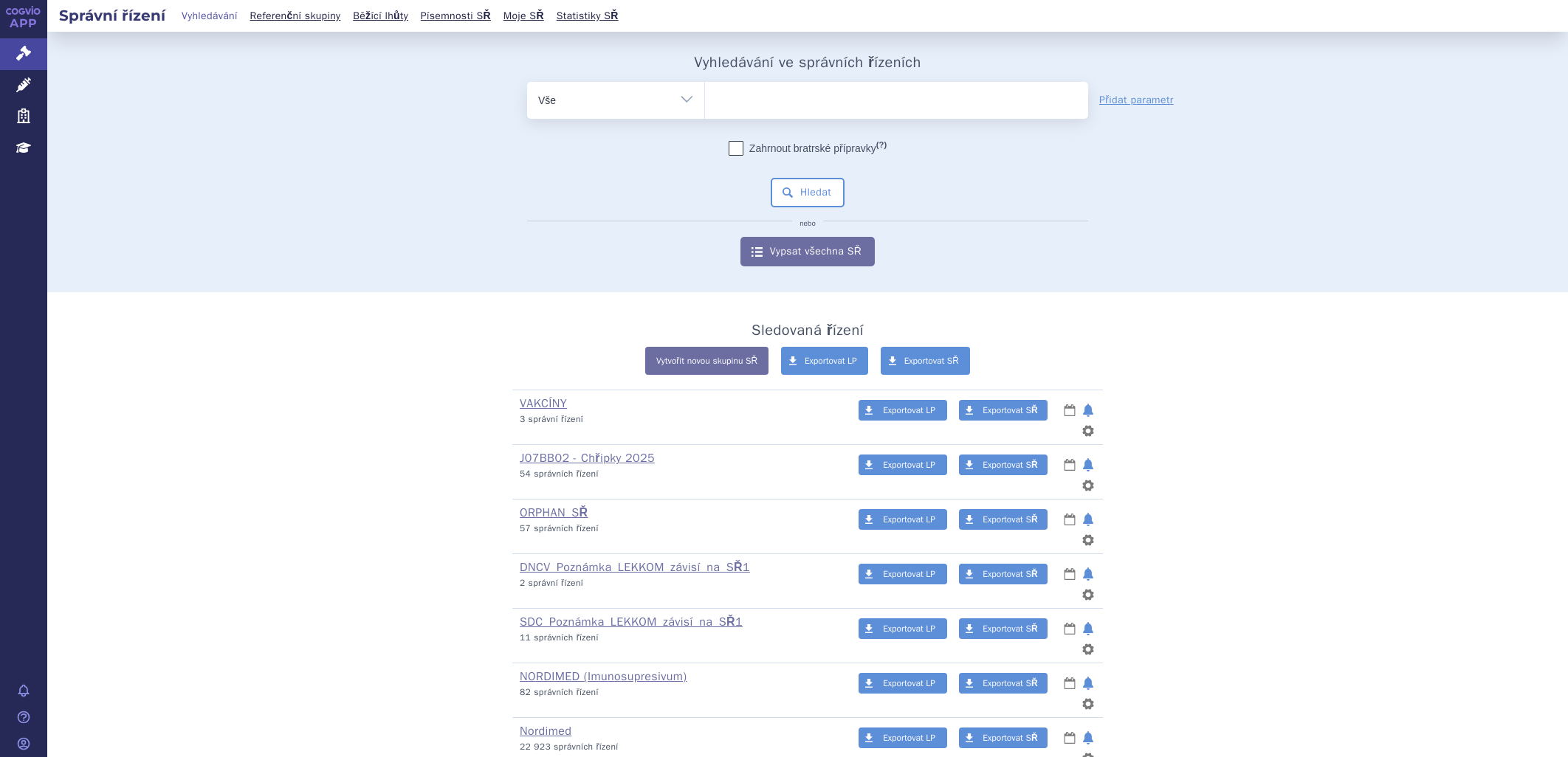 scroll, scrollTop: 0, scrollLeft: 0, axis: both 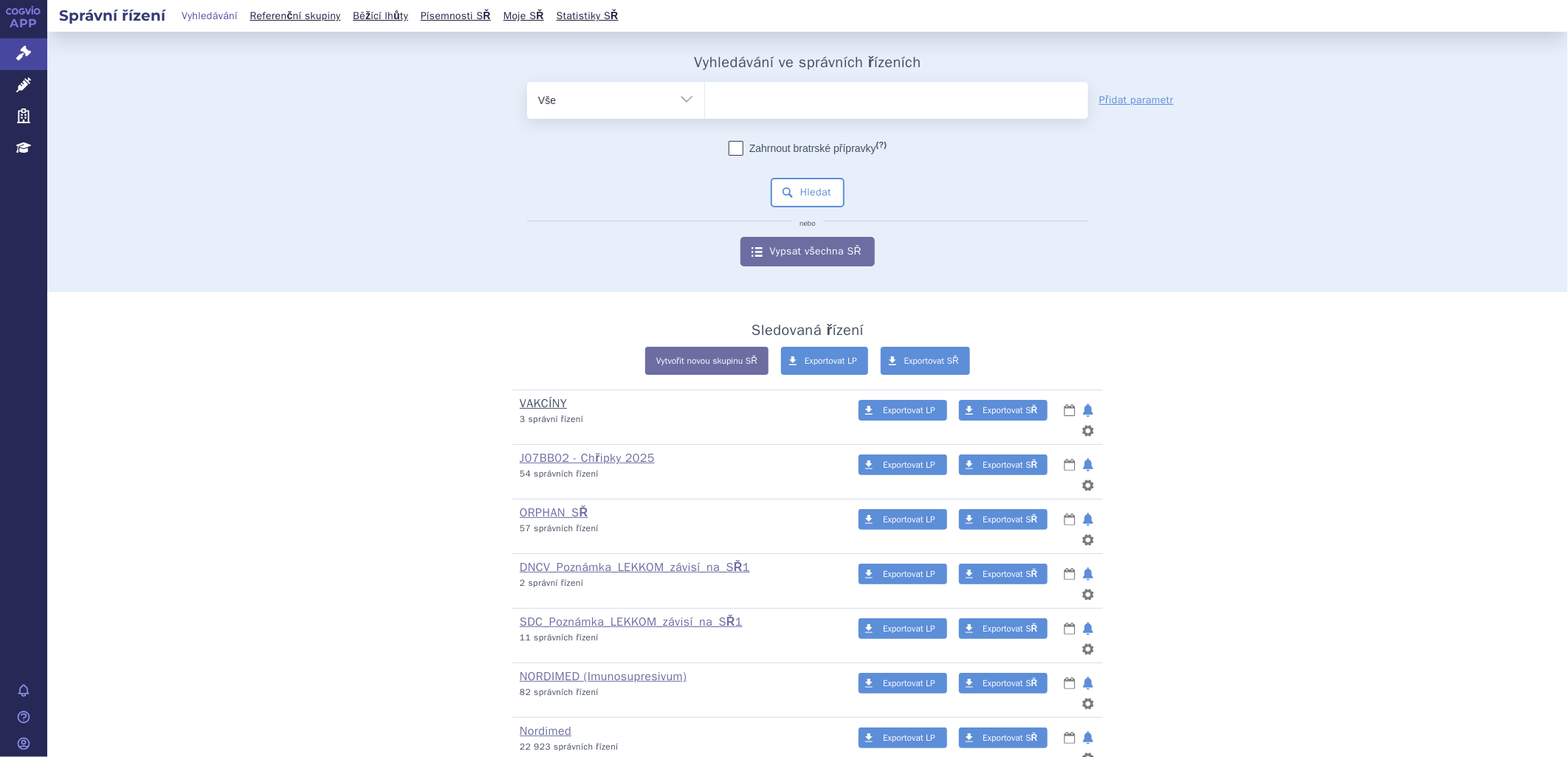 click on "VAKCÍNY" at bounding box center [543, 404] 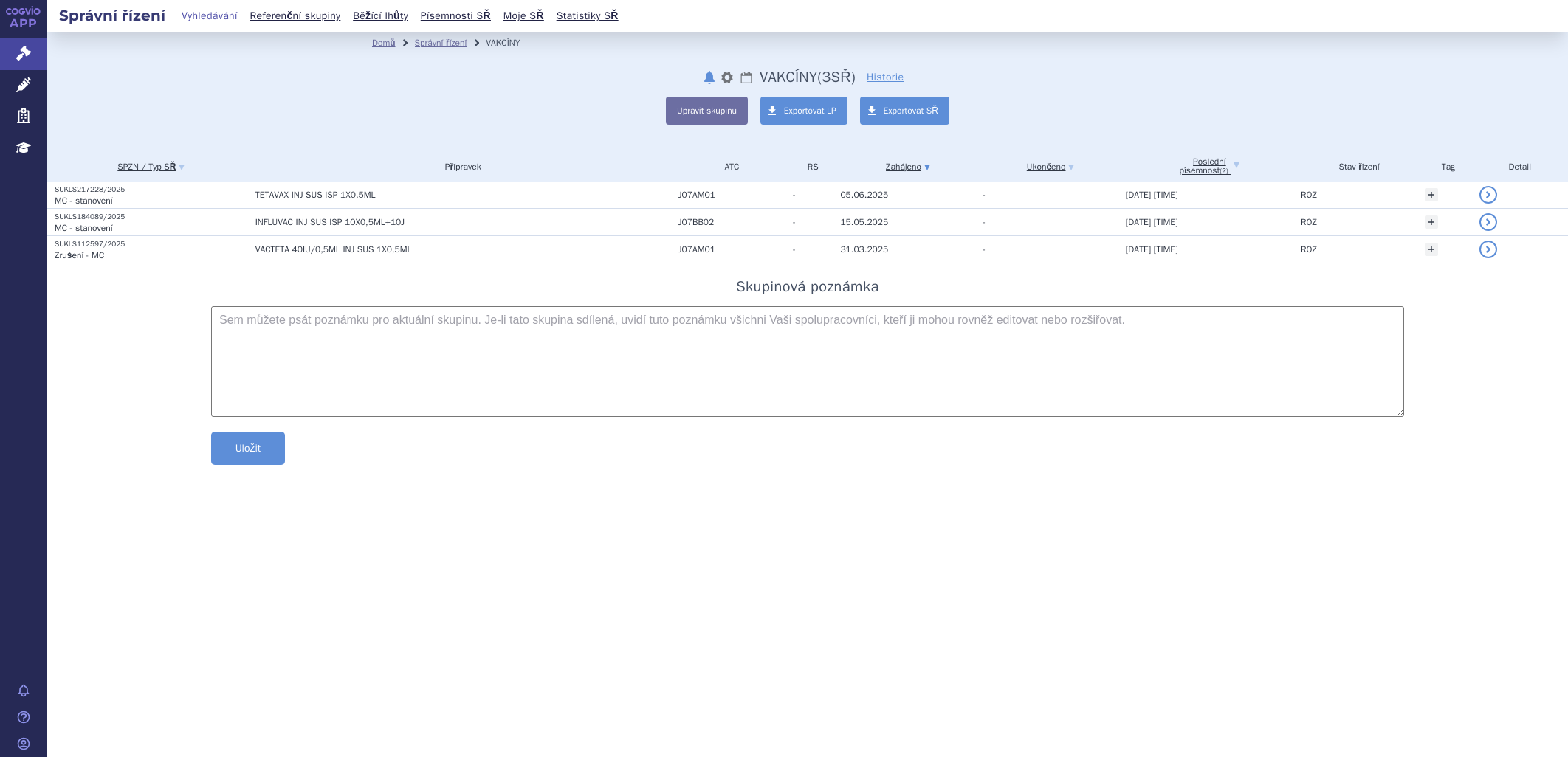 scroll, scrollTop: 0, scrollLeft: 0, axis: both 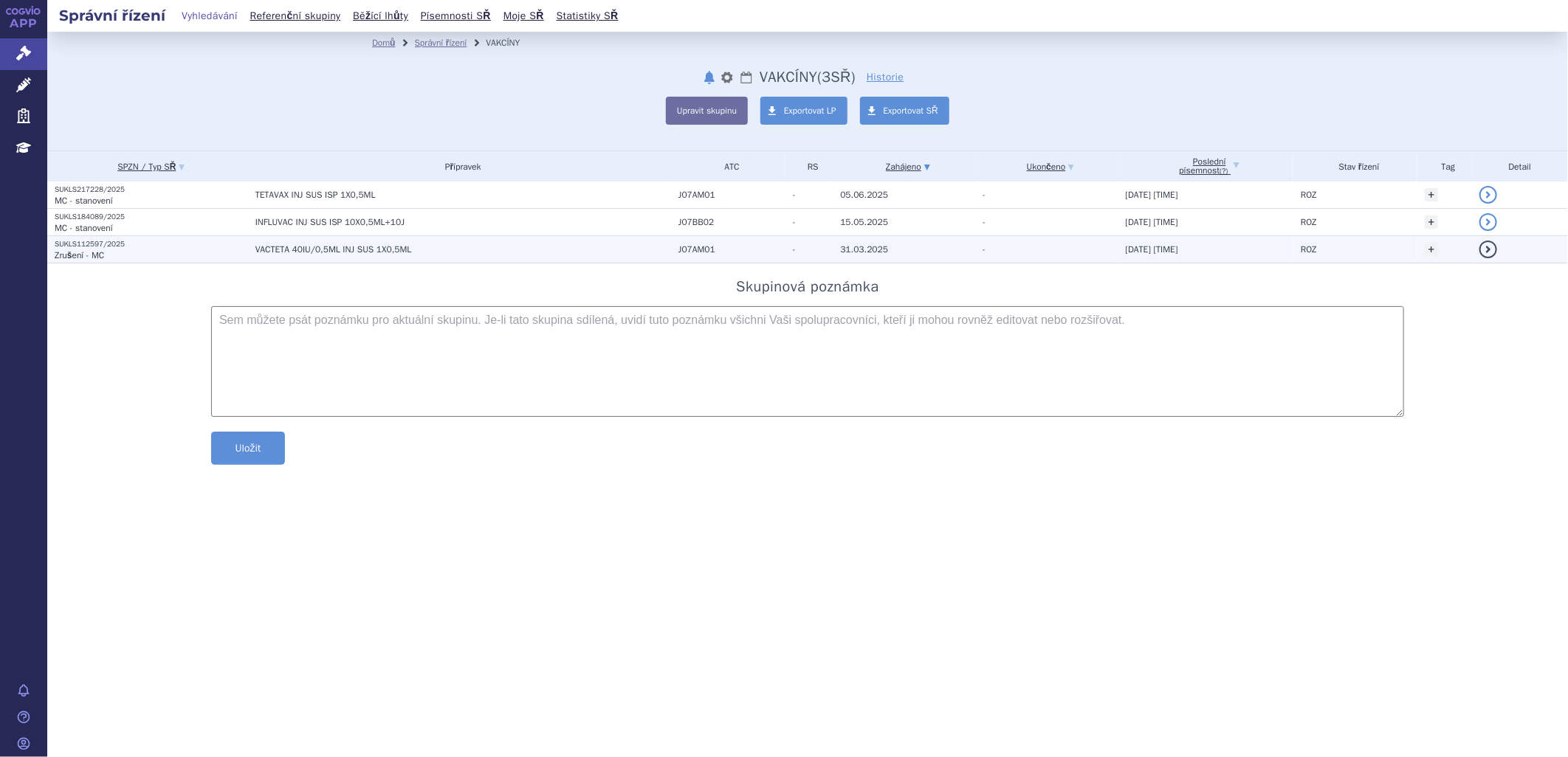 click on "SUKLS112597/2025" at bounding box center [151, 244] 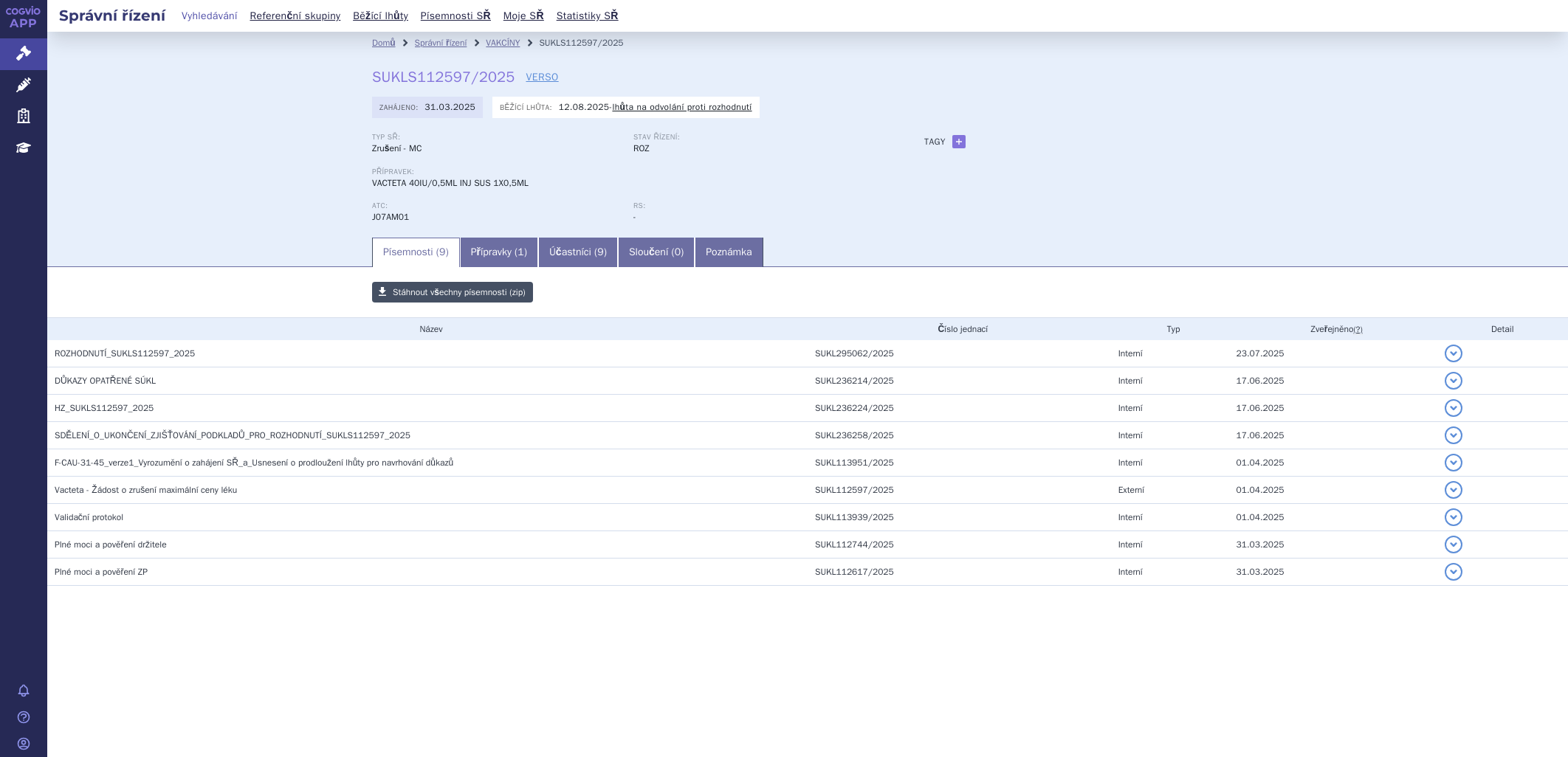 scroll, scrollTop: 0, scrollLeft: 0, axis: both 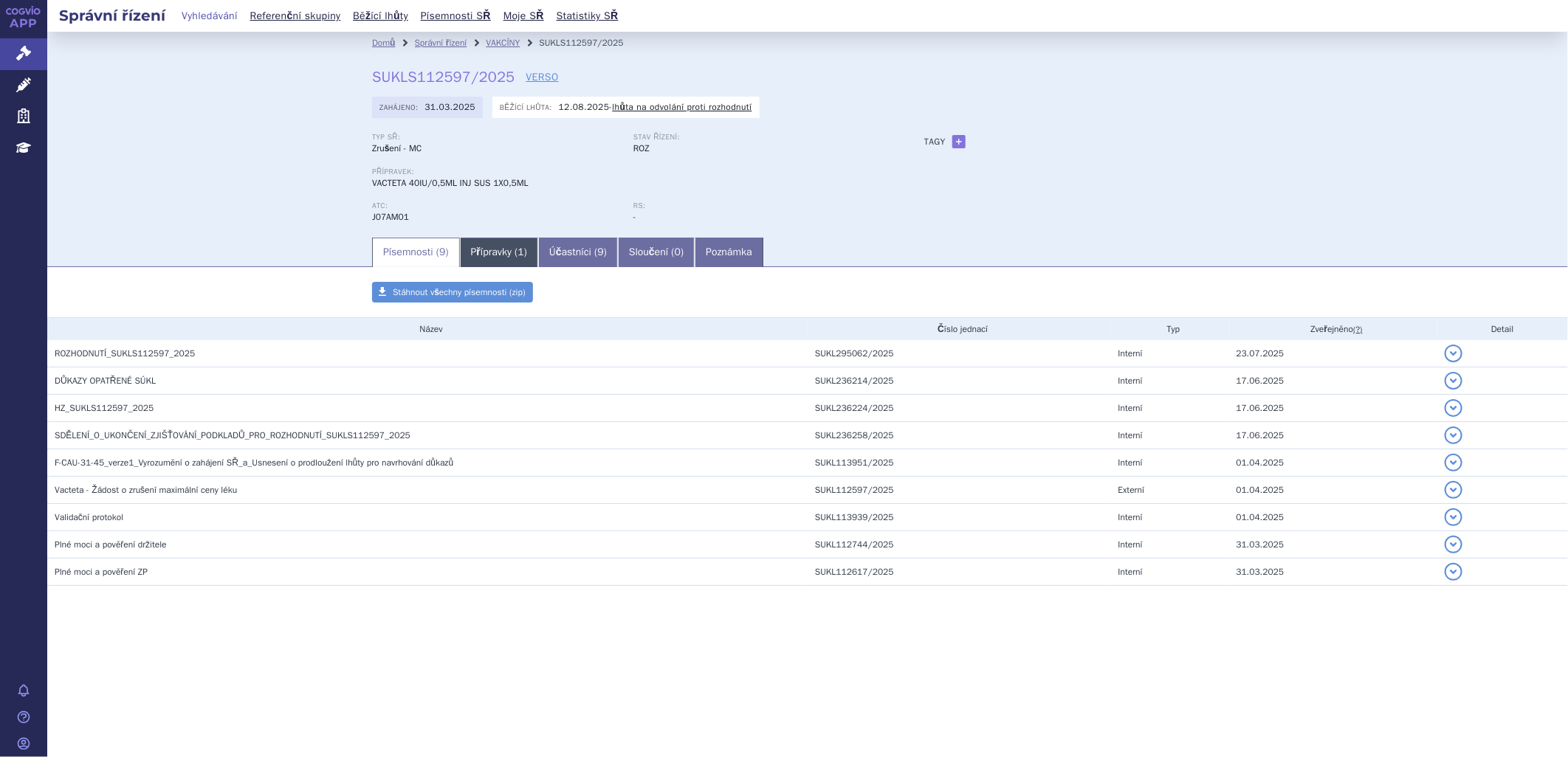 click on "Přípravky ( 1 )" at bounding box center [499, 252] 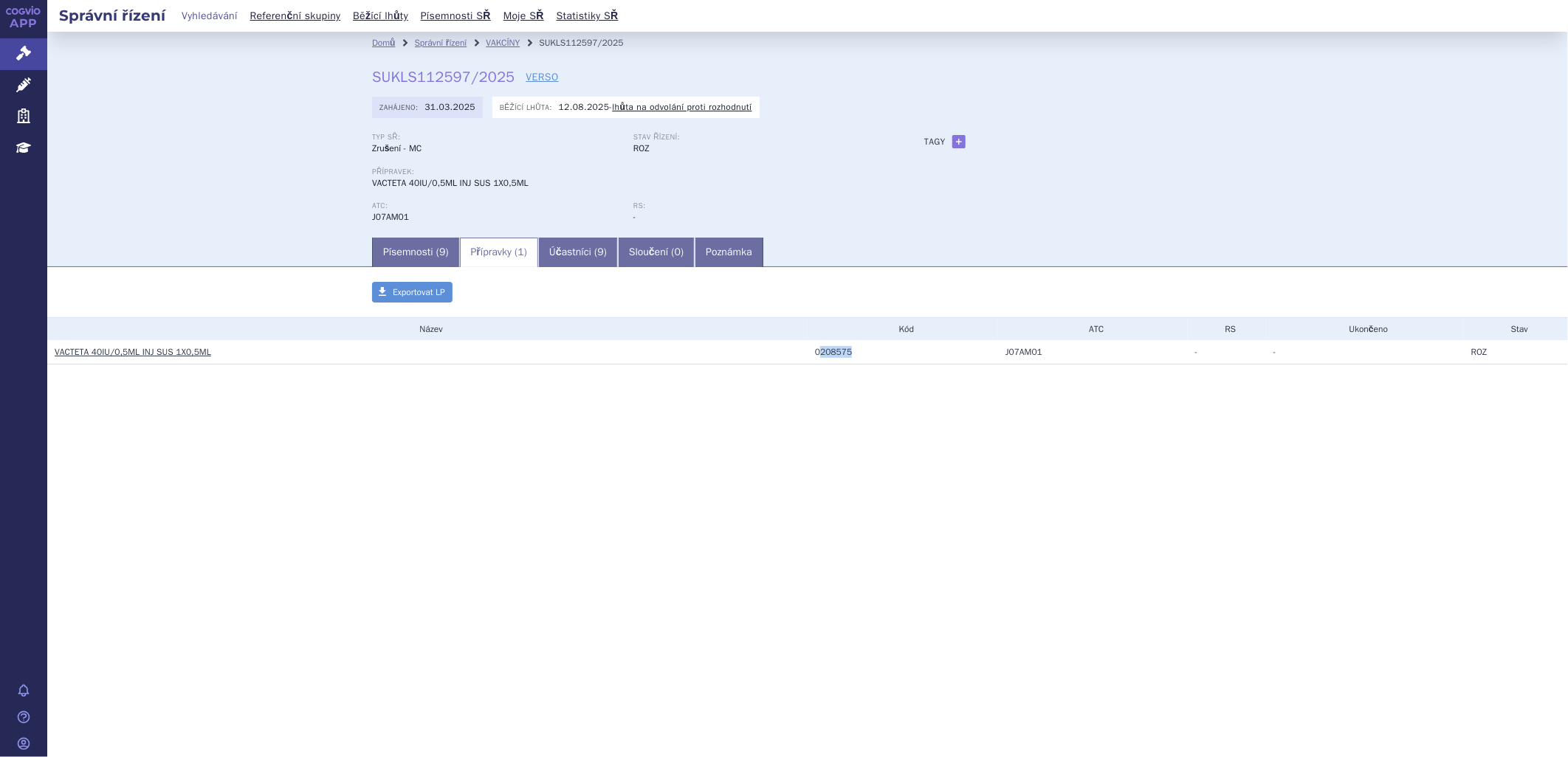 drag, startPoint x: 820, startPoint y: 352, endPoint x: 853, endPoint y: 355, distance: 33.136083 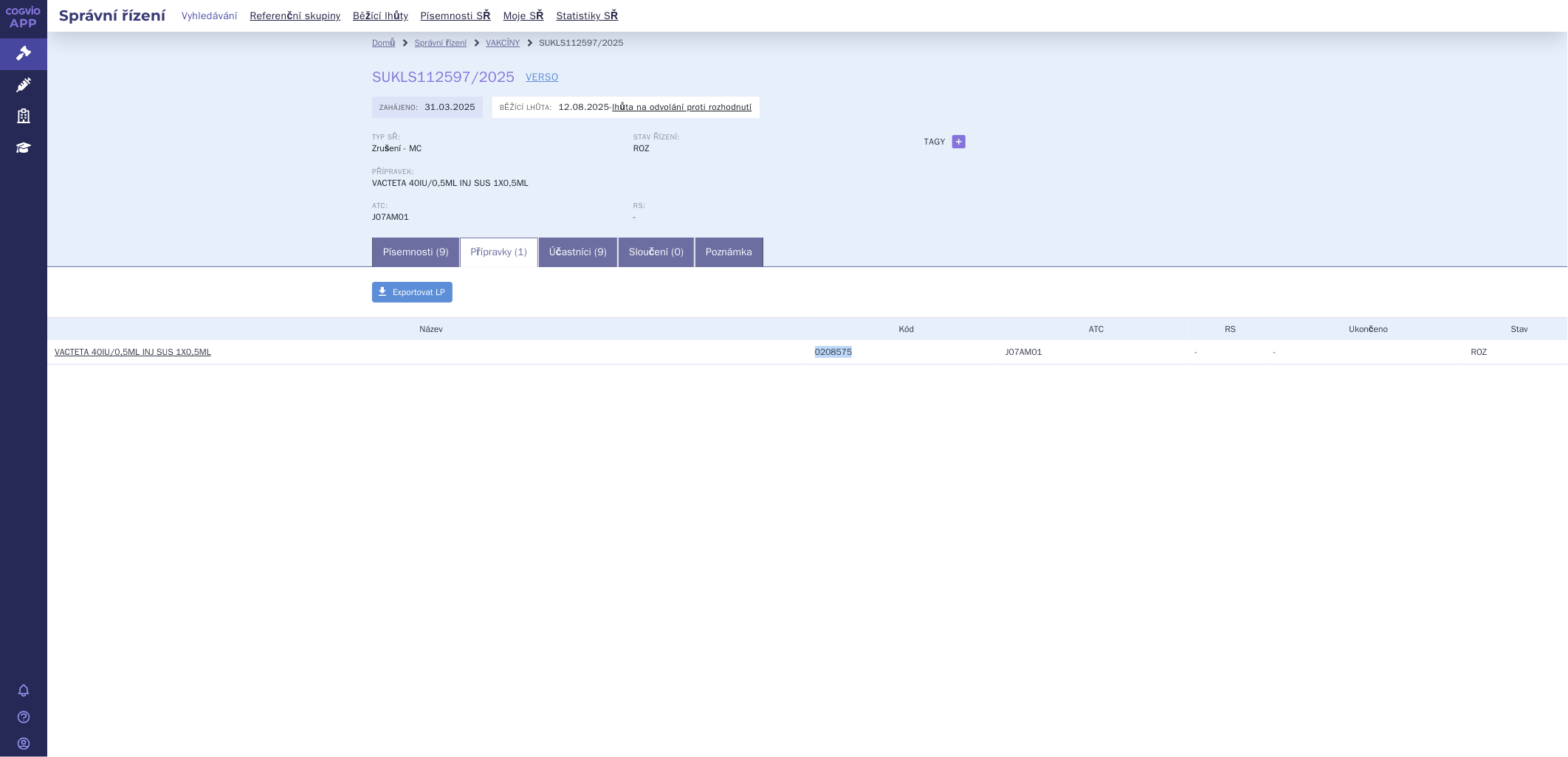 drag, startPoint x: 816, startPoint y: 354, endPoint x: 847, endPoint y: 354, distance: 31 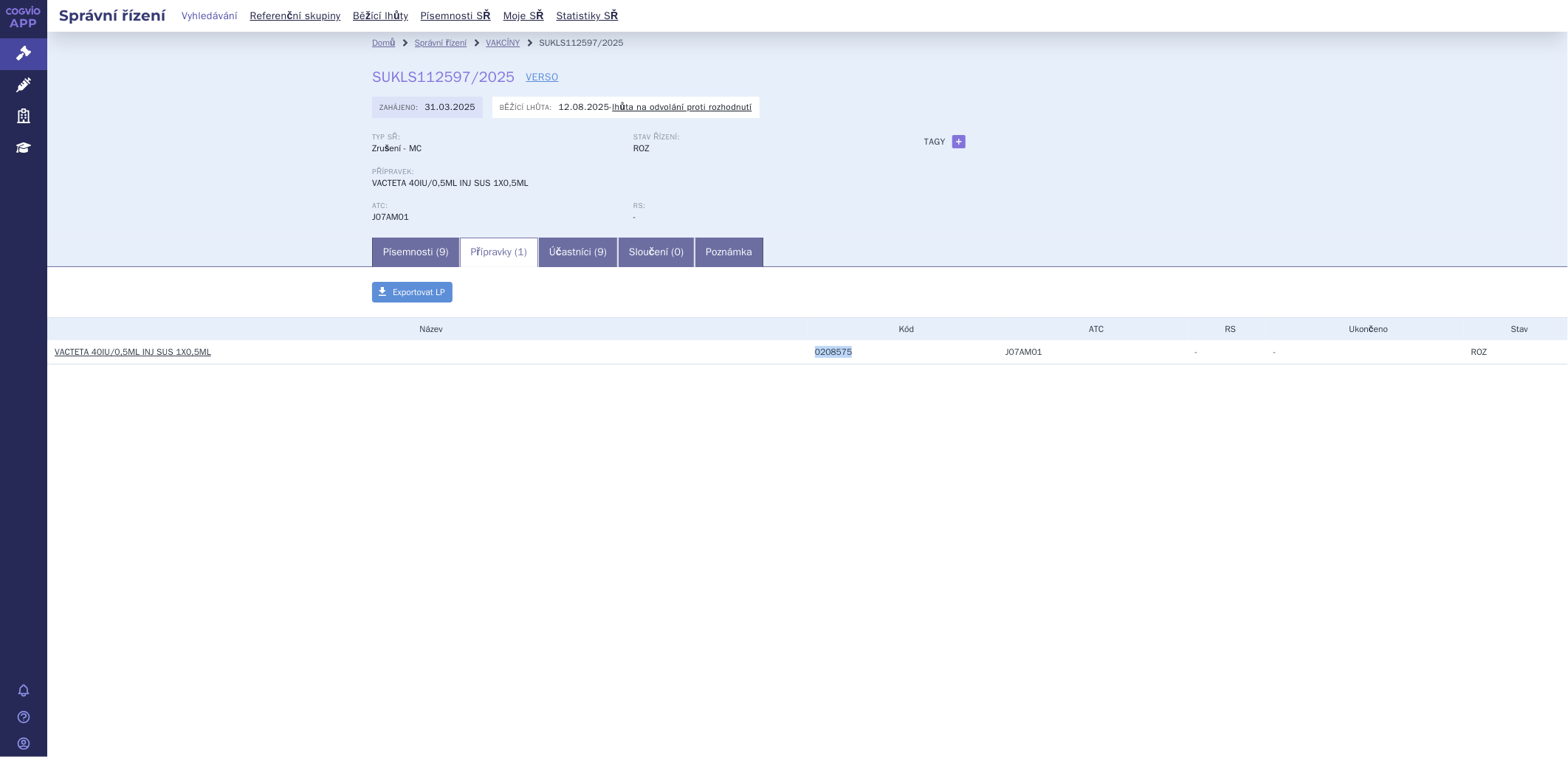 copy on "0208575" 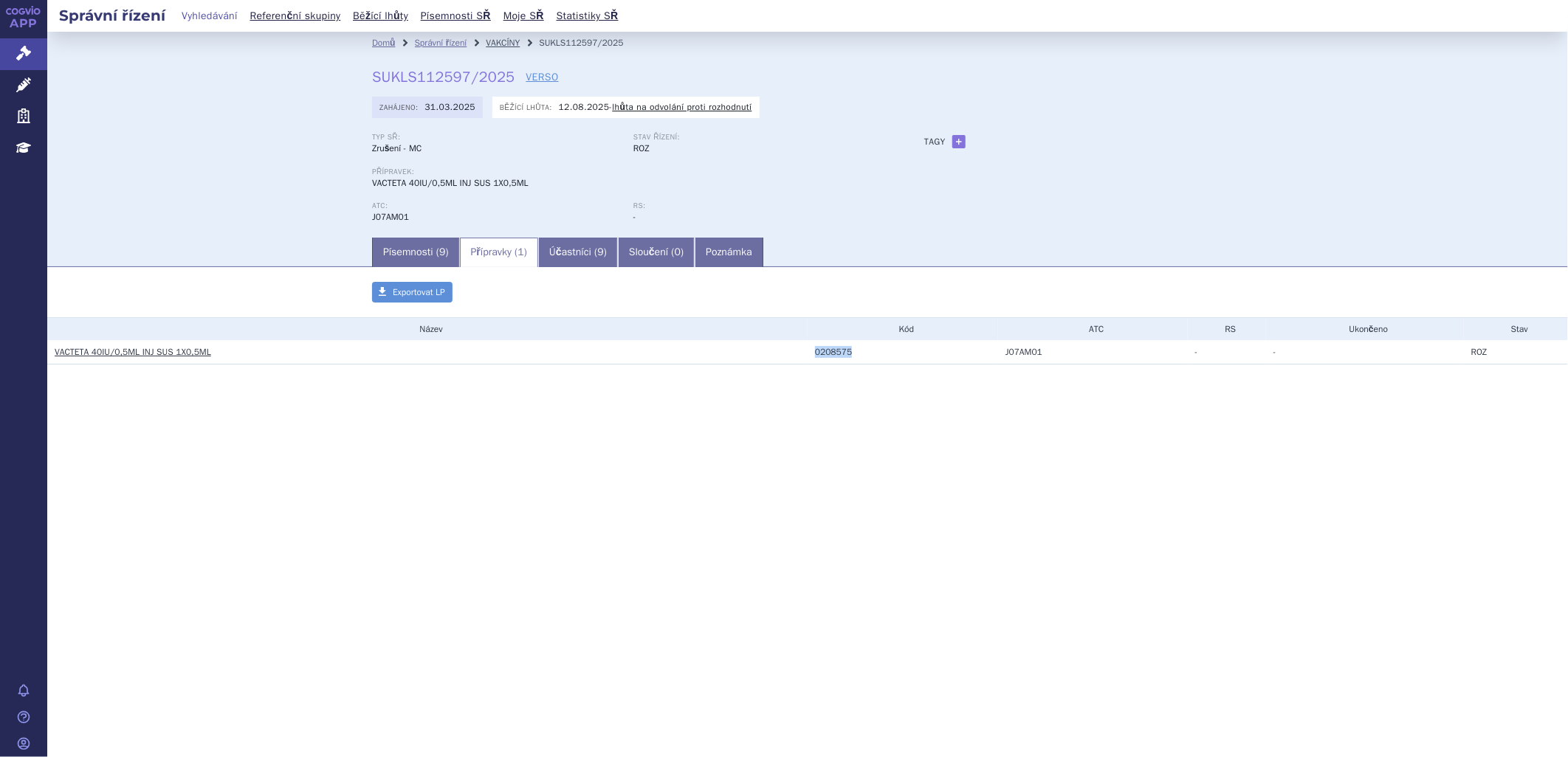 click on "VAKCÍNY" at bounding box center [503, 43] 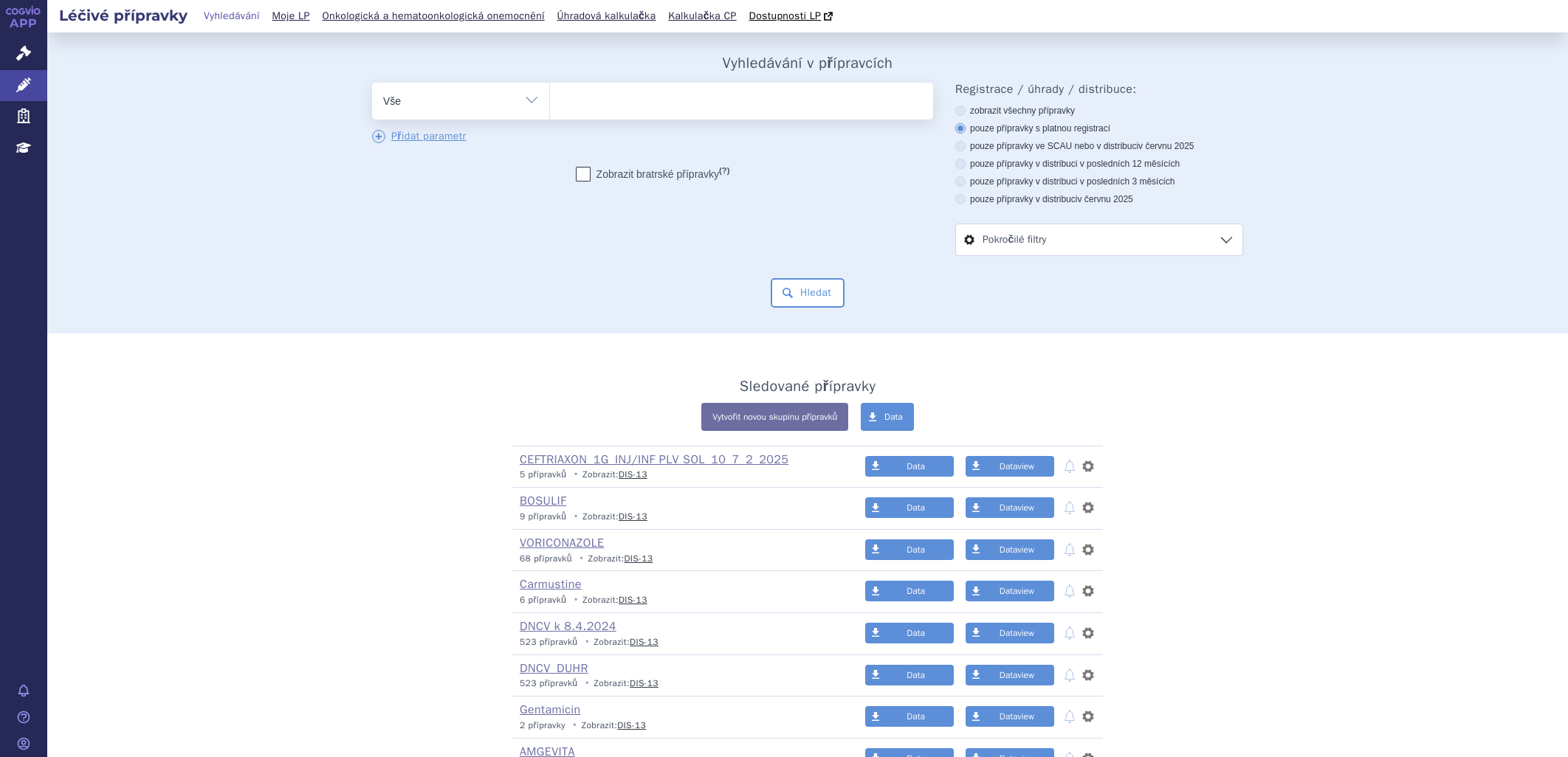 scroll, scrollTop: 0, scrollLeft: 0, axis: both 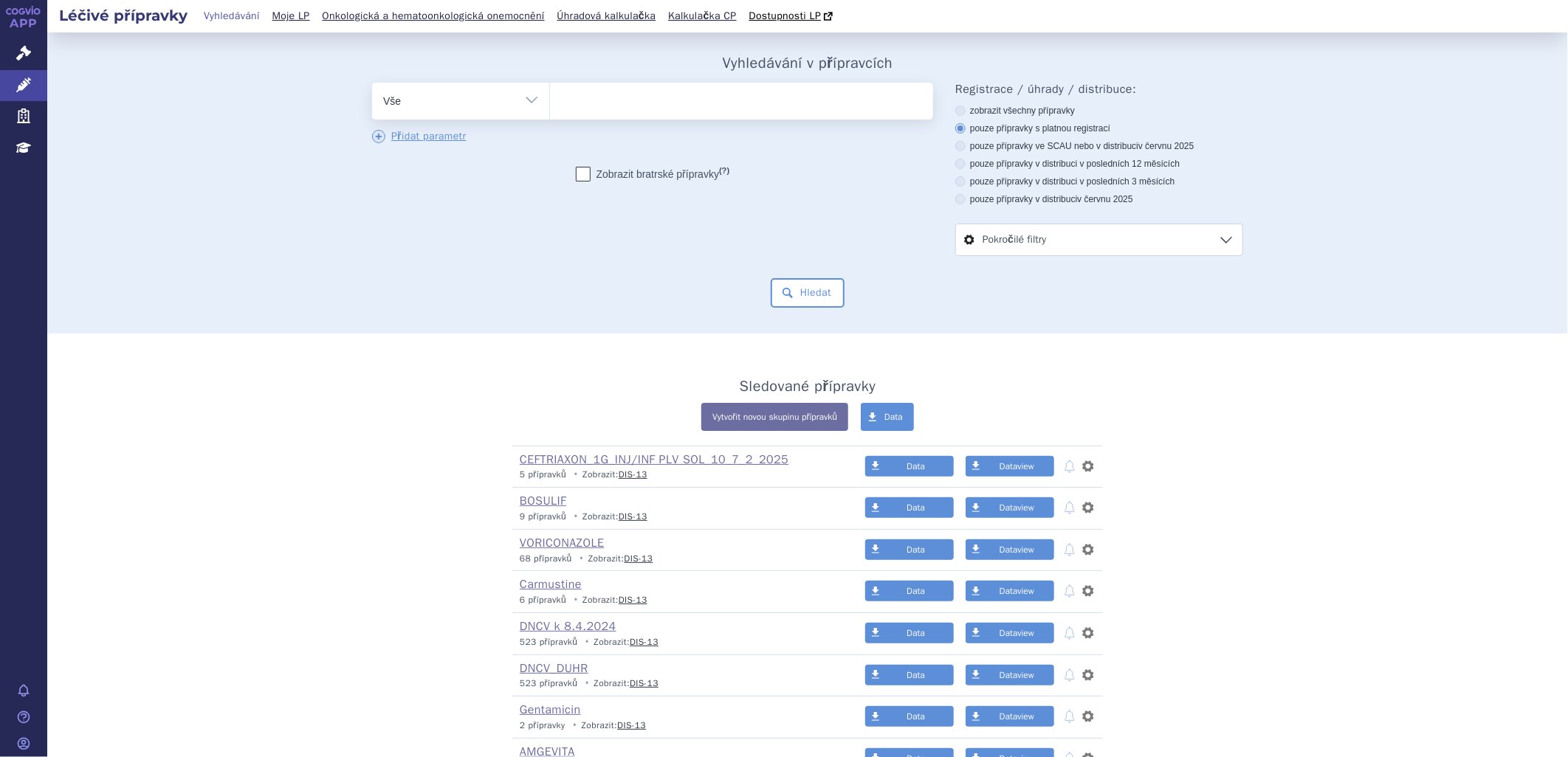 click at bounding box center [741, 98] 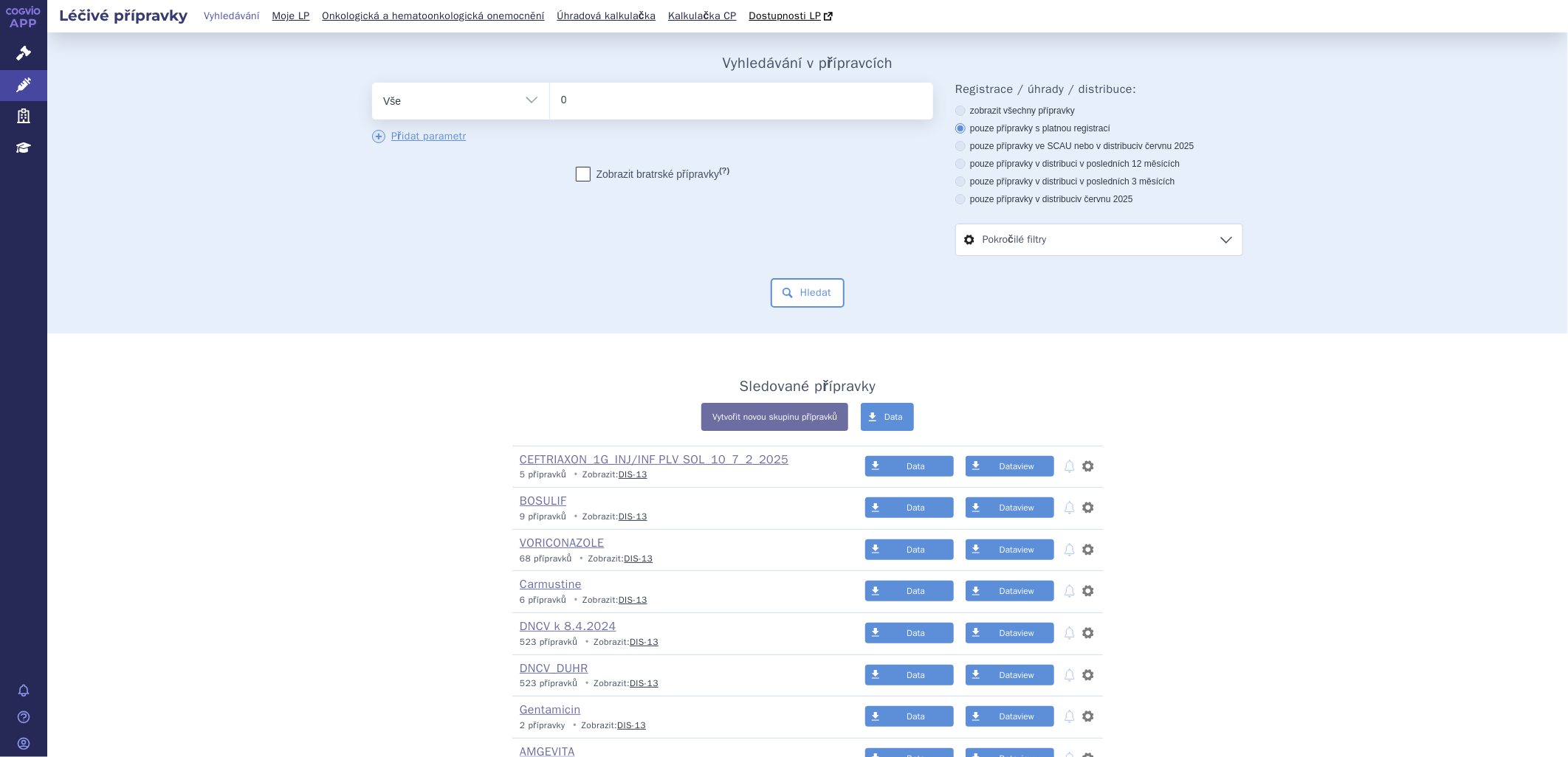 type 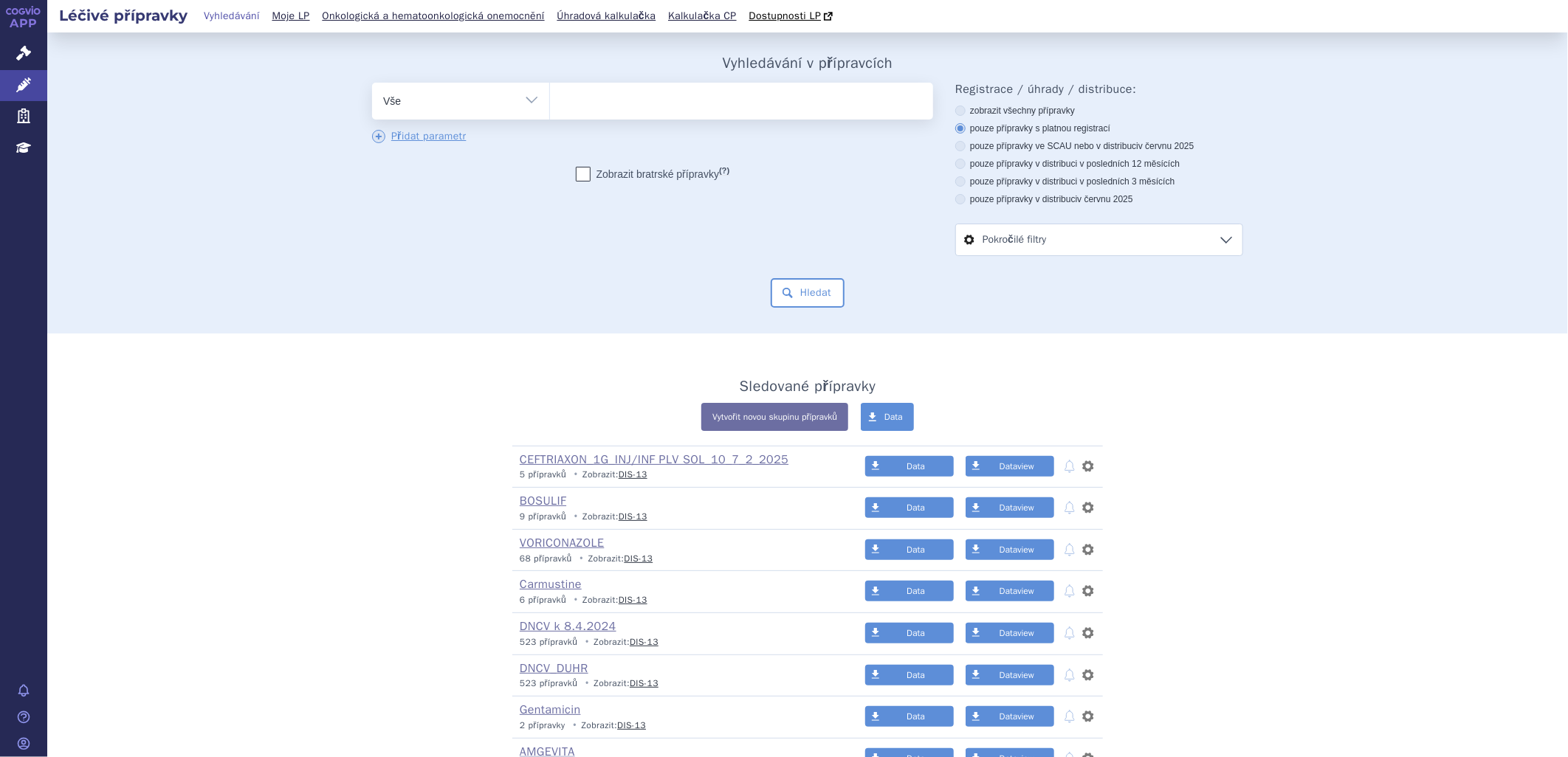select on "0208575" 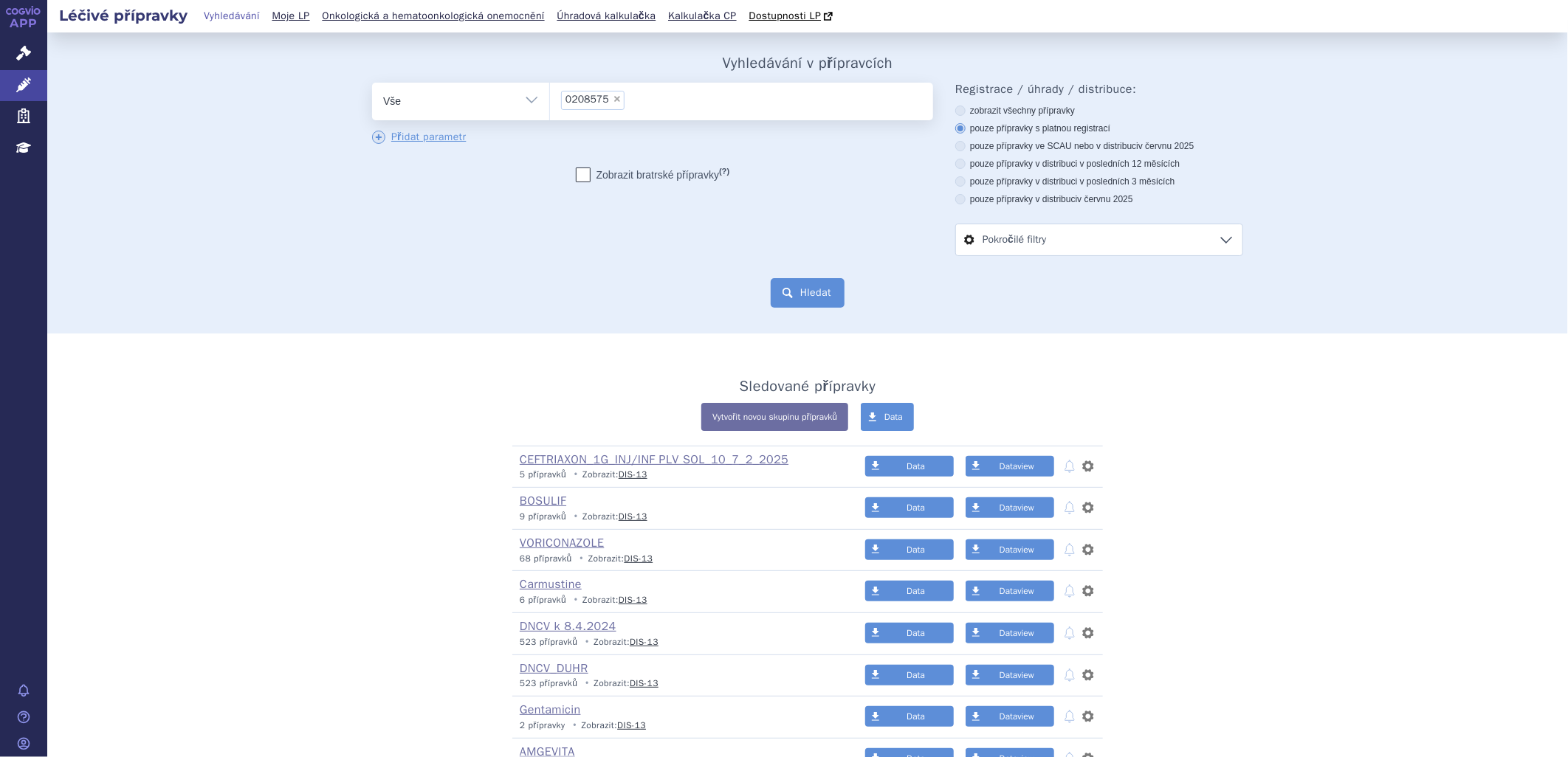 click on "Hledat" at bounding box center (808, 293) 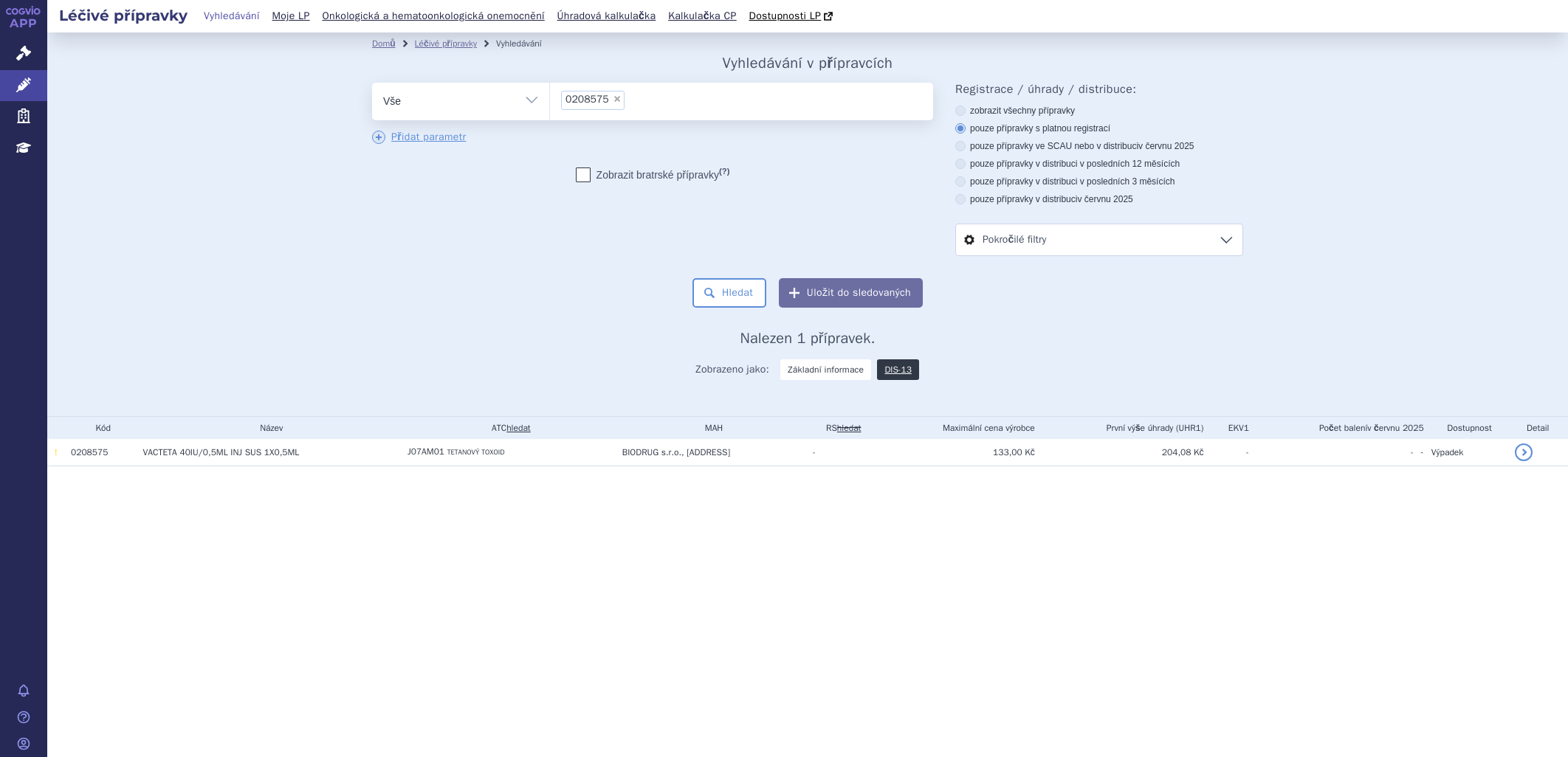 scroll, scrollTop: 0, scrollLeft: 0, axis: both 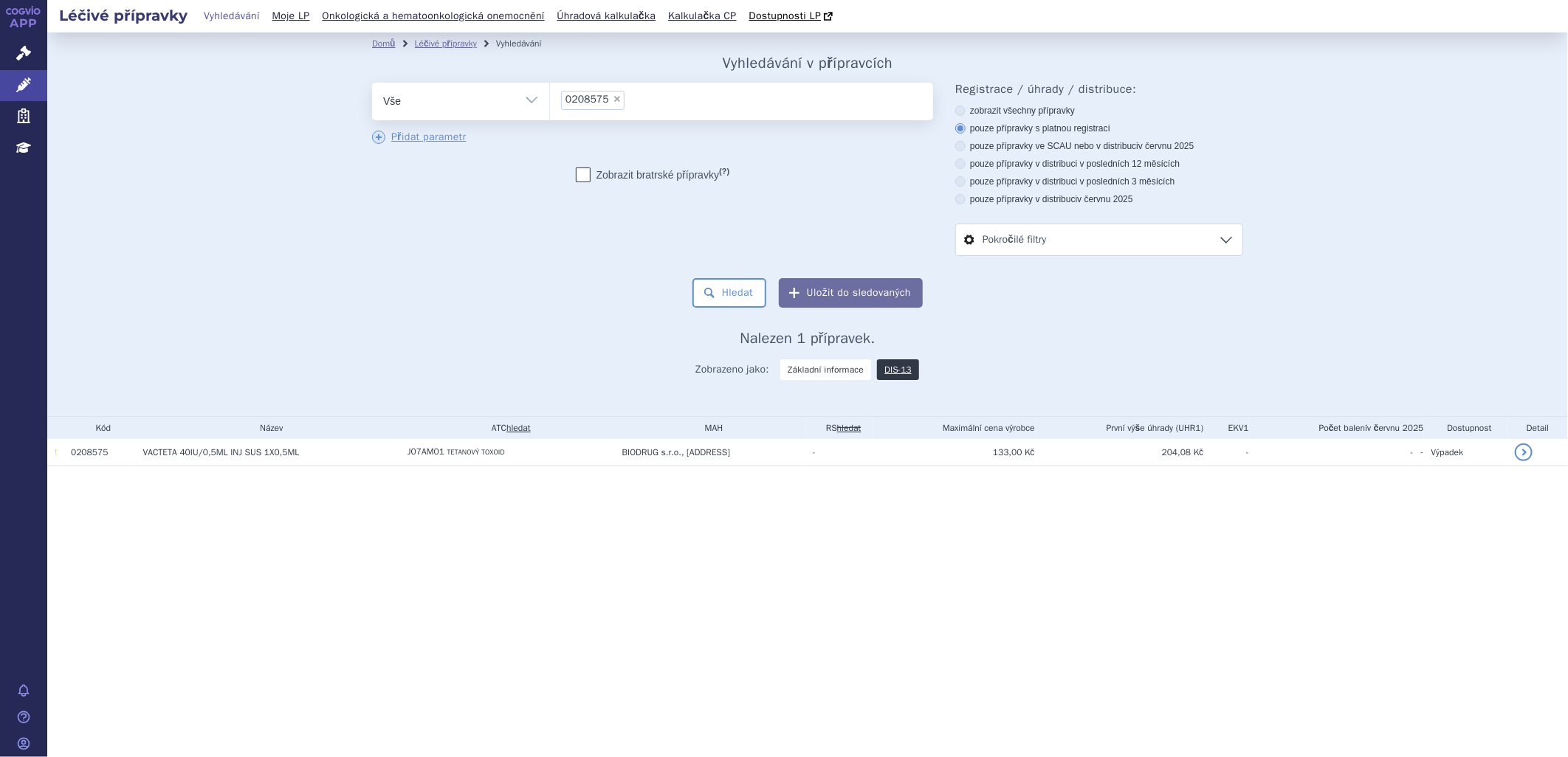 click on "pouze přípravky v distribuci  v červnu 2025" at bounding box center (1099, 199) 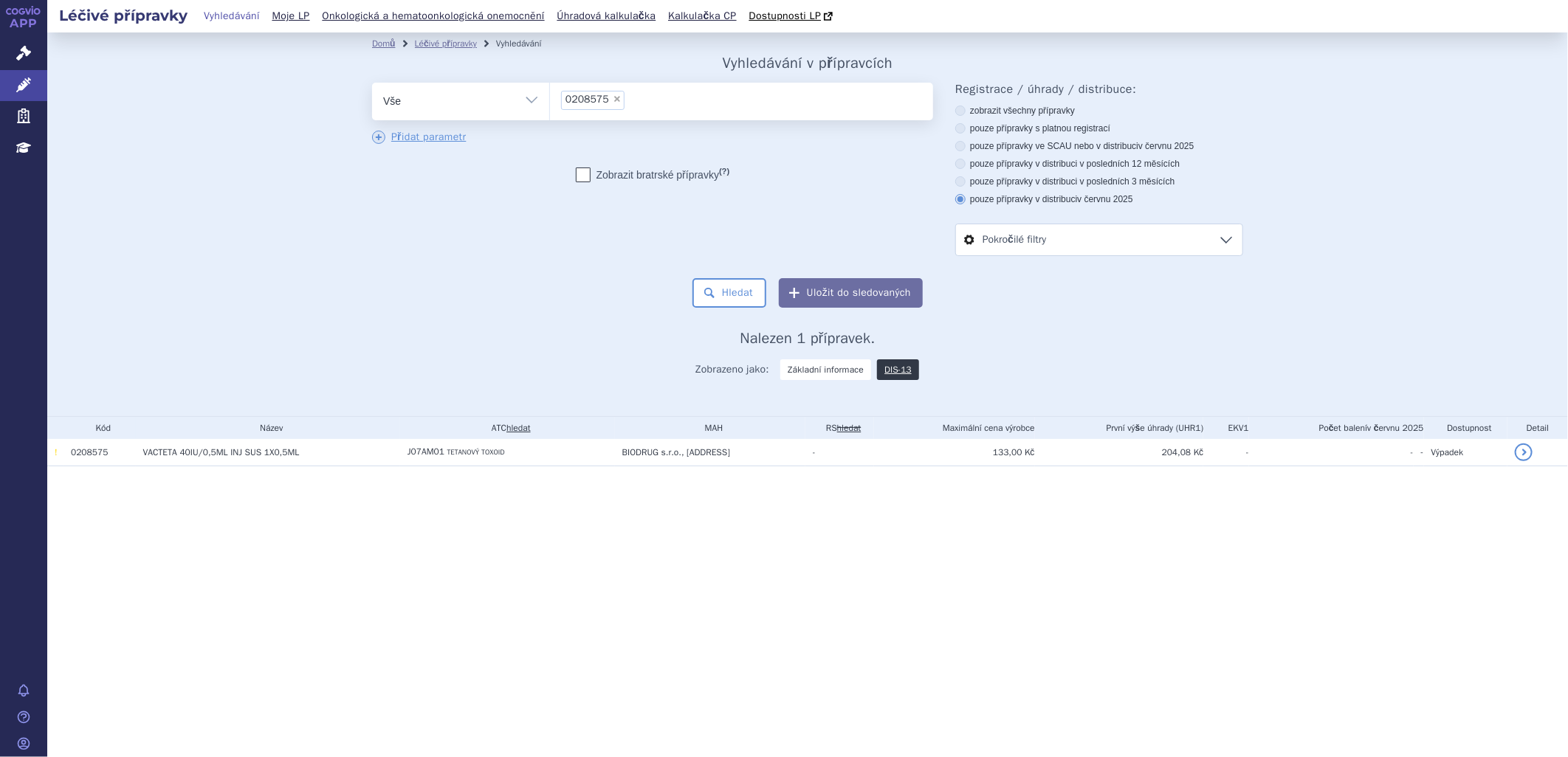 drag, startPoint x: 1041, startPoint y: 359, endPoint x: 1039, endPoint y: 344, distance: 15.132746 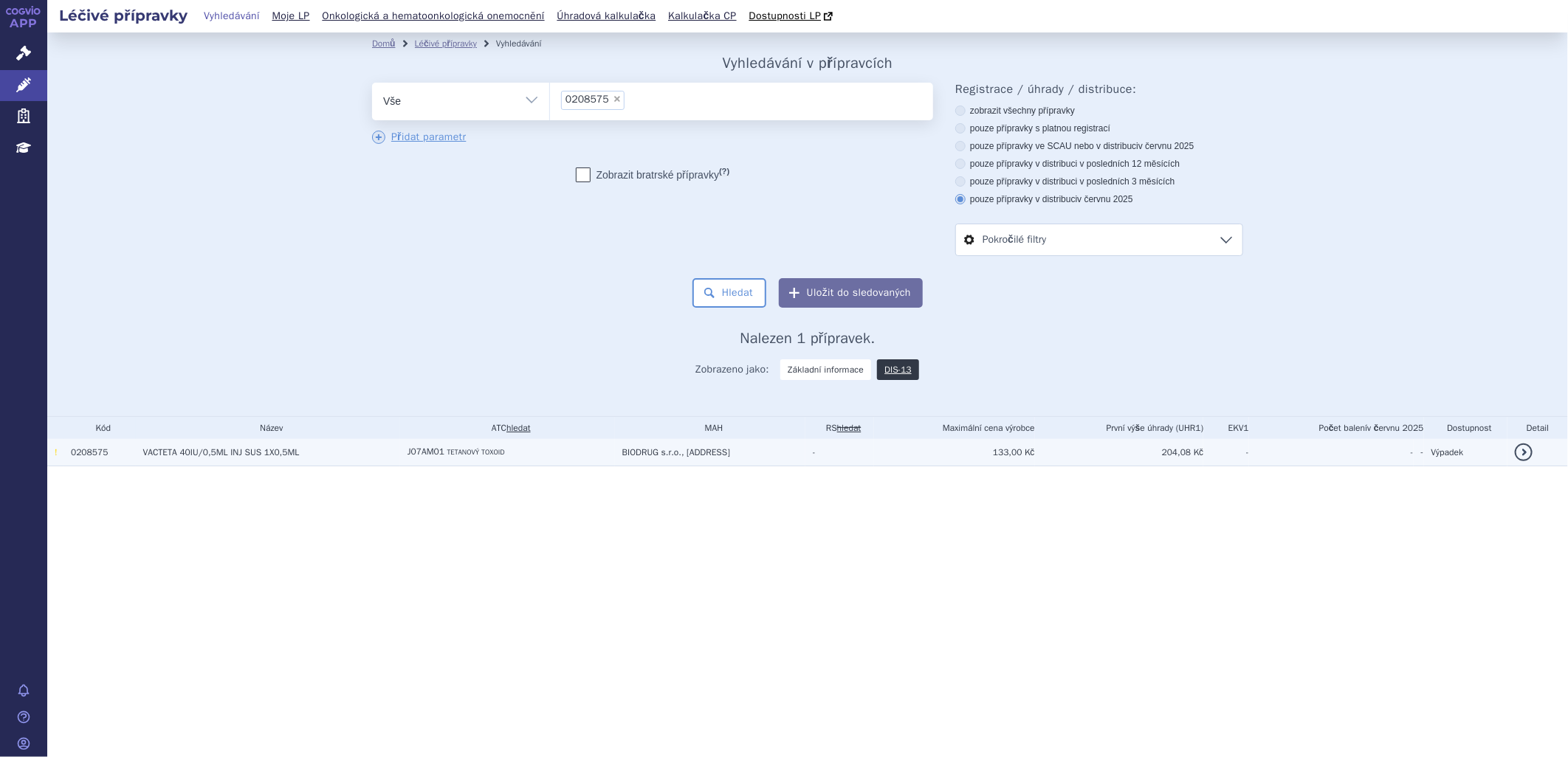 click on "40IU/0,5ML INJ SUS 1X0,5ML" at bounding box center (239, 452) 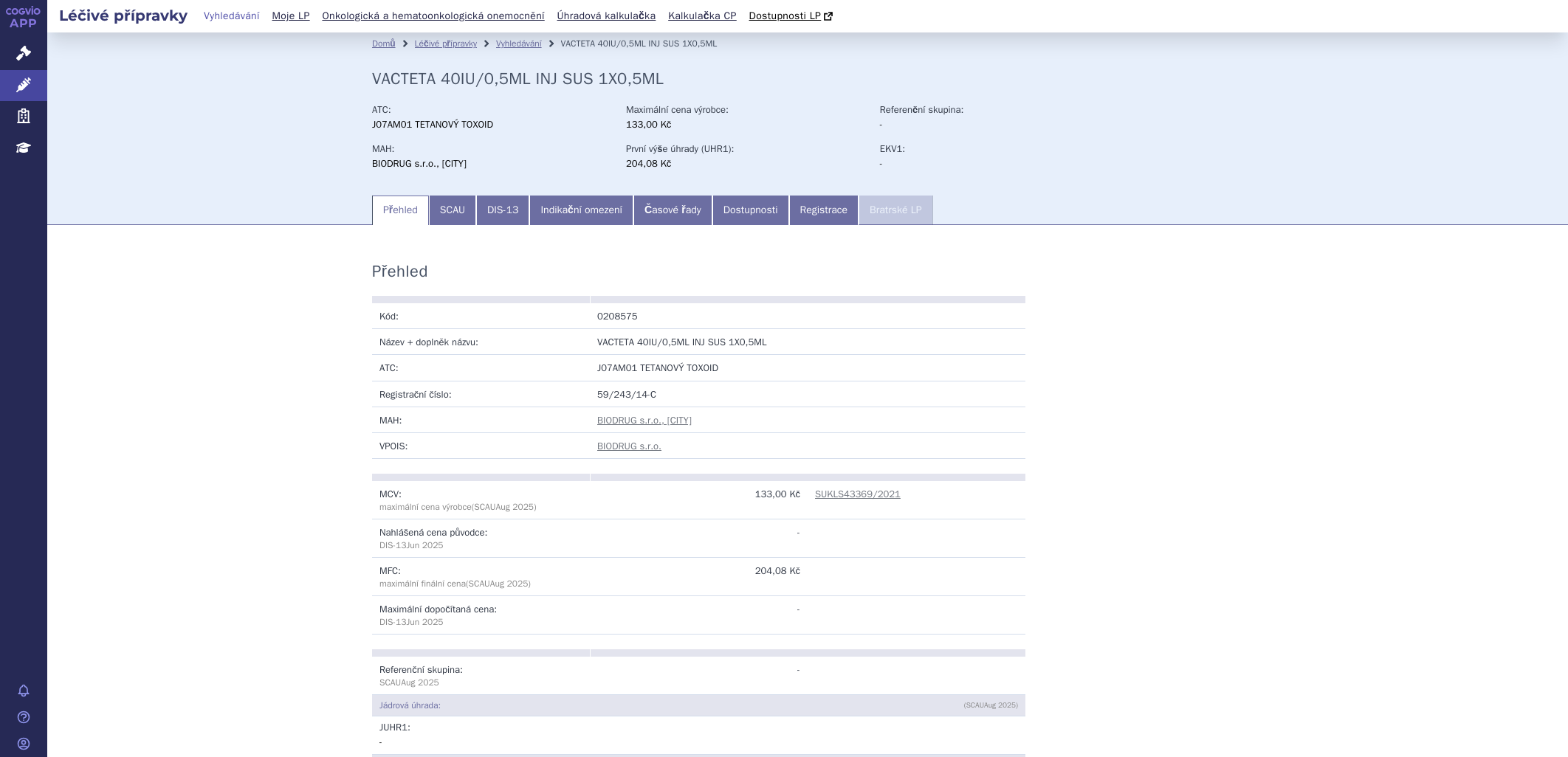 scroll, scrollTop: 0, scrollLeft: 0, axis: both 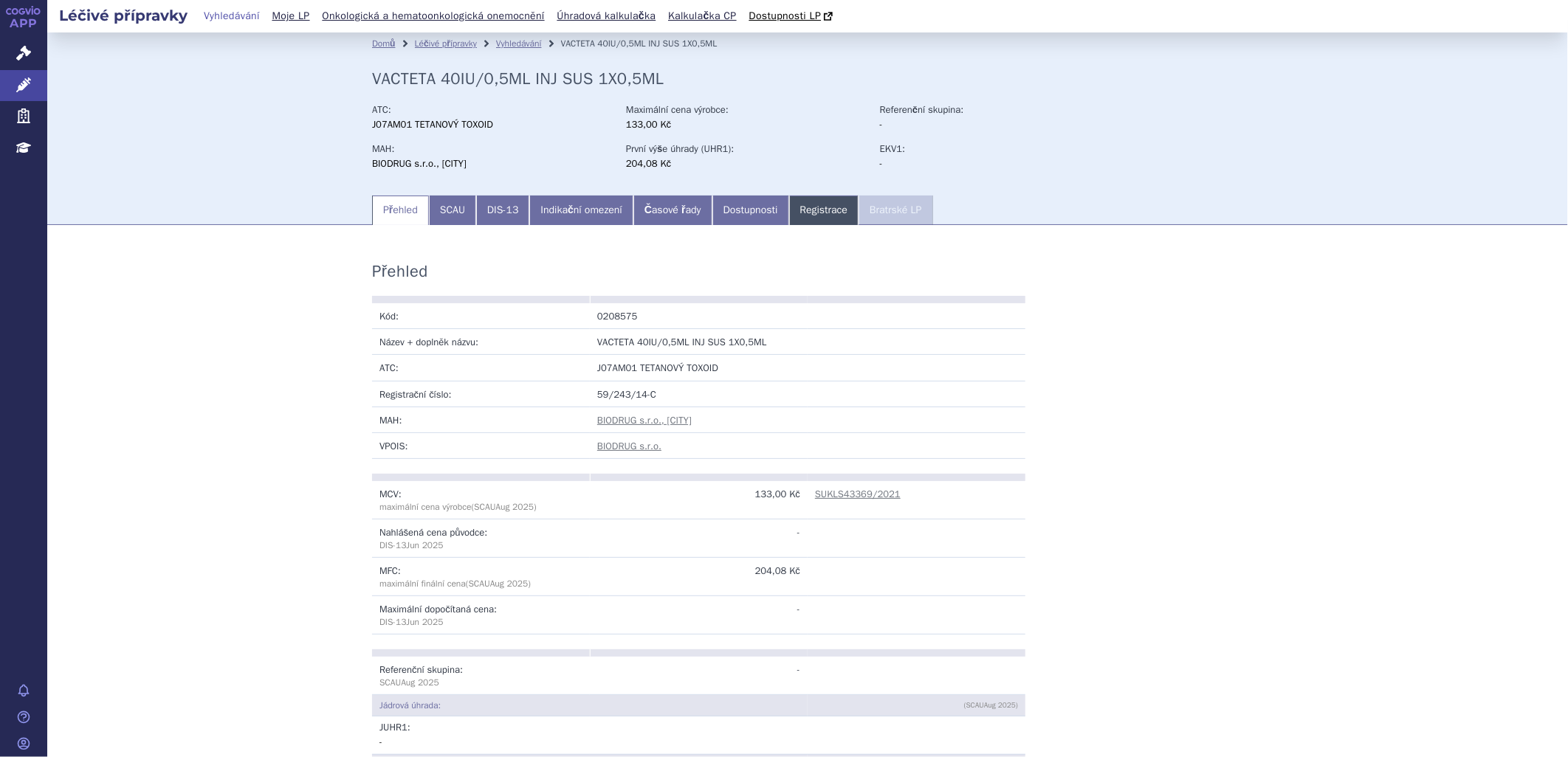 click on "Registrace" at bounding box center [824, 210] 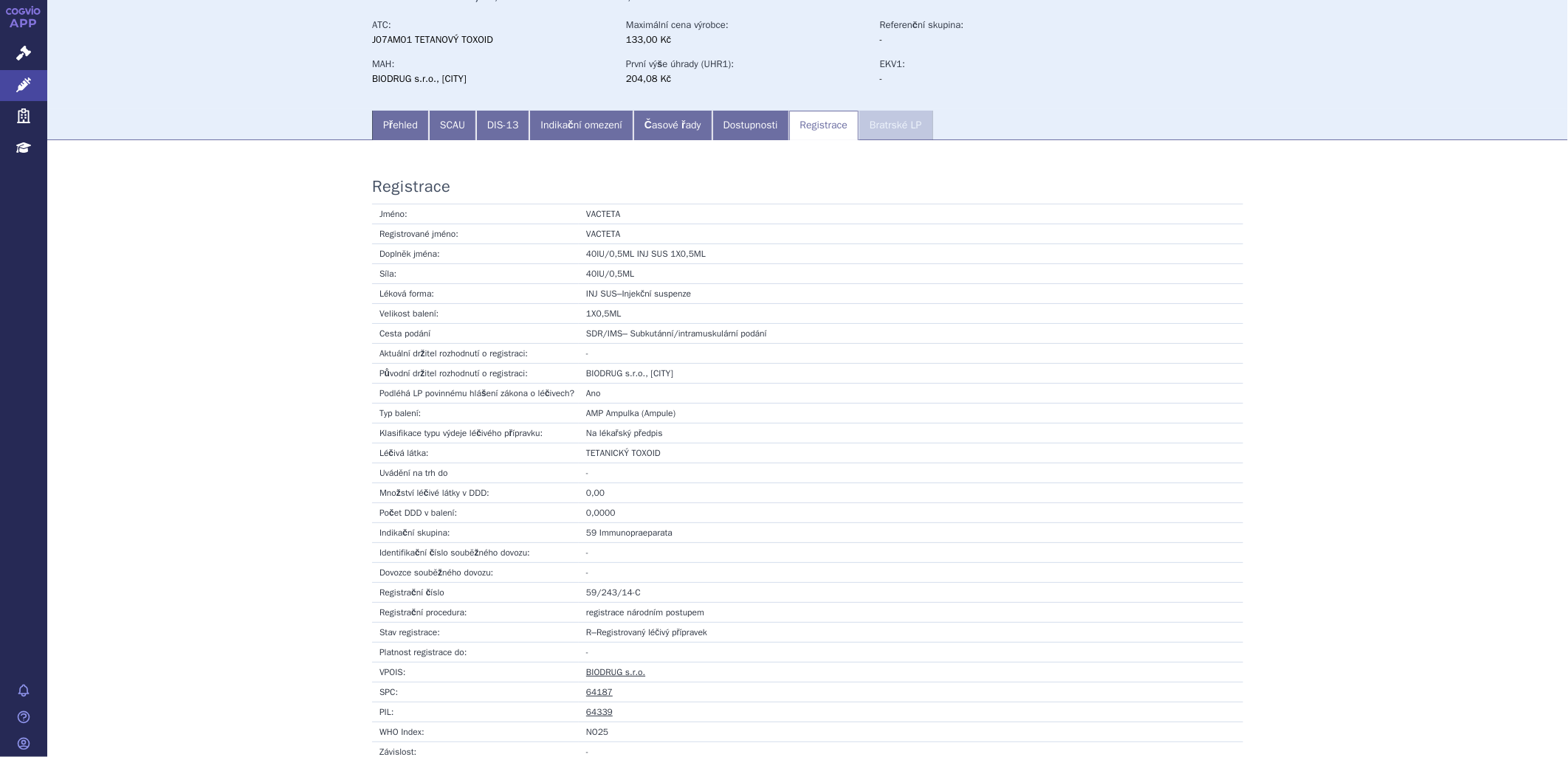 scroll, scrollTop: 0, scrollLeft: 0, axis: both 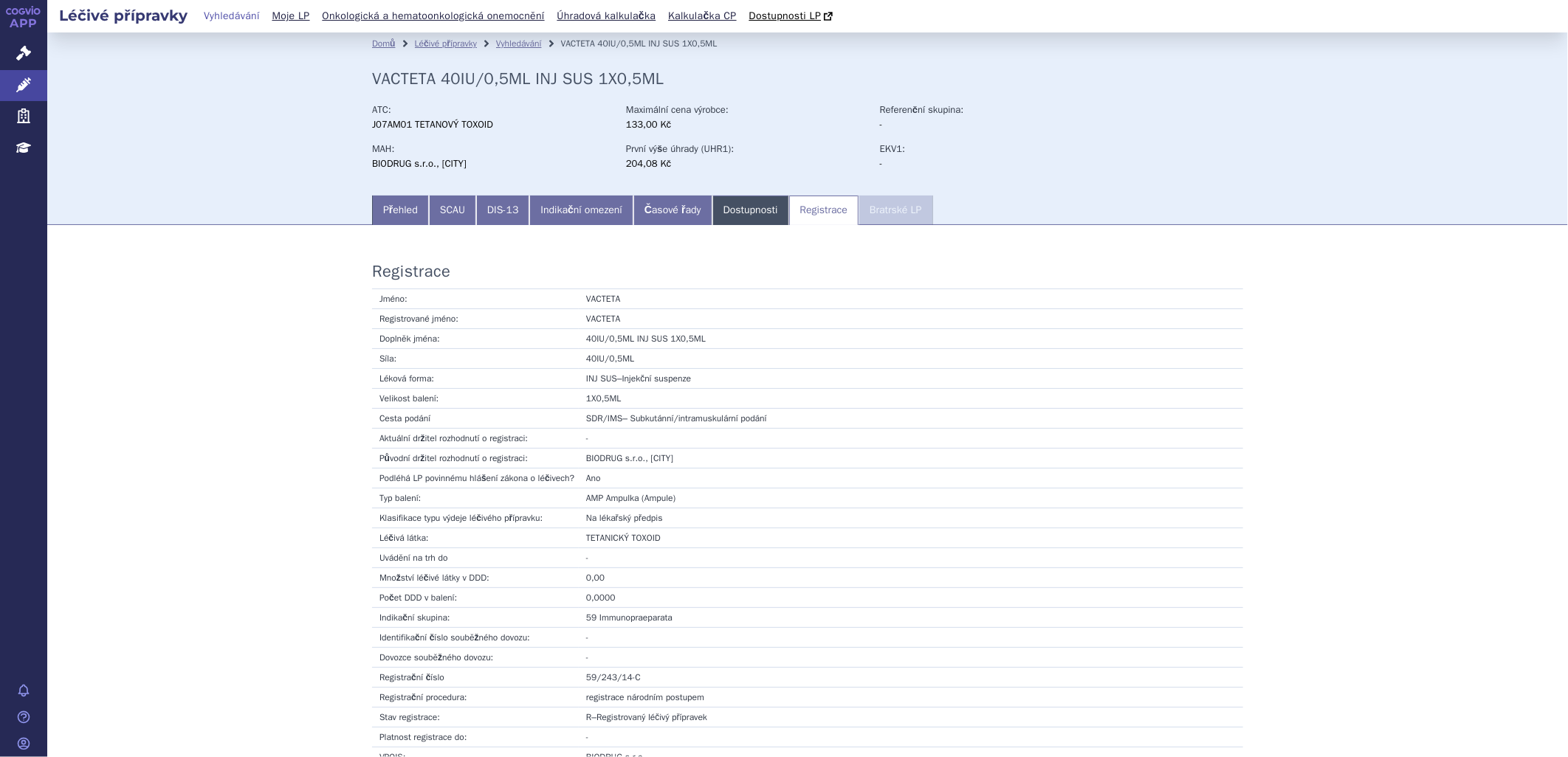 click on "Dostupnosti" at bounding box center [751, 210] 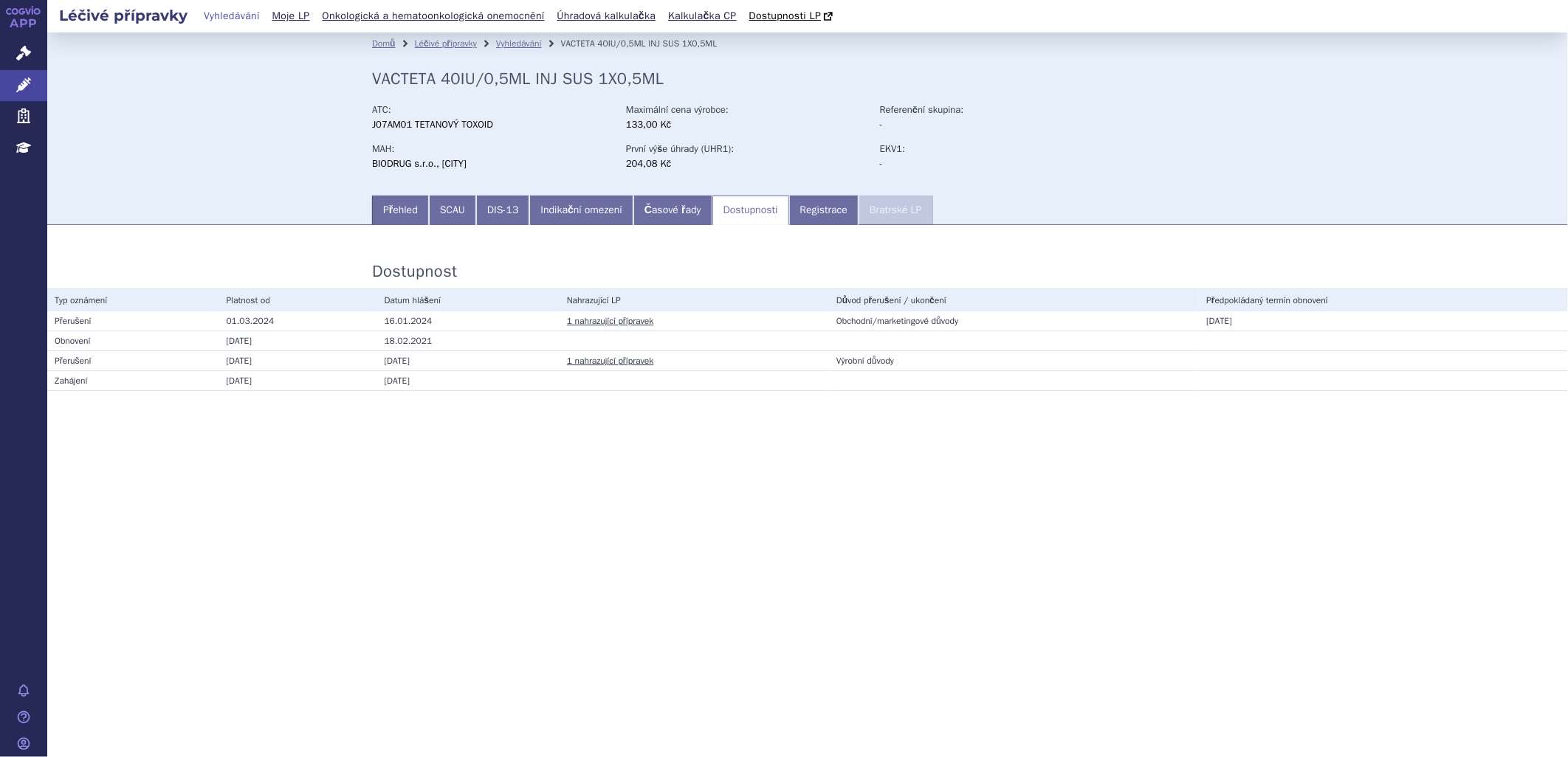 drag, startPoint x: 1191, startPoint y: 319, endPoint x: 1258, endPoint y: 319, distance: 67 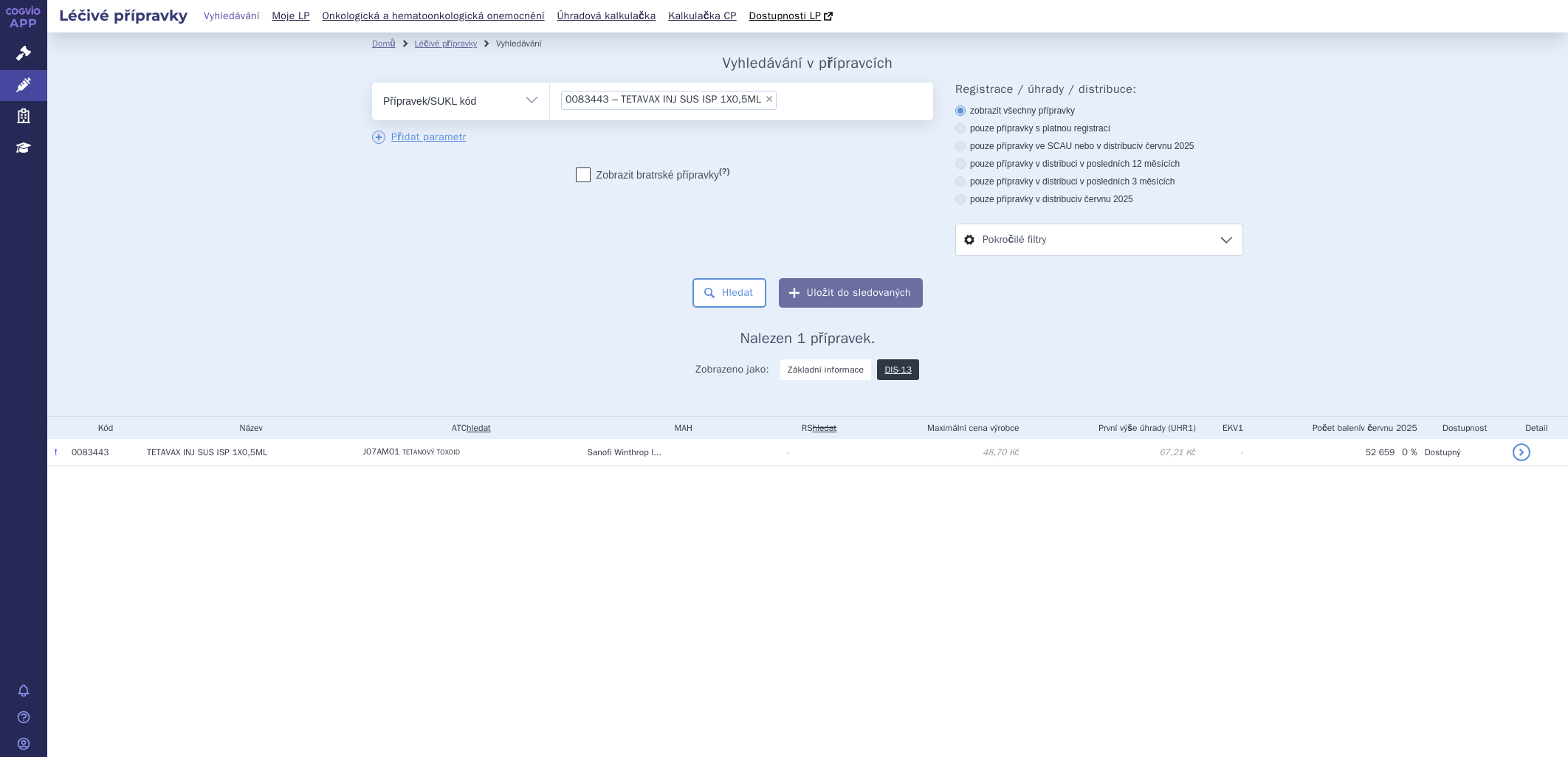 scroll, scrollTop: 0, scrollLeft: 0, axis: both 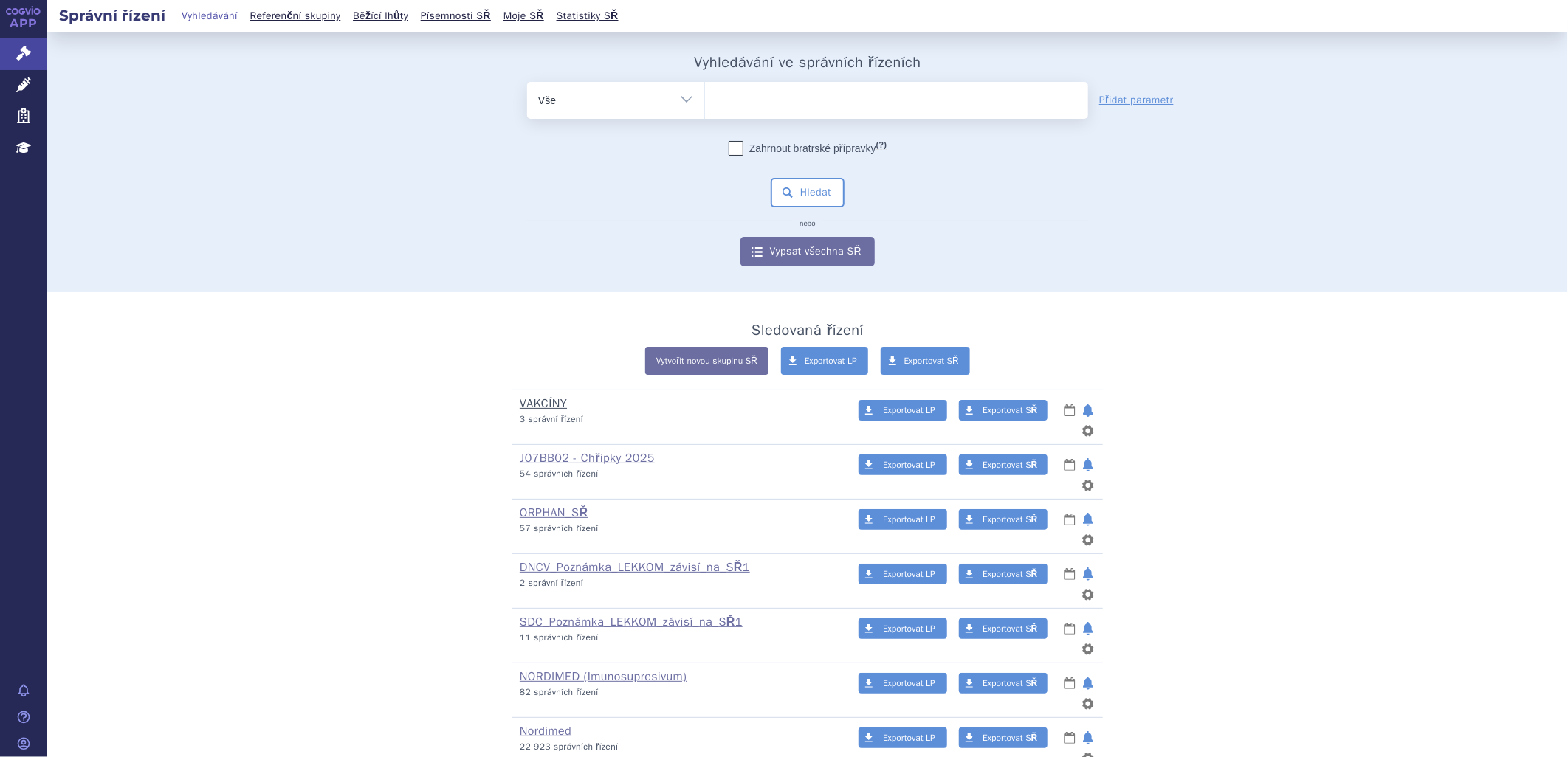 click on "VAKCÍNY" at bounding box center (543, 404) 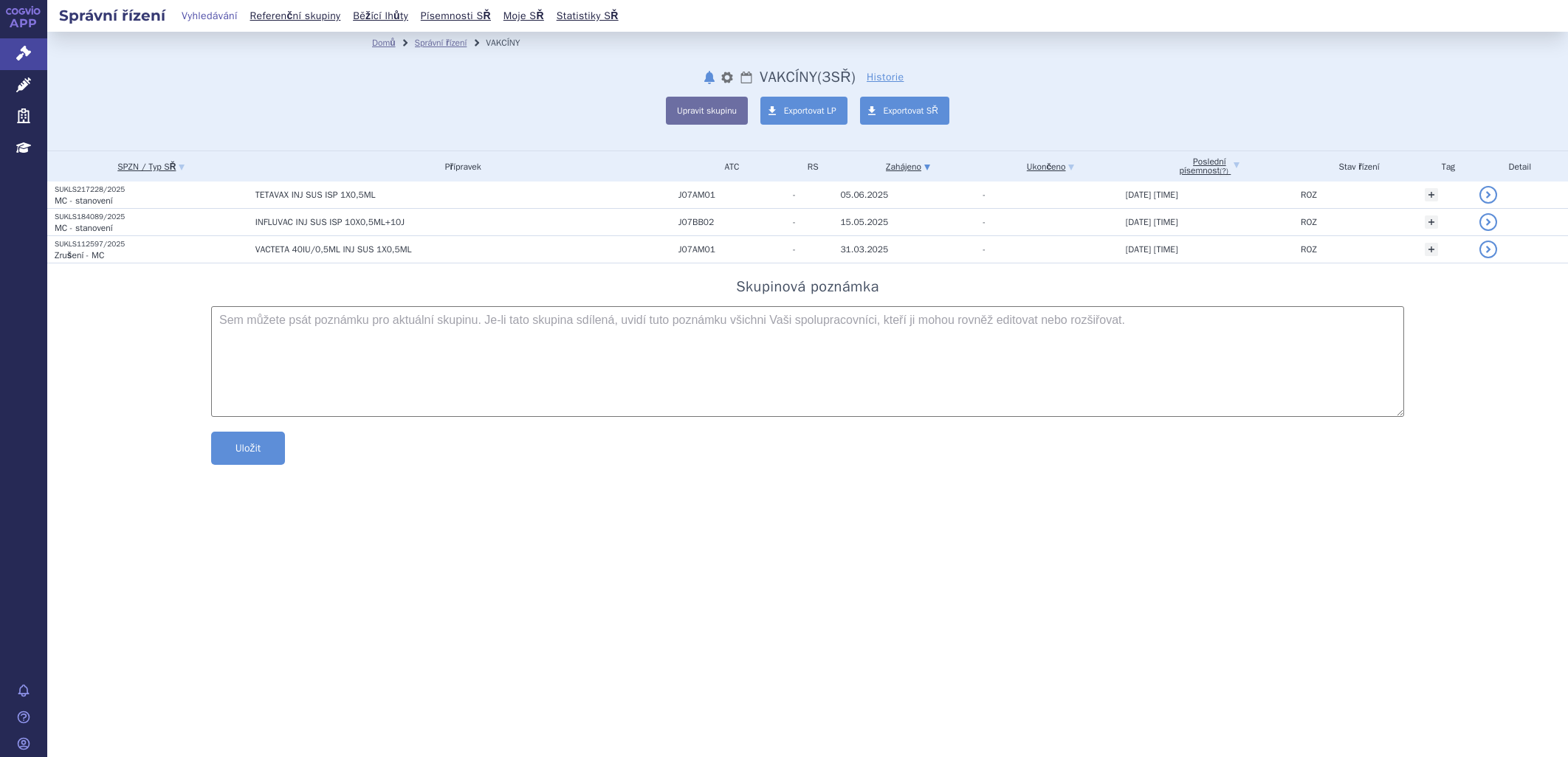 scroll, scrollTop: 0, scrollLeft: 0, axis: both 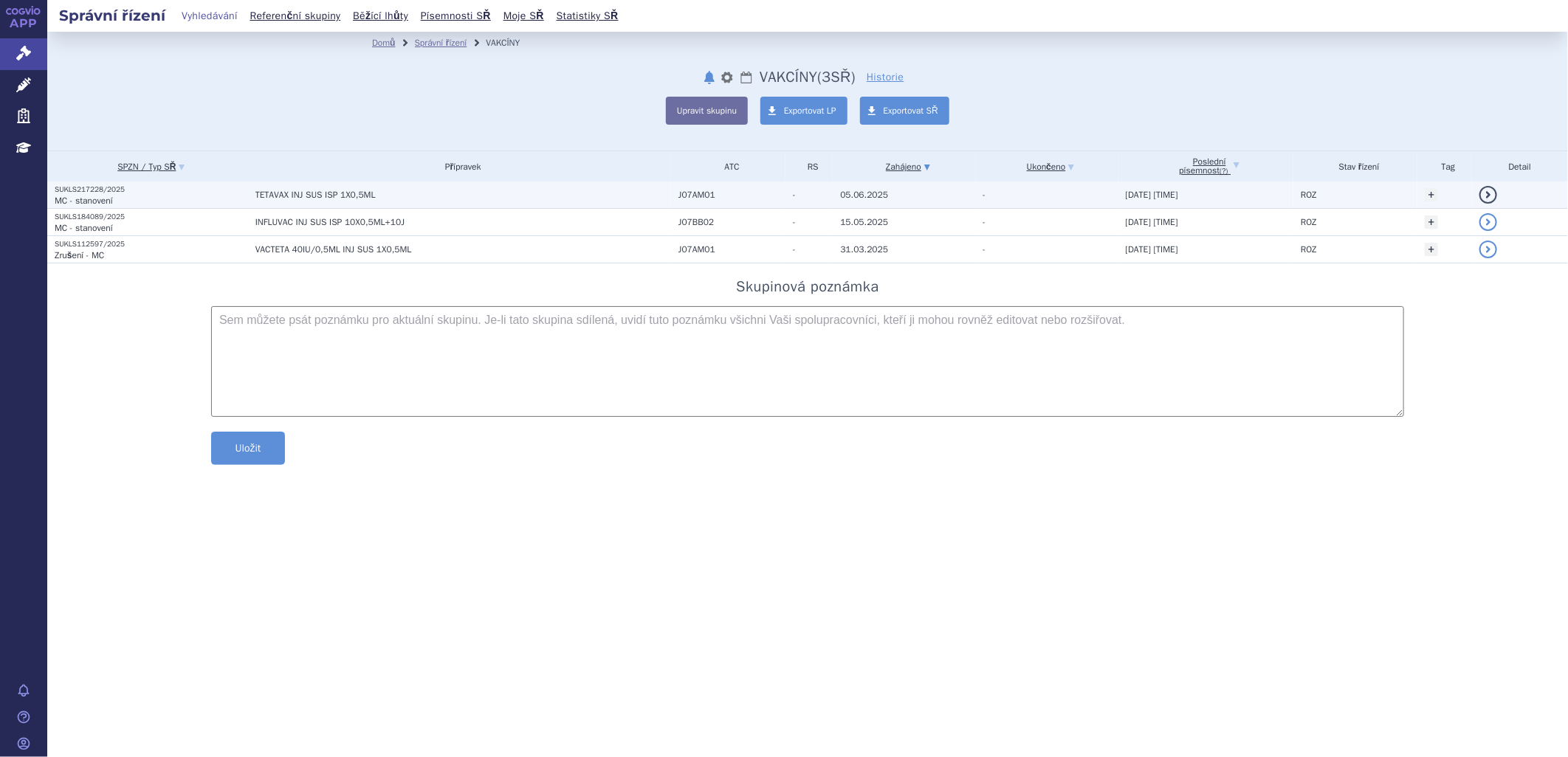 click on "TETAVAX INJ SUS ISP 1X0,5ML" at bounding box center [440, 195] 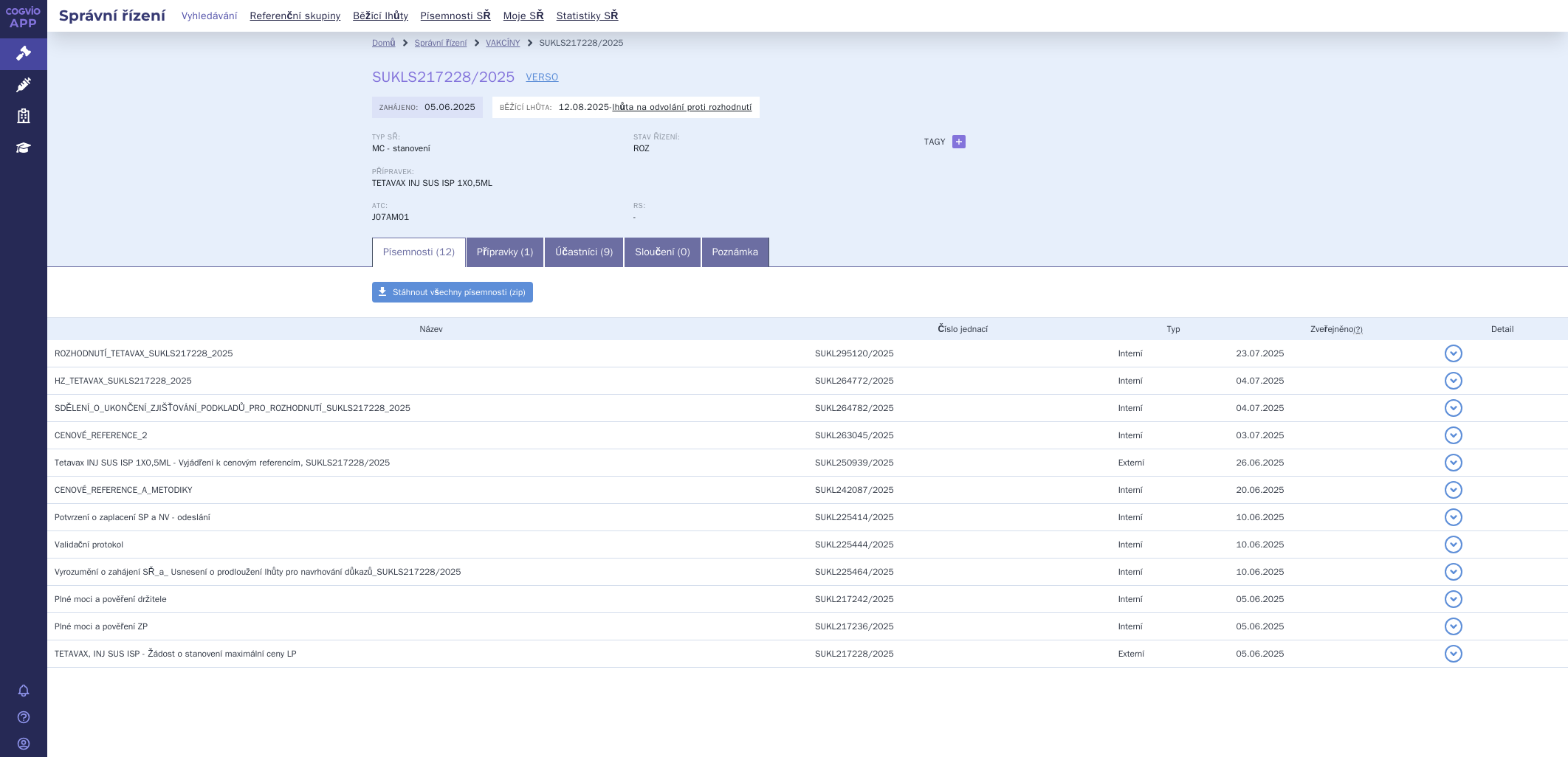 scroll, scrollTop: 0, scrollLeft: 0, axis: both 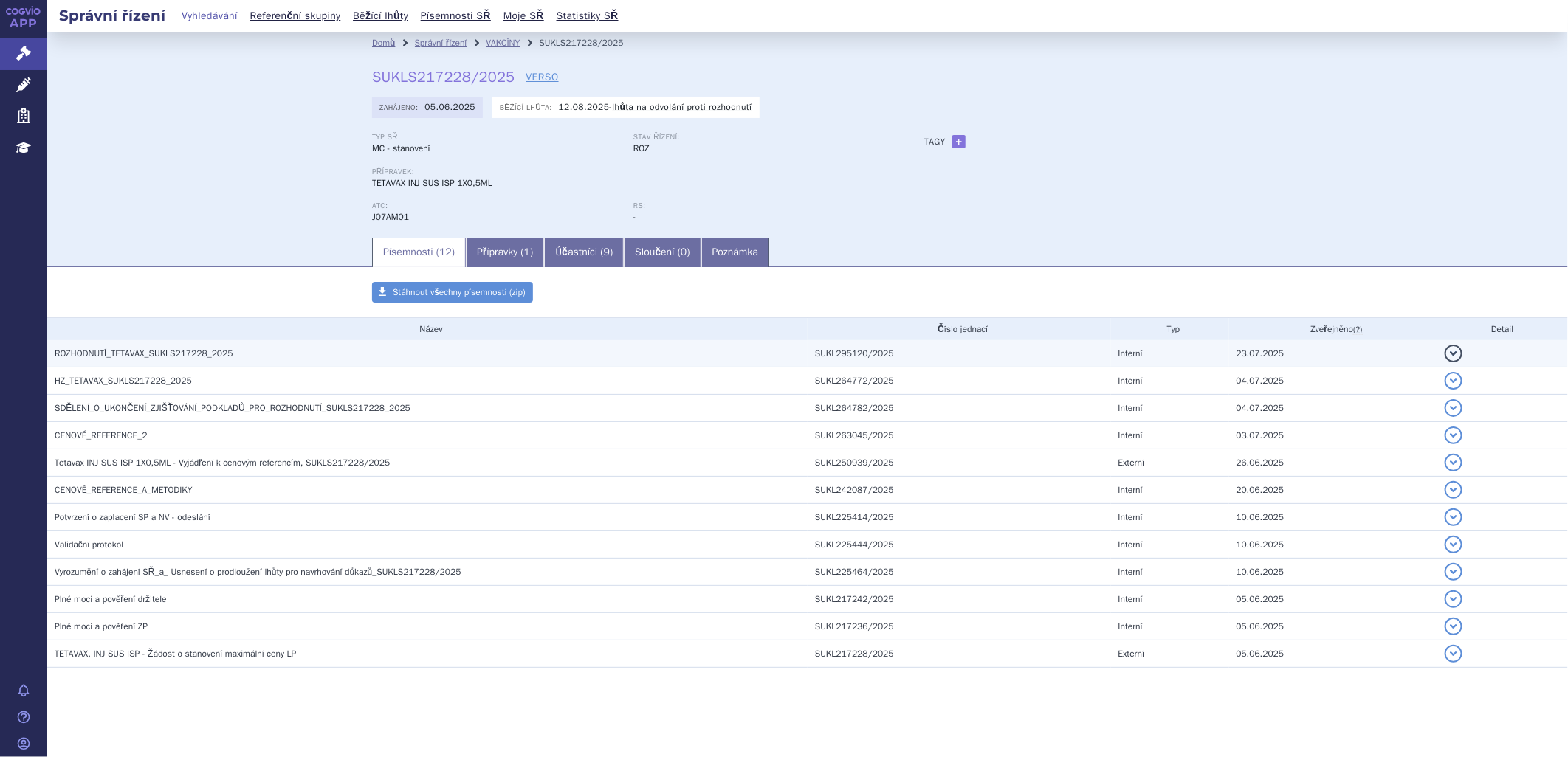 click on "ROZHODNUTÍ_TETAVAX_SUKLS217228_2025" at bounding box center [144, 353] 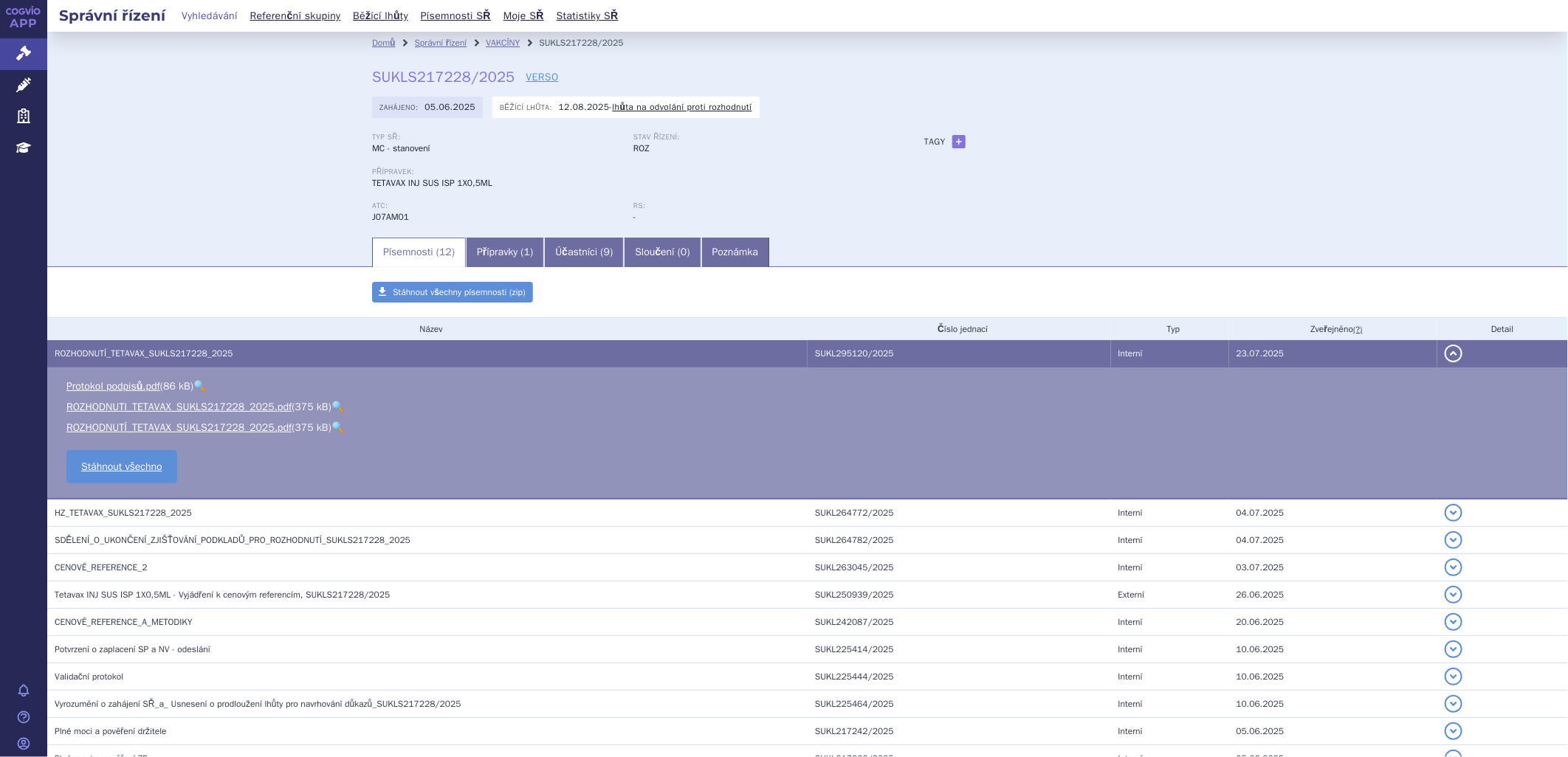 click on "🔍" at bounding box center [337, 407] 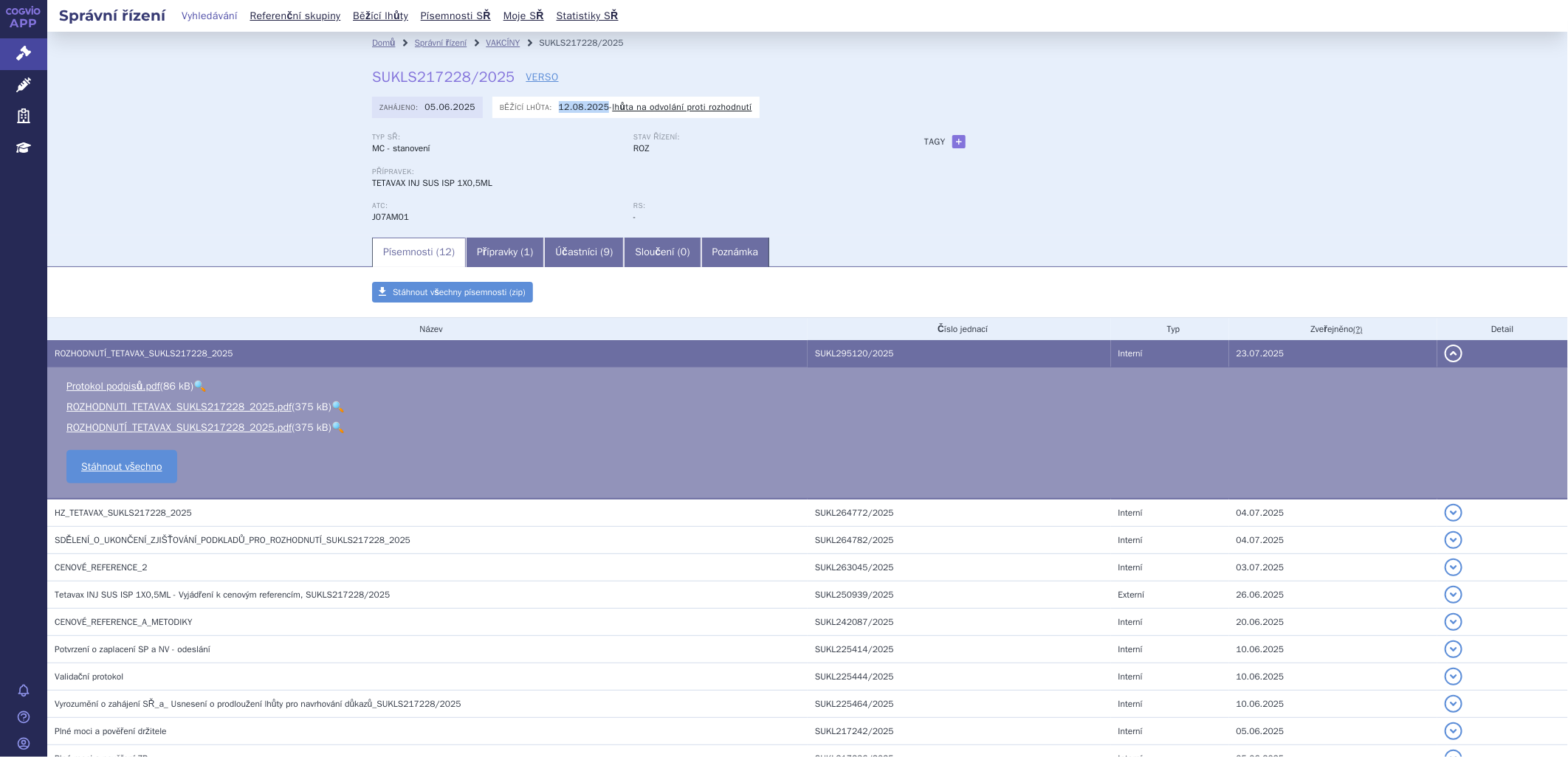 drag, startPoint x: 550, startPoint y: 106, endPoint x: 596, endPoint y: 101, distance: 46.27094 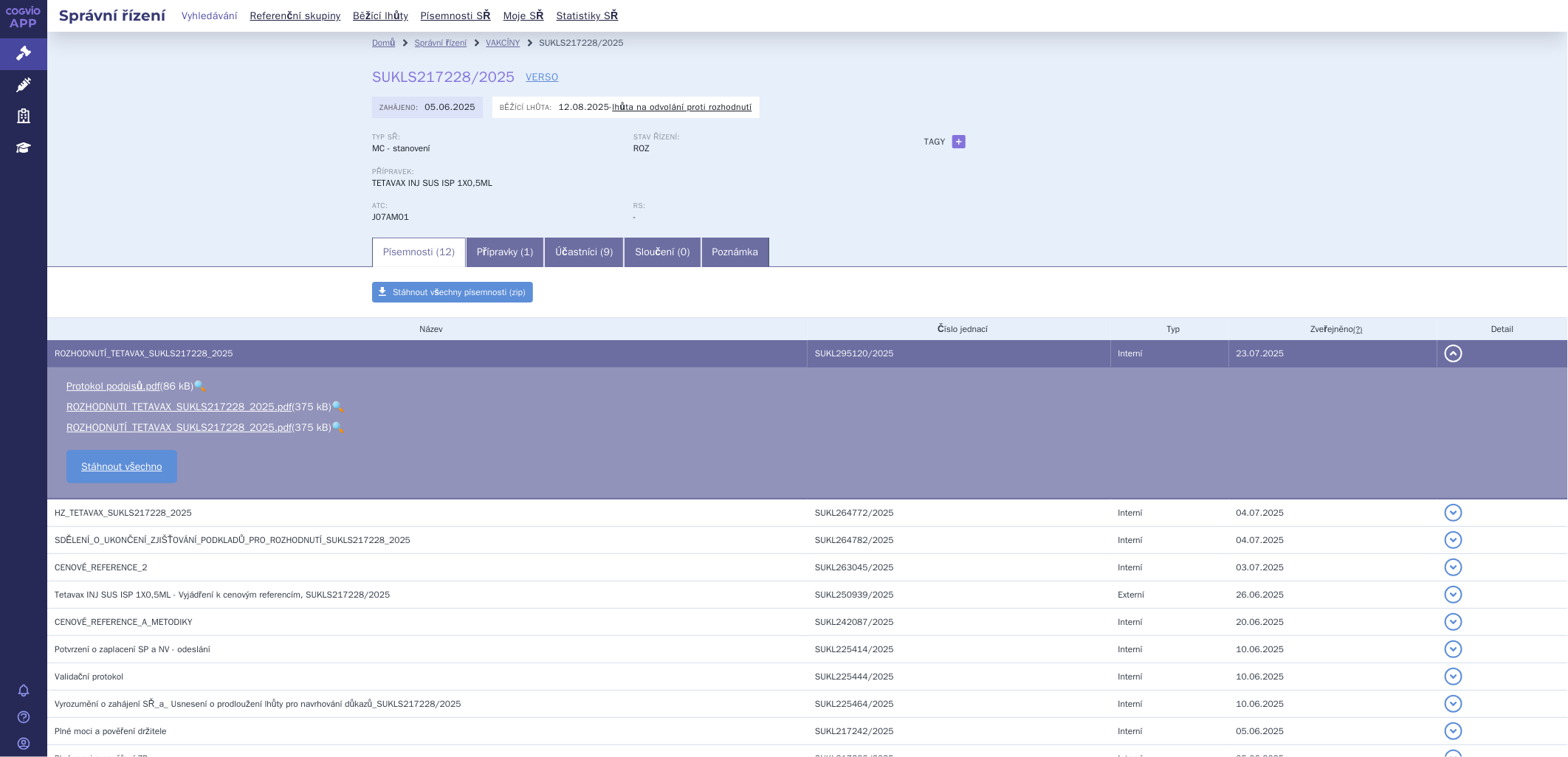 drag, startPoint x: 596, startPoint y: 101, endPoint x: 580, endPoint y: 133, distance: 35.77709 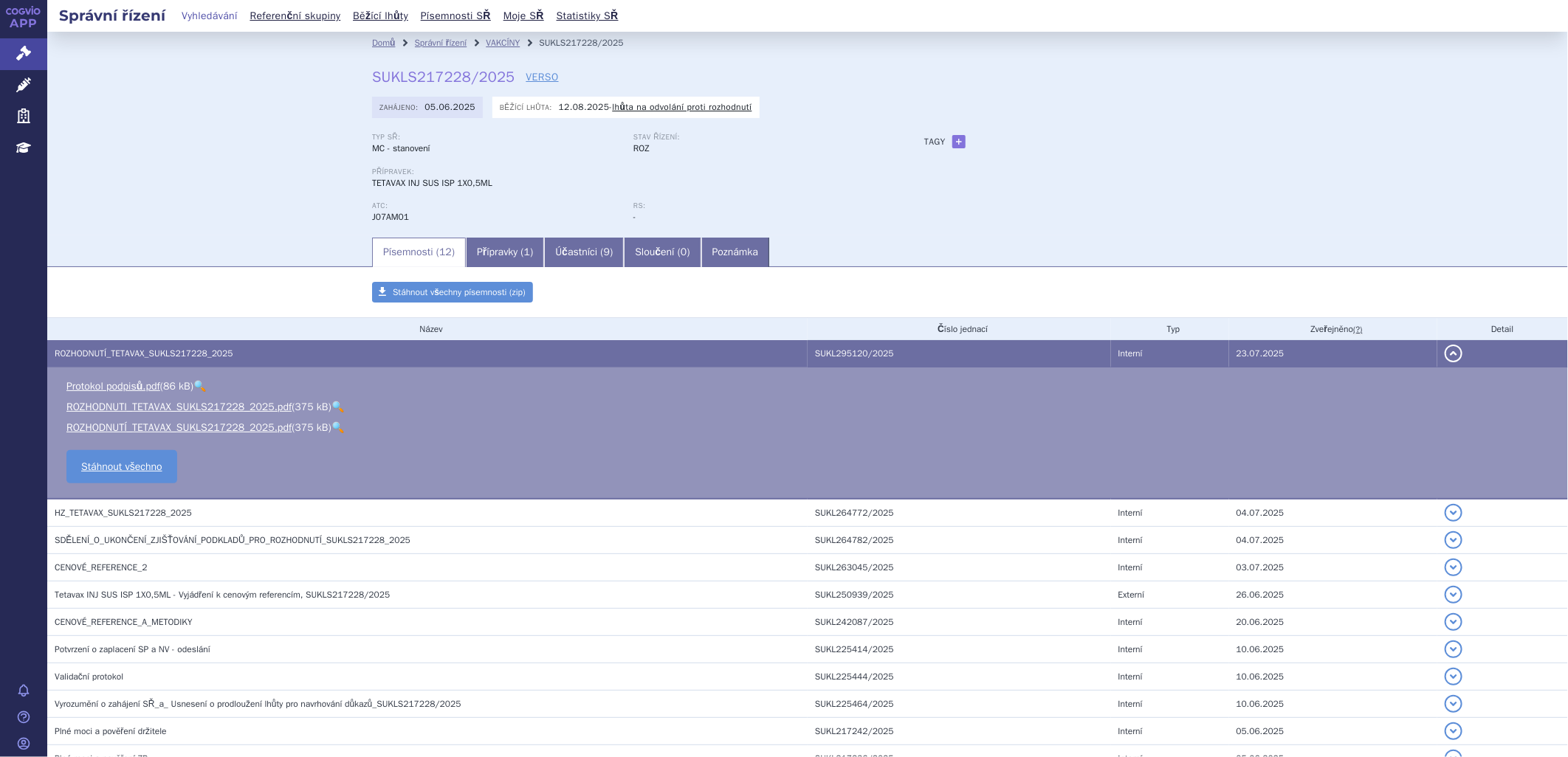 click on "Písemnosti ( 12 )" at bounding box center (419, 252) 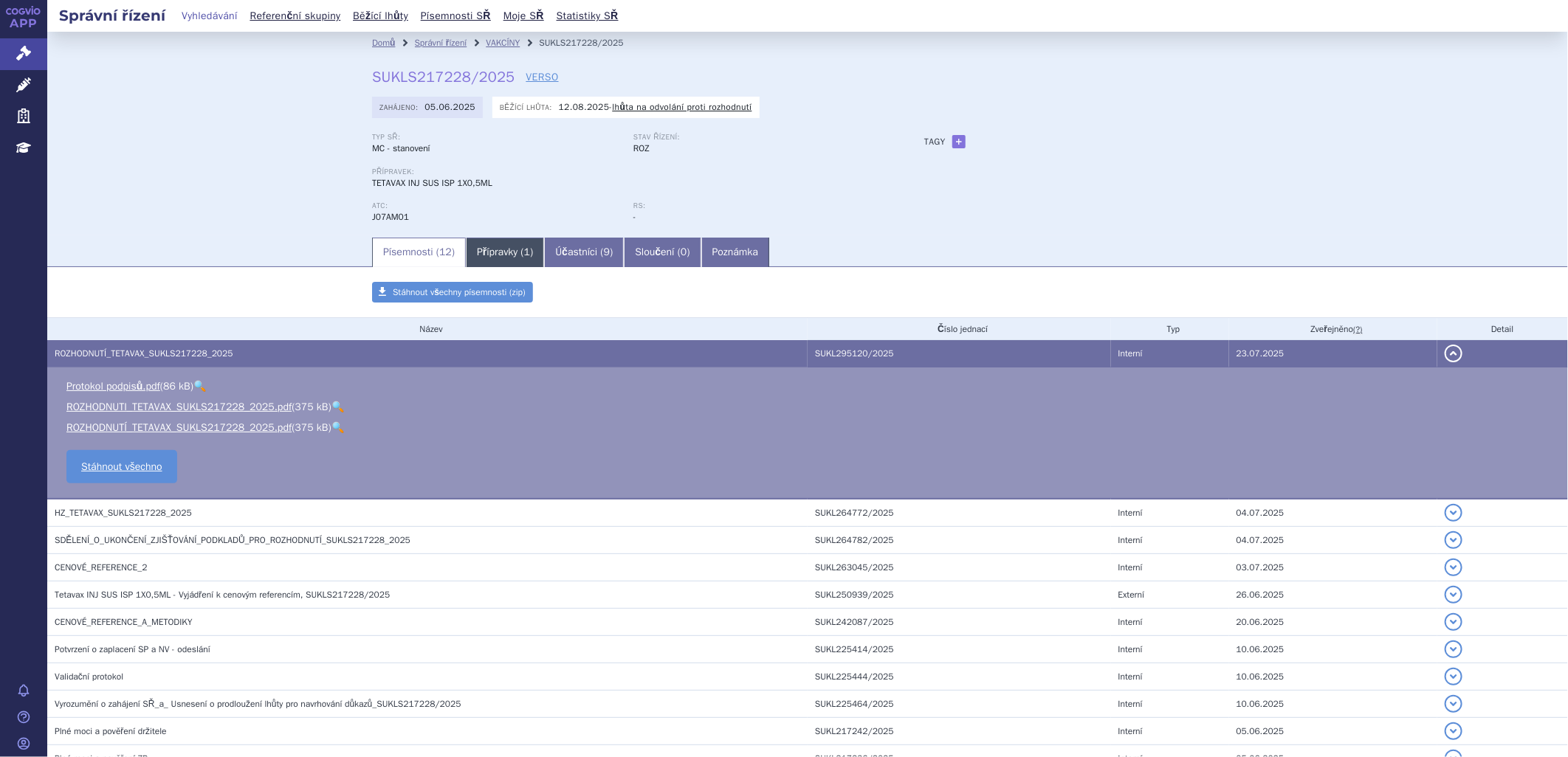 click on "1" at bounding box center (527, 252) 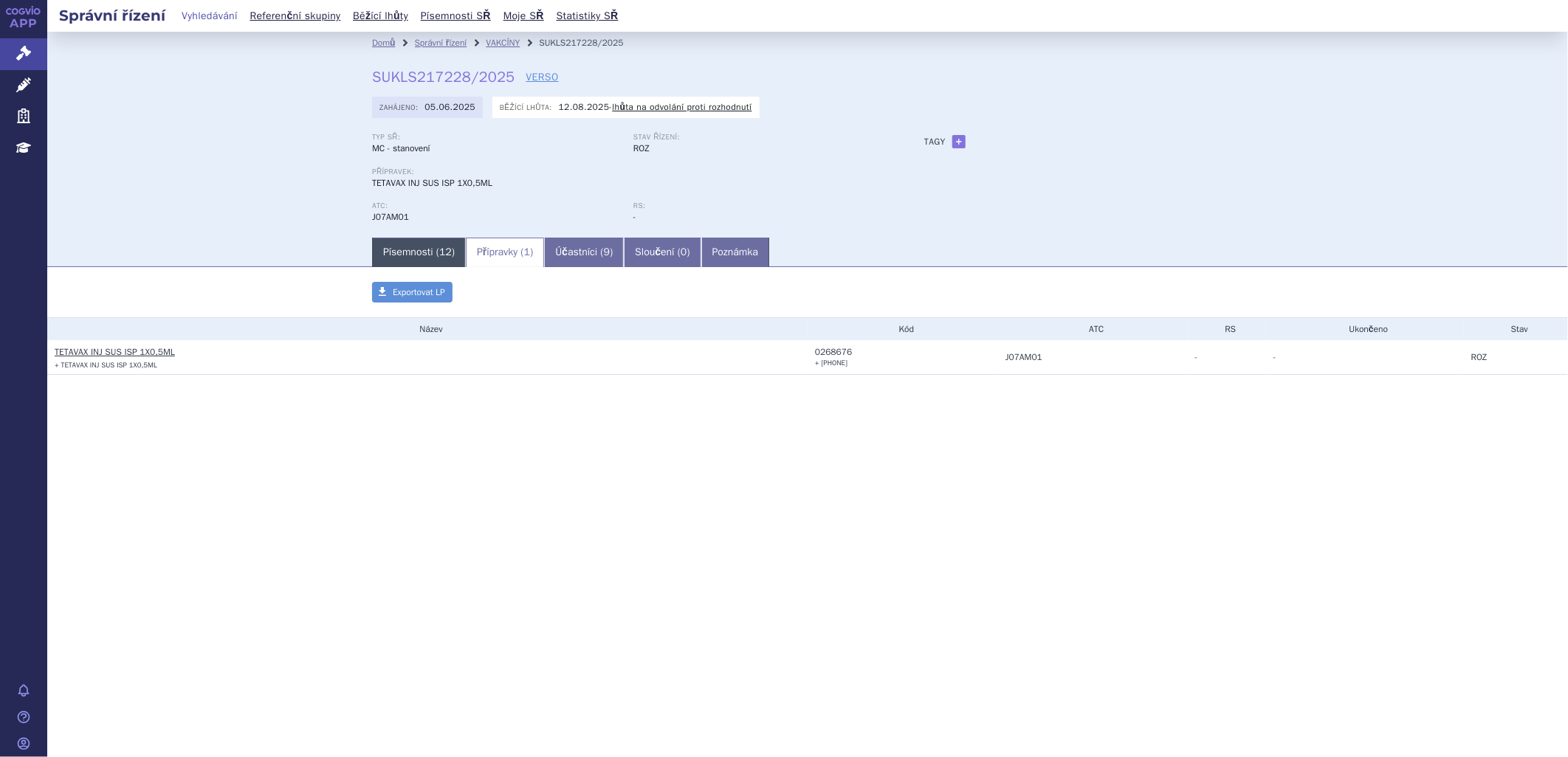 click on "Písemnosti ( 12 )" at bounding box center (419, 252) 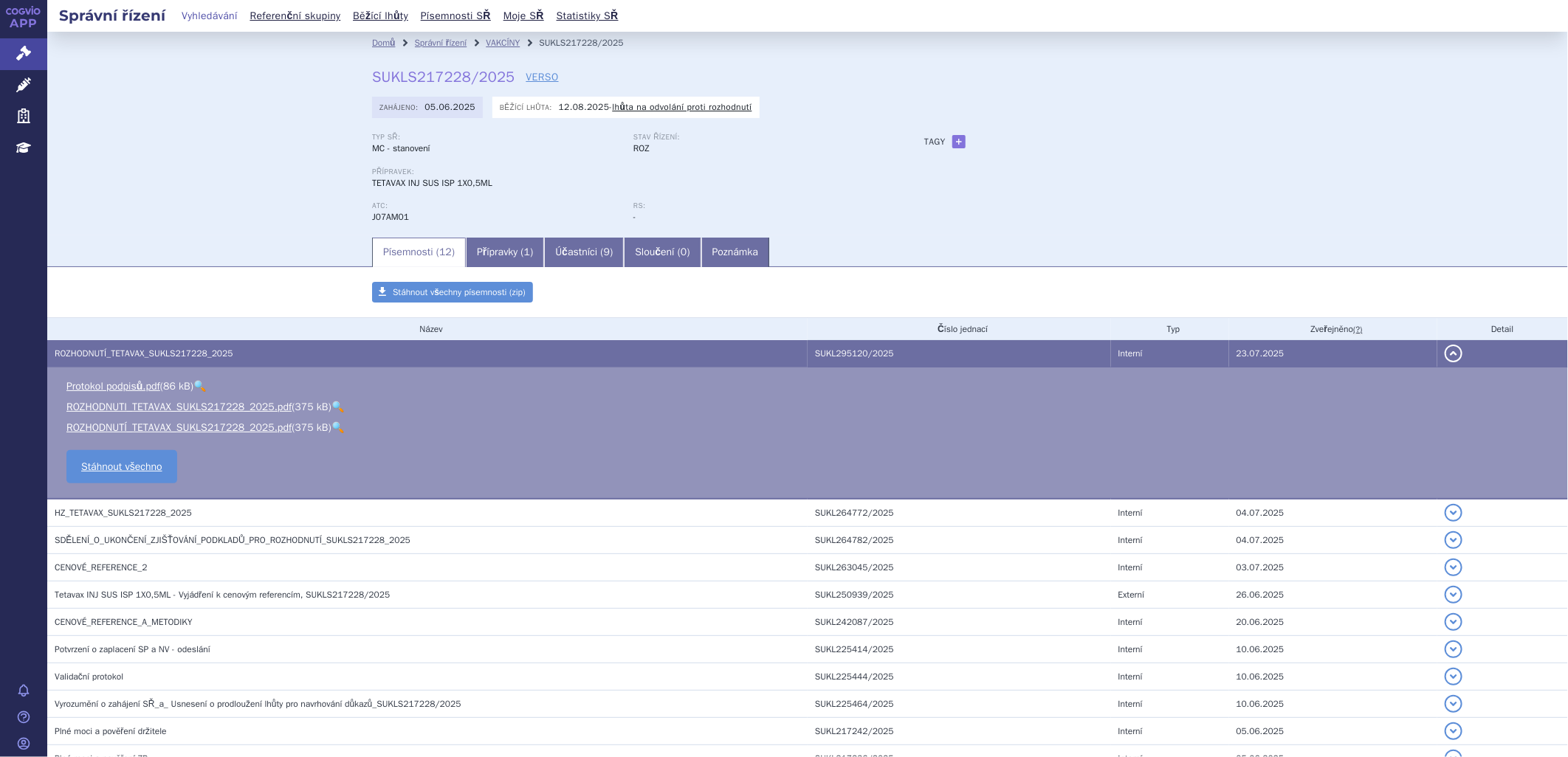 click on "🔍" at bounding box center [337, 407] 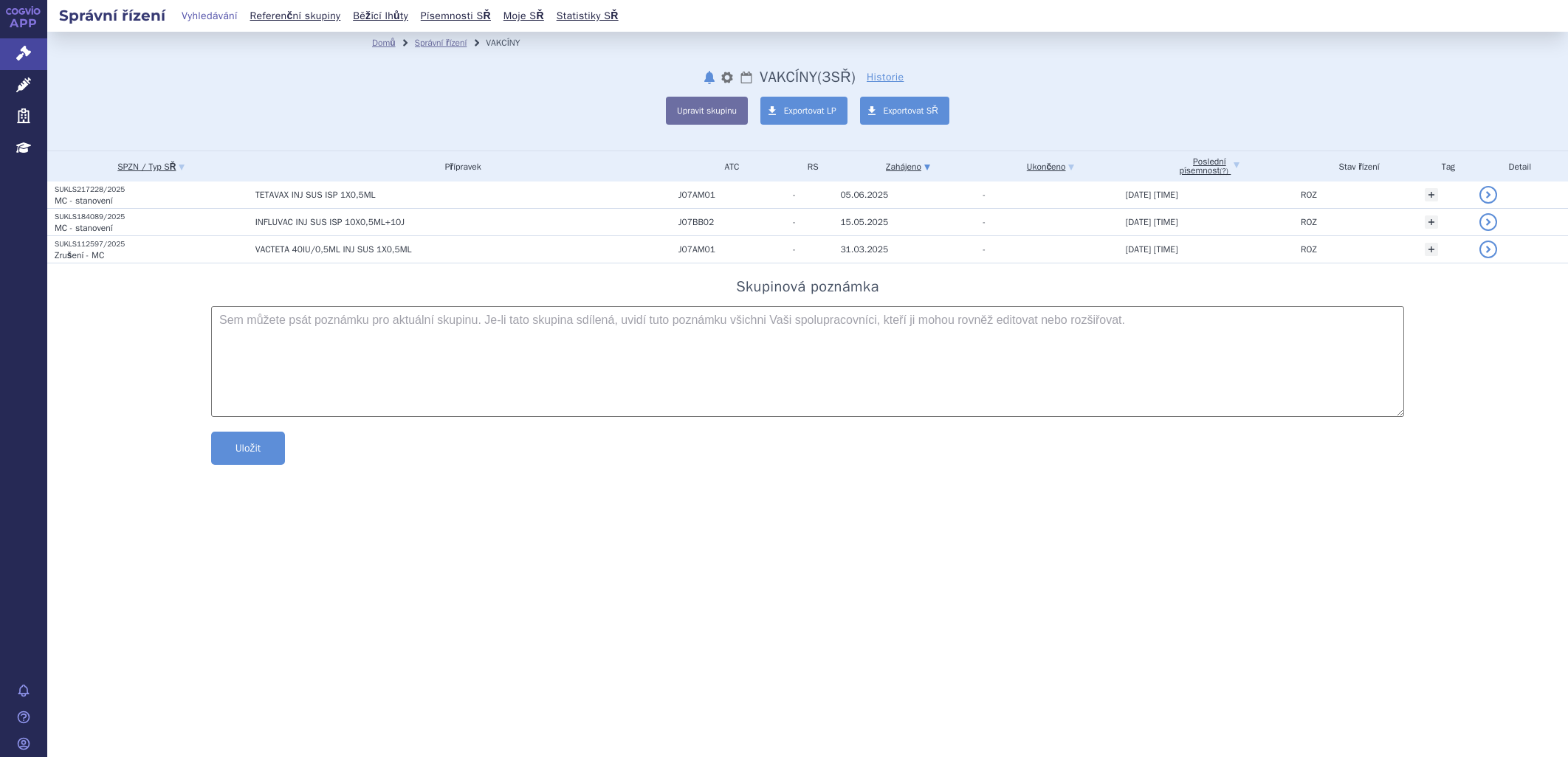 scroll, scrollTop: 0, scrollLeft: 0, axis: both 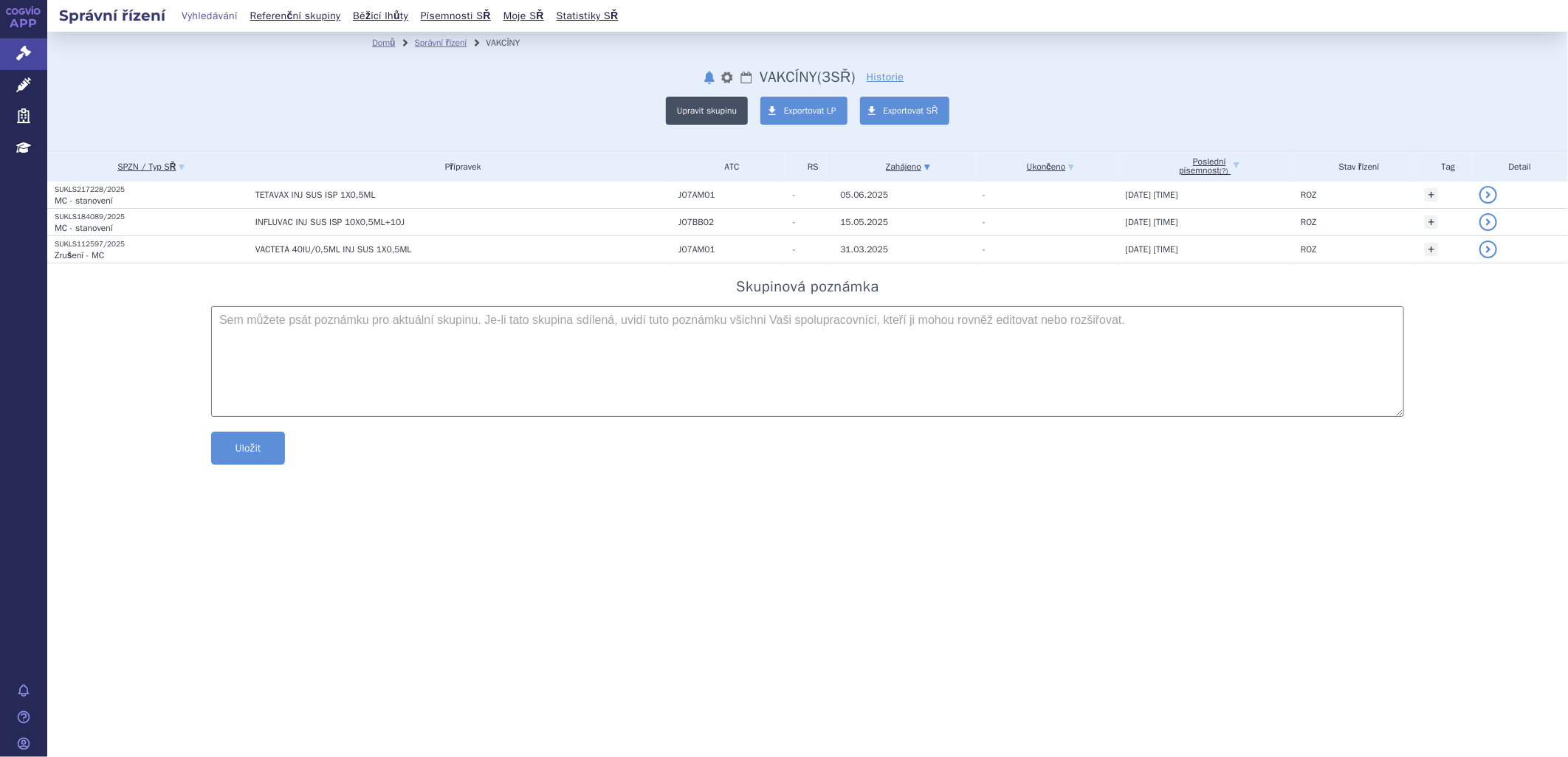 click on "Upravit skupinu" at bounding box center [706, 111] 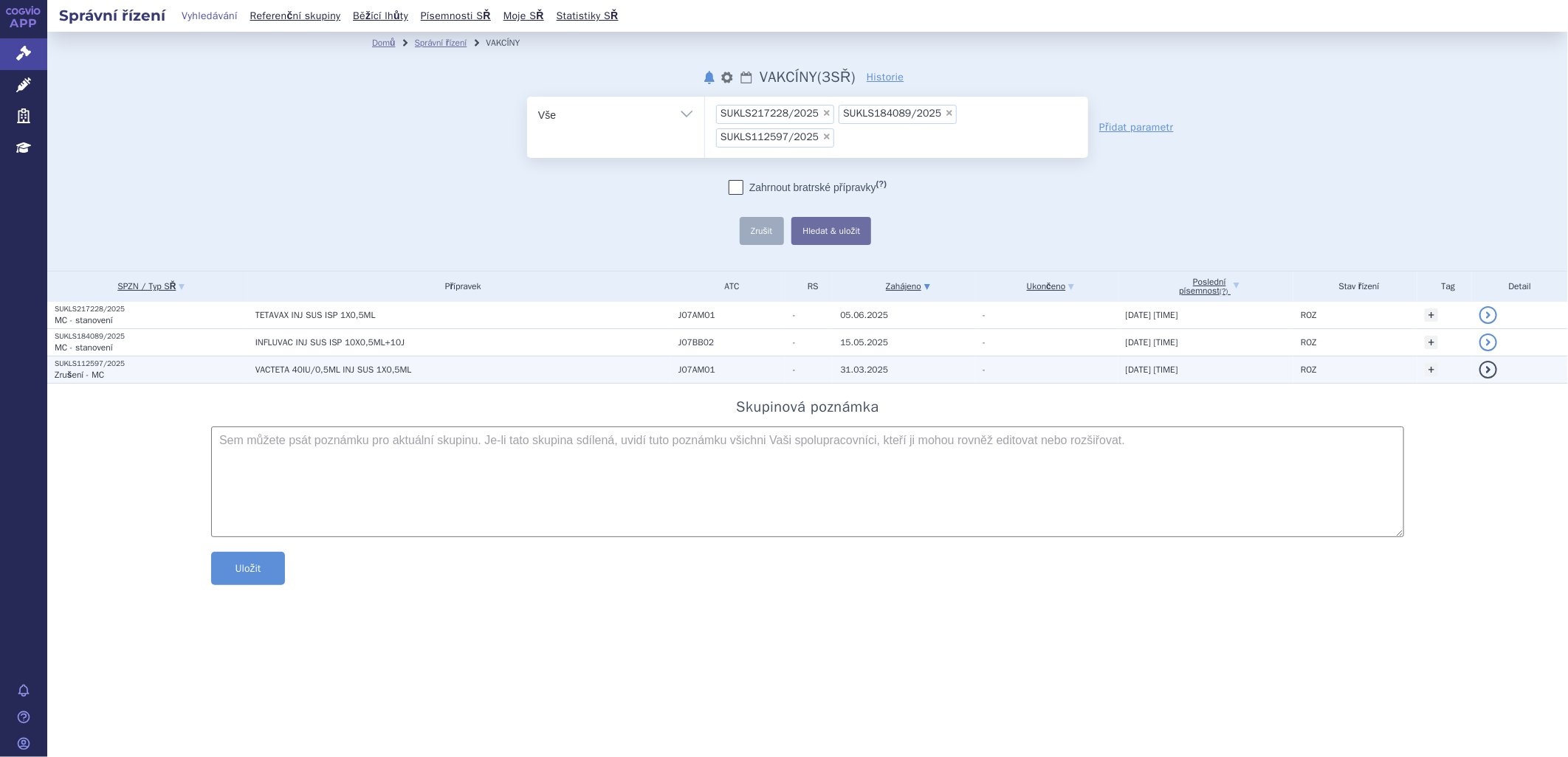 click on "VACTETA 40IU/0,5ML INJ SUS 1X0,5ML" at bounding box center (440, 370) 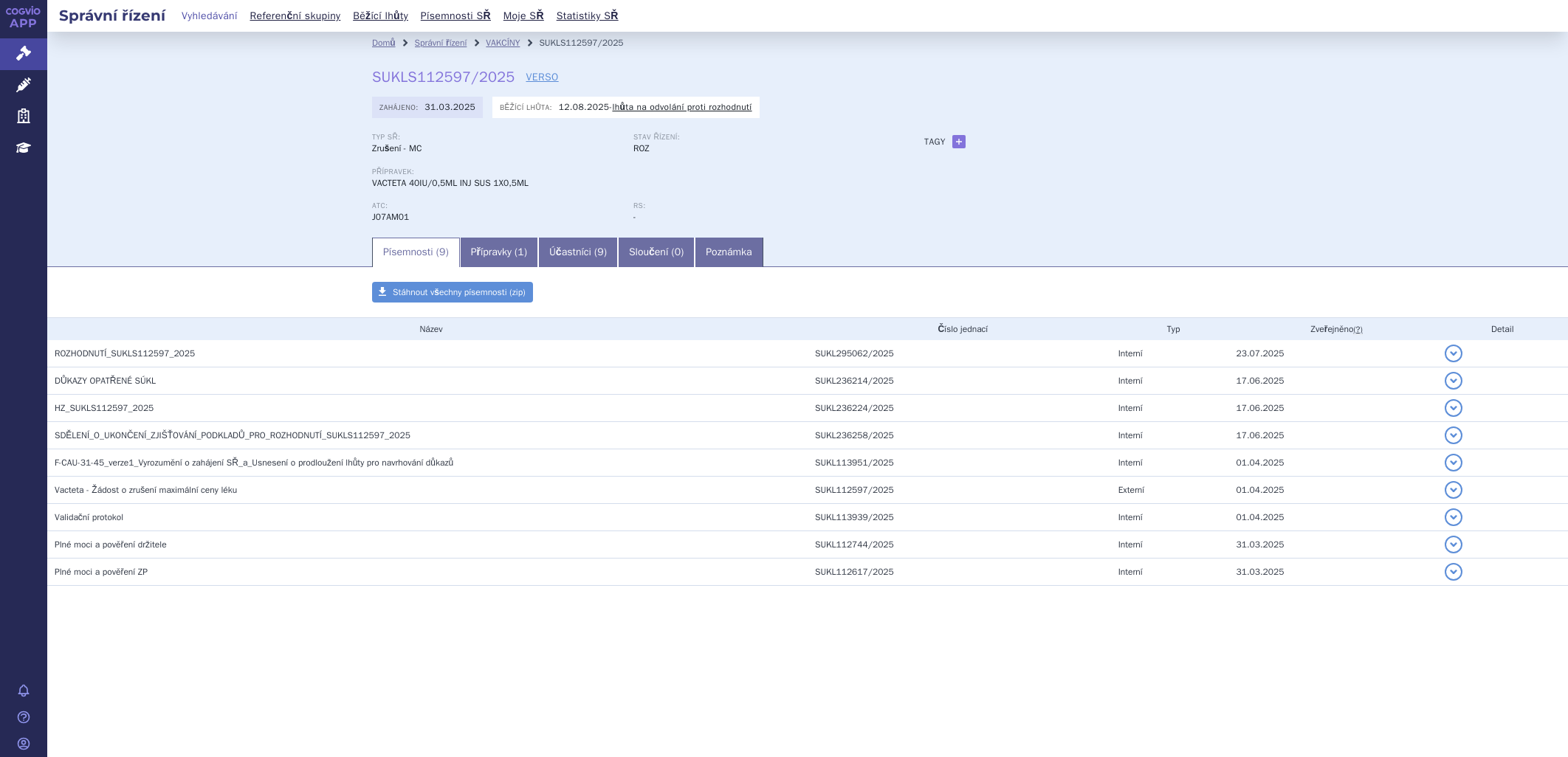 scroll, scrollTop: 0, scrollLeft: 0, axis: both 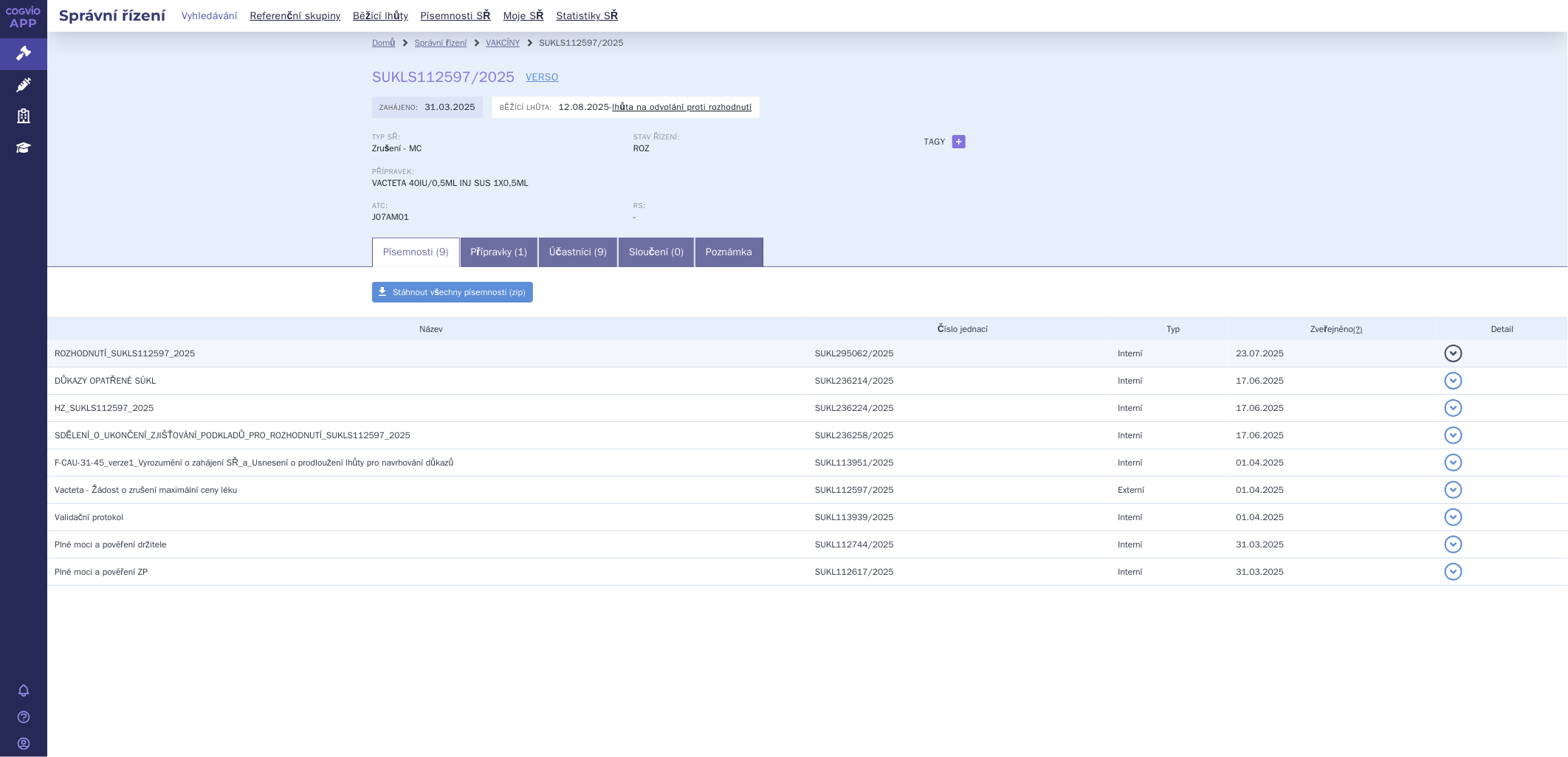 click on "ROZHODNUTÍ_SUKLS112597_2025" at bounding box center (431, 353) 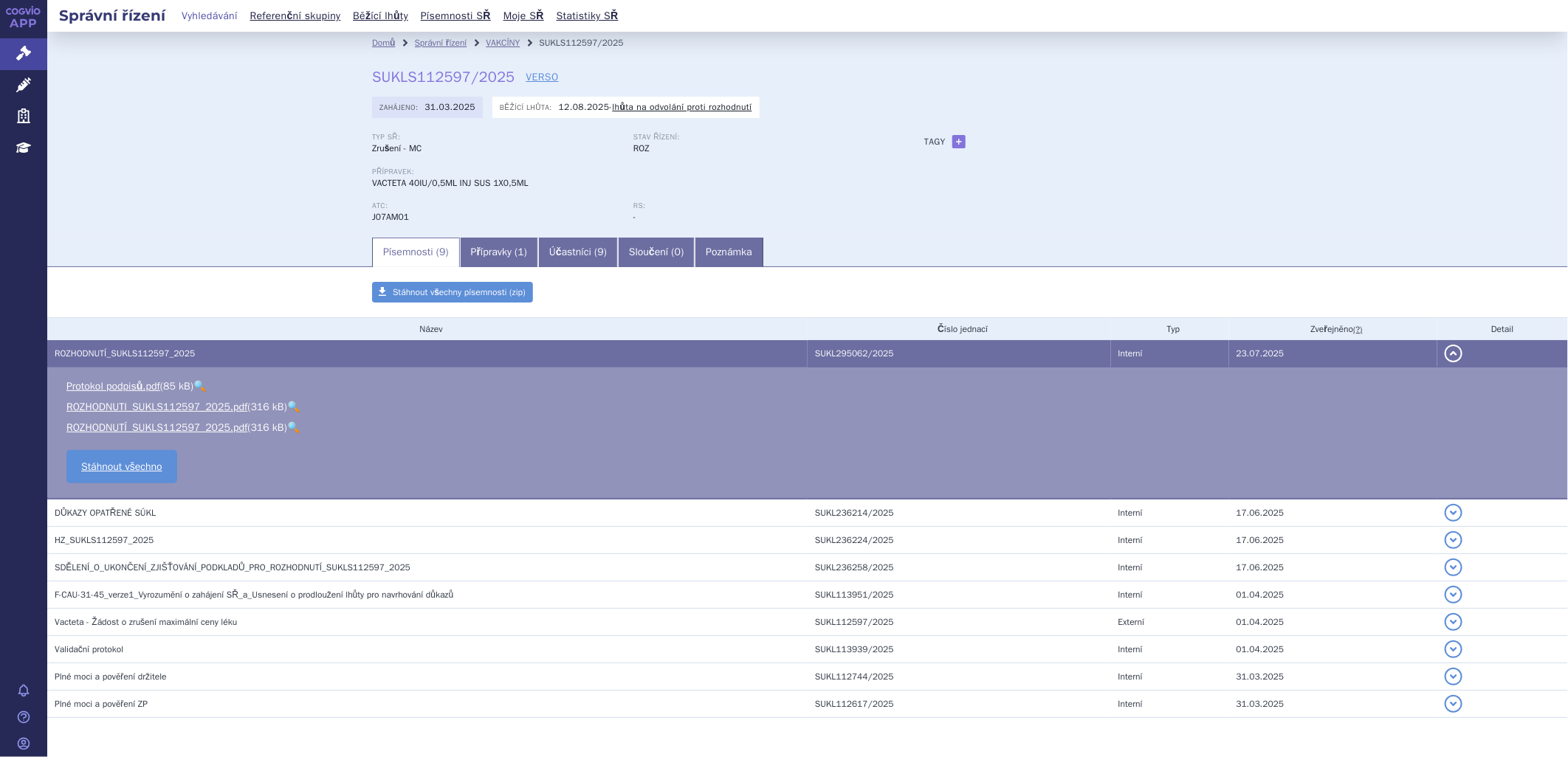 click on "🔍" at bounding box center [293, 407] 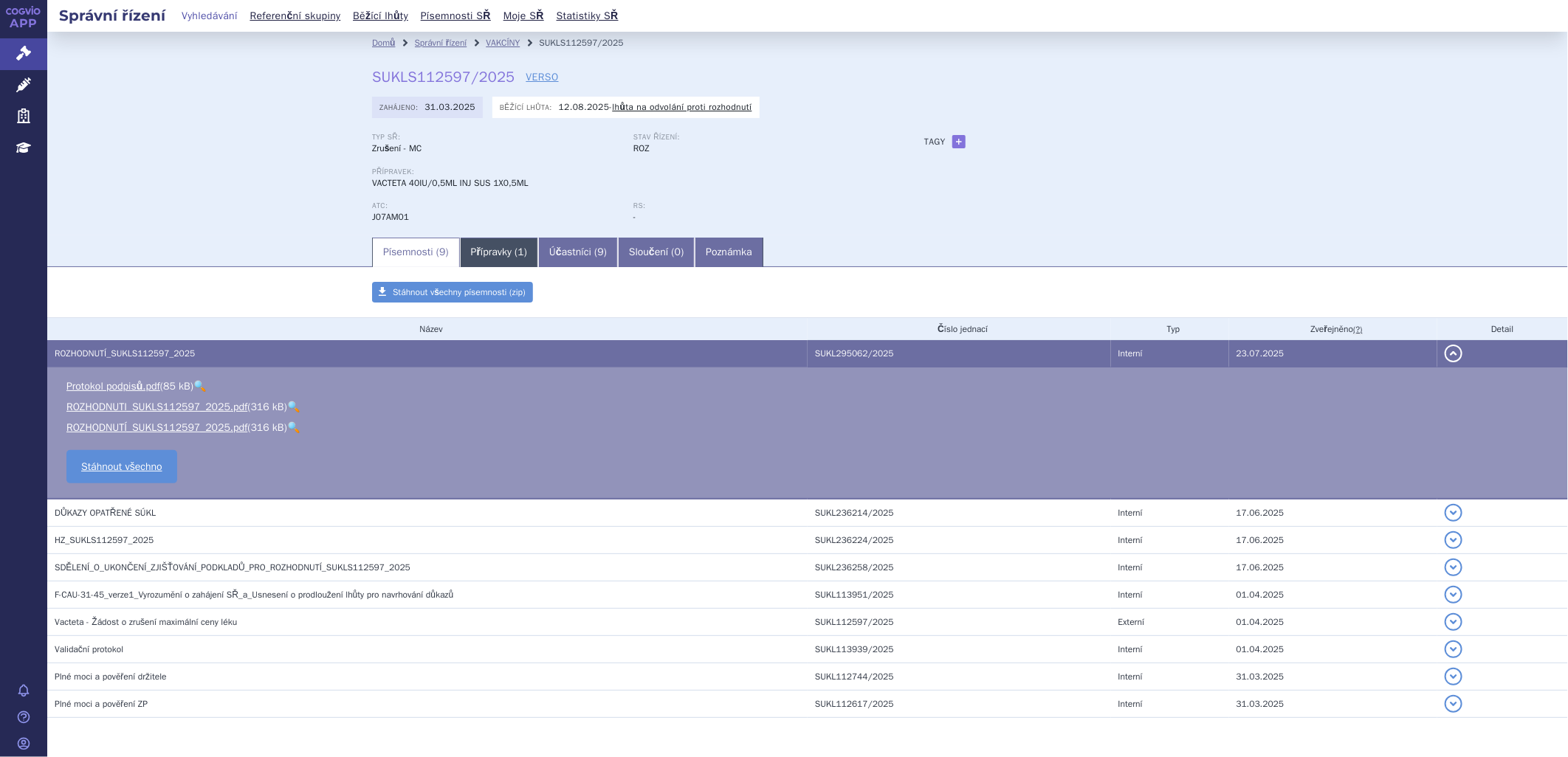 click on "Přípravky ( 1 )" at bounding box center (499, 252) 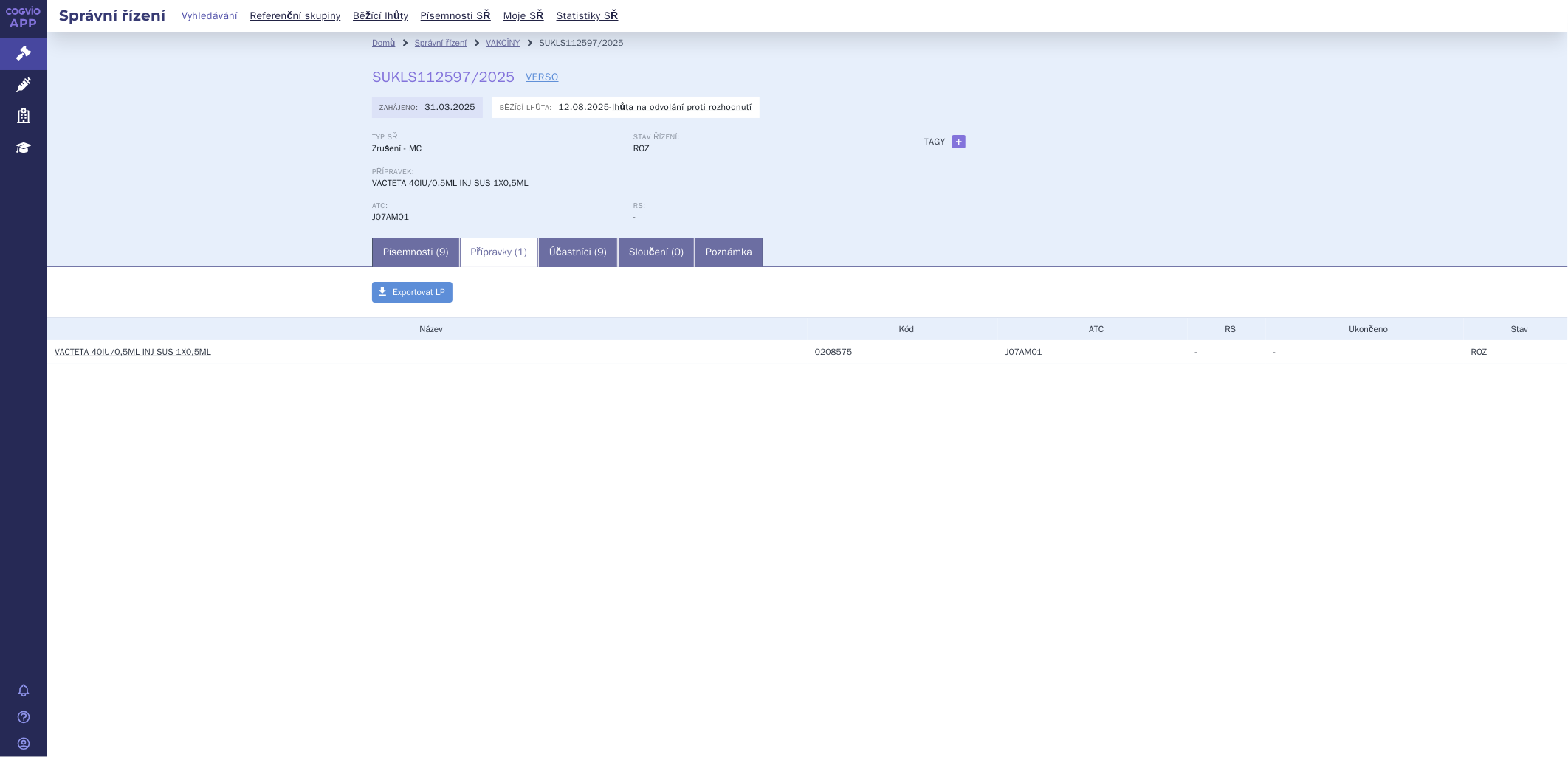 click on "VACTETA 40IU/0,5ML INJ SUS 1X0,5ML" at bounding box center (133, 352) 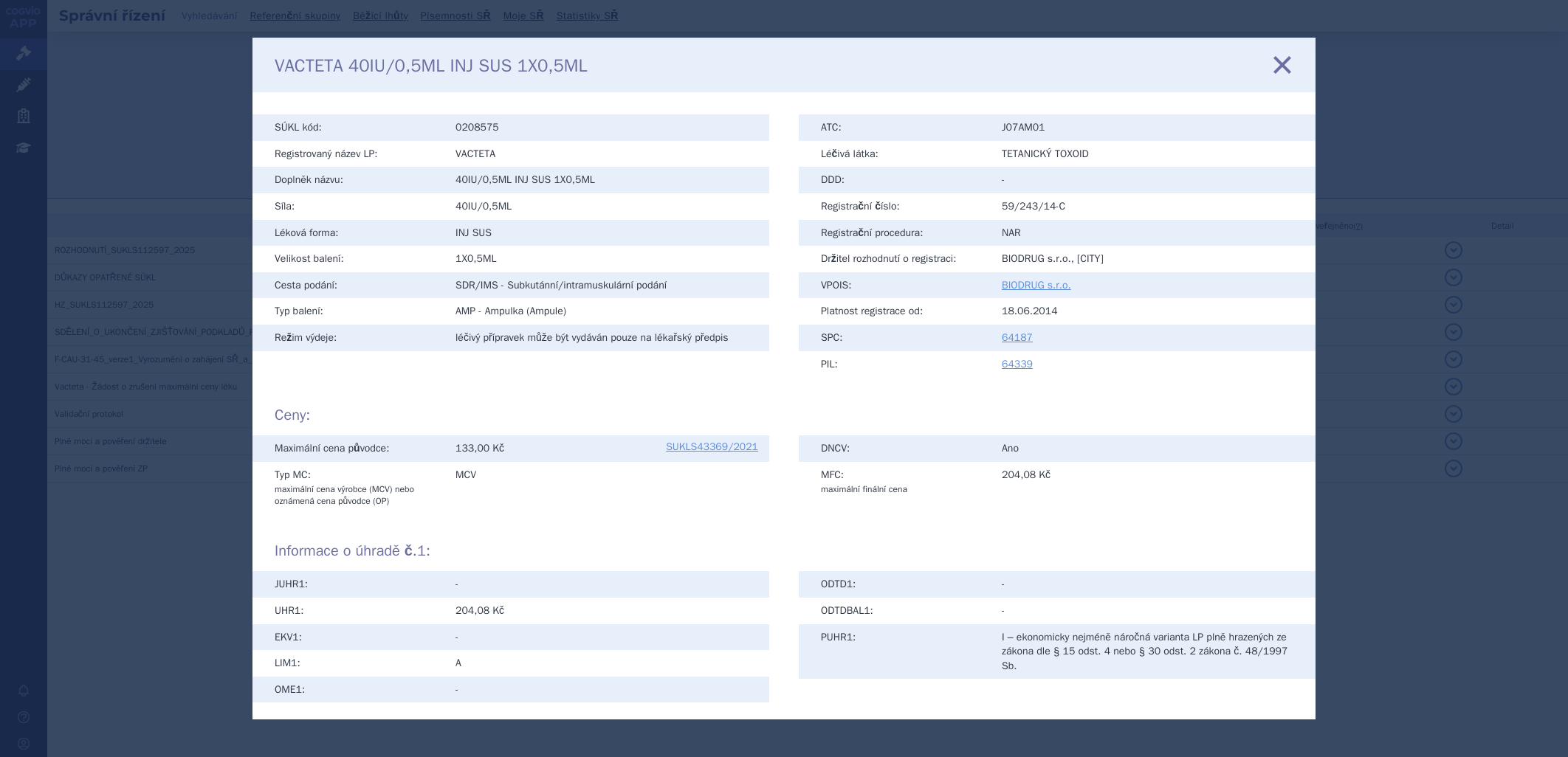 scroll, scrollTop: 0, scrollLeft: 0, axis: both 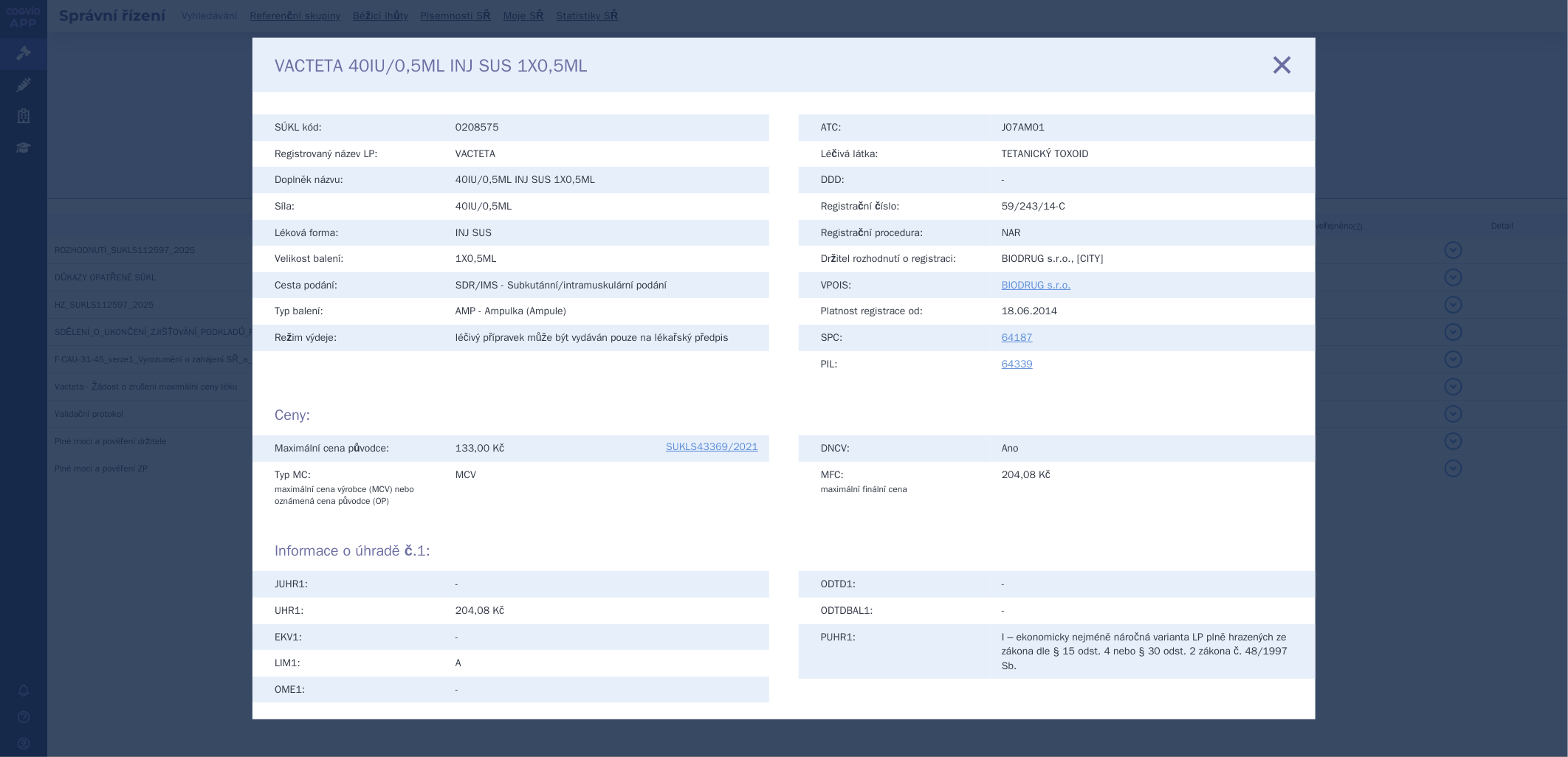 click at bounding box center (1282, 65) 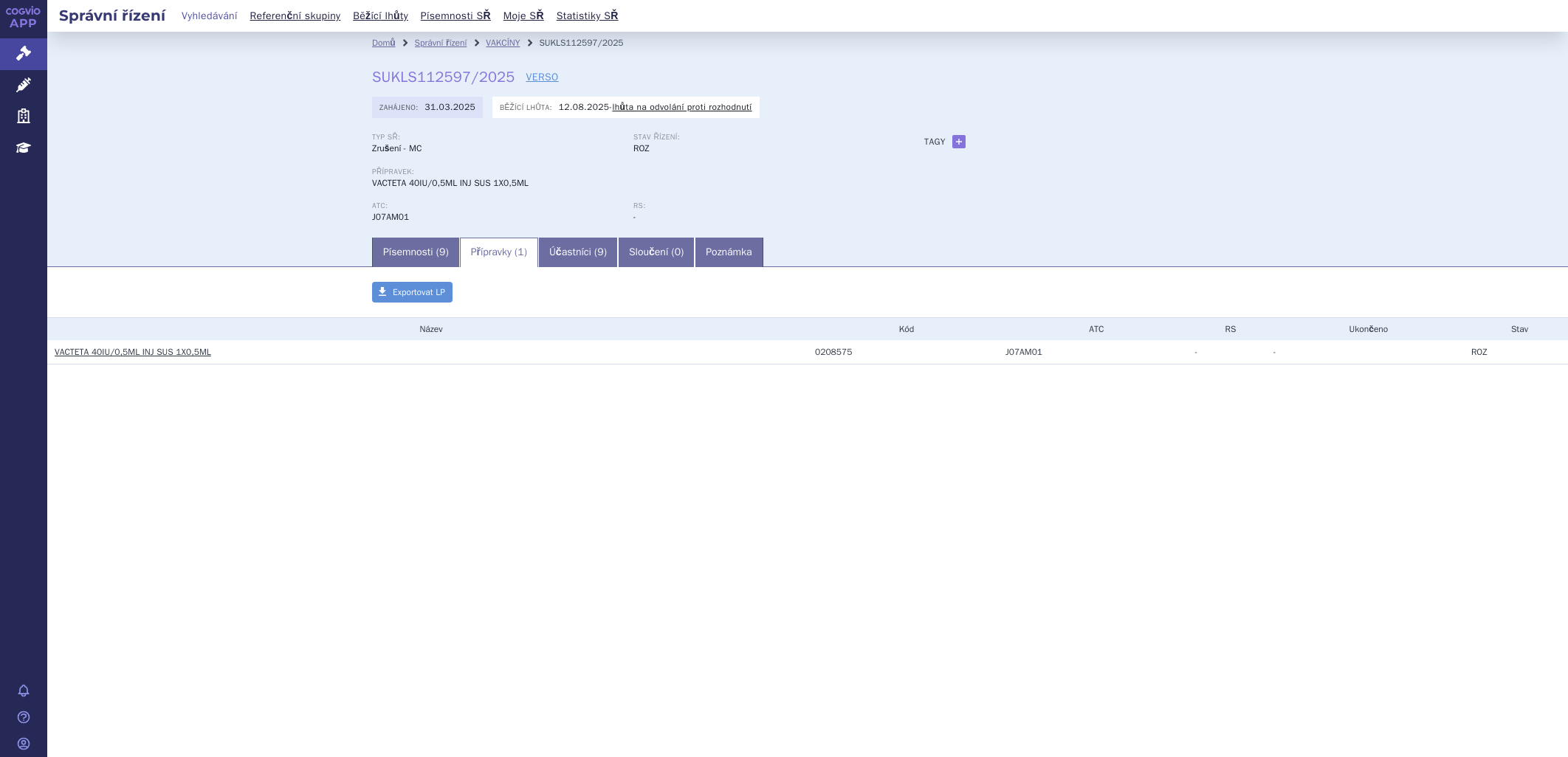 scroll, scrollTop: 0, scrollLeft: 0, axis: both 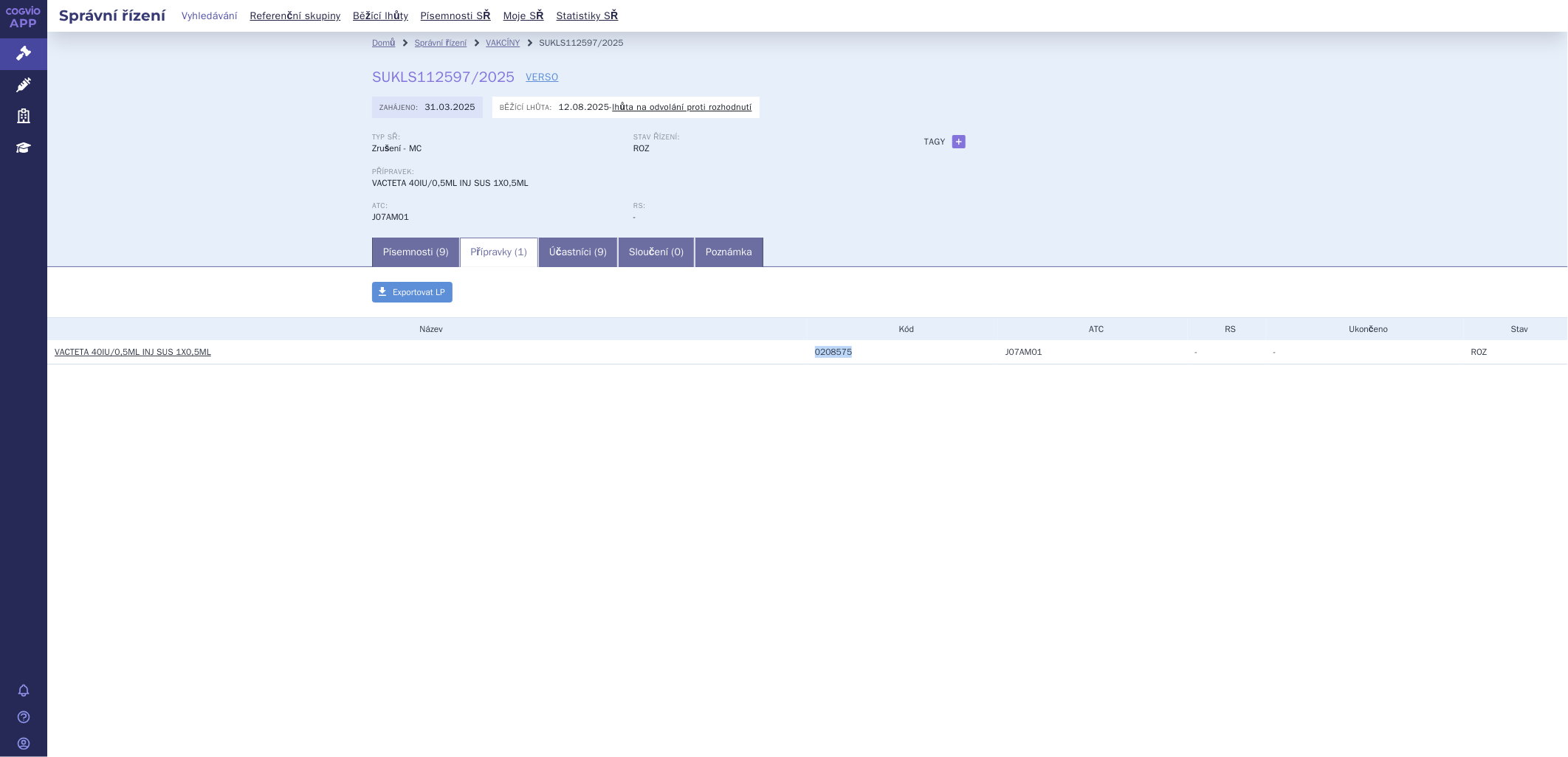drag, startPoint x: 807, startPoint y: 360, endPoint x: 862, endPoint y: 357, distance: 55.08176 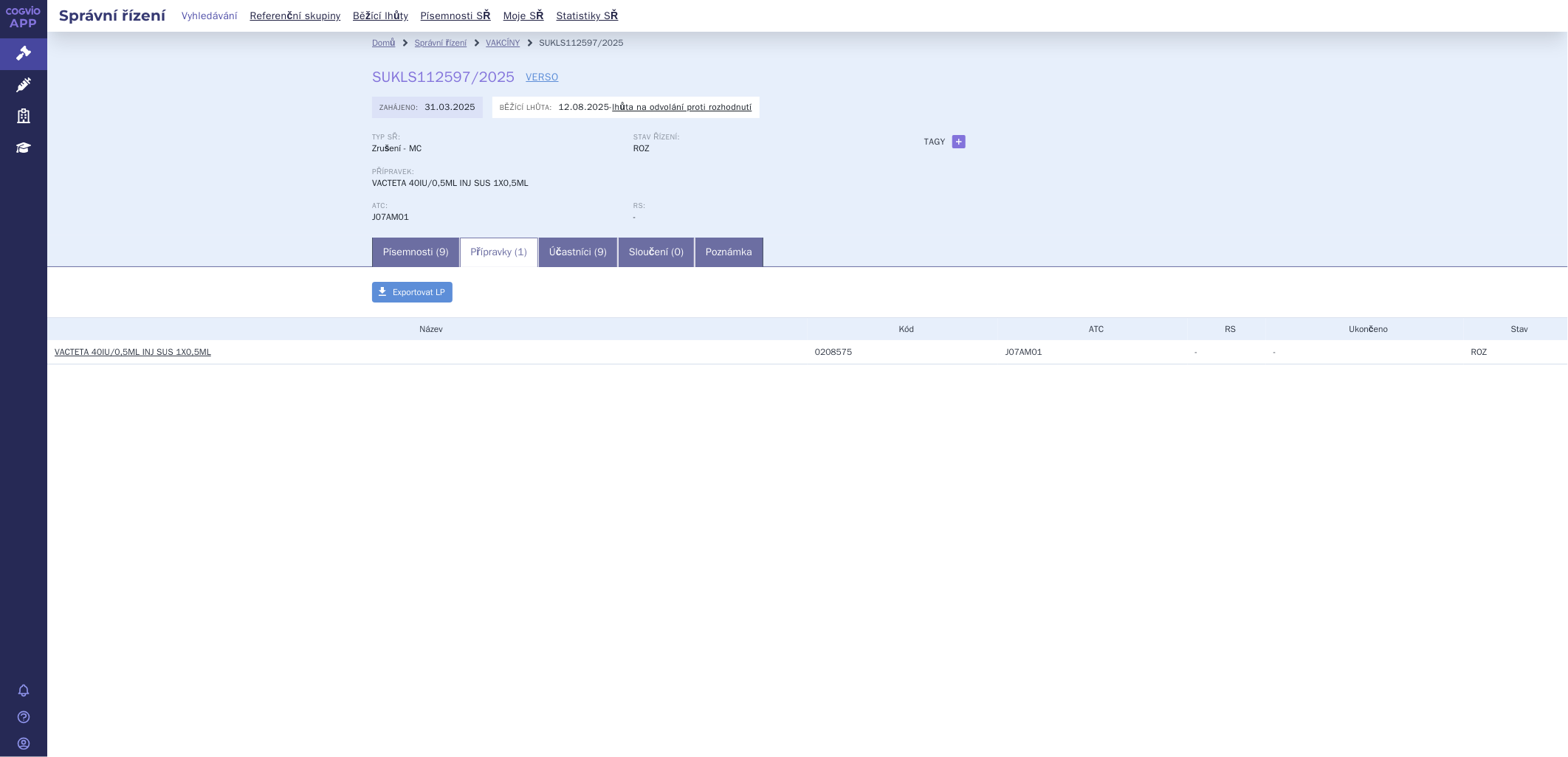 drag, startPoint x: 862, startPoint y: 357, endPoint x: 793, endPoint y: 371, distance: 70.40597 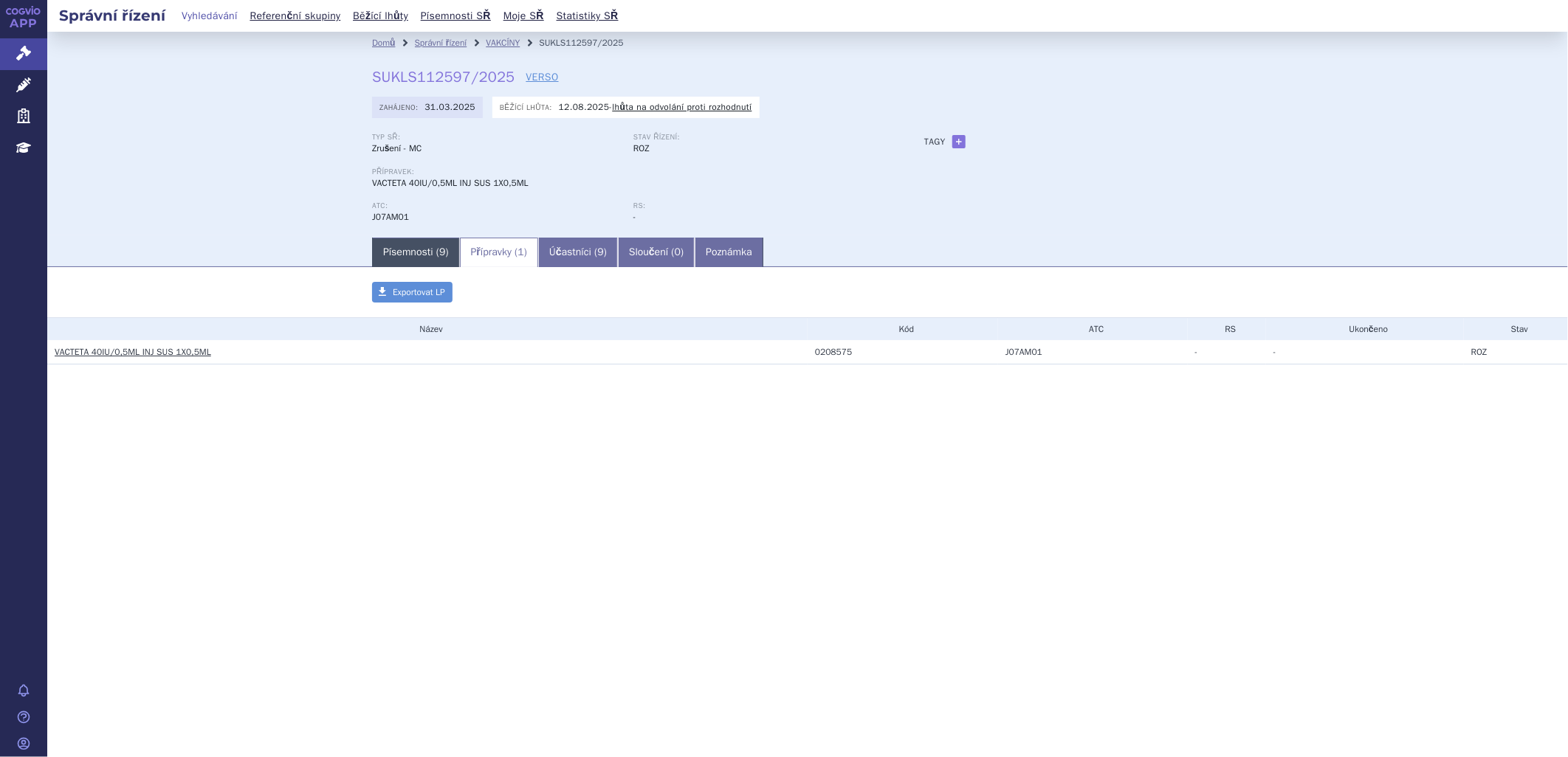 click on "Písemnosti ( 9 )" at bounding box center [416, 252] 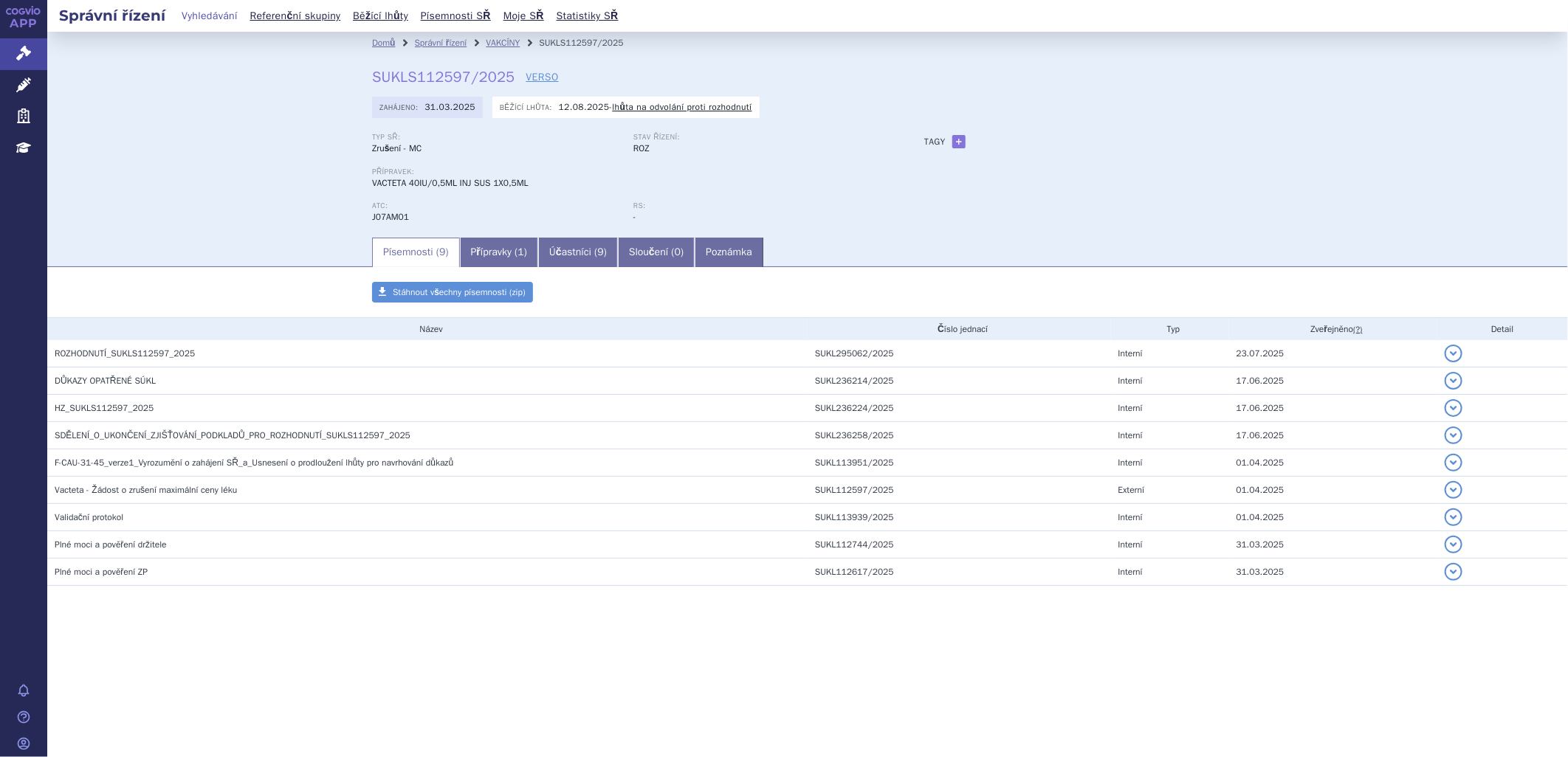 click on "Písemnosti ( 9 )" at bounding box center (416, 252) 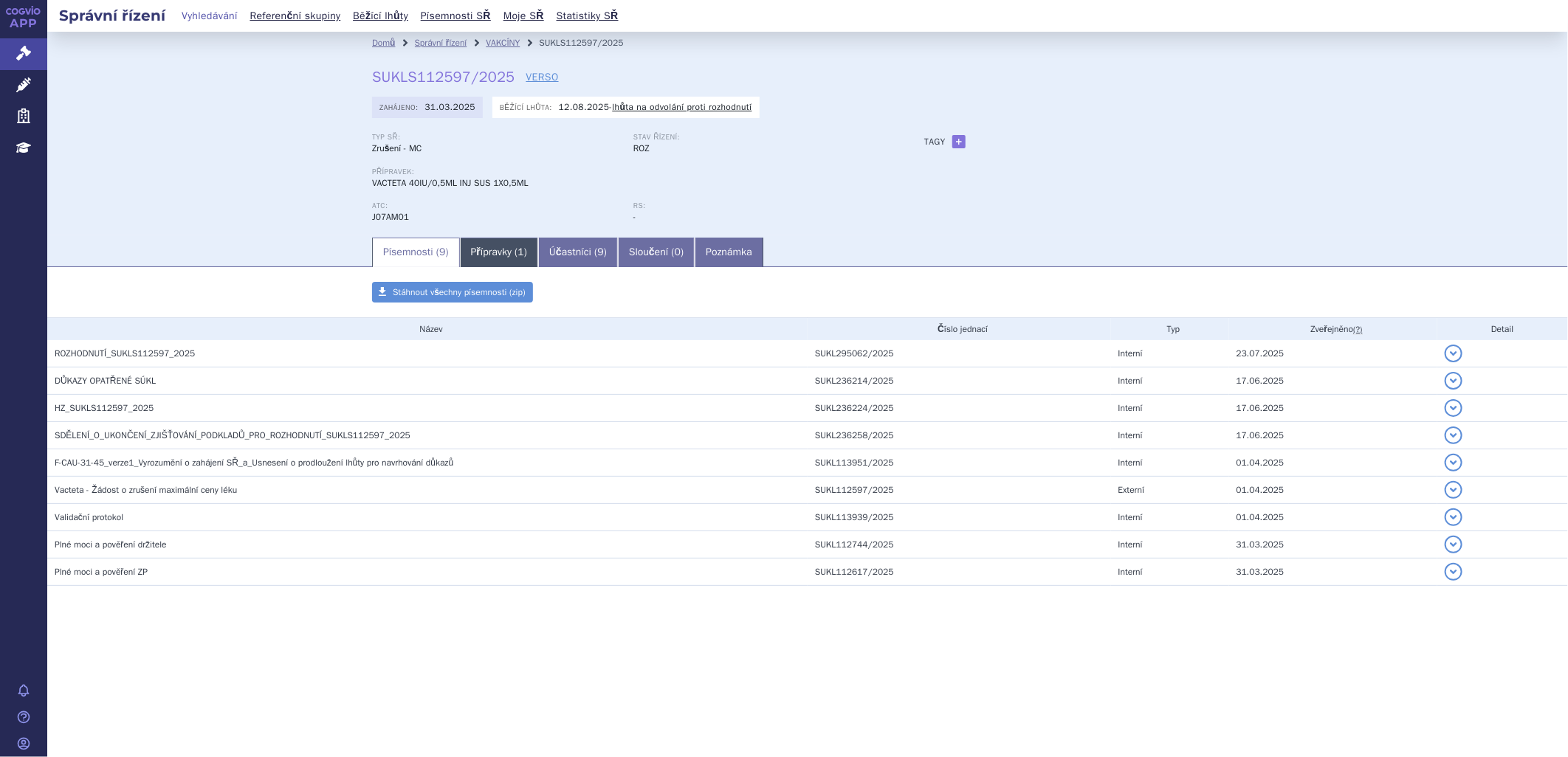 click on "Přípravky ( 1 )" at bounding box center [499, 252] 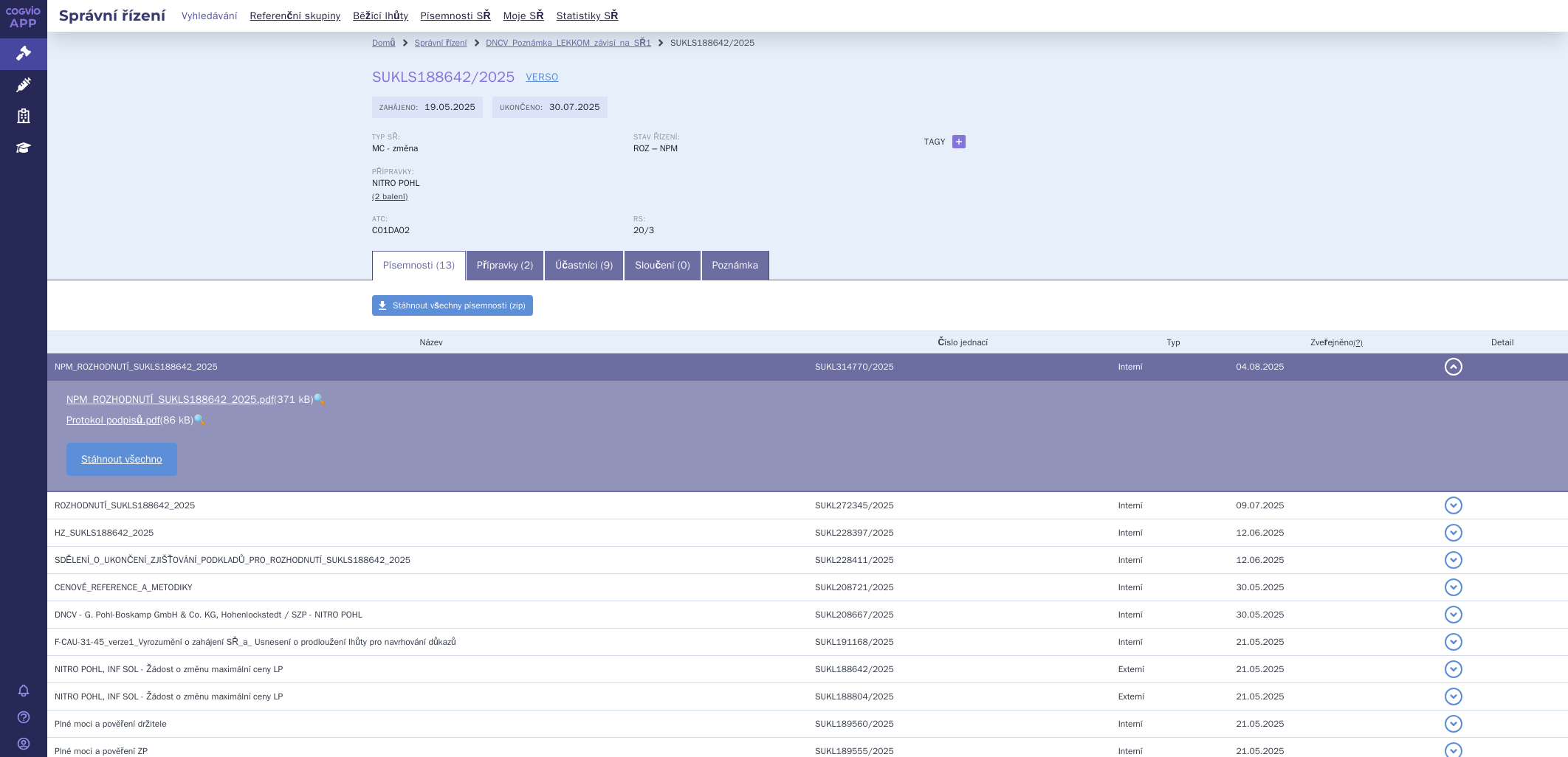 scroll, scrollTop: 0, scrollLeft: 0, axis: both 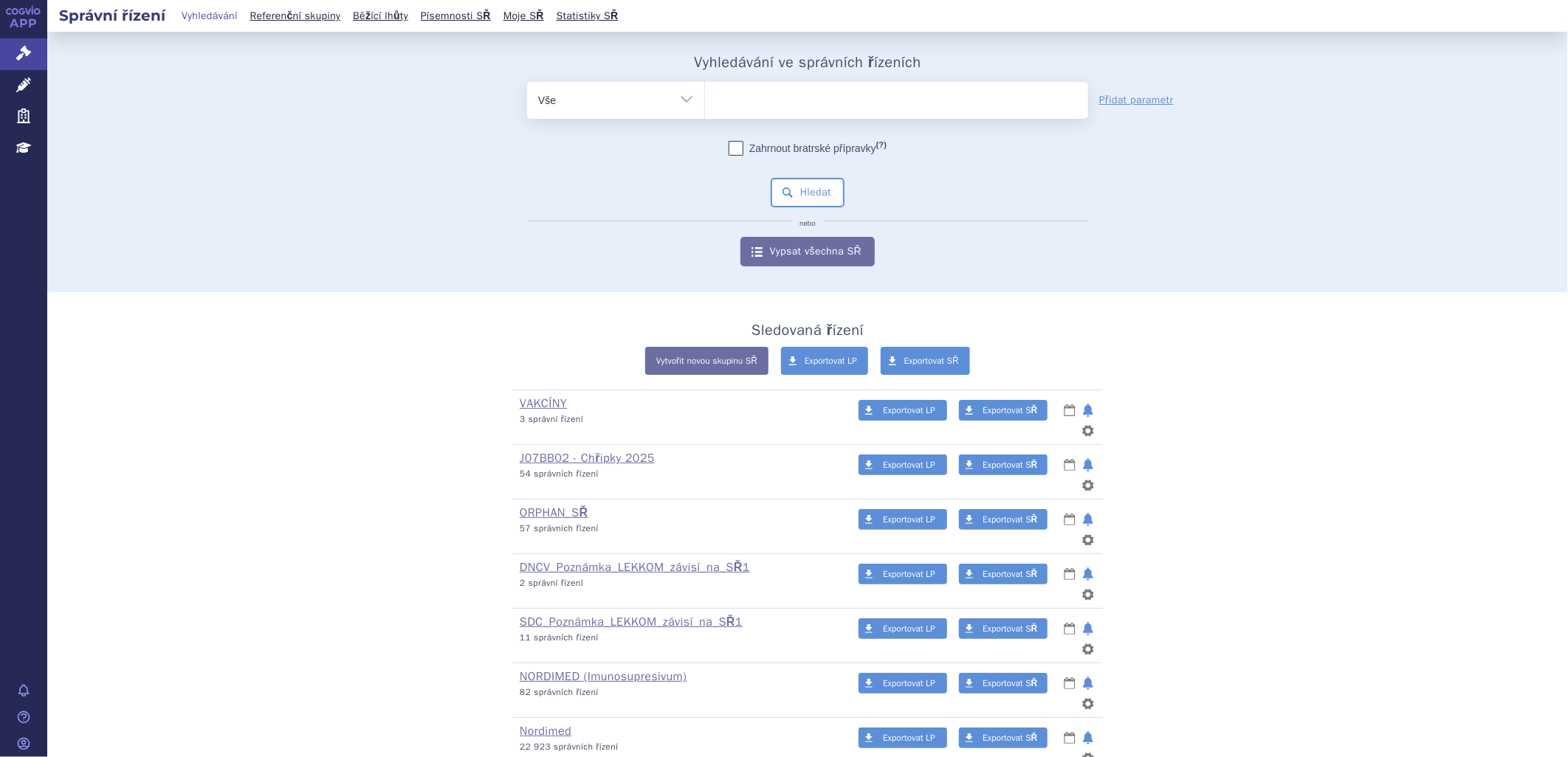 click at bounding box center (896, 97) 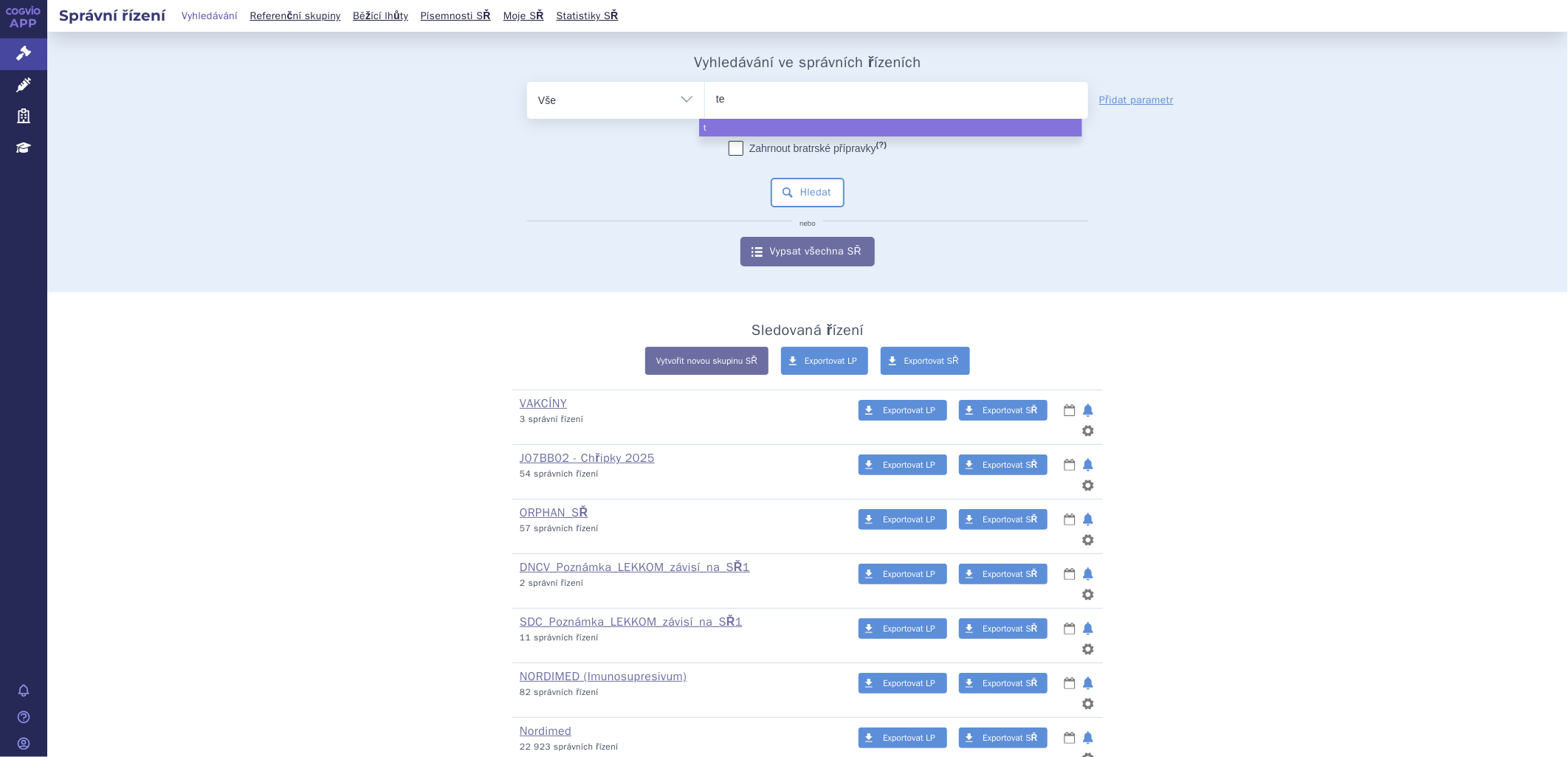 type on "tel" 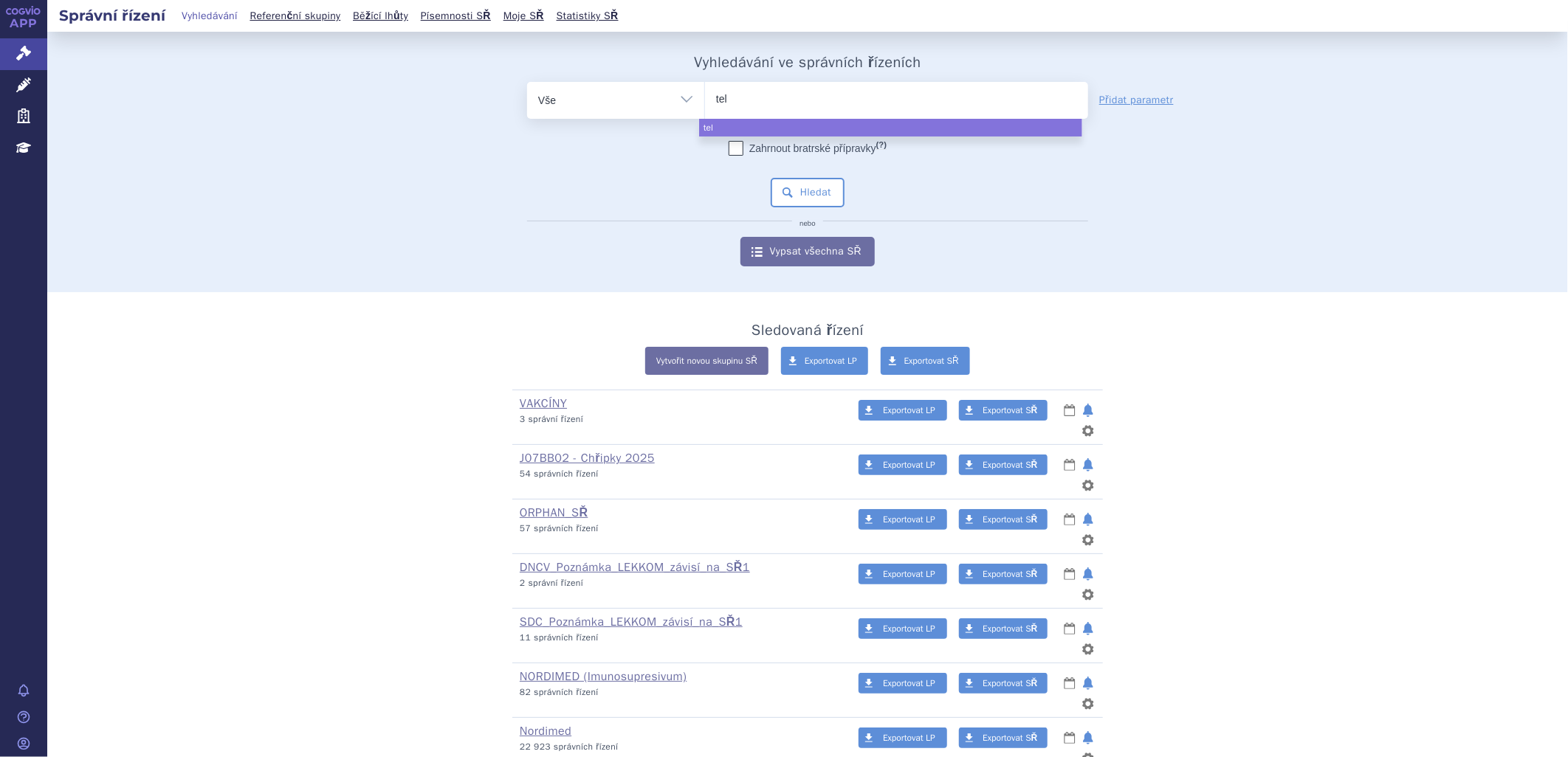 type on "tela" 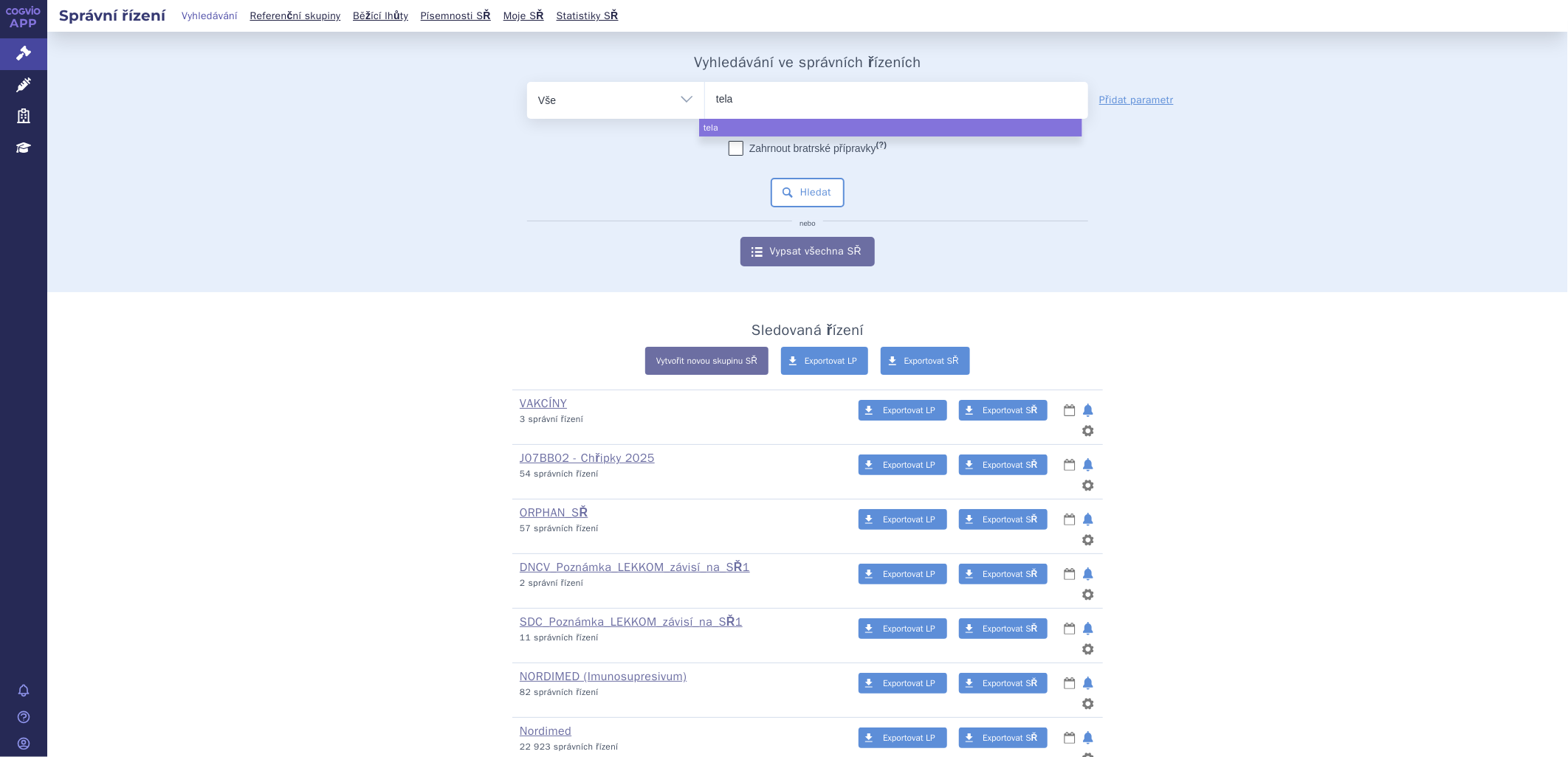 type on "tel" 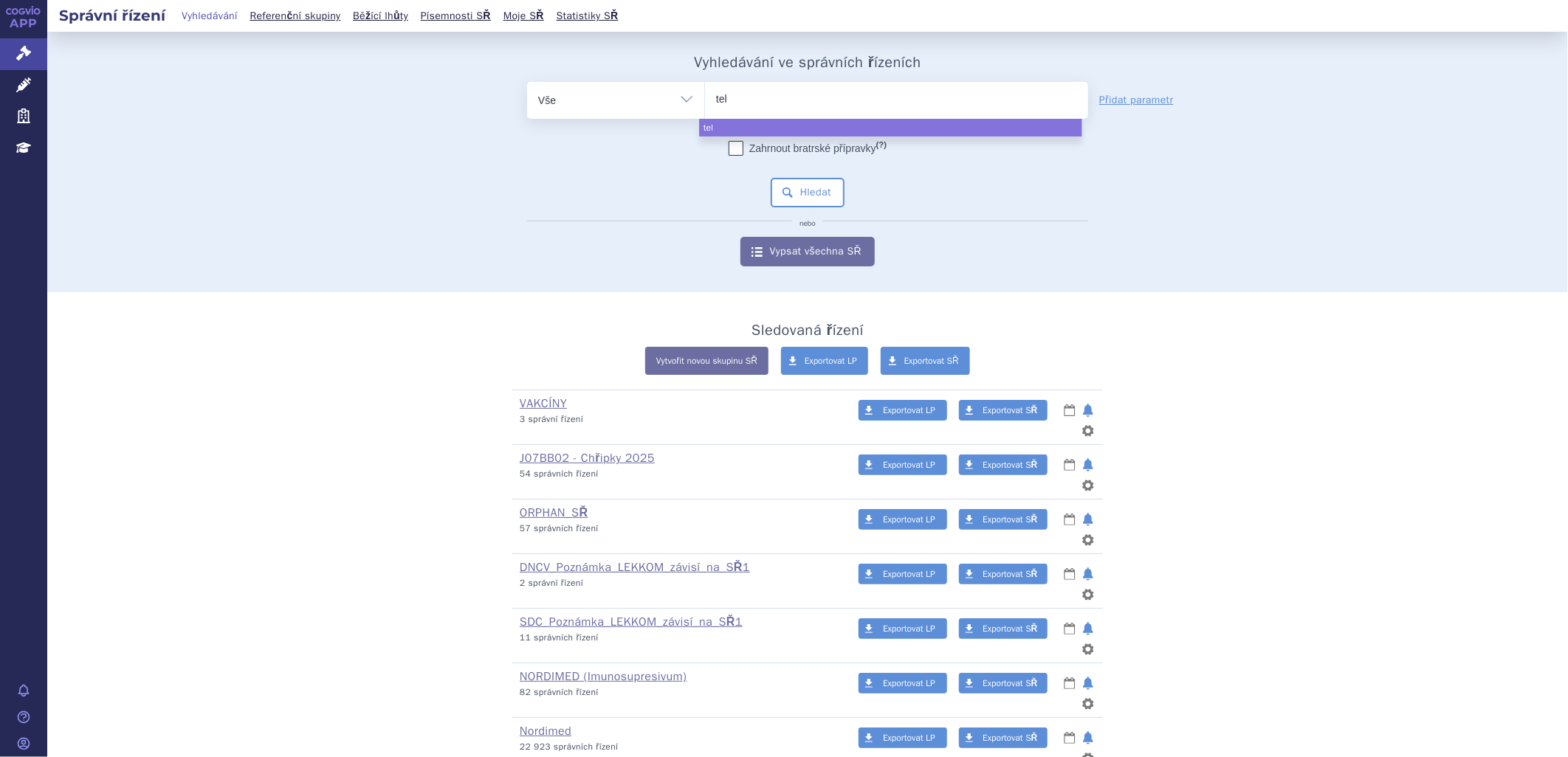 type on "te" 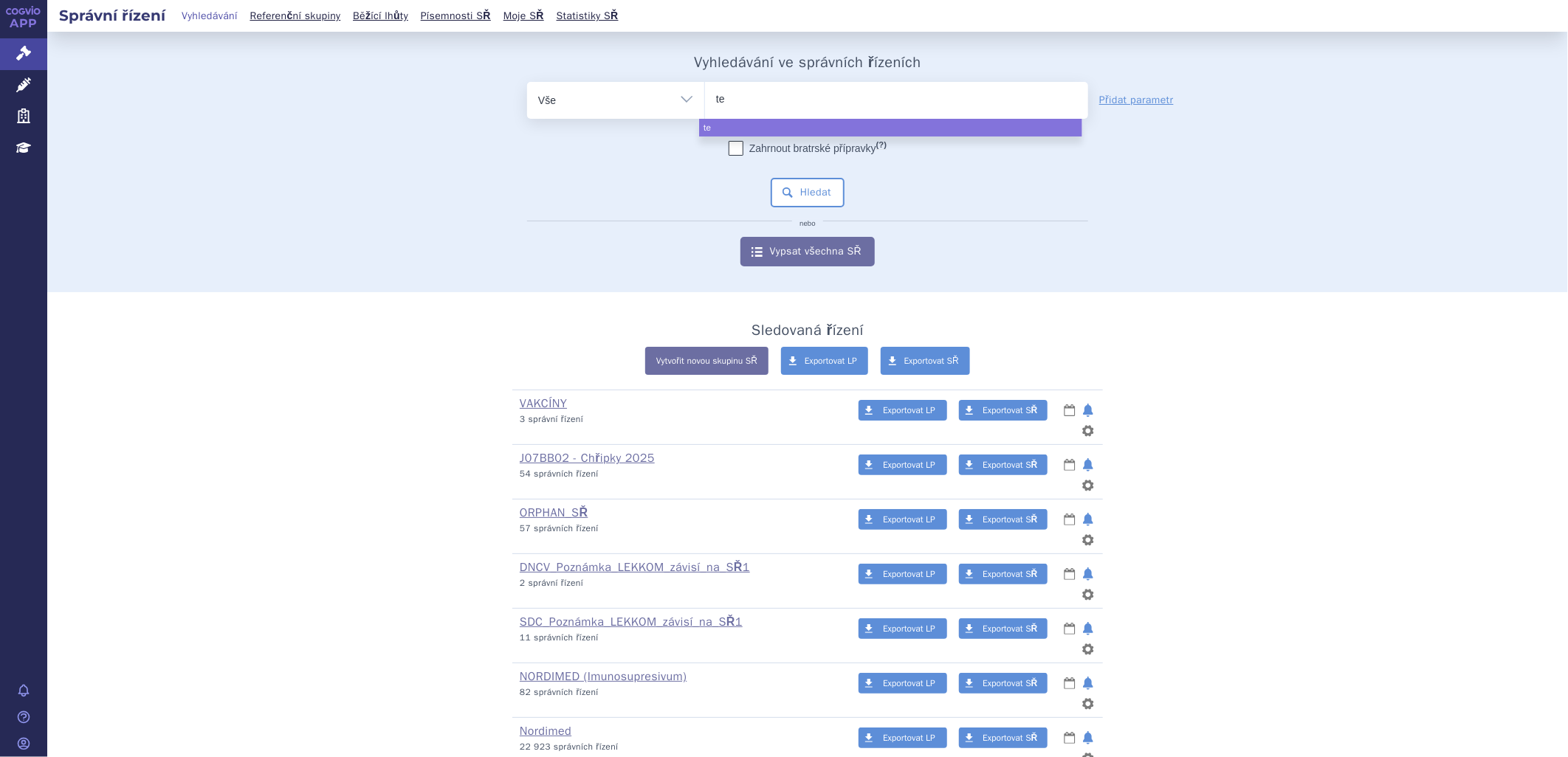 type on "t" 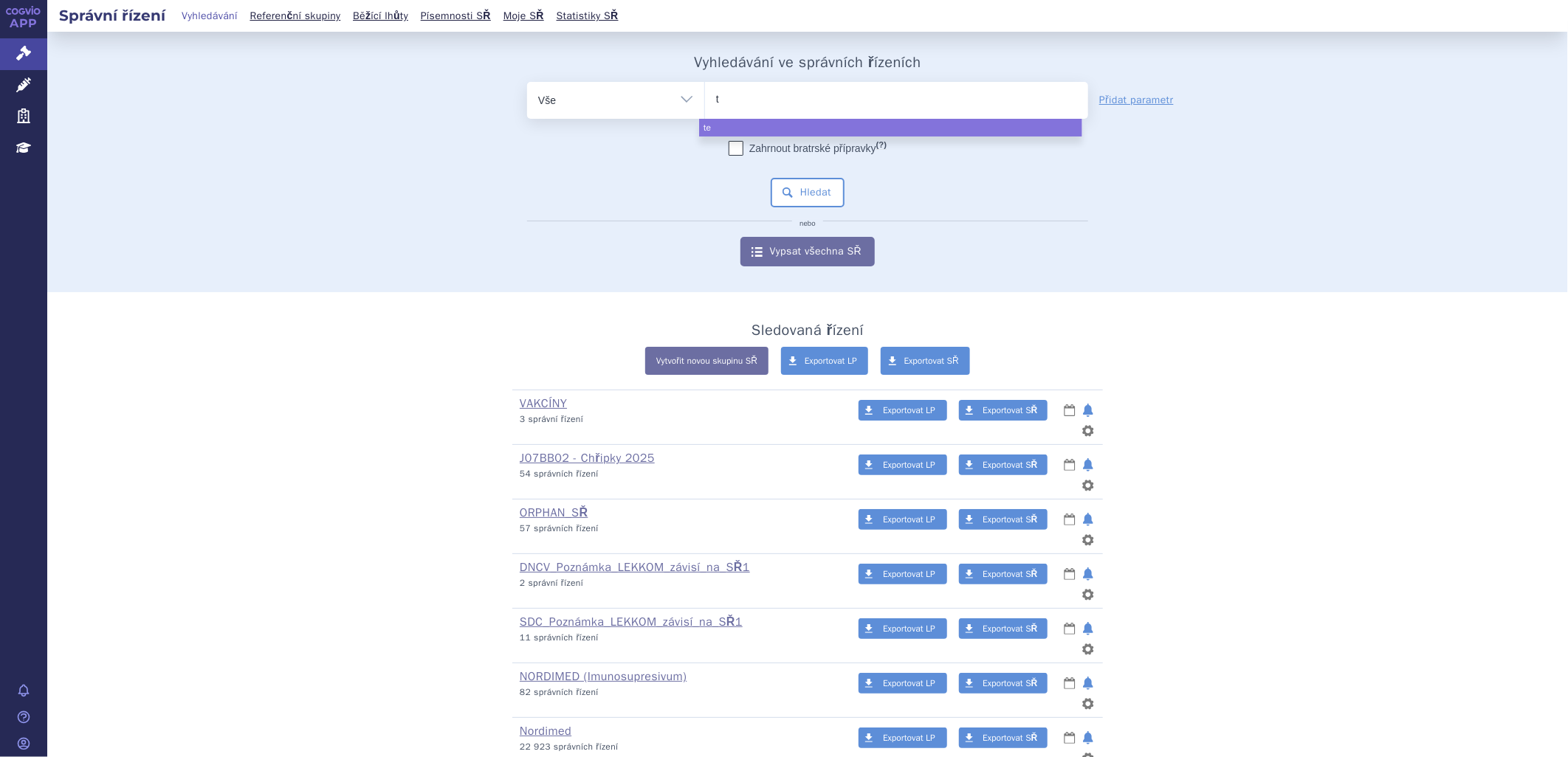 type 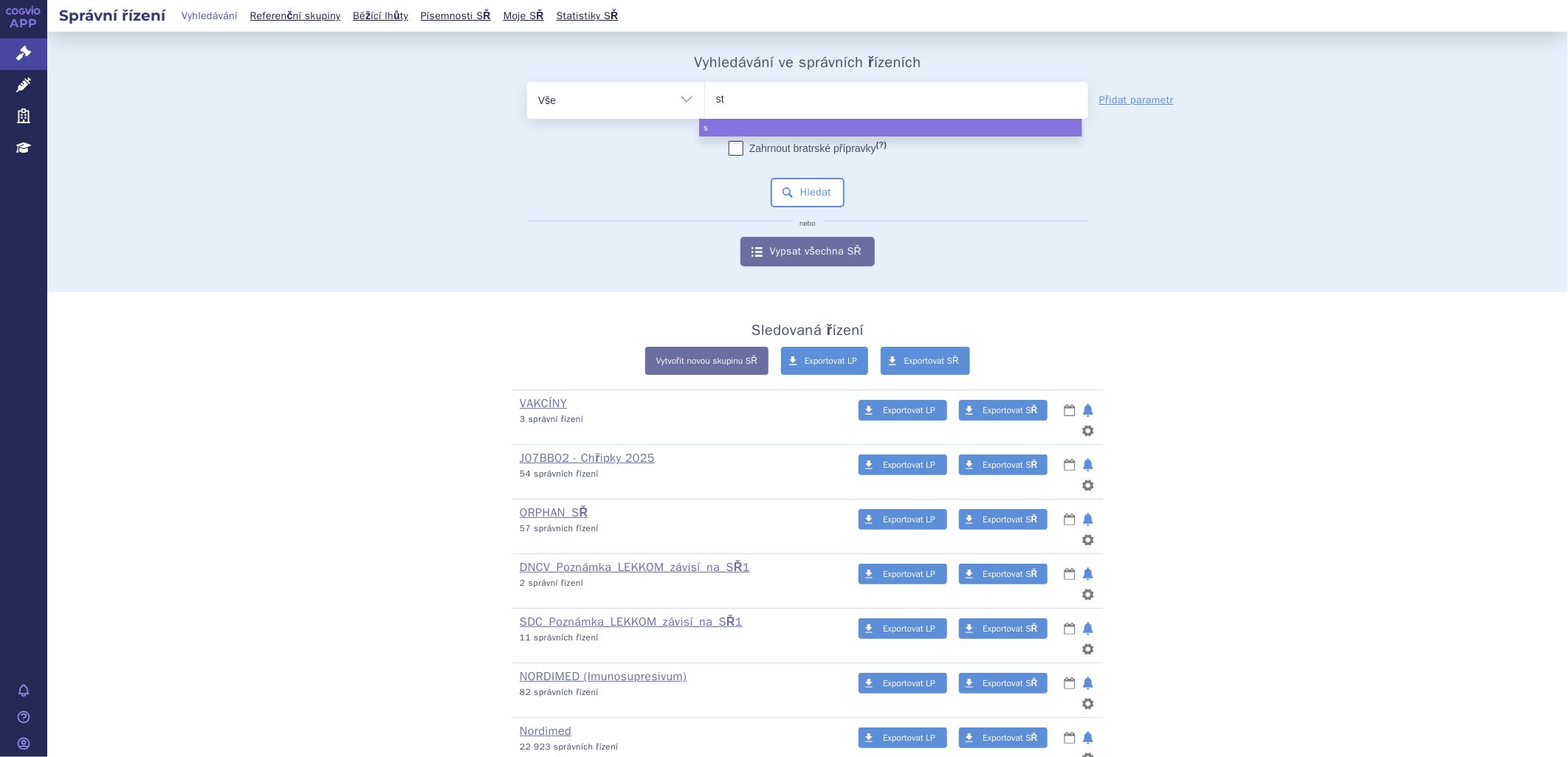 type on "ste" 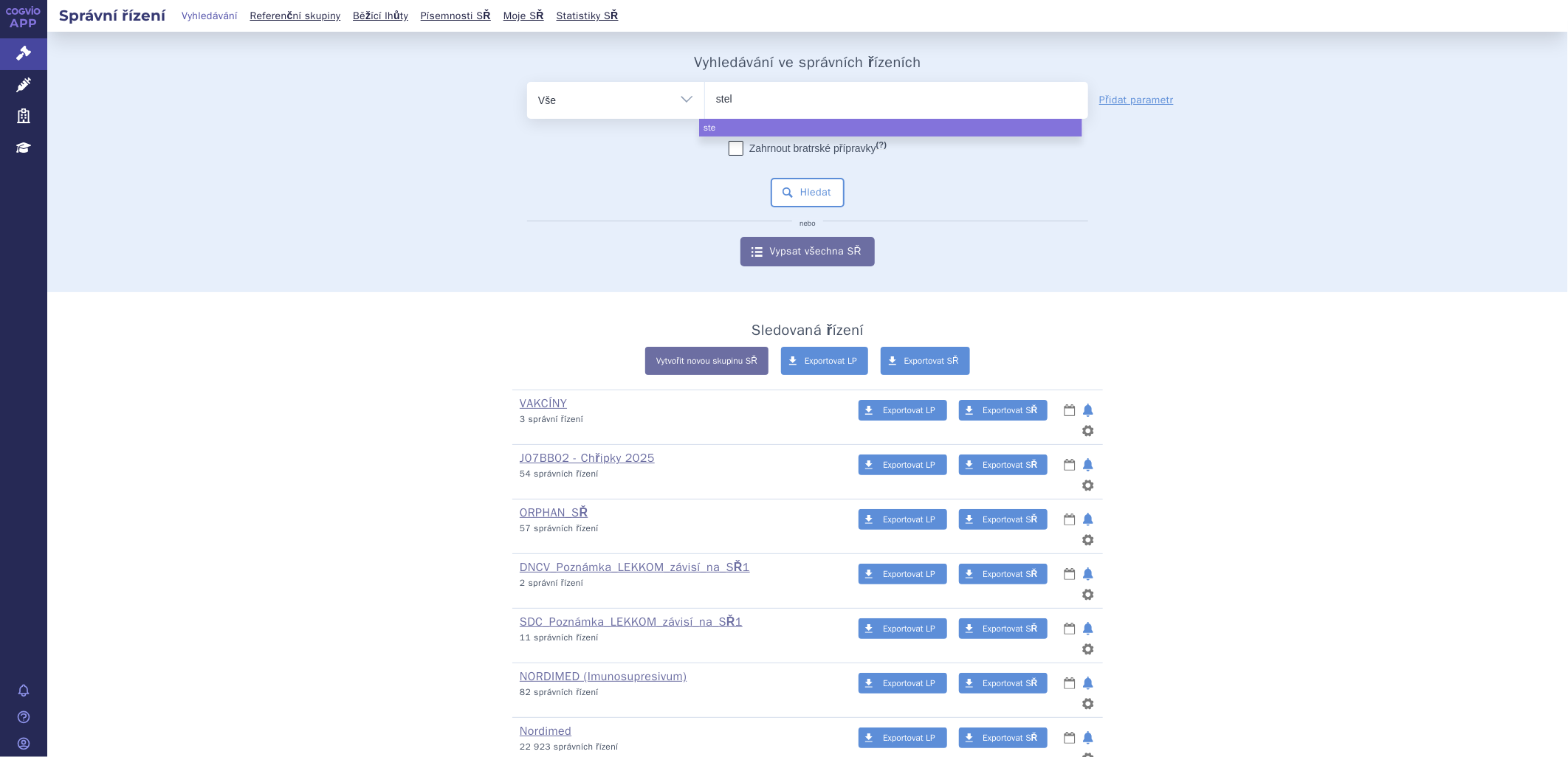 type on "stela" 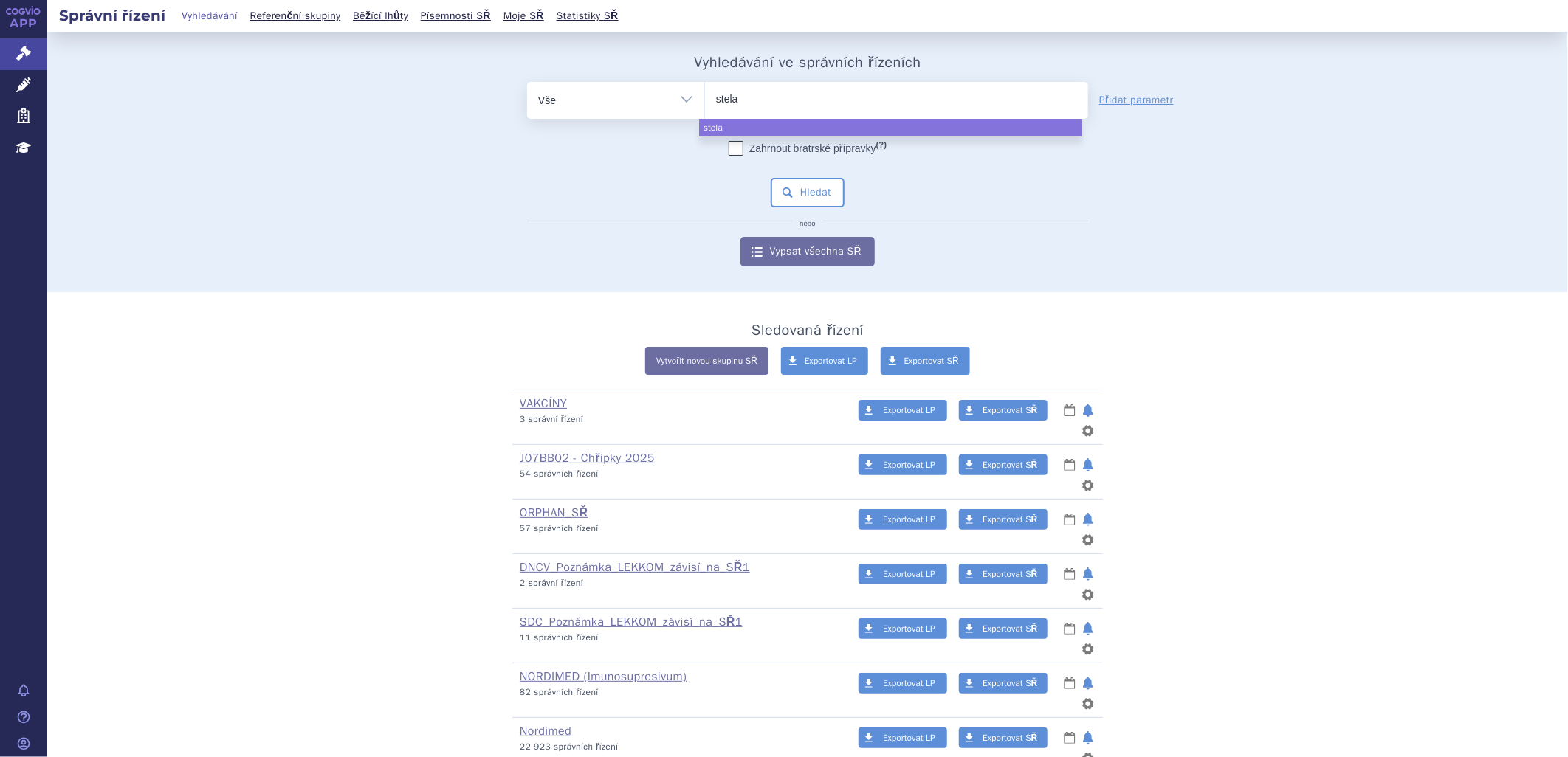 type on "stelar" 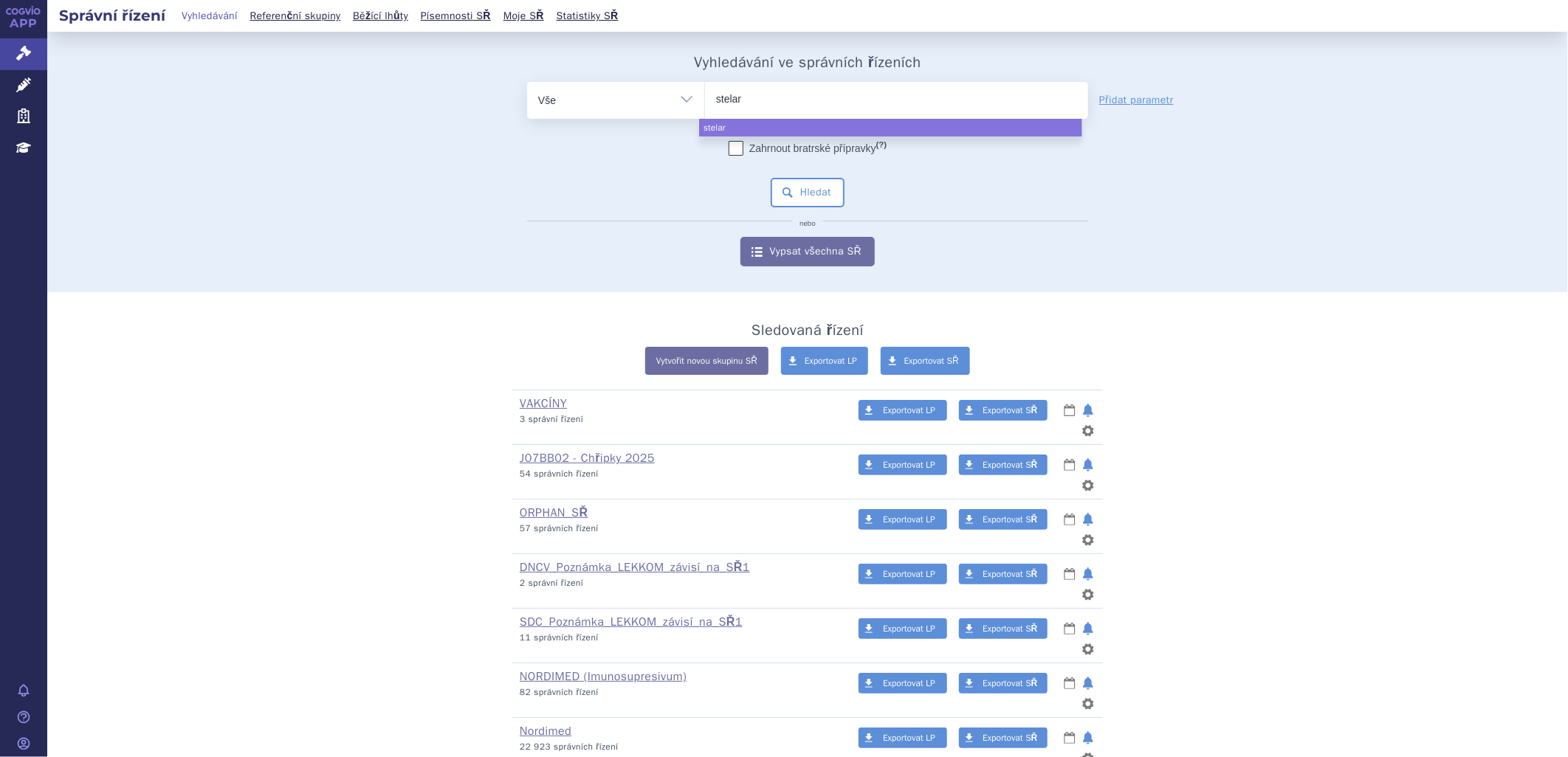 type on "stelara" 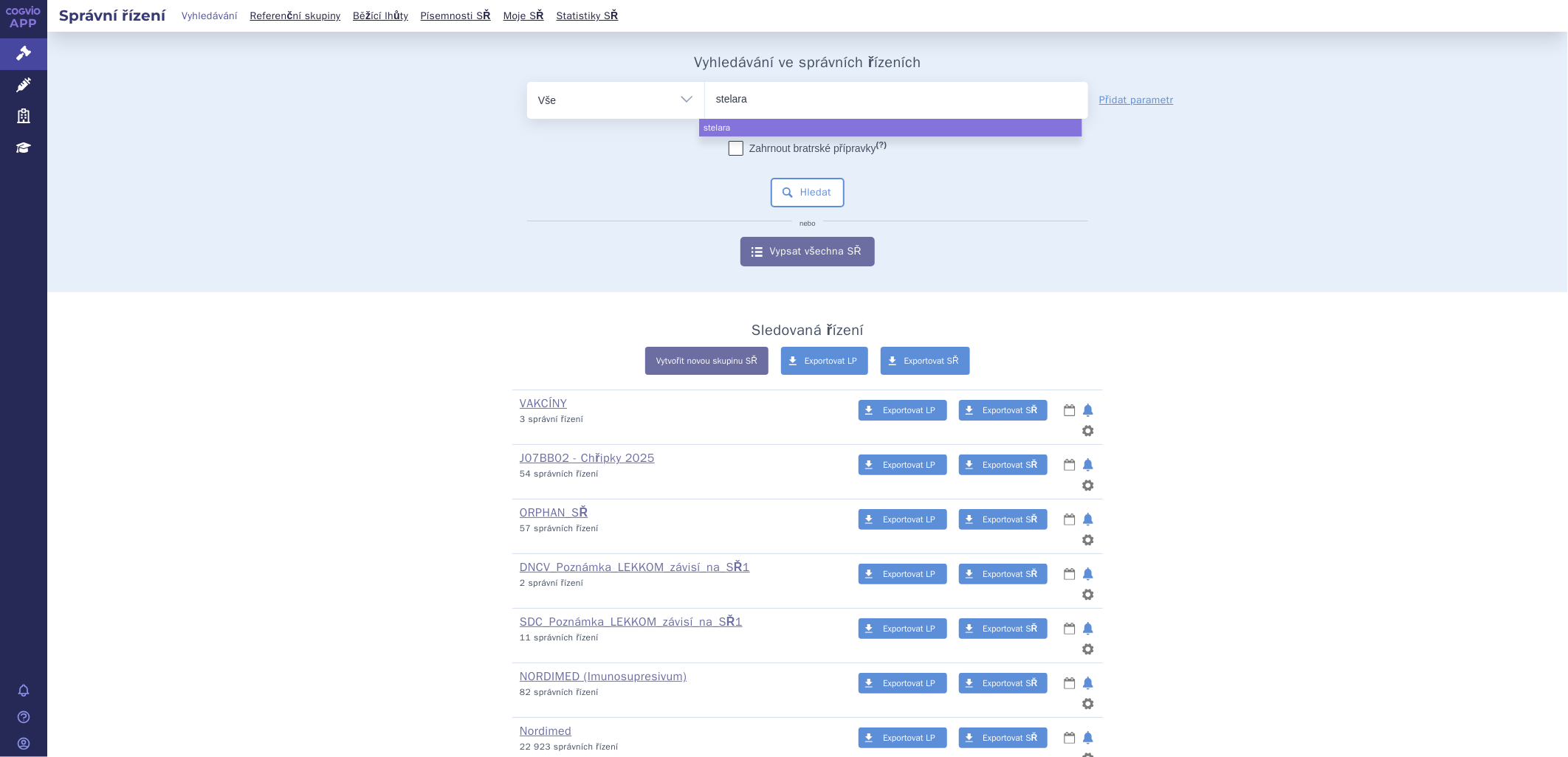 select on "stelara" 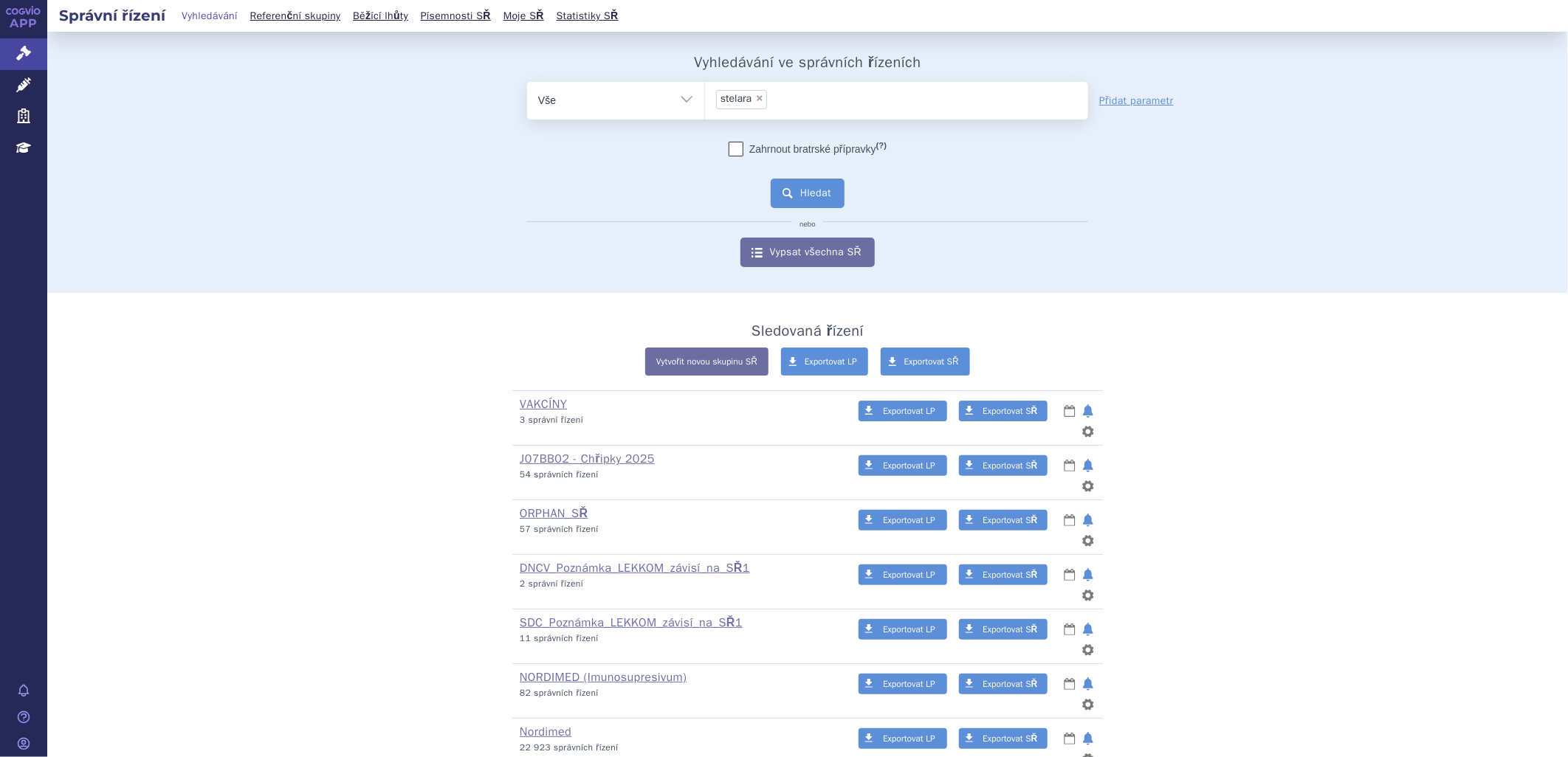 click on "Hledat" at bounding box center [808, 193] 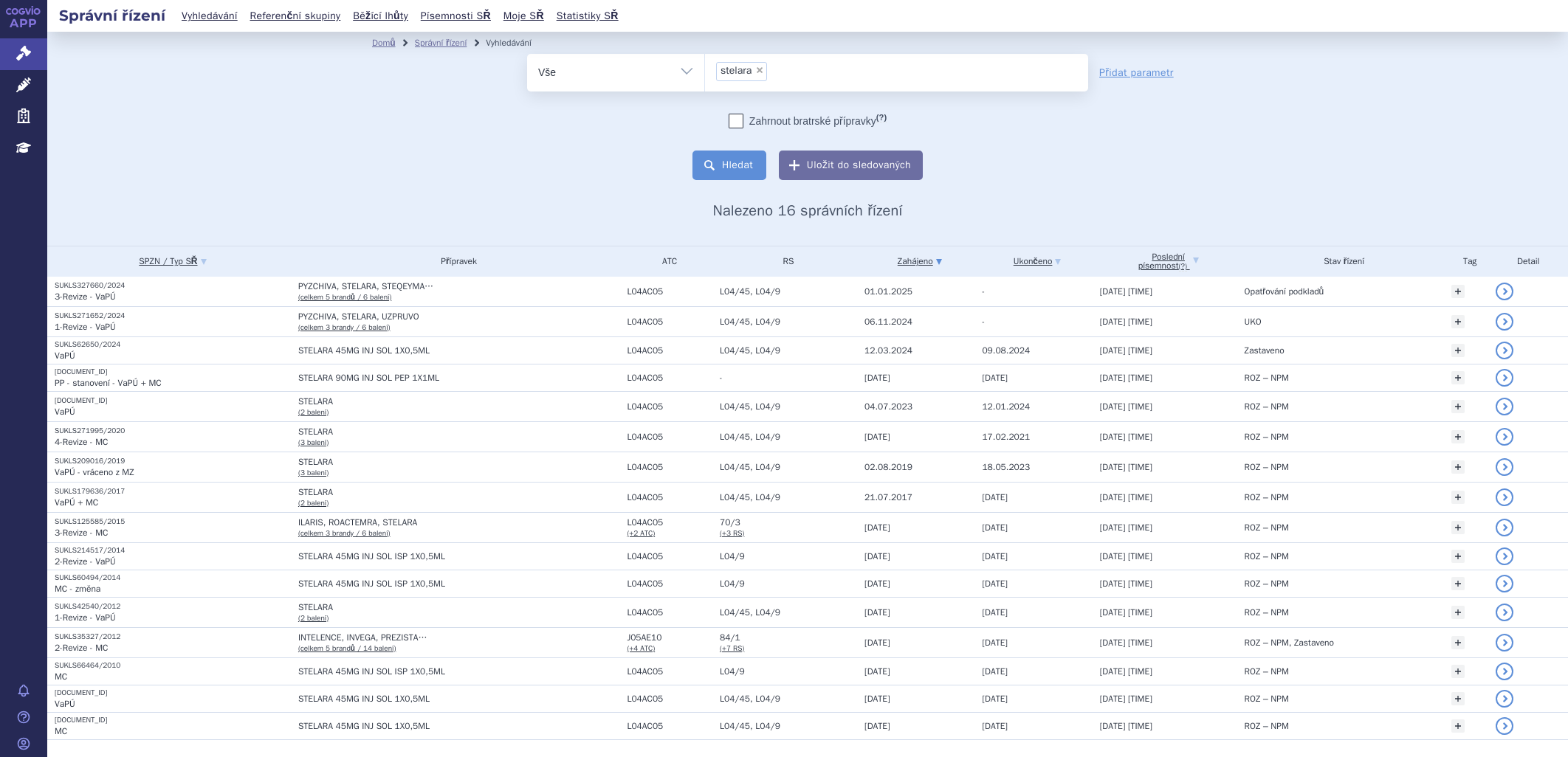 scroll, scrollTop: 0, scrollLeft: 0, axis: both 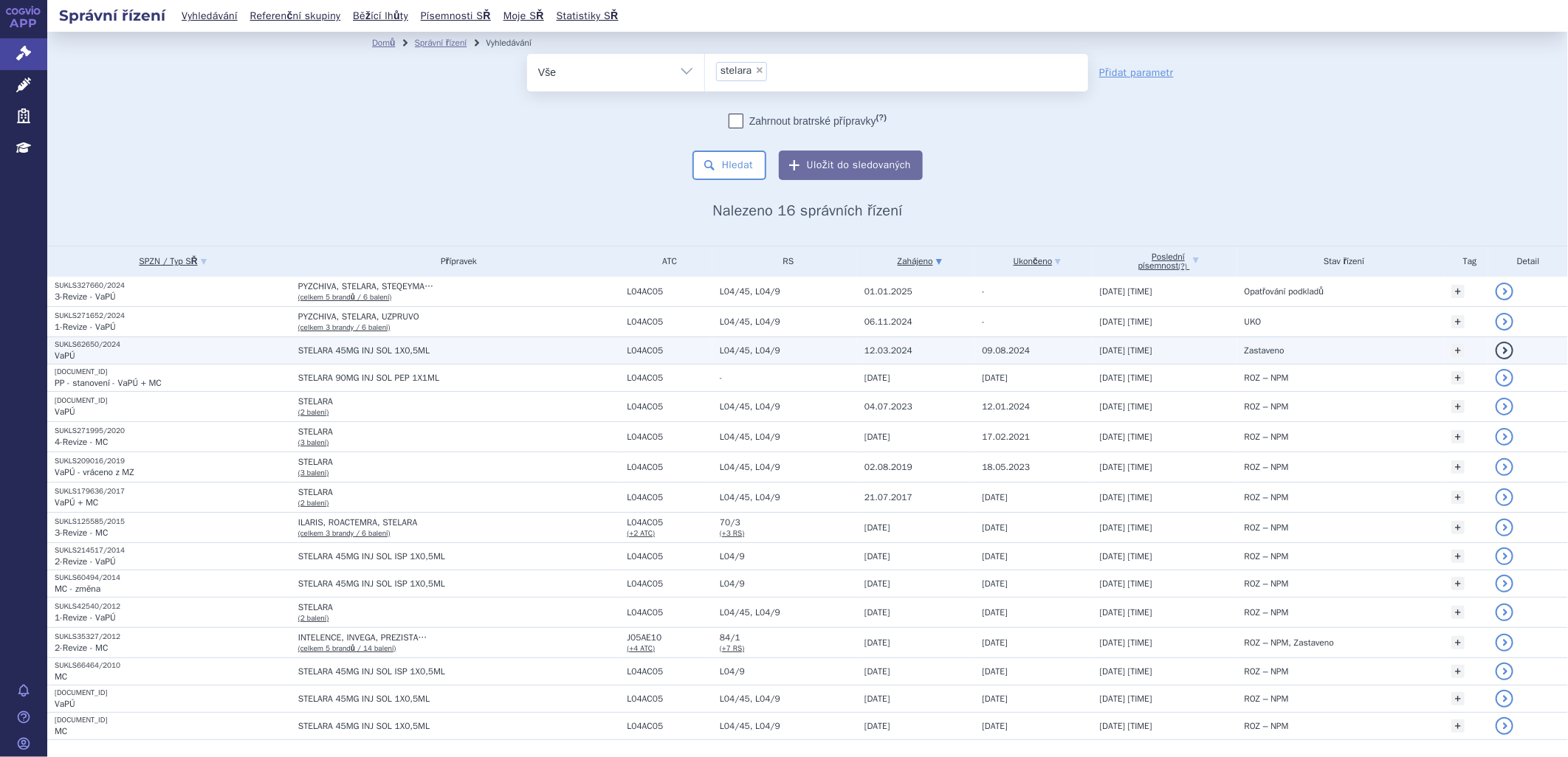 click on "STELARA 45MG INJ SOL 1X0,5ML" at bounding box center [458, 350] 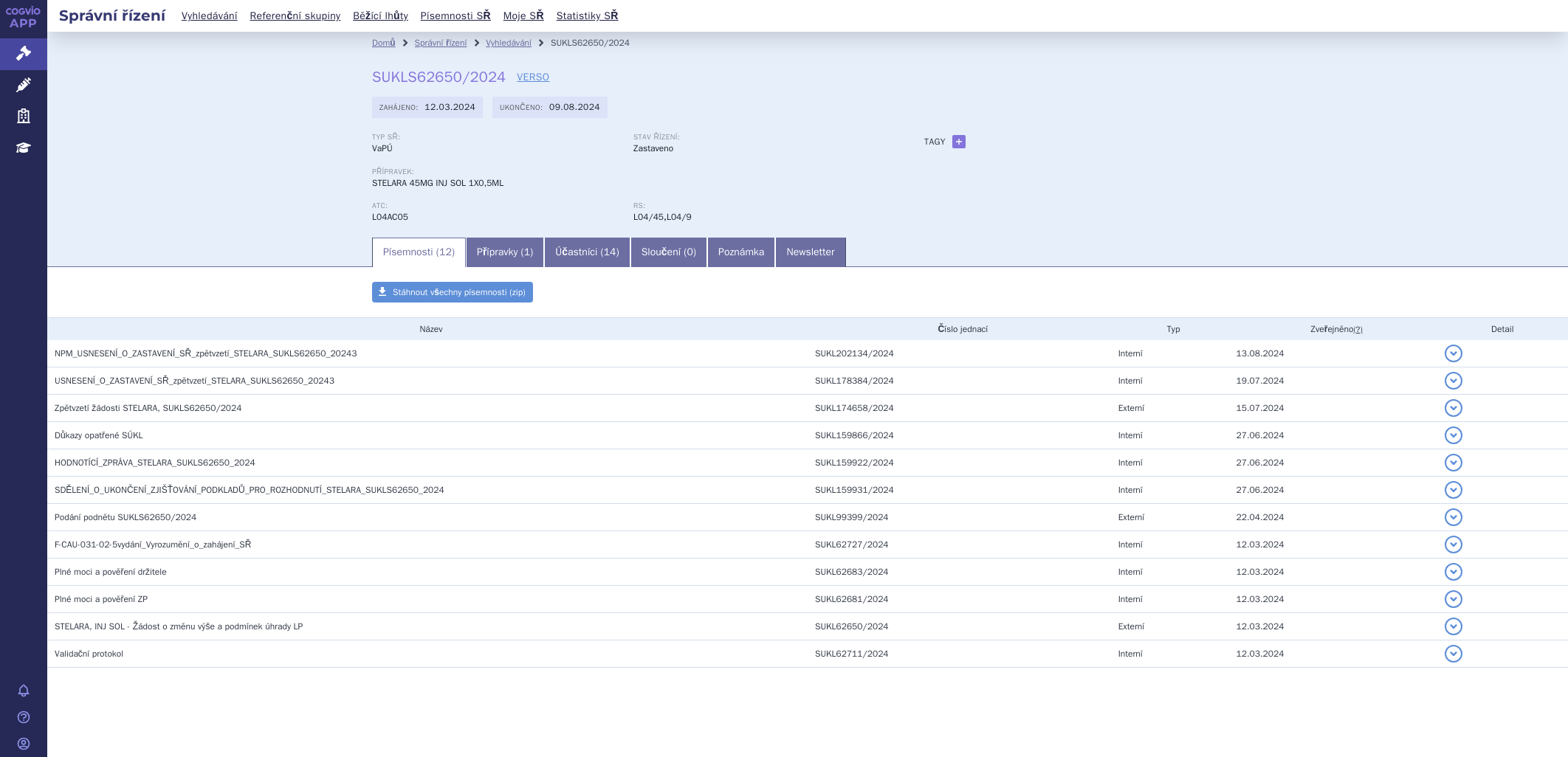 scroll, scrollTop: 0, scrollLeft: 0, axis: both 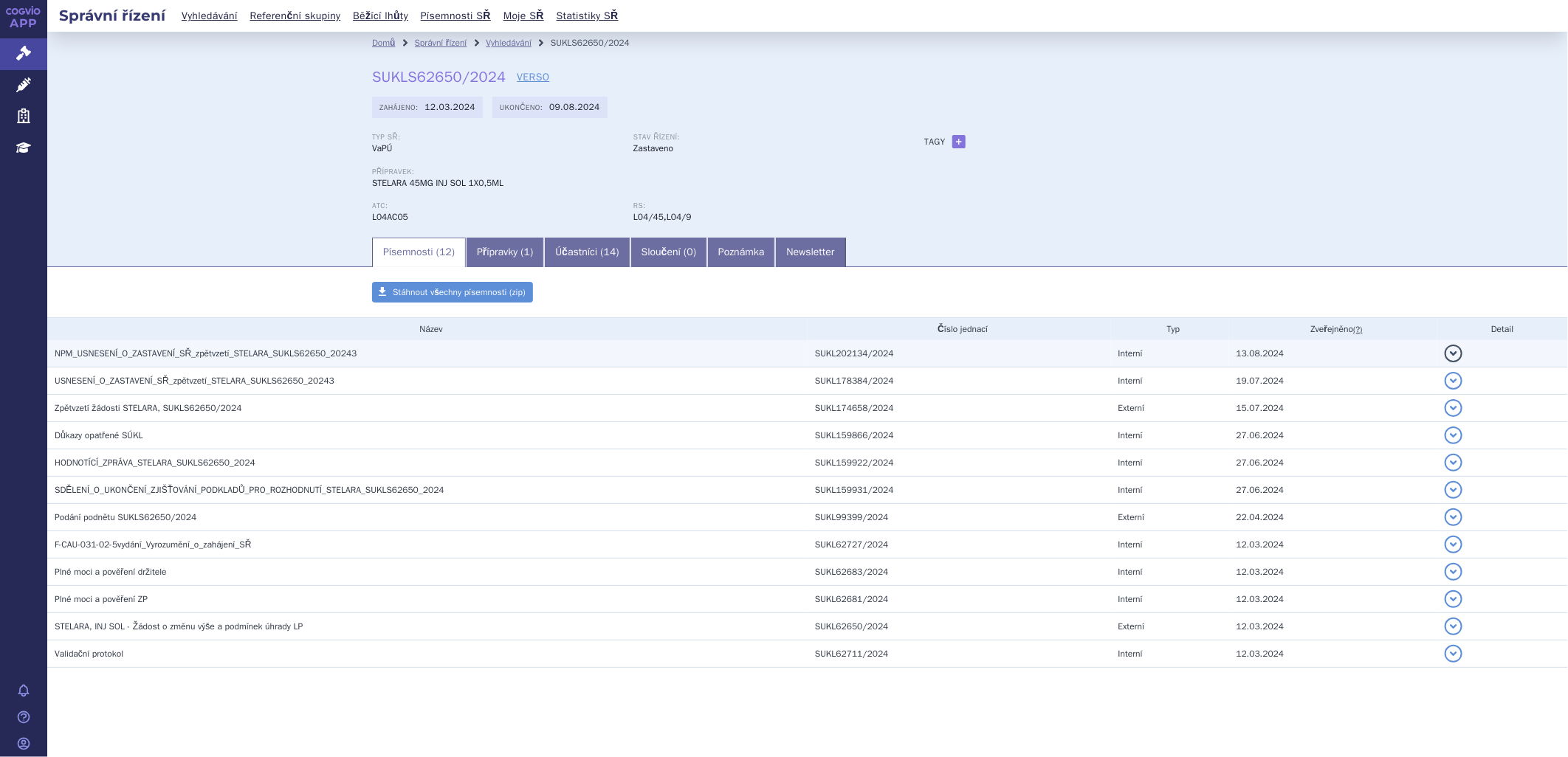 click on "NPM_USNESENÍ_O_ZASTAVENÍ_SŘ_zpětvzetí_STELARA_SUKLS62650_20243" at bounding box center [205, 353] 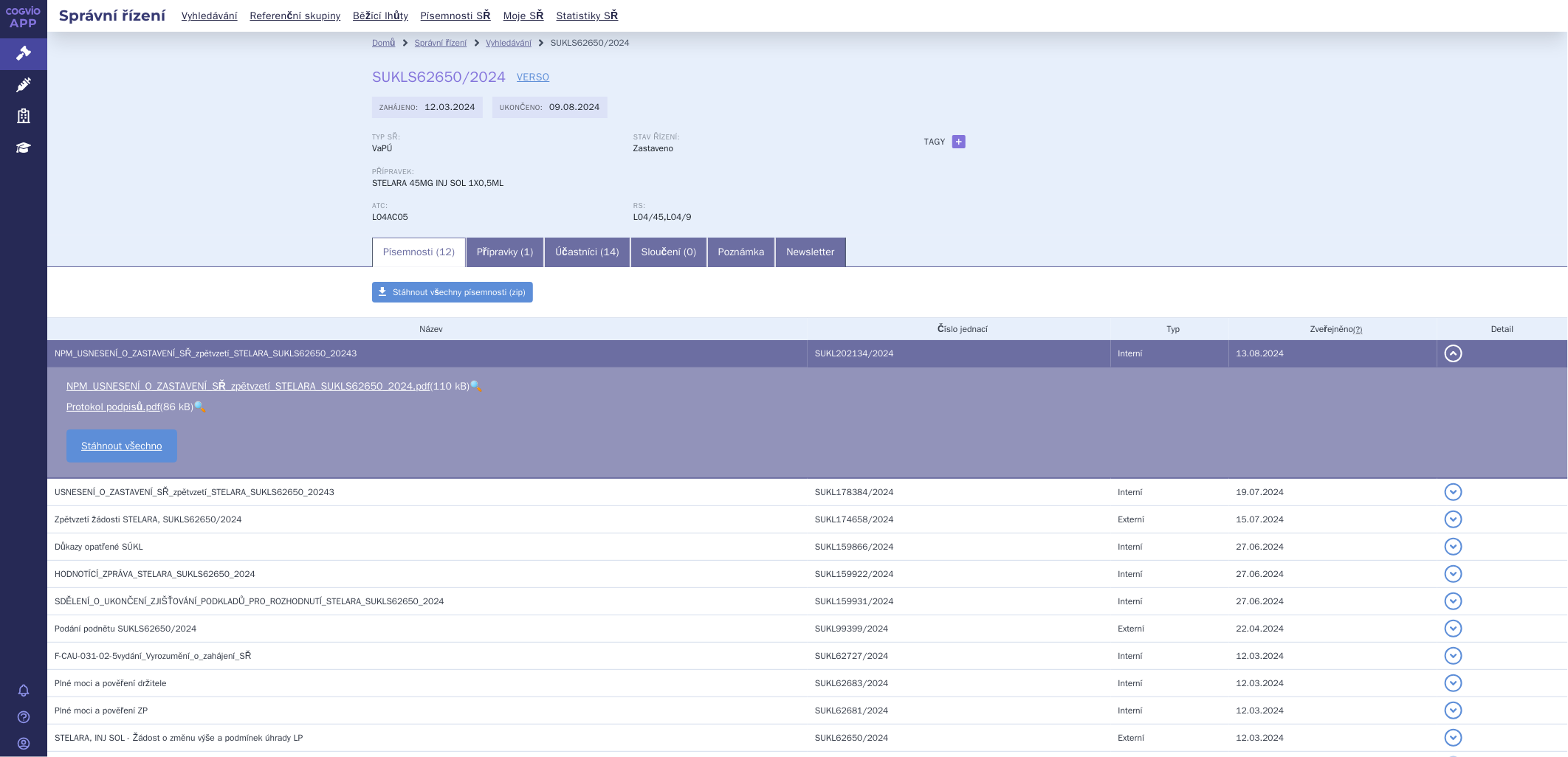 click on "🔍" at bounding box center (475, 386) 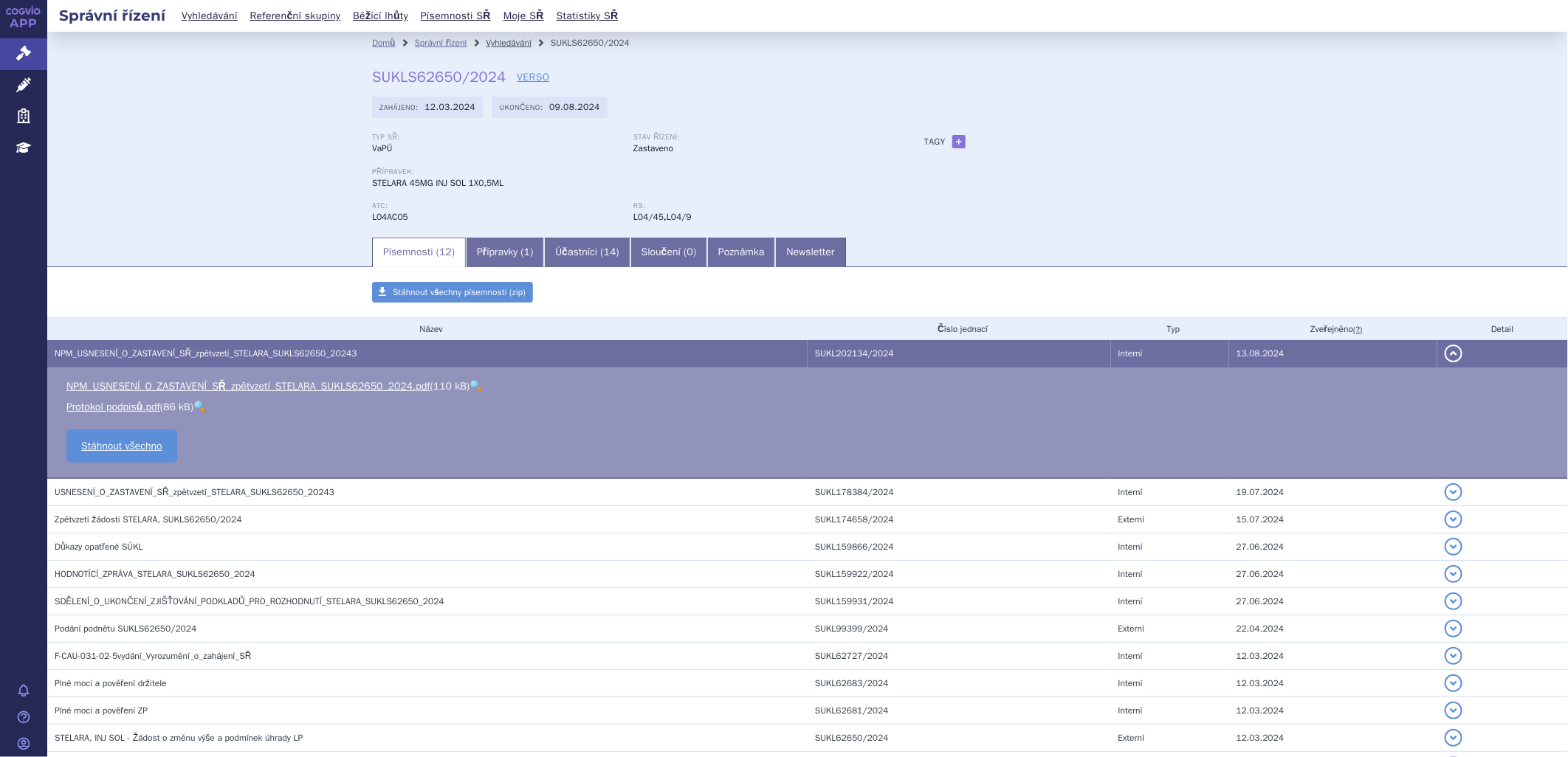 click on "Vyhledávání" at bounding box center (509, 43) 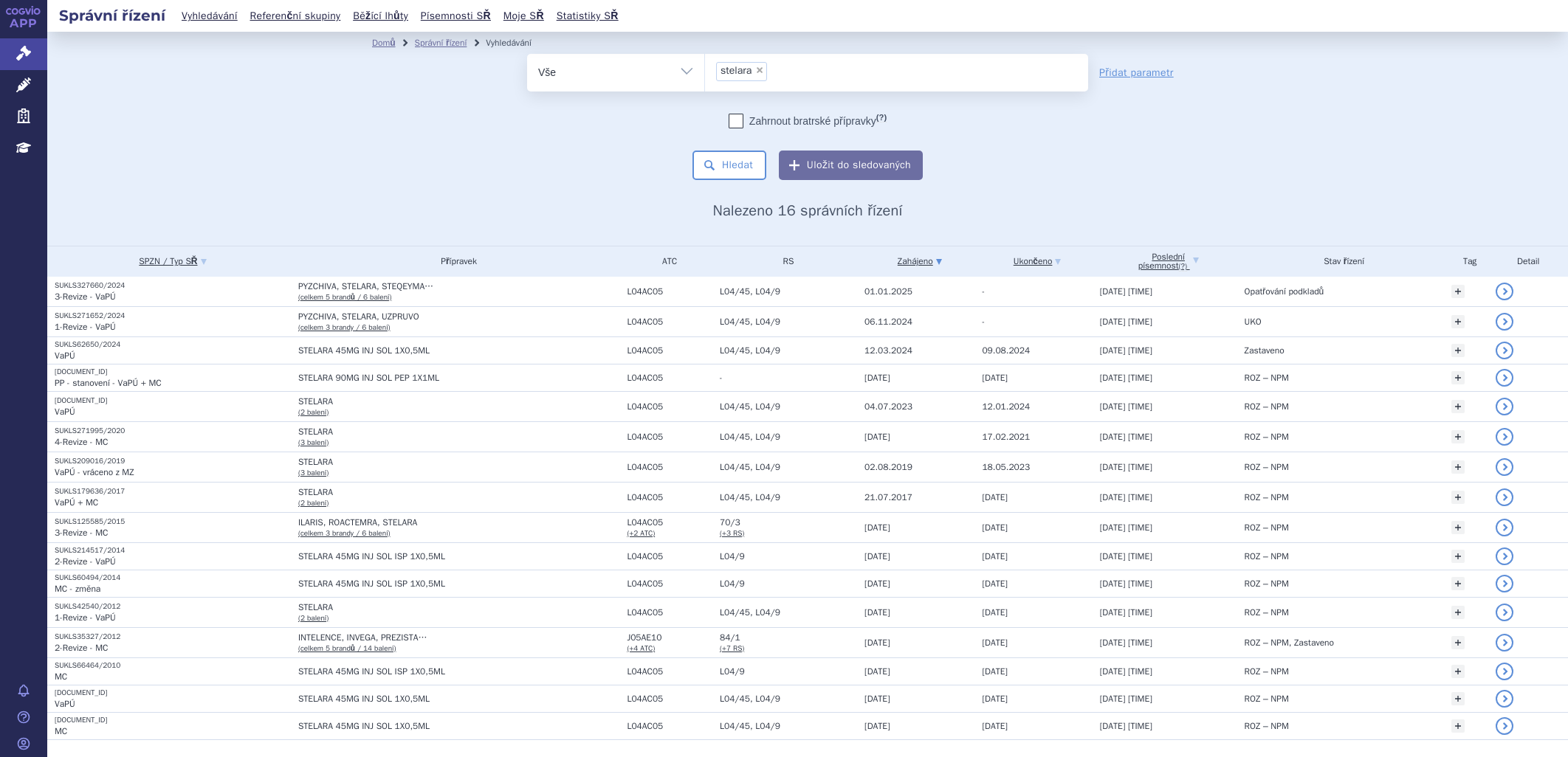 scroll, scrollTop: 0, scrollLeft: 0, axis: both 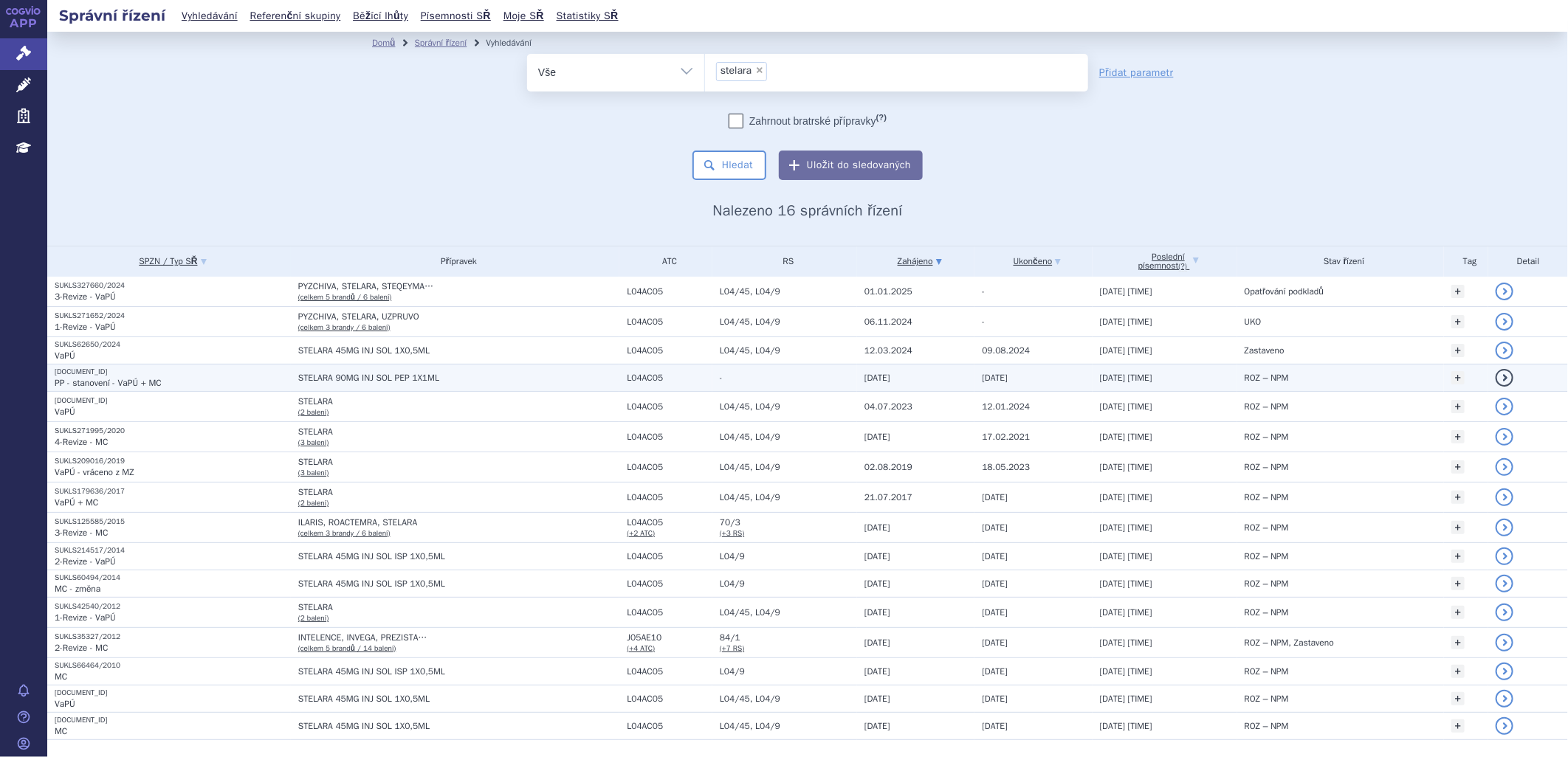 click on "STELARA 90MG INJ SOL PEP 1X1ML" at bounding box center [455, 377] 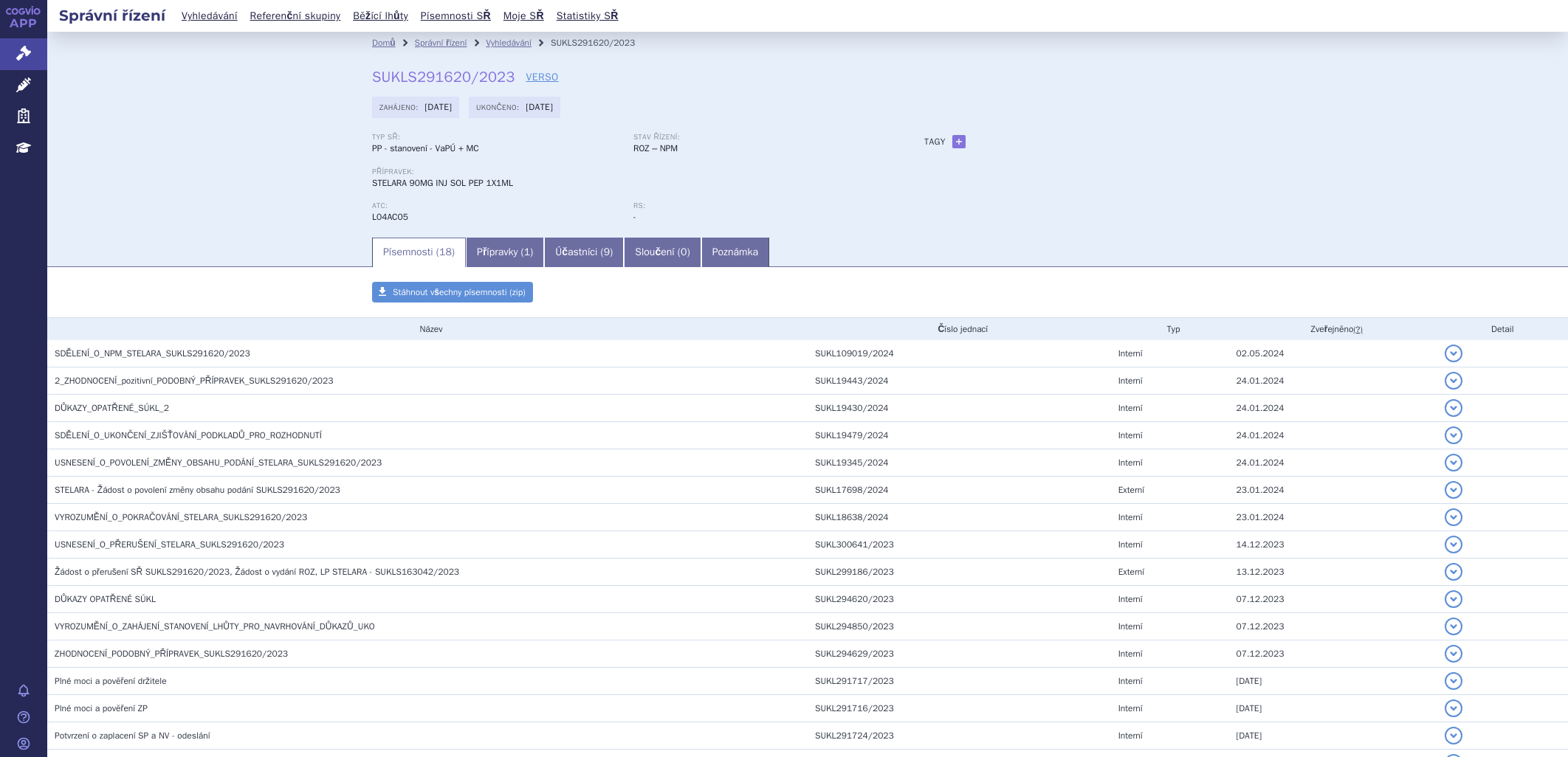 scroll, scrollTop: 0, scrollLeft: 0, axis: both 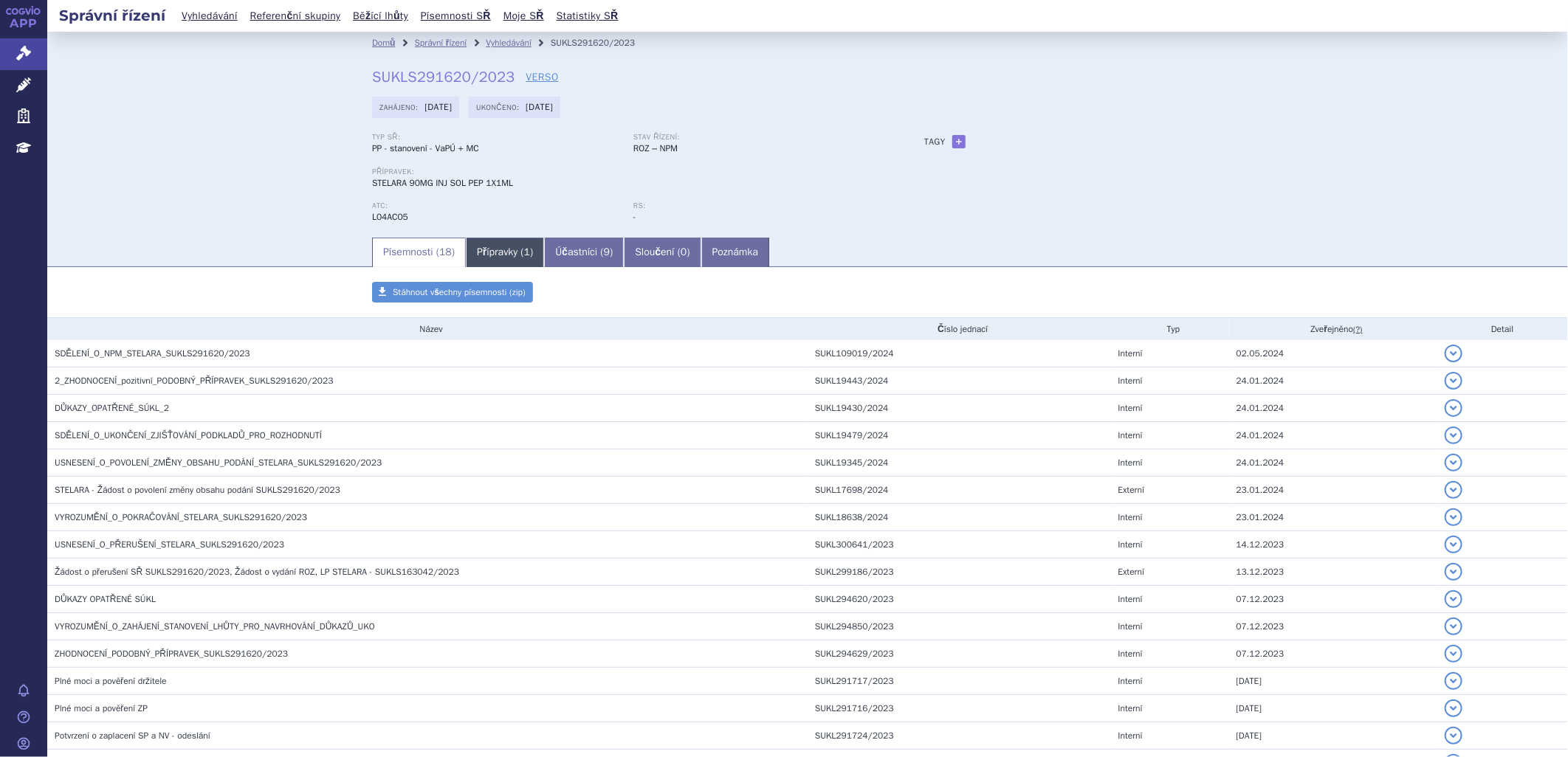 click on "Přípravky ( 1 )" at bounding box center (505, 252) 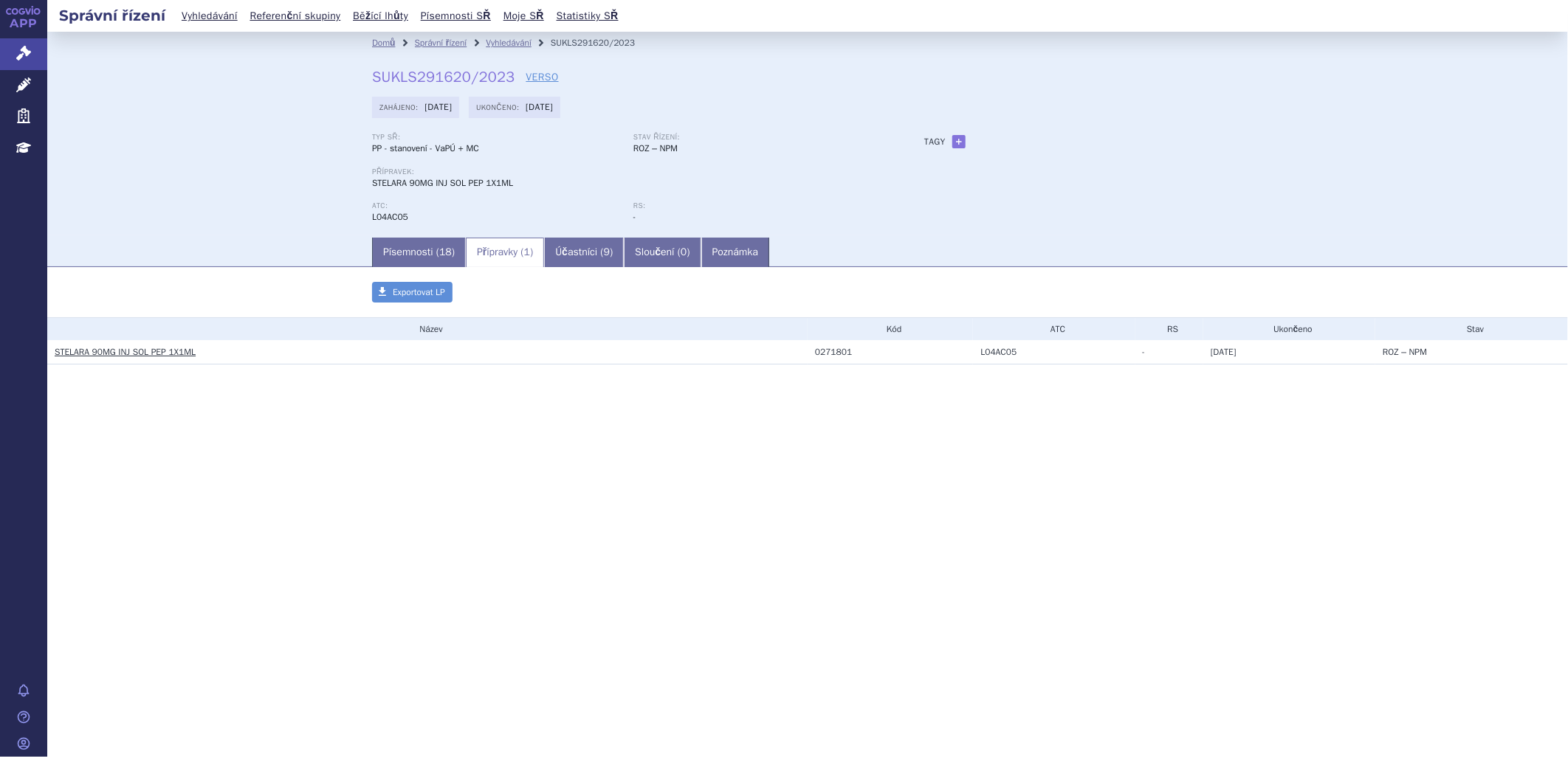 click on "Správní řízení
Vyhledávání
Referenční skupiny
Běžící lhůty
Písemnosti SŘ
Moje SŘ
Statistiky SŘ
-" at bounding box center [808, 378] 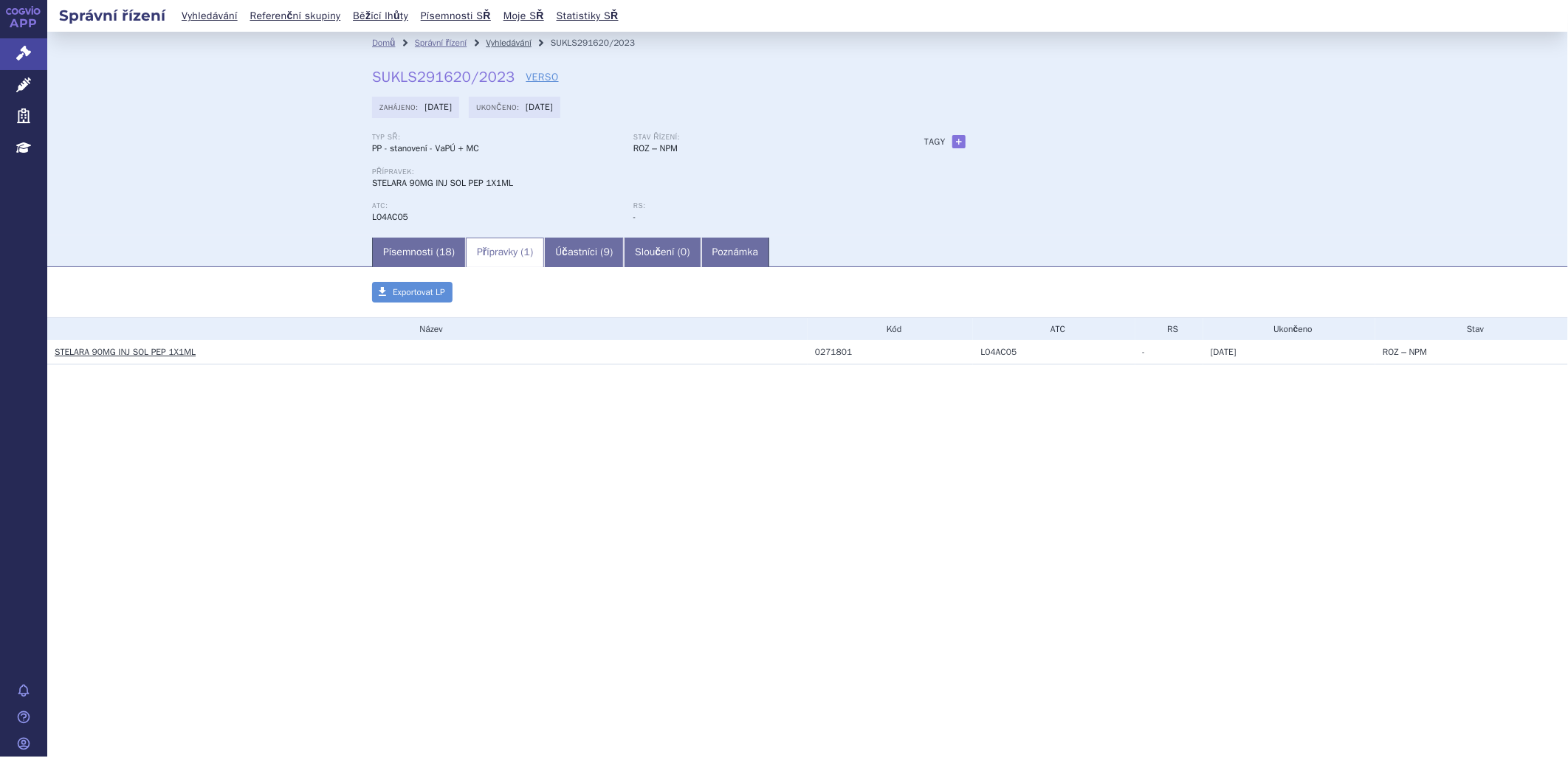 click on "Vyhledávání" at bounding box center (509, 43) 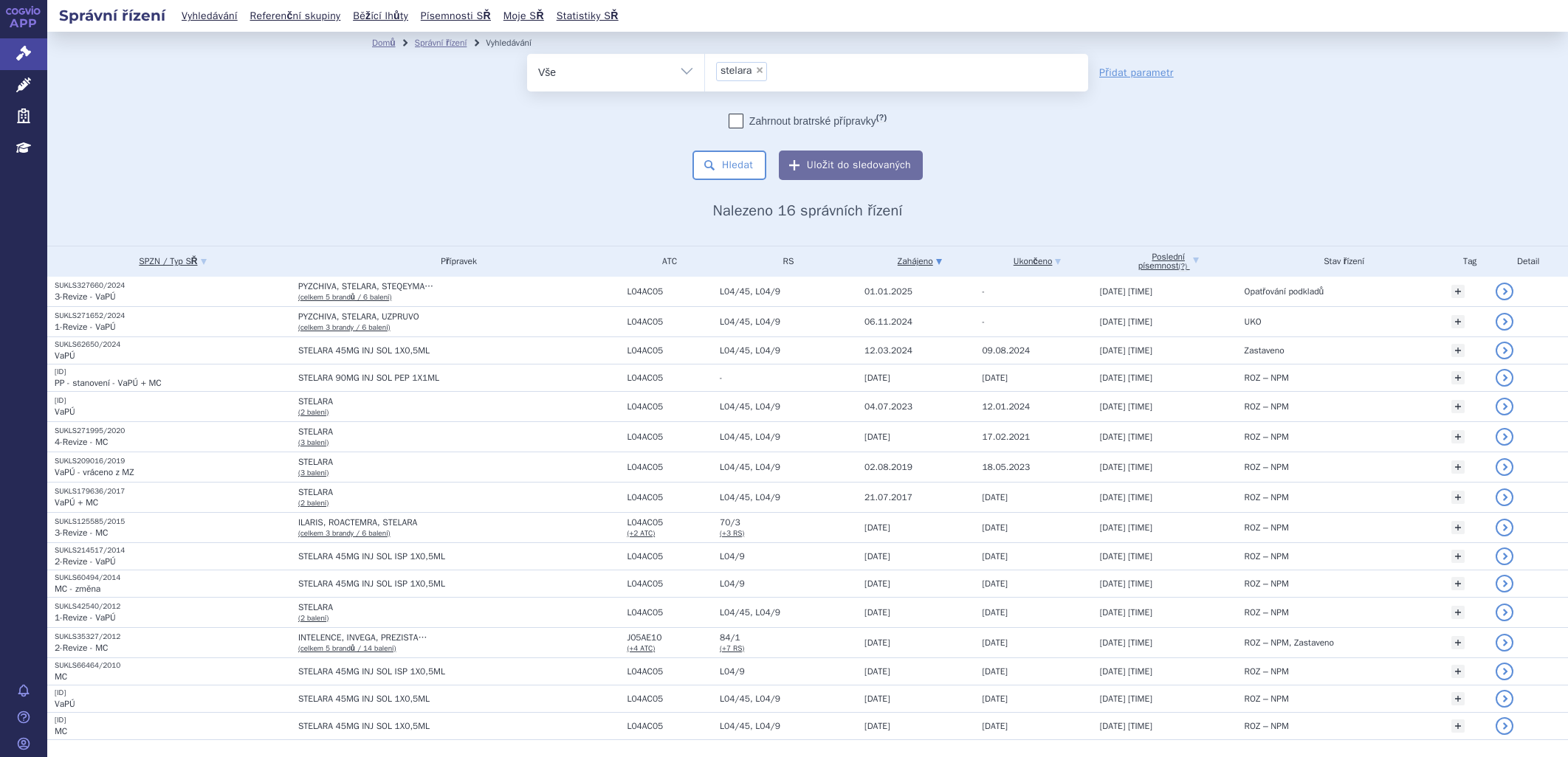 scroll, scrollTop: 0, scrollLeft: 0, axis: both 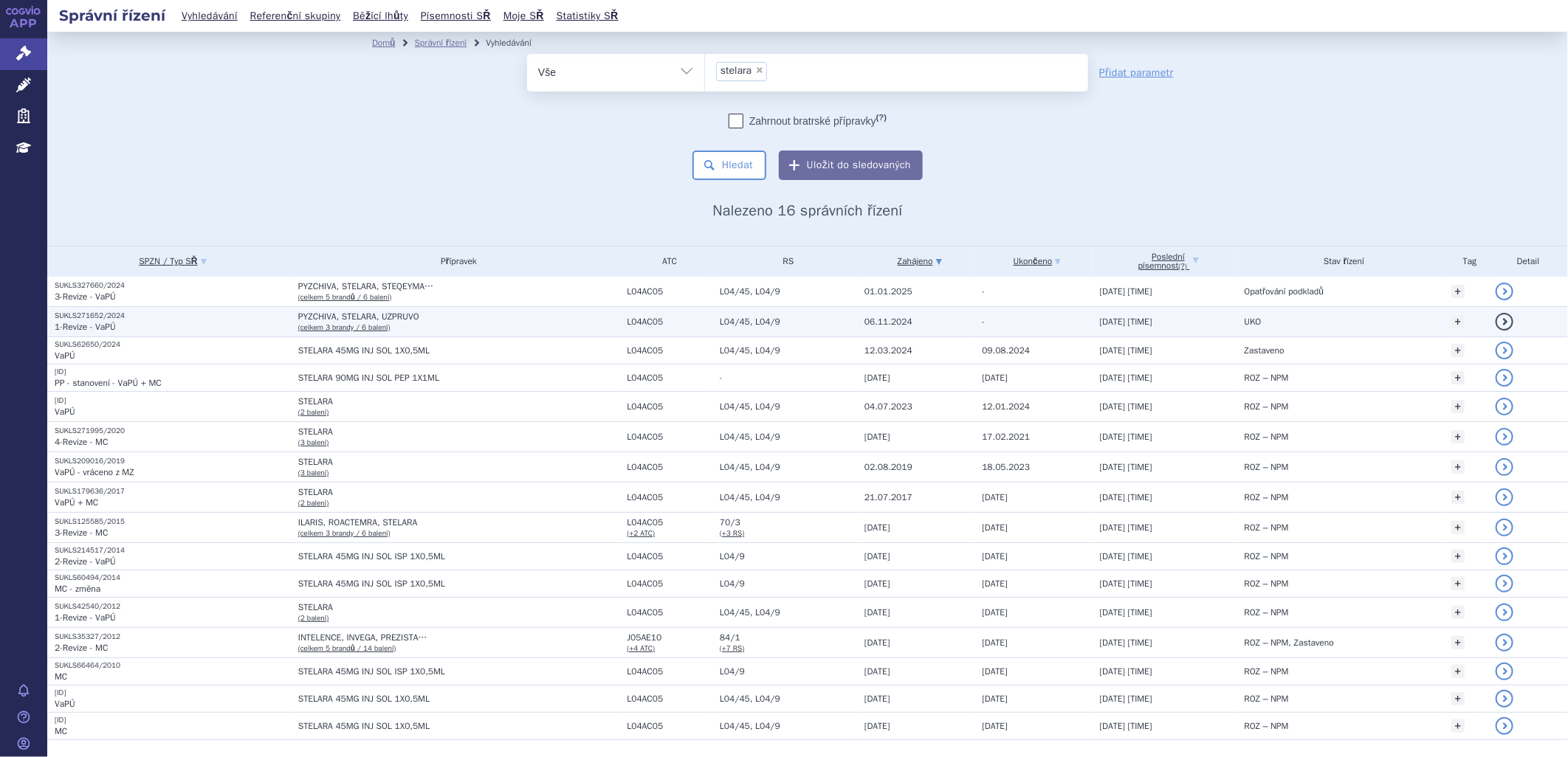 click on "1-Revize - VaPÚ" at bounding box center [85, 327] 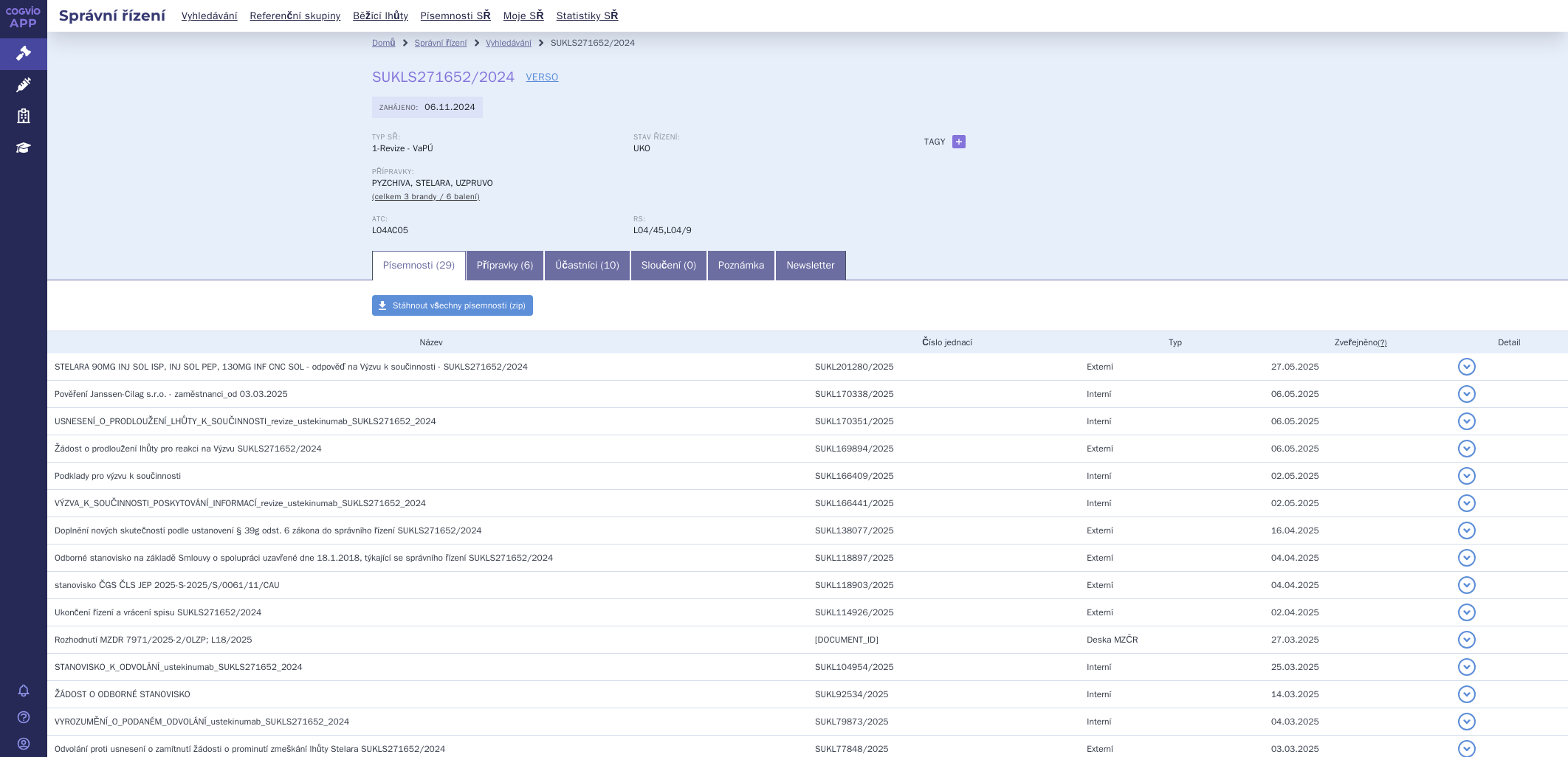 scroll, scrollTop: 0, scrollLeft: 0, axis: both 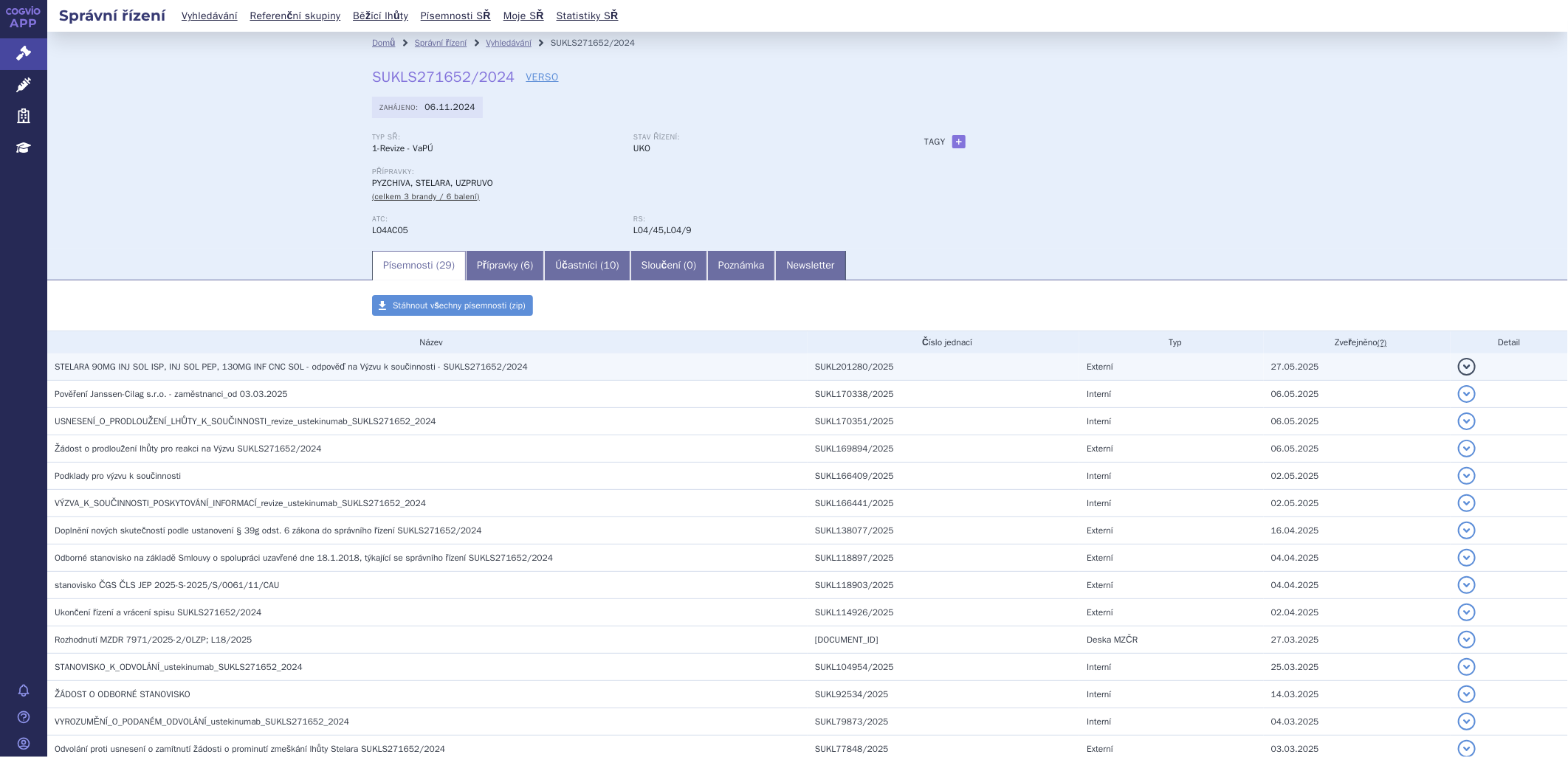 click on "STELARA 90MG INJ SOL ISP, INJ SOL PEP, 130MG INF CNC SOL - odpověď na Výzvu k součinnosti - SUKLS271652/2024" at bounding box center (291, 367) 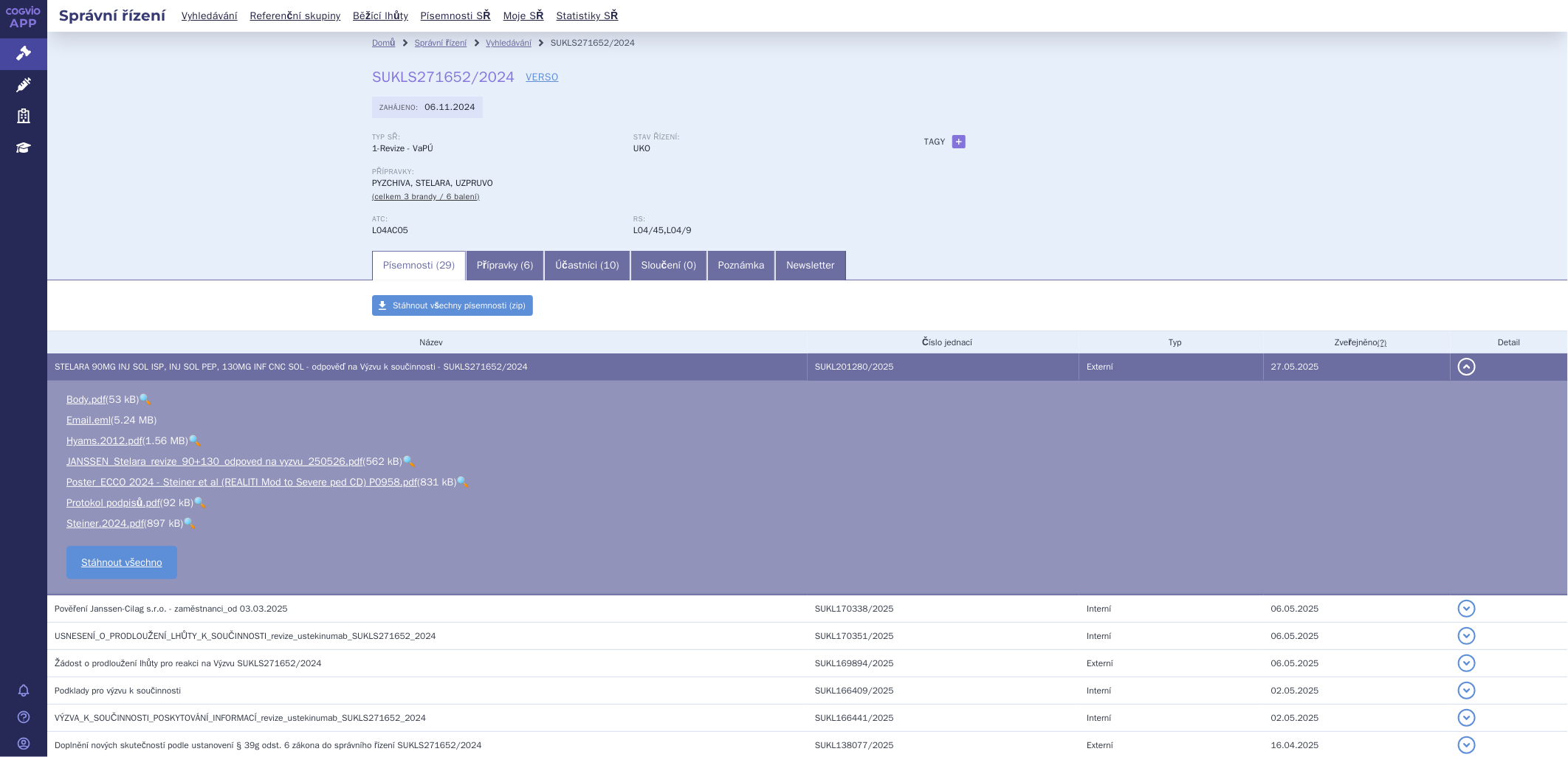 click on "🔍" at bounding box center (408, 461) 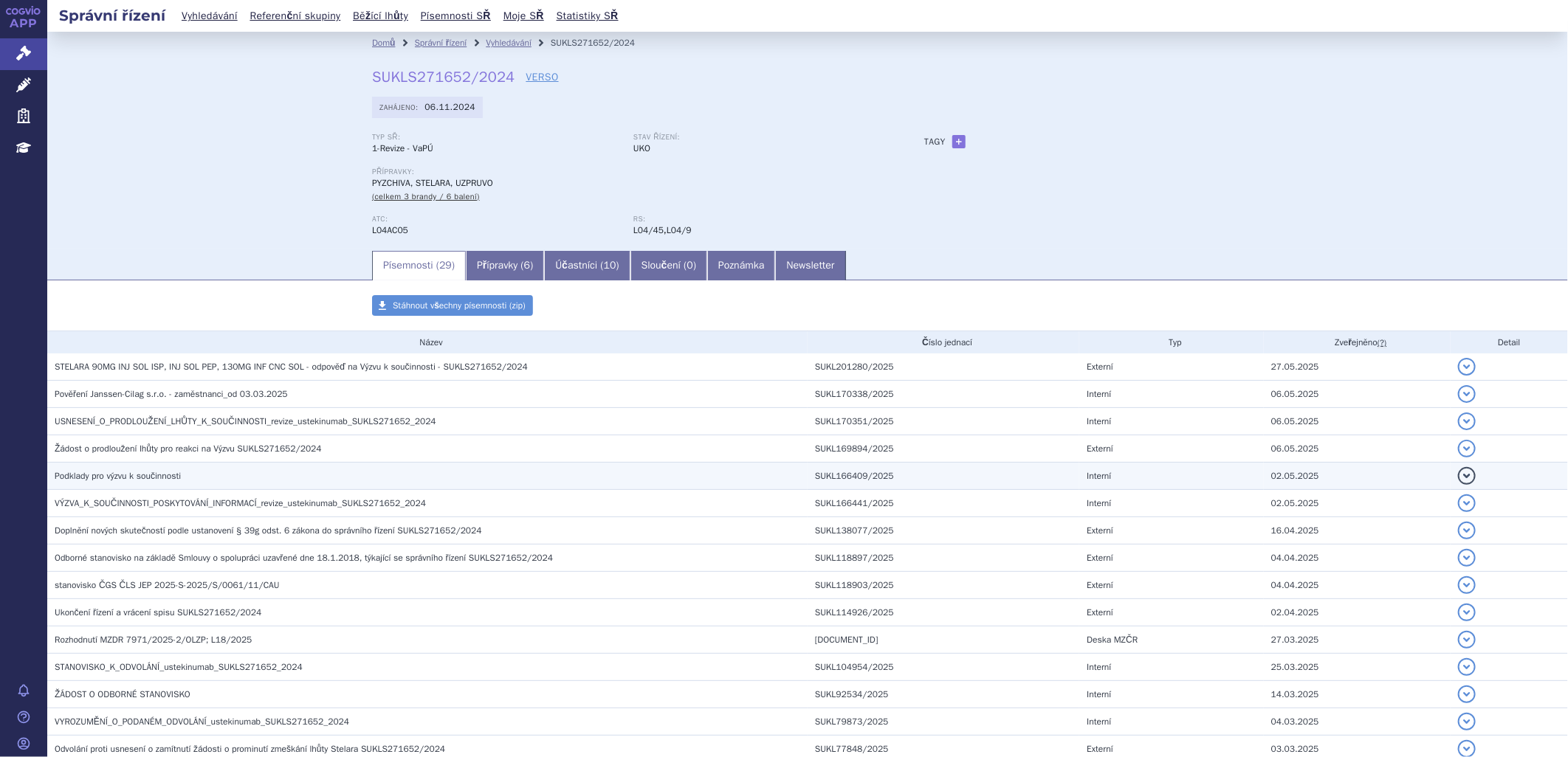 click on "Podklady pro výzvu k součinnosti" at bounding box center [117, 476] 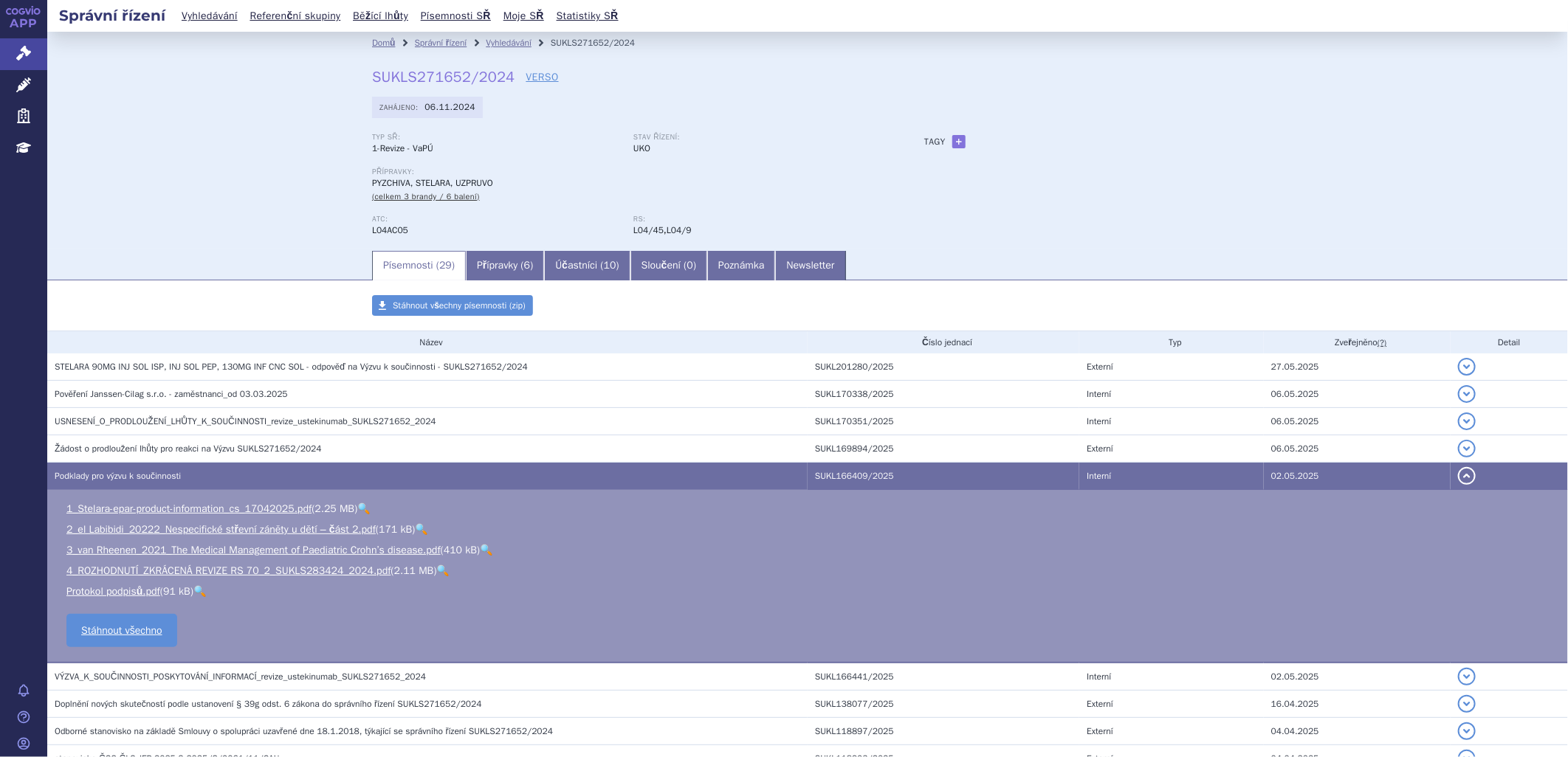 click on "🔍" at bounding box center (443, 570) 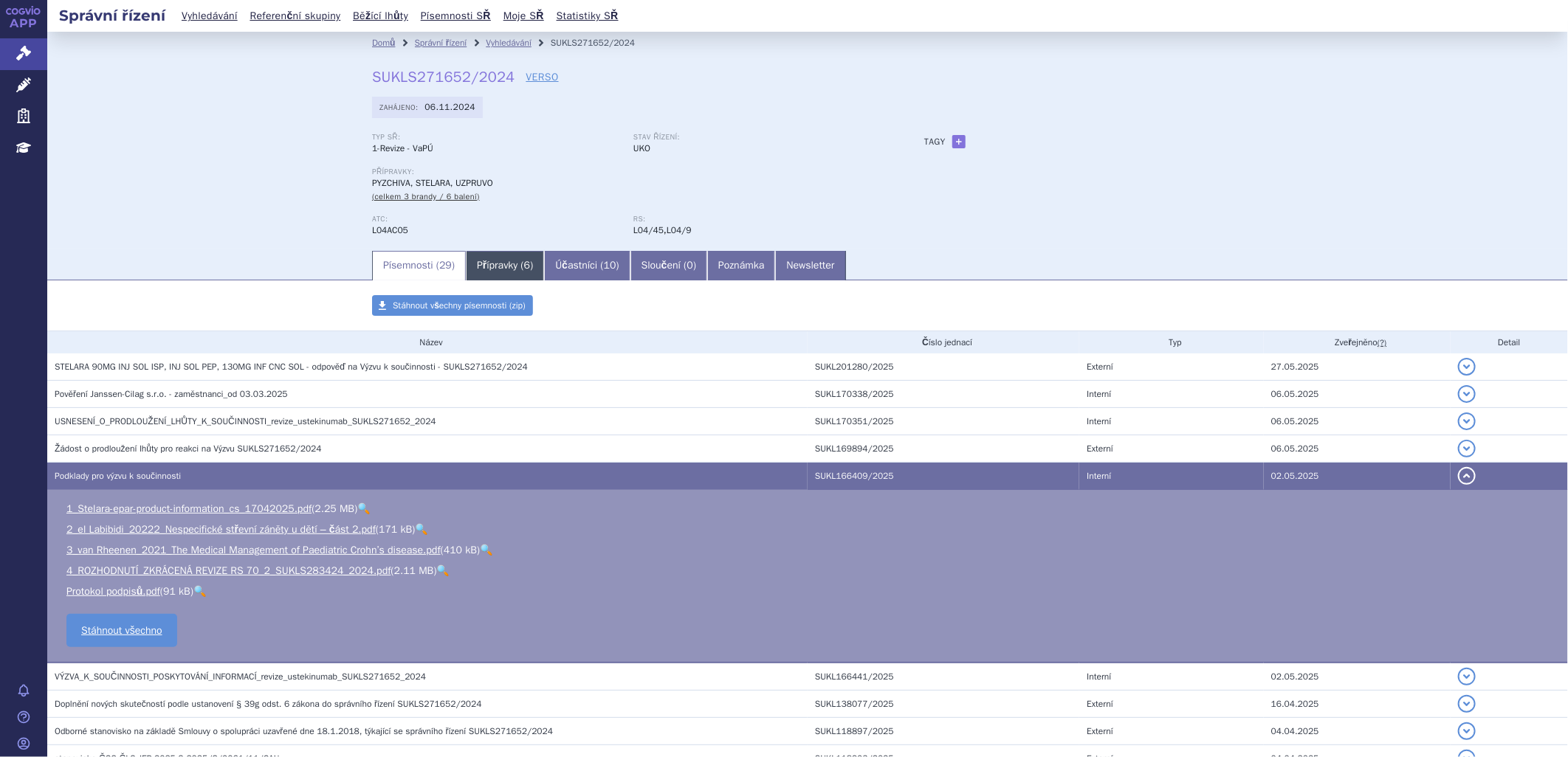 click on "Přípravky ( 6 )" at bounding box center (505, 266) 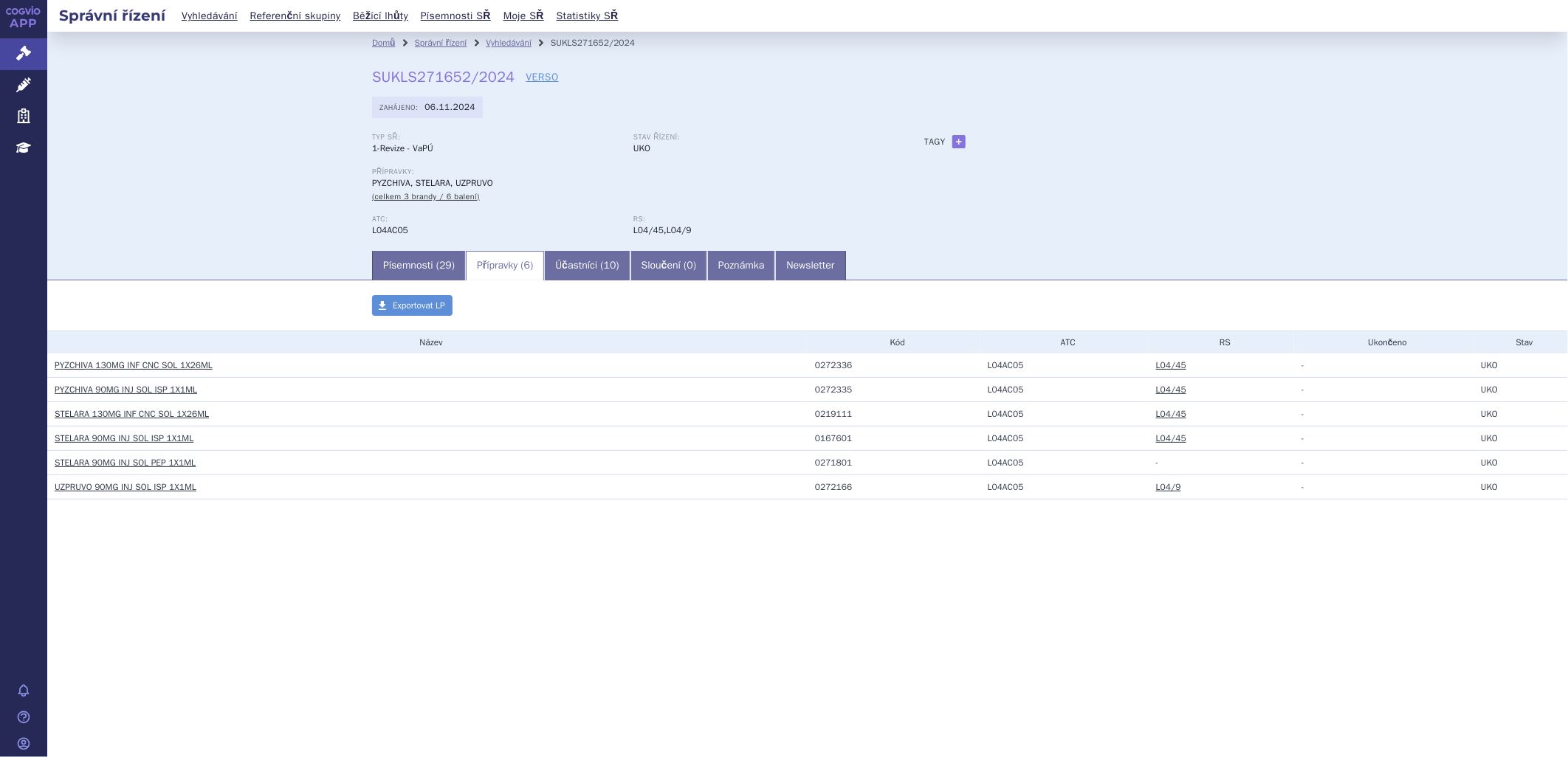 click on "Správní řízení
Vyhledávání
Referenční skupiny
Běžící lhůty
Písemnosti SŘ
Moje SŘ
Statistiky SŘ
+" at bounding box center [808, 378] 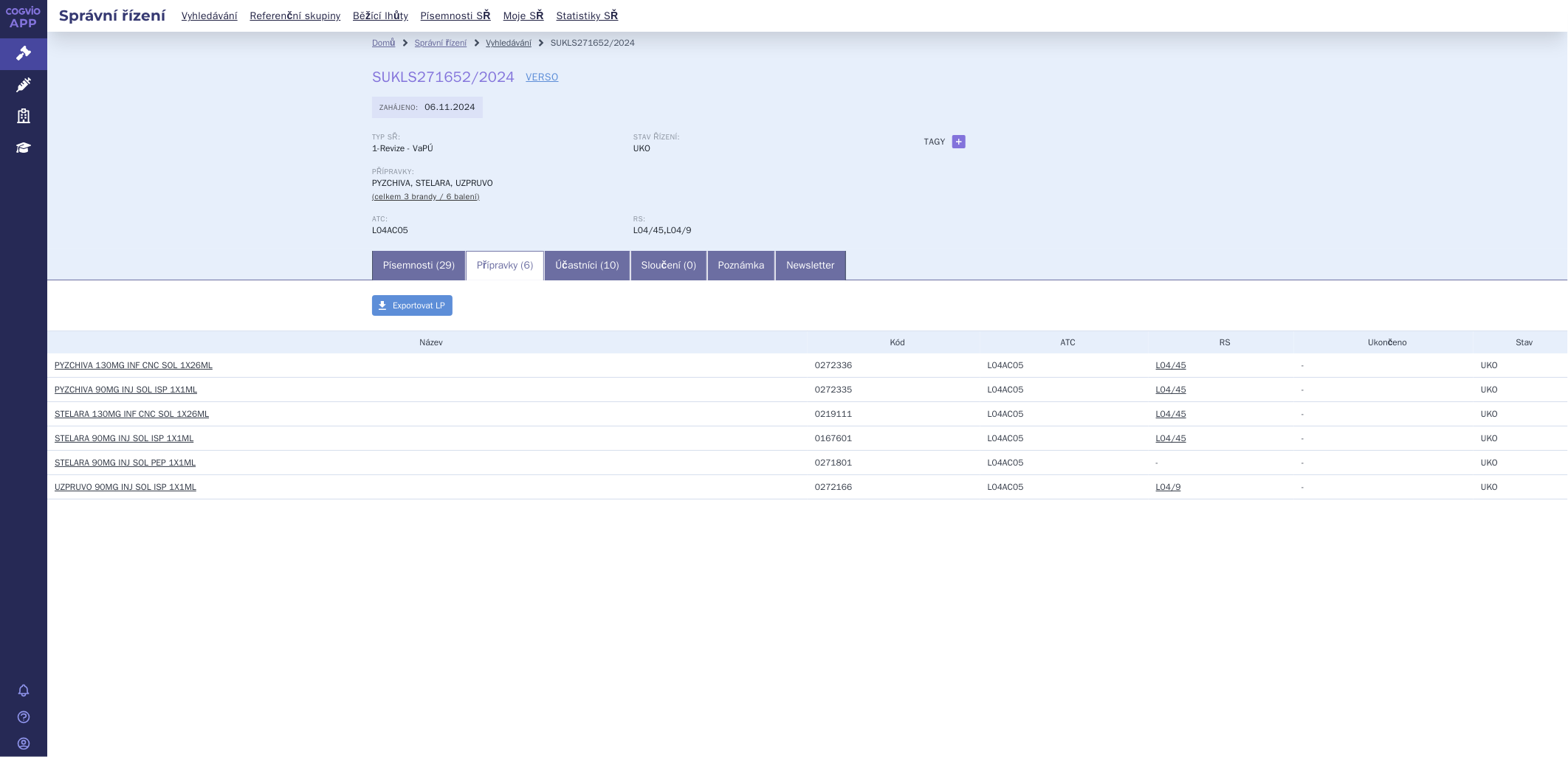click on "Vyhledávání" at bounding box center (509, 43) 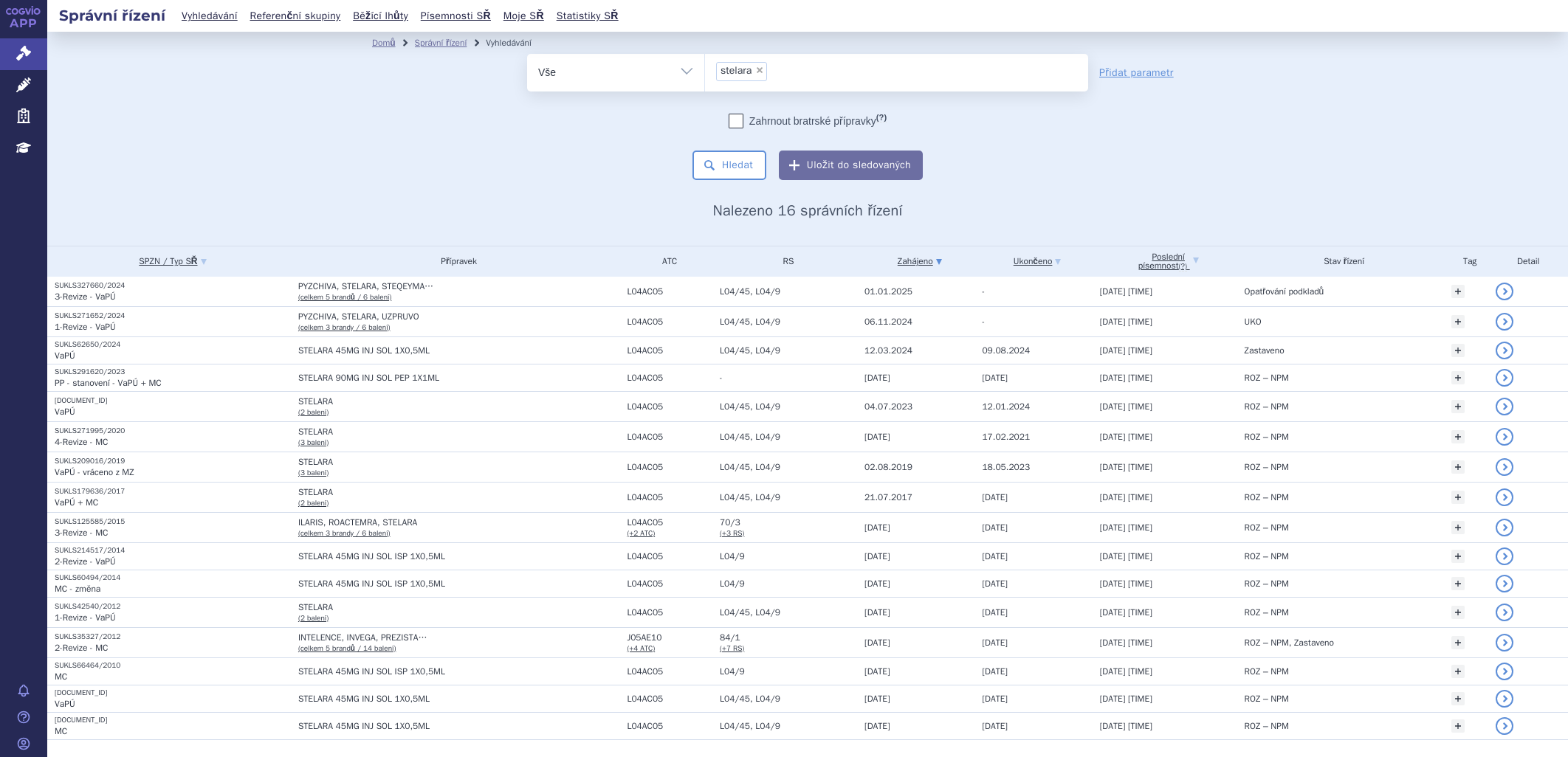 scroll, scrollTop: 0, scrollLeft: 0, axis: both 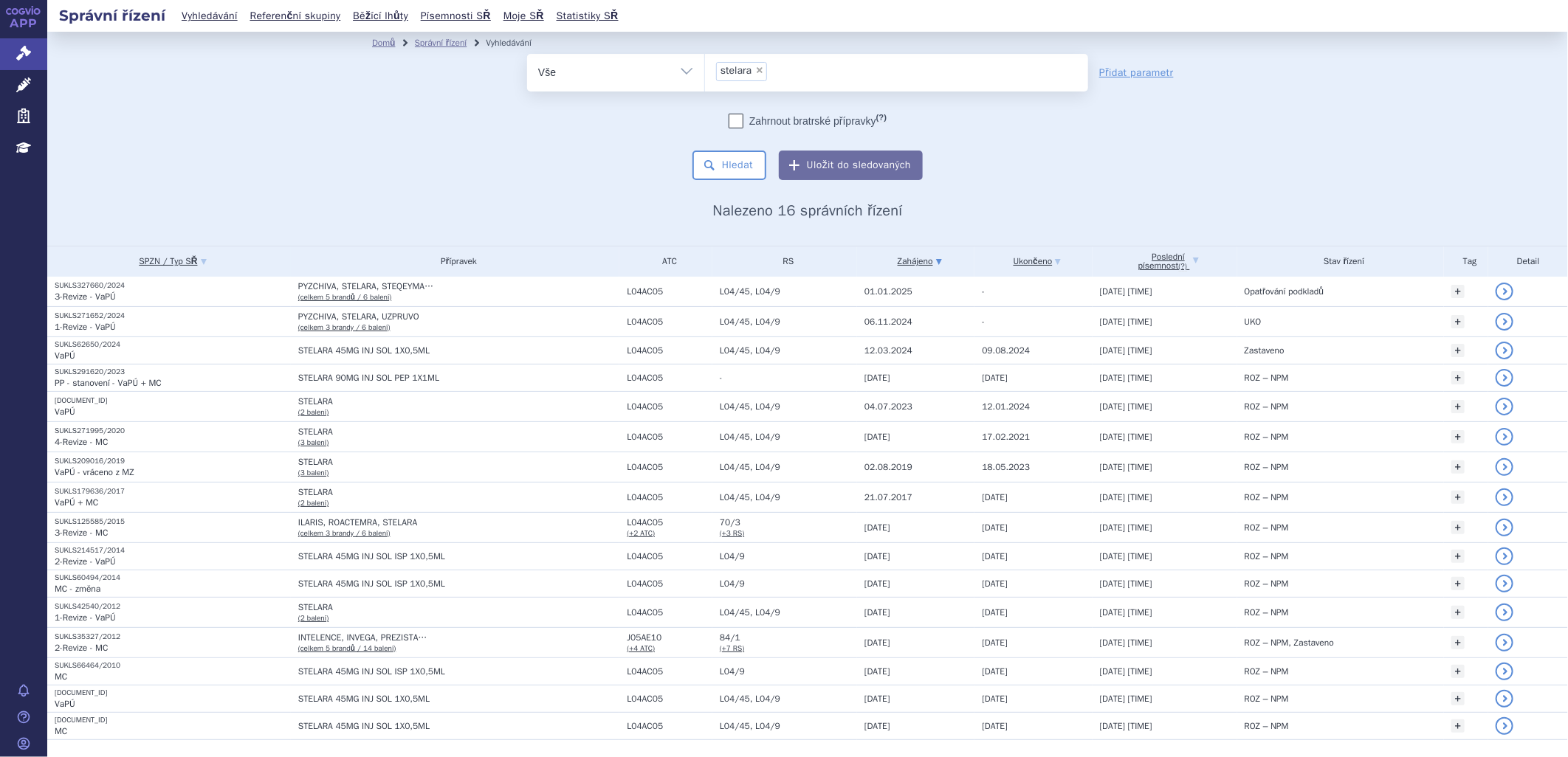 click on "×" at bounding box center (760, 70) 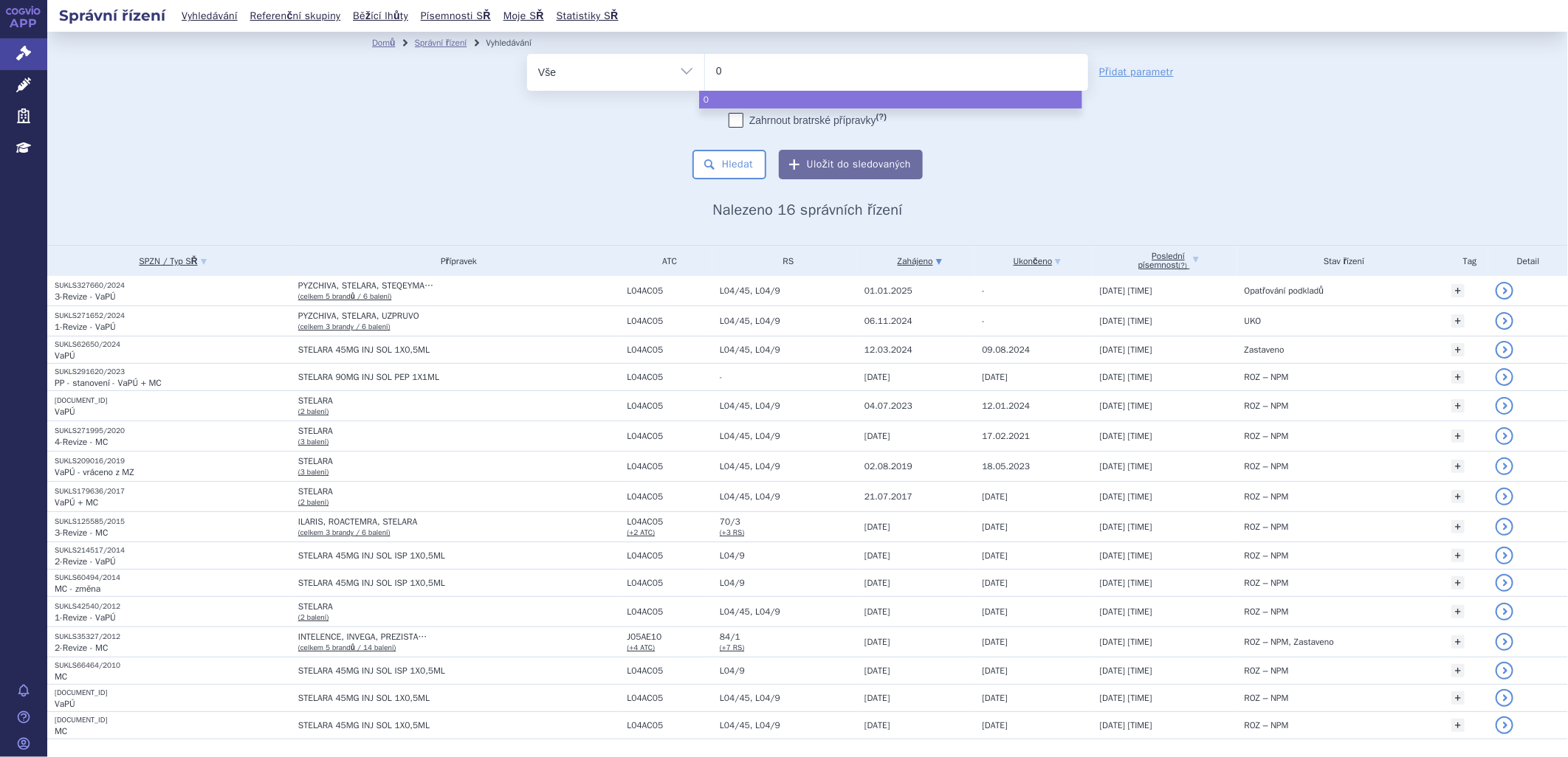 type on "01" 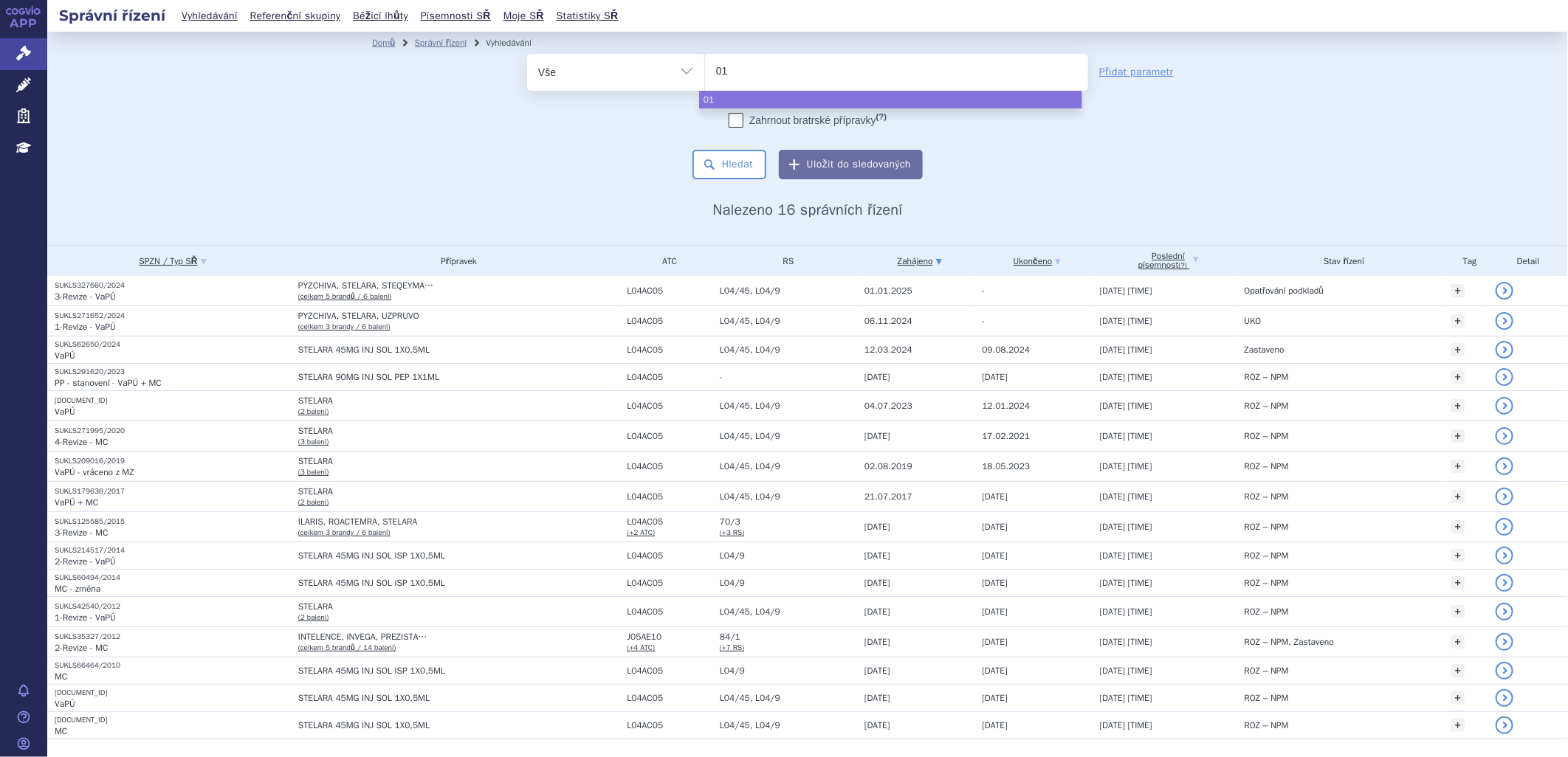 type on "016" 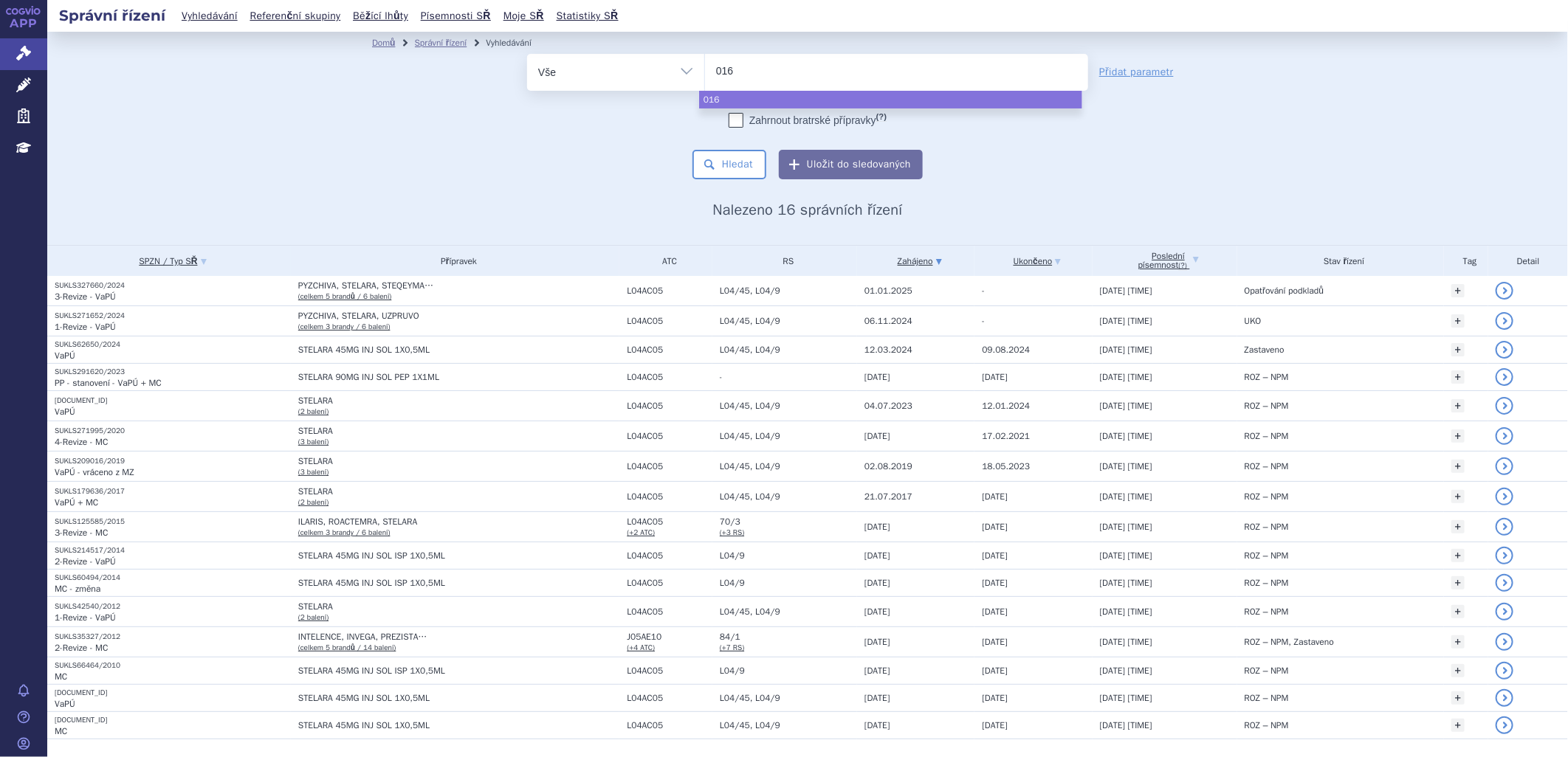 type on "0167" 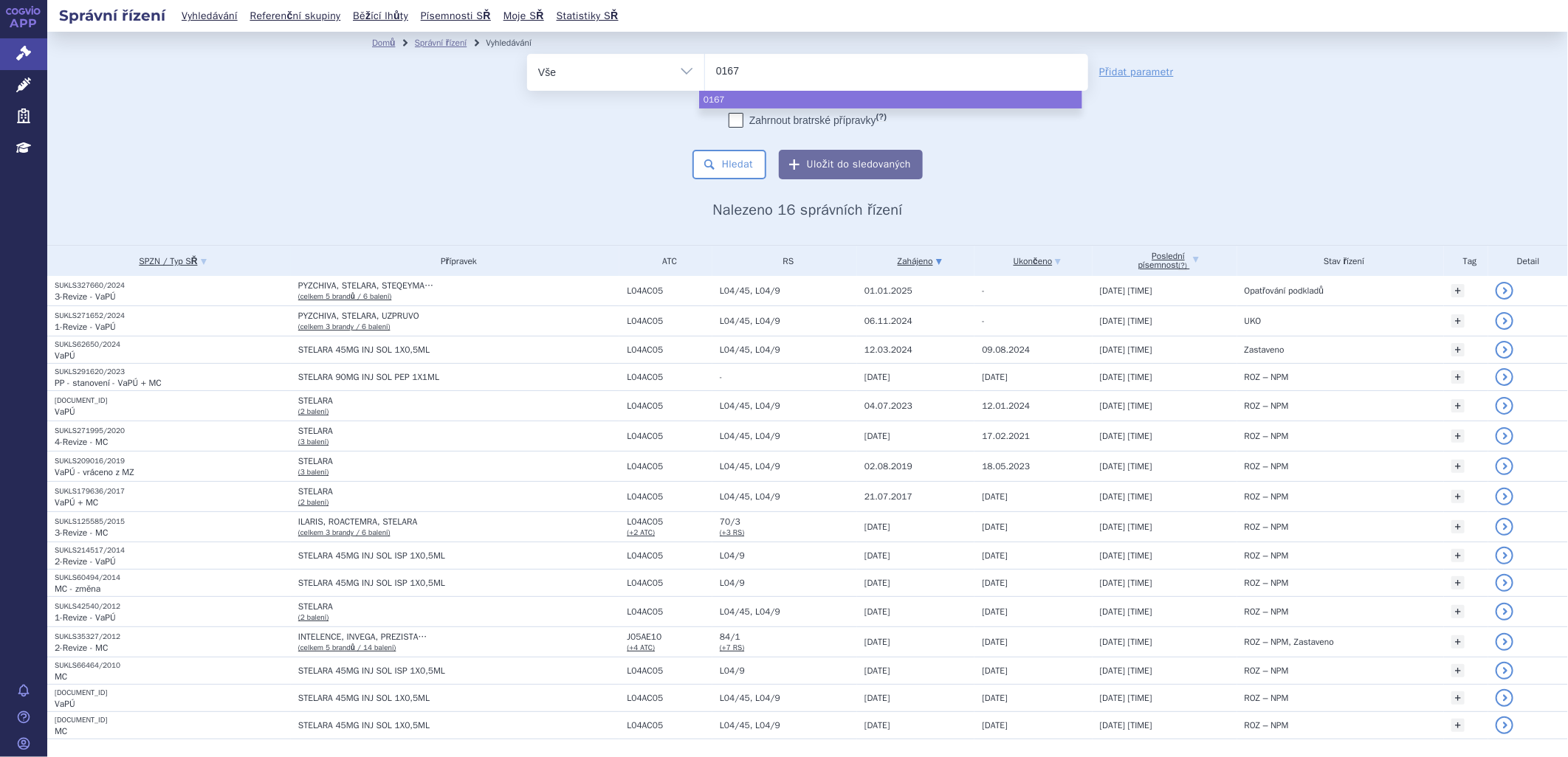type on "01676" 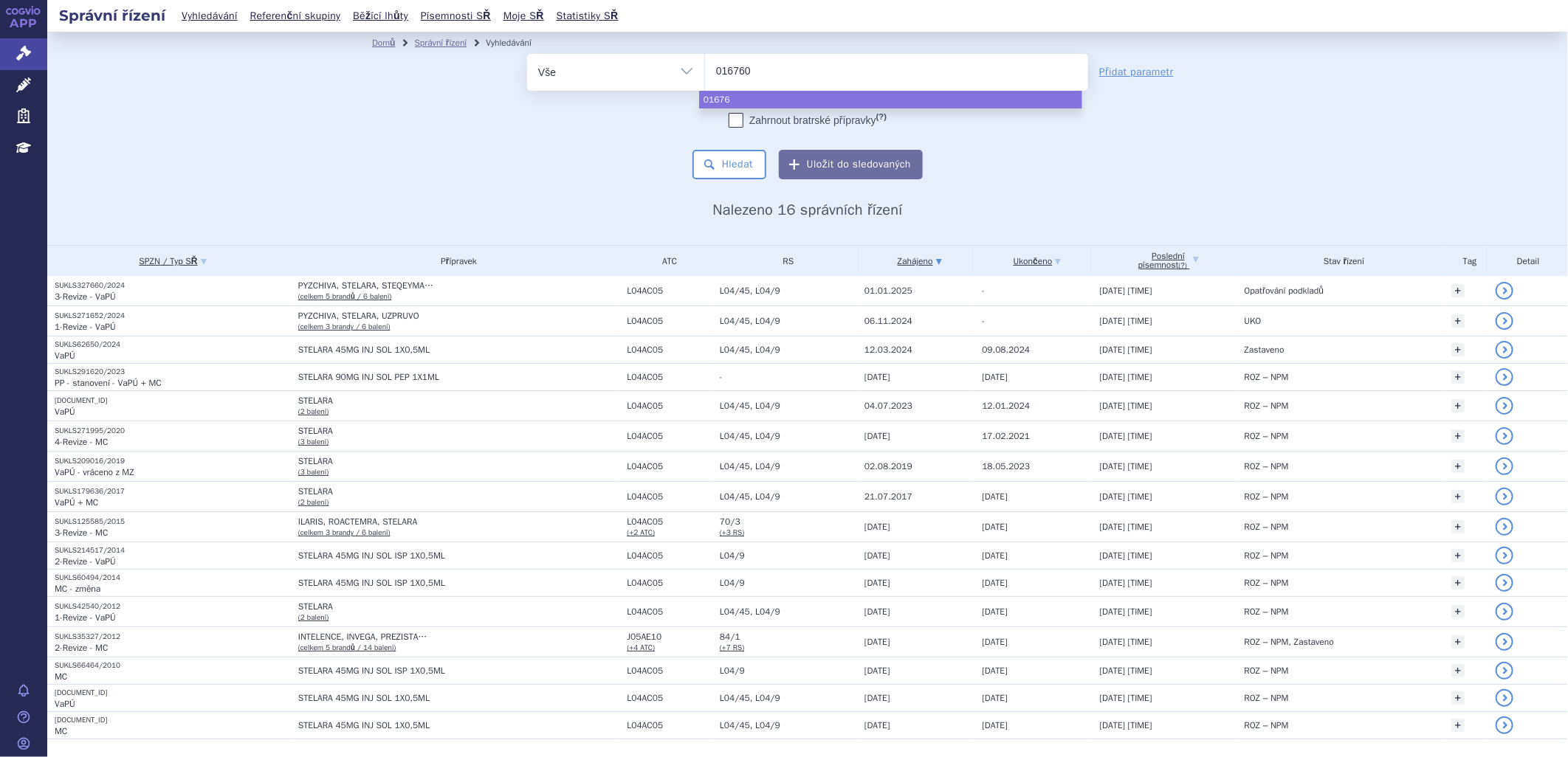 type on "0167600" 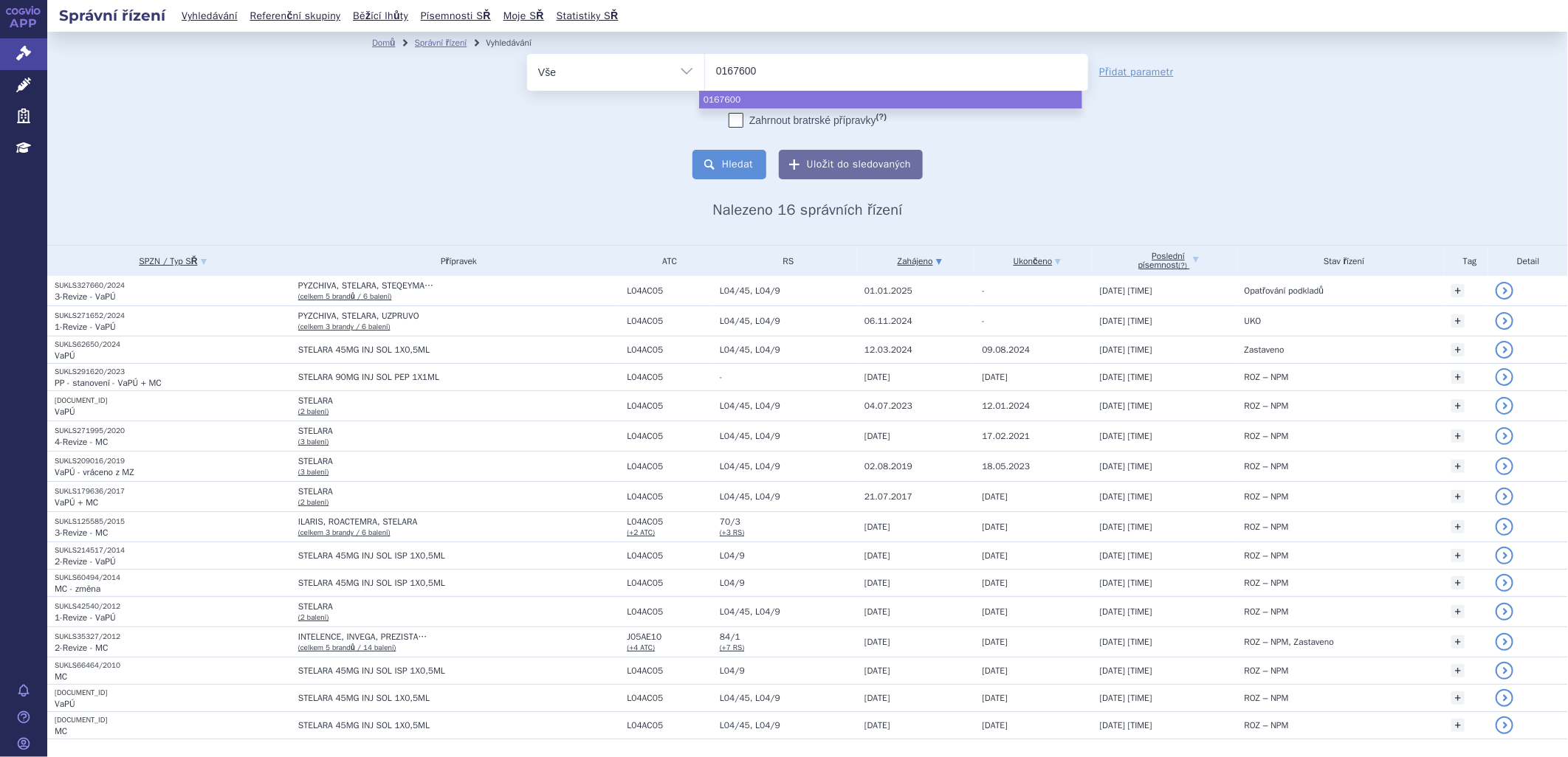 select on "0167600" 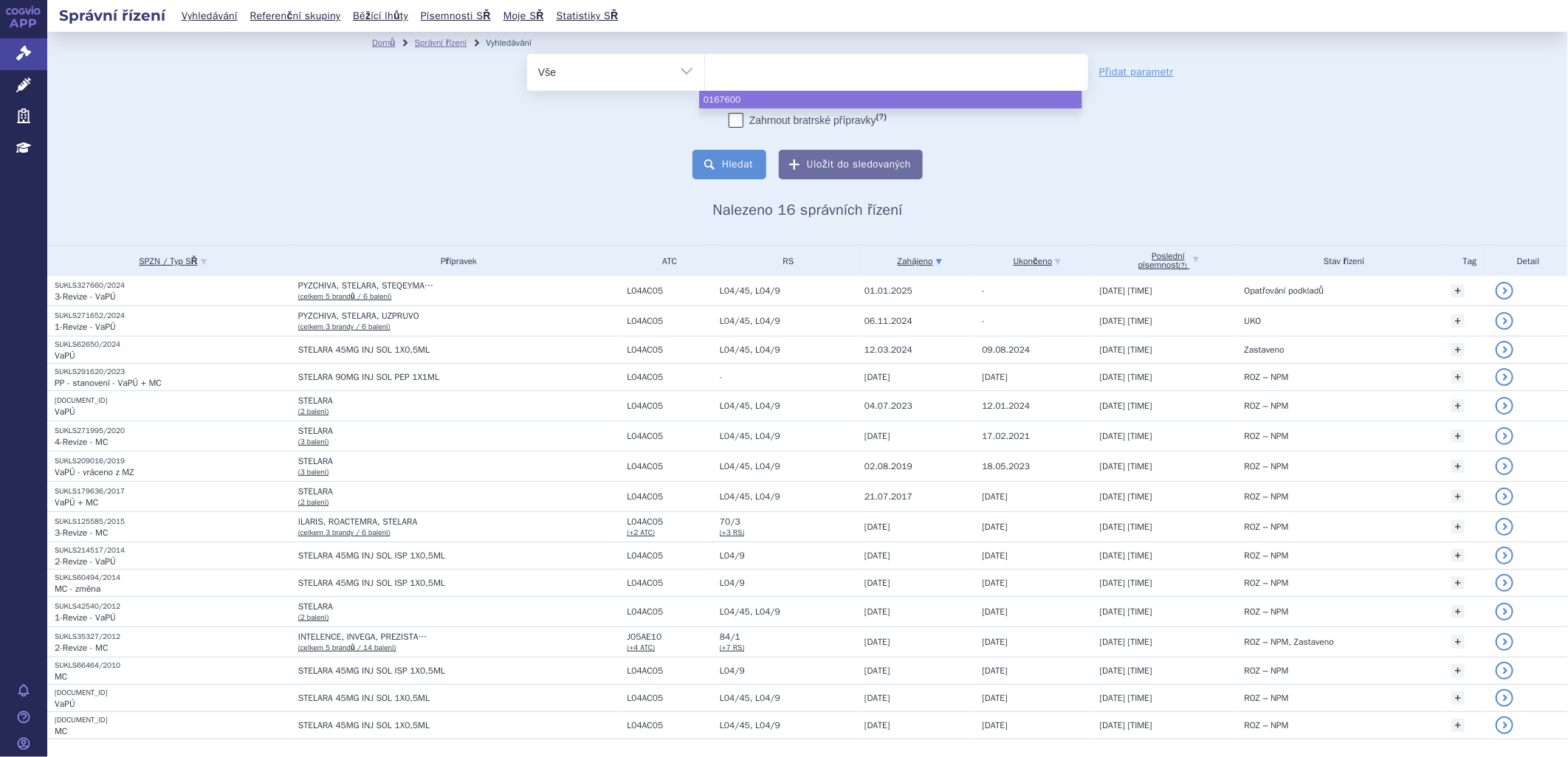 click on "Hledat" at bounding box center [729, 165] 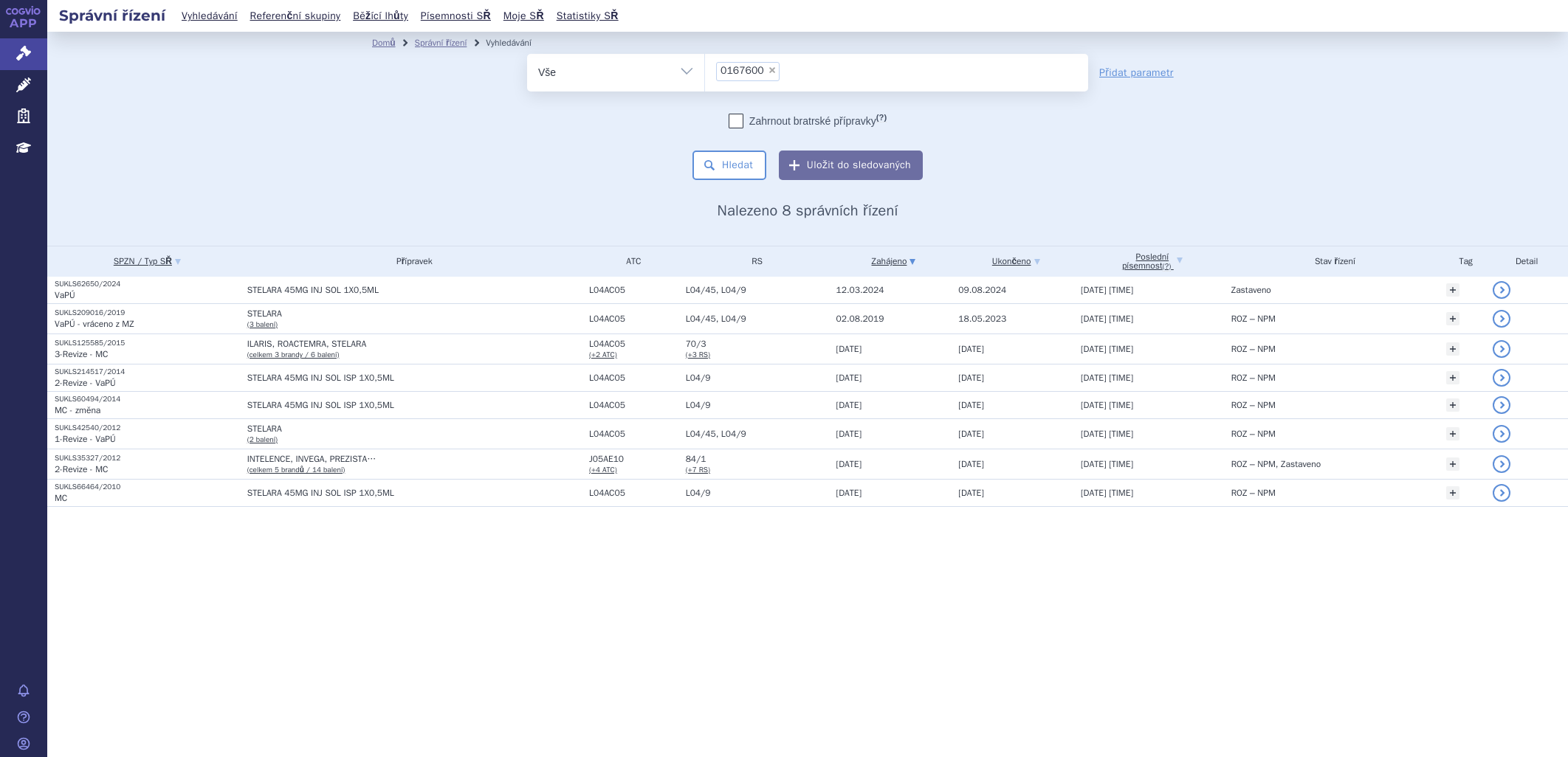 scroll, scrollTop: 0, scrollLeft: 0, axis: both 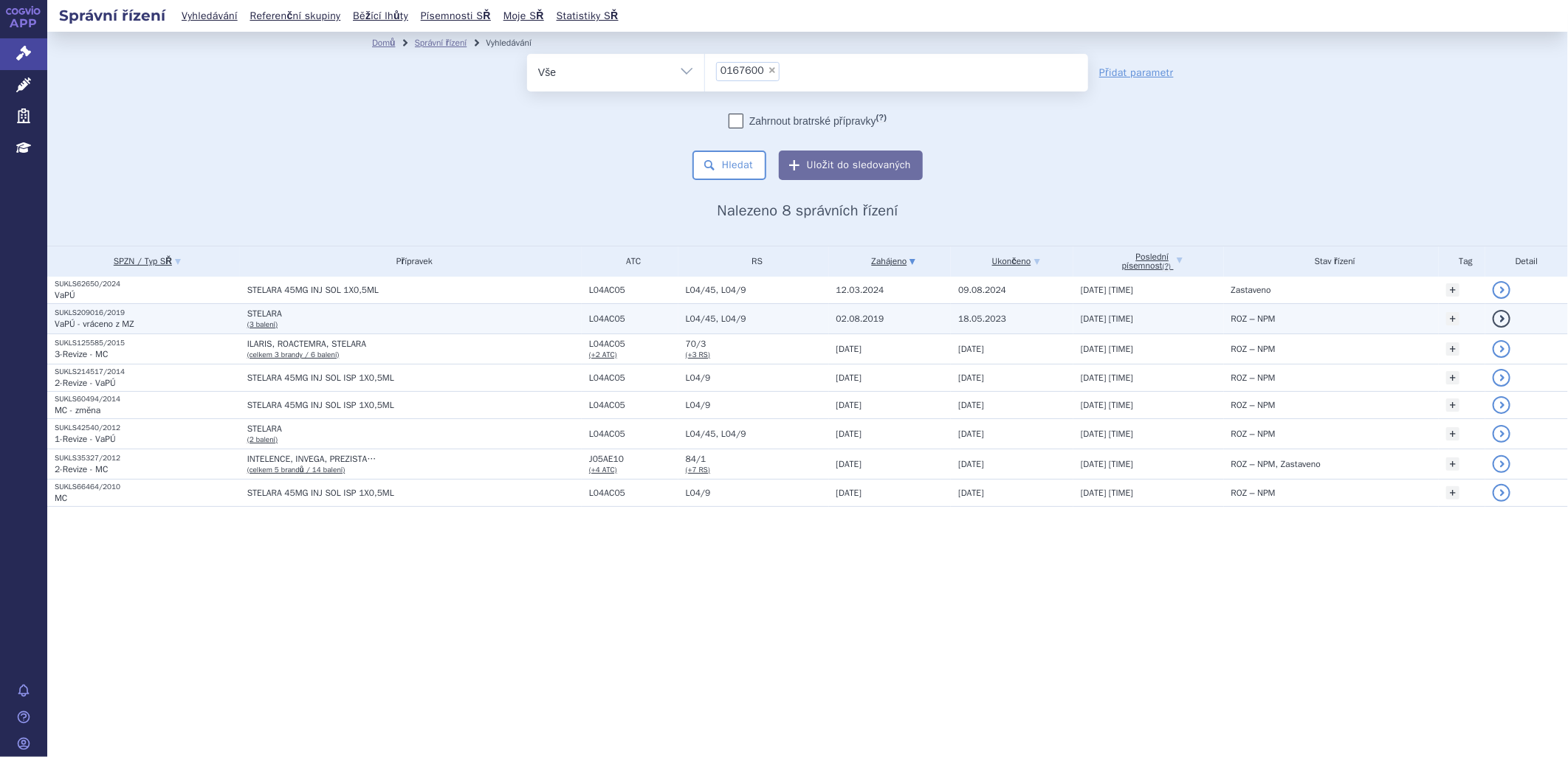 click on "STELARA" at bounding box center [414, 314] 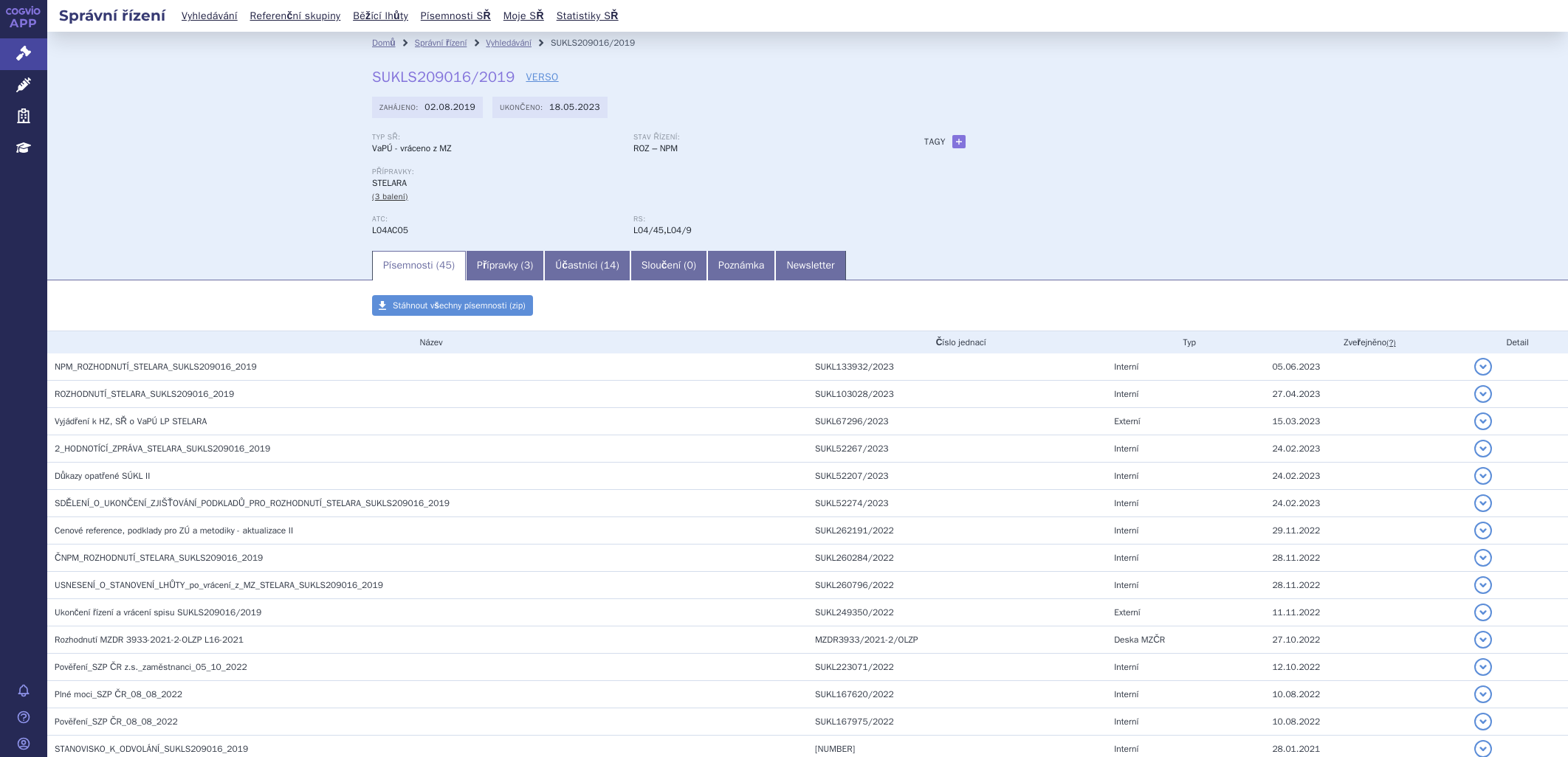 scroll, scrollTop: 0, scrollLeft: 0, axis: both 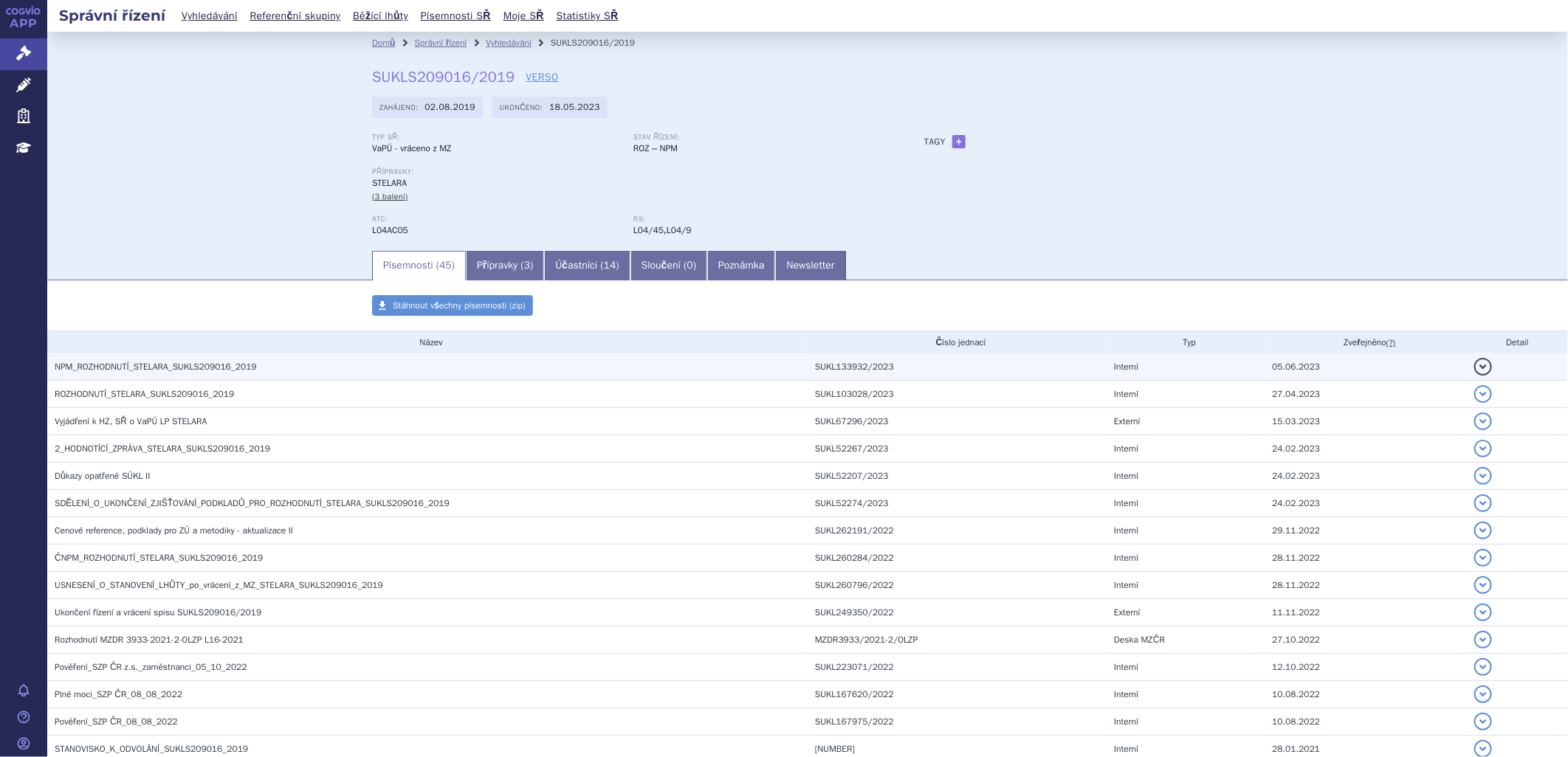 click on "NPM_ROZHODNUTÍ_STELARA_SUKLS209016_2019" at bounding box center [156, 367] 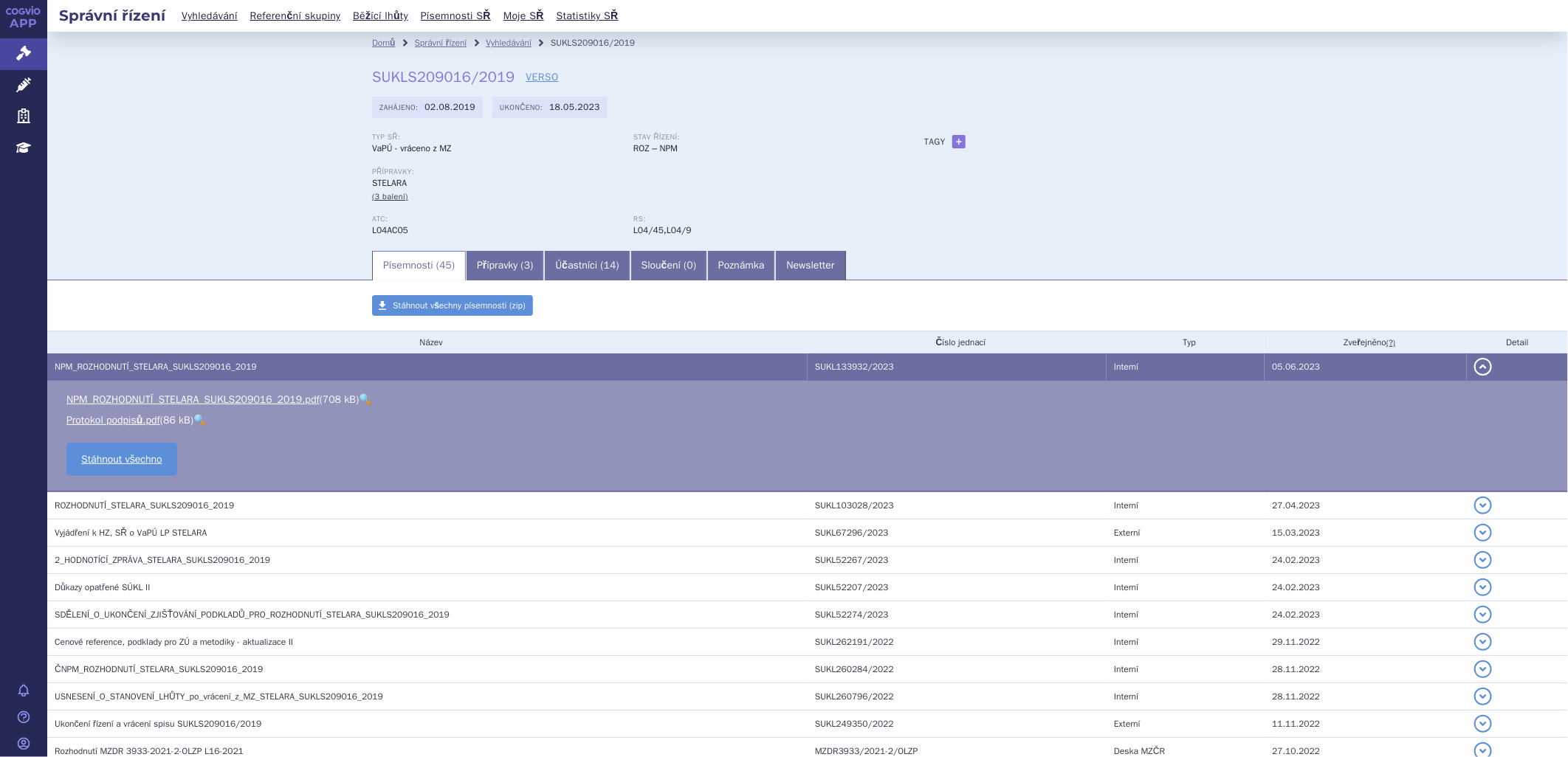 click on "🔍" at bounding box center [365, 399] 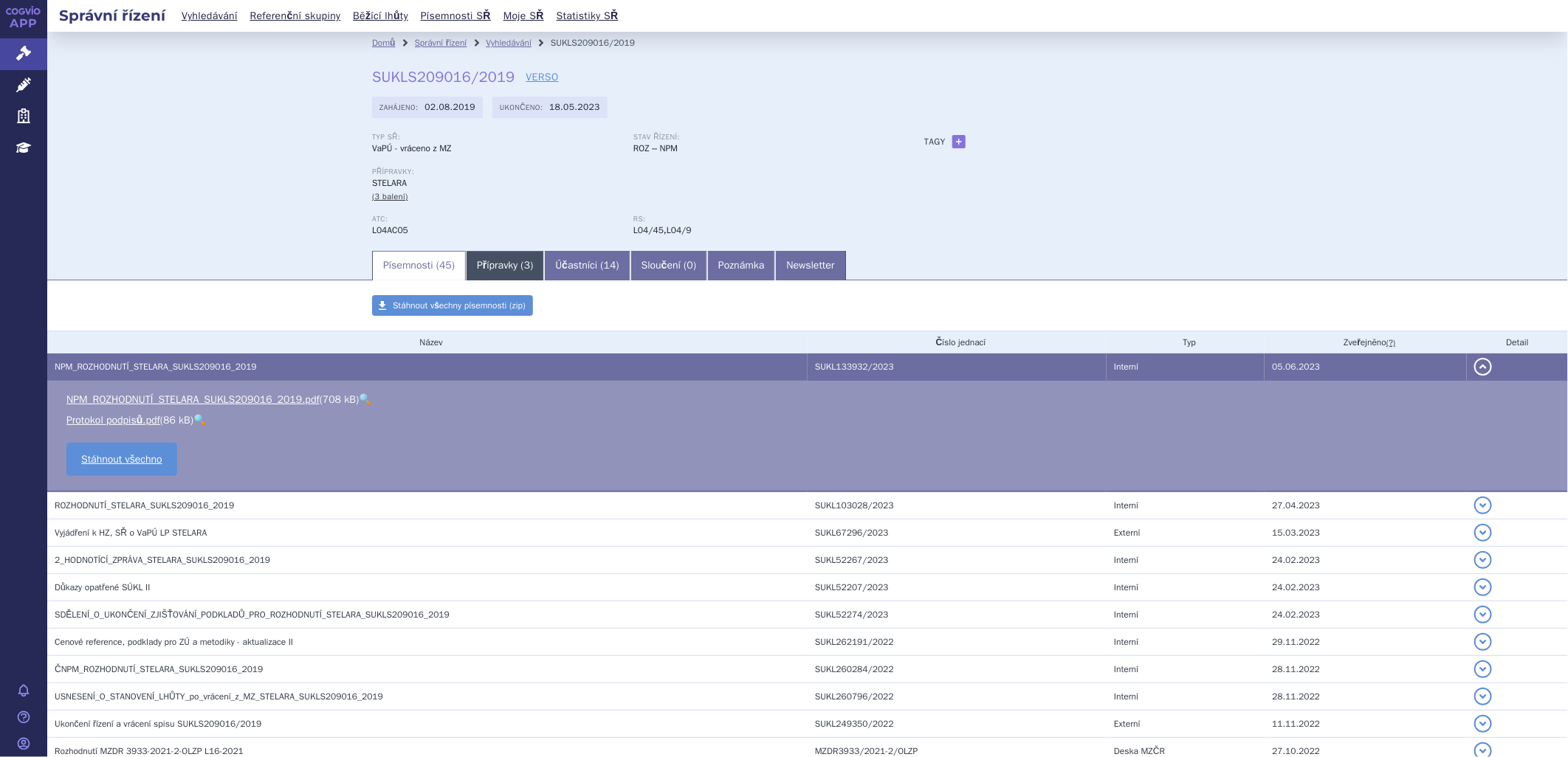 click on "Přípravky ( 3 )" at bounding box center [505, 266] 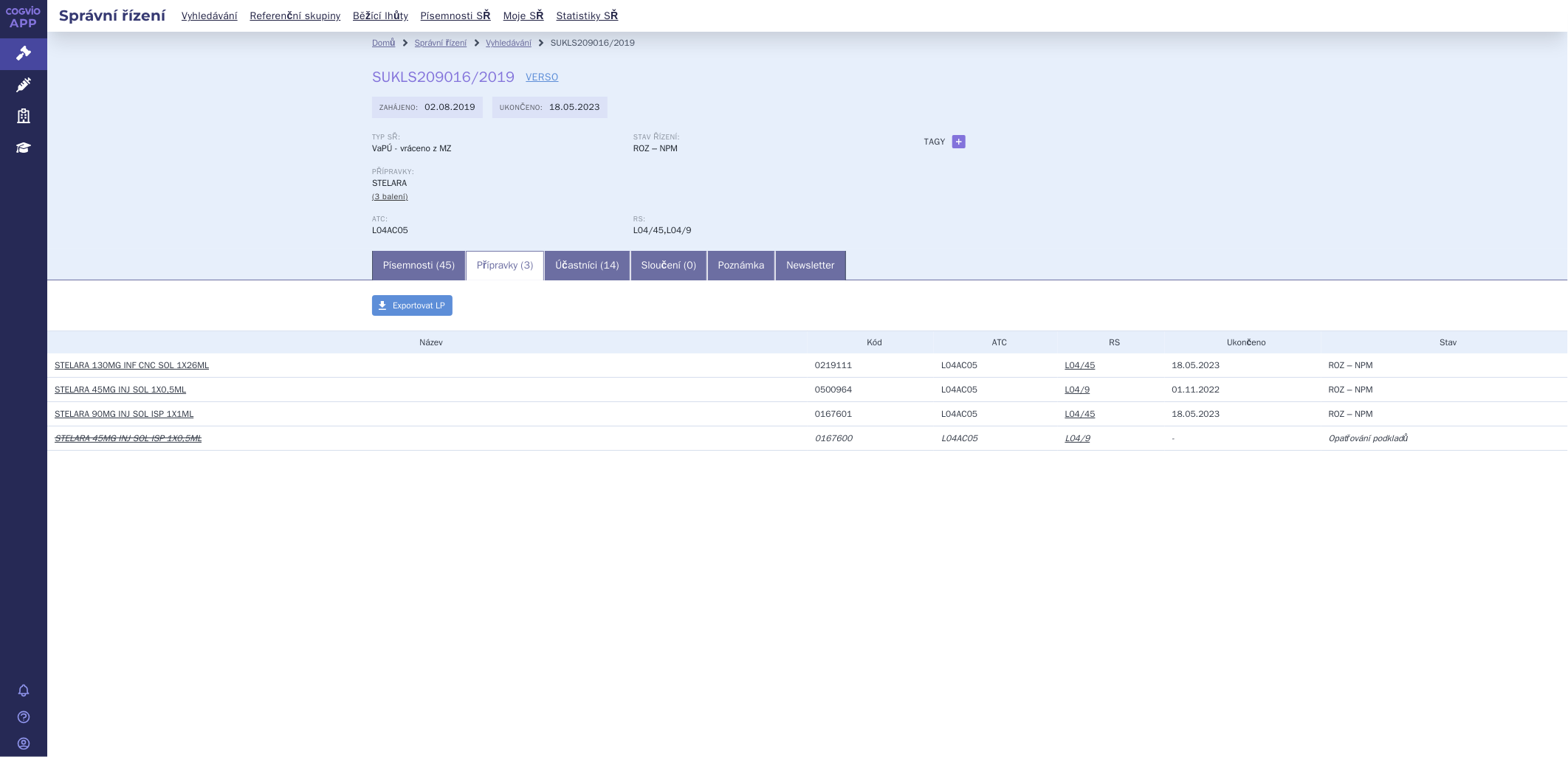 click on "Správní řízení
Vyhledávání
Referenční skupiny
Běžící lhůty
Písemnosti SŘ
Moje SŘ
Statistiky SŘ
+" at bounding box center (808, 378) 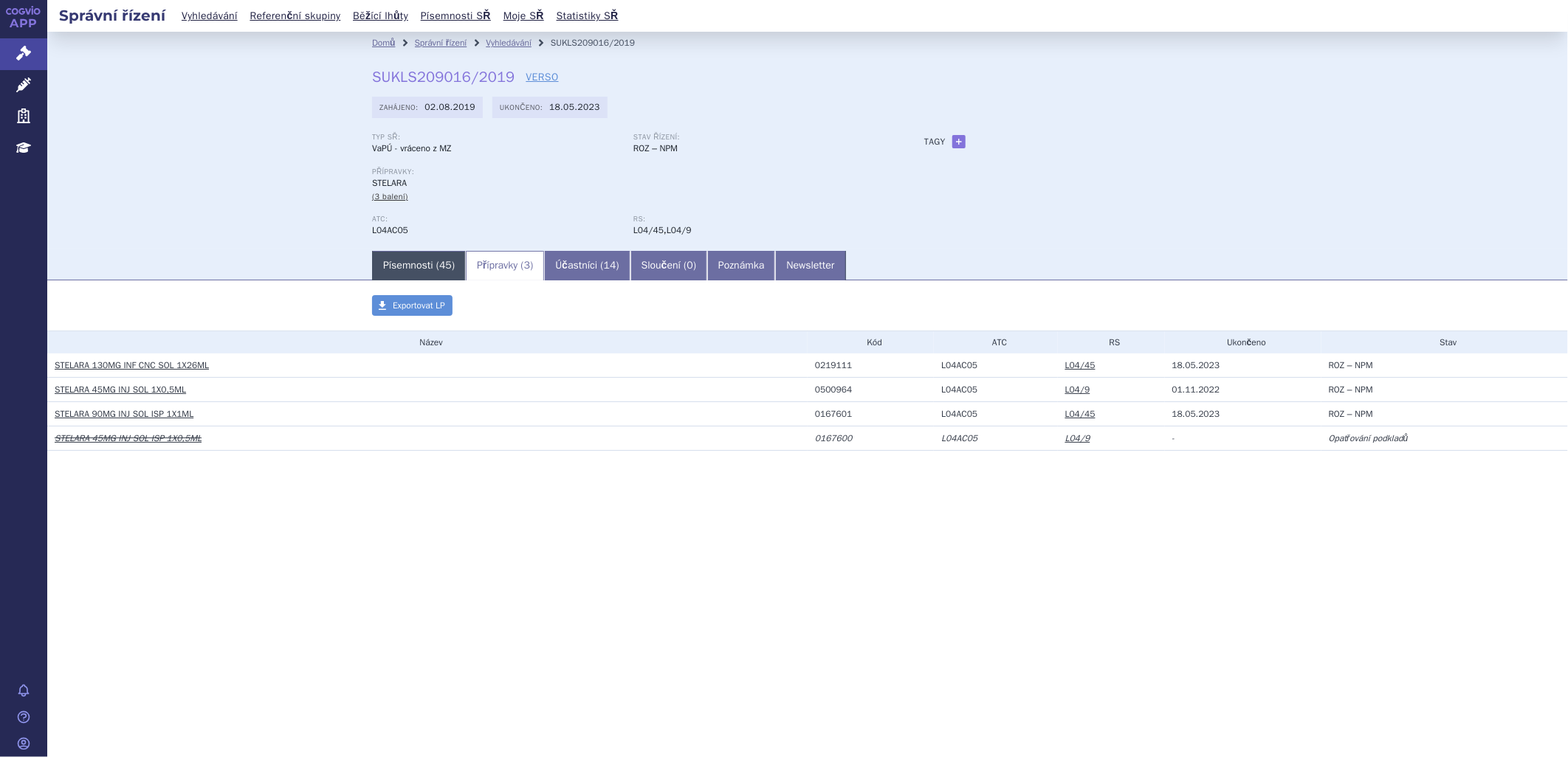 click on "Písemnosti ( 45 )" at bounding box center [419, 266] 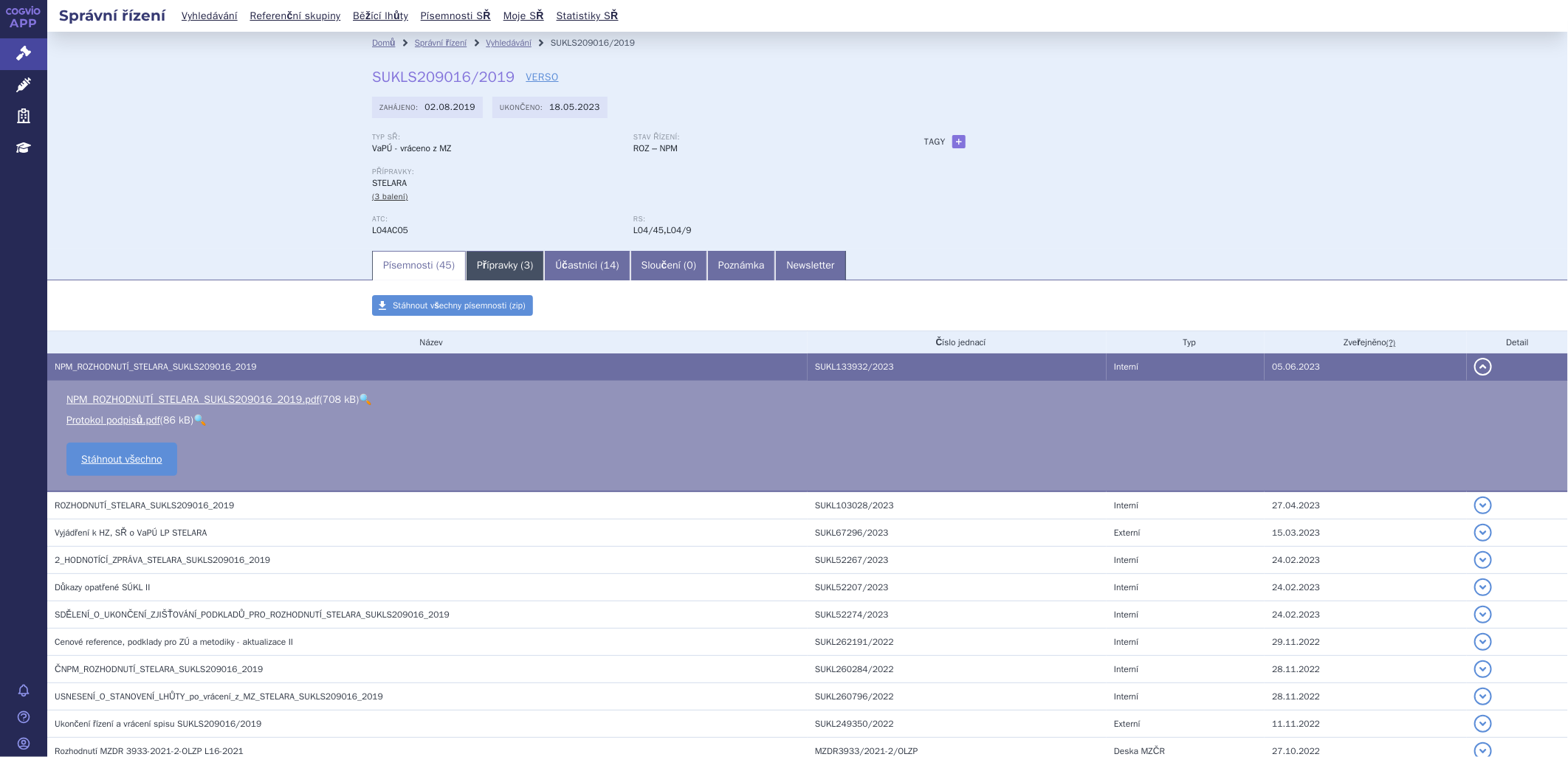 click on "Přípravky ( 3 )" at bounding box center [505, 266] 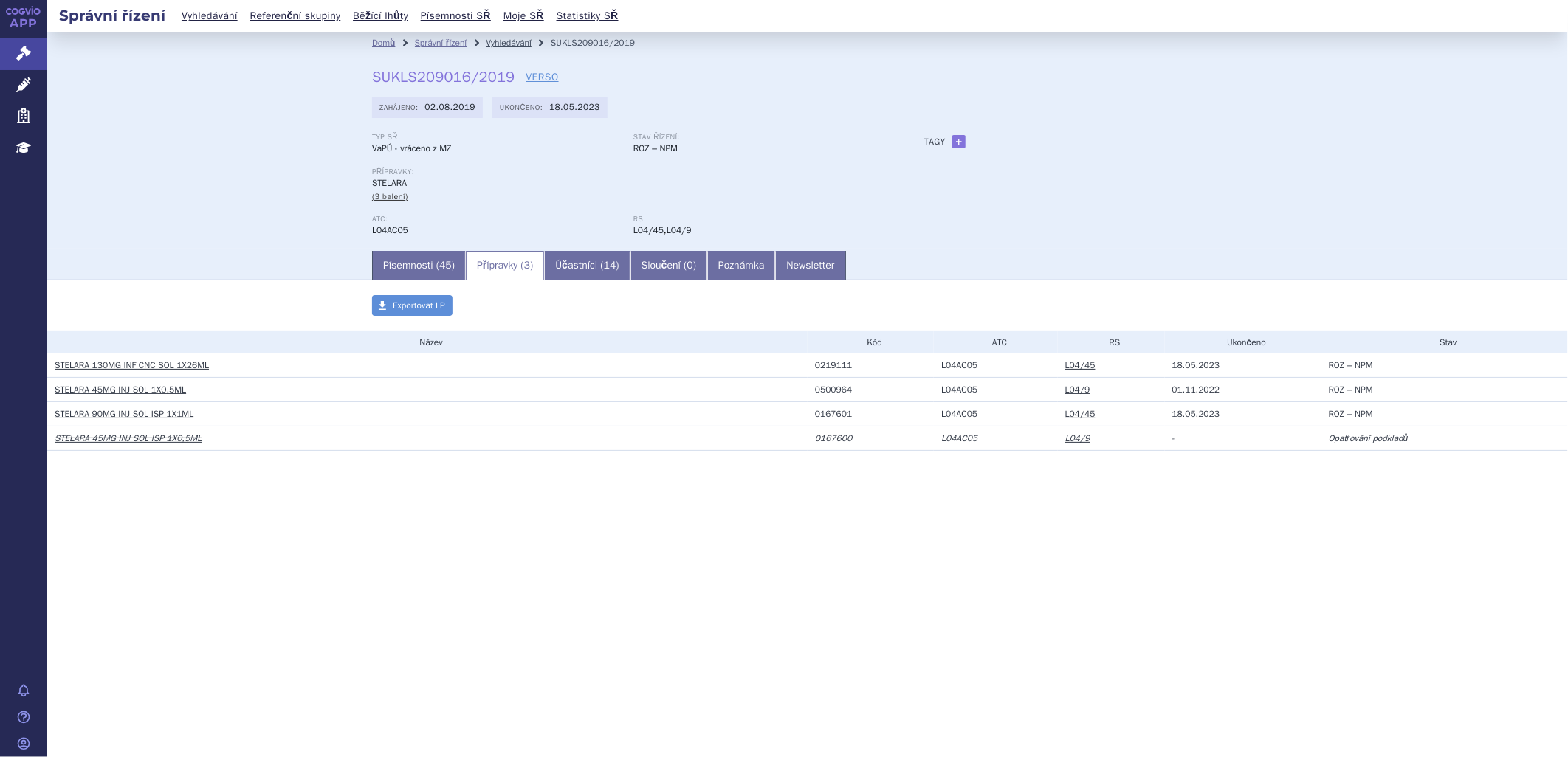 click on "Vyhledávání" at bounding box center (509, 43) 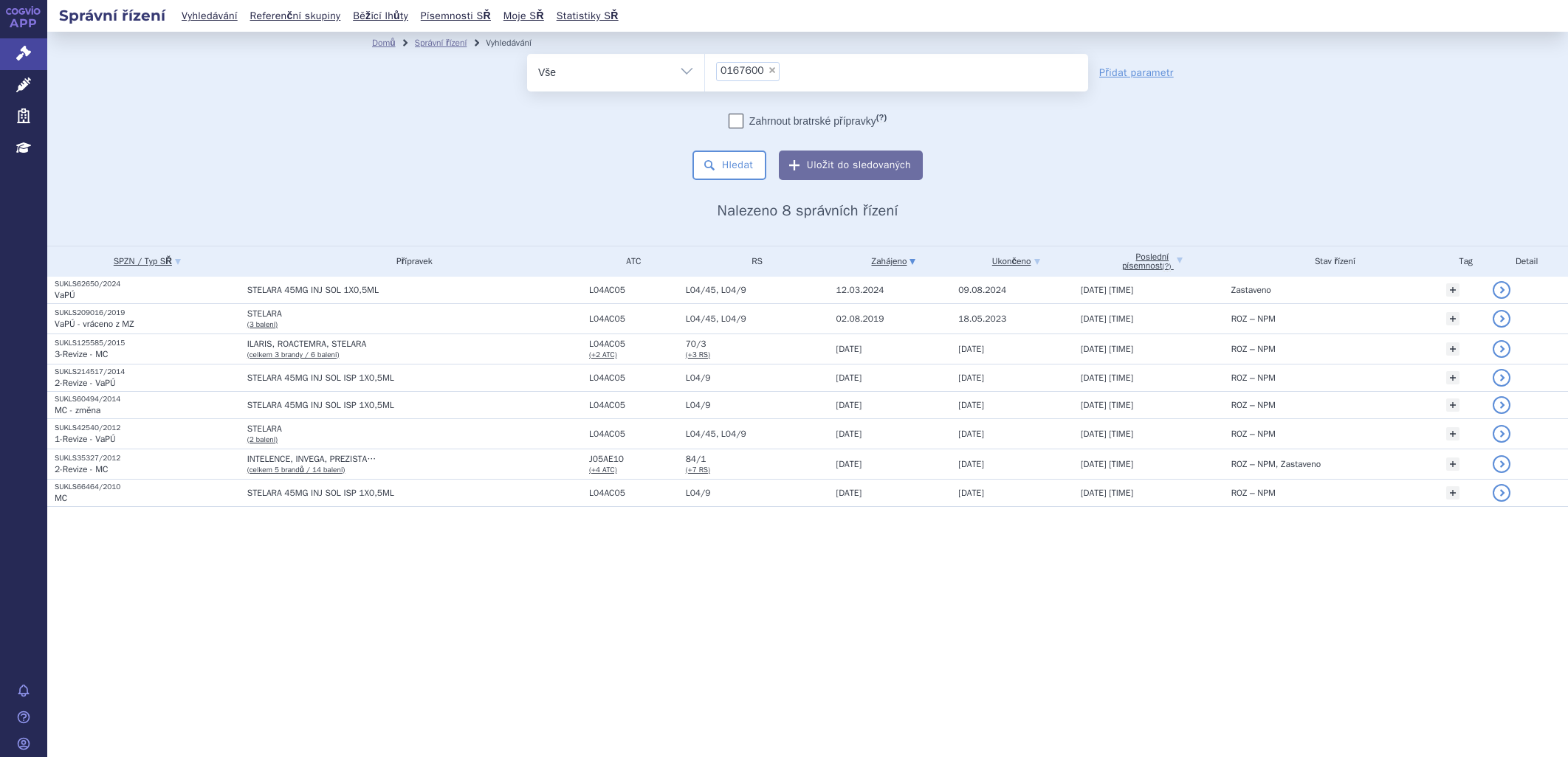 scroll, scrollTop: 0, scrollLeft: 0, axis: both 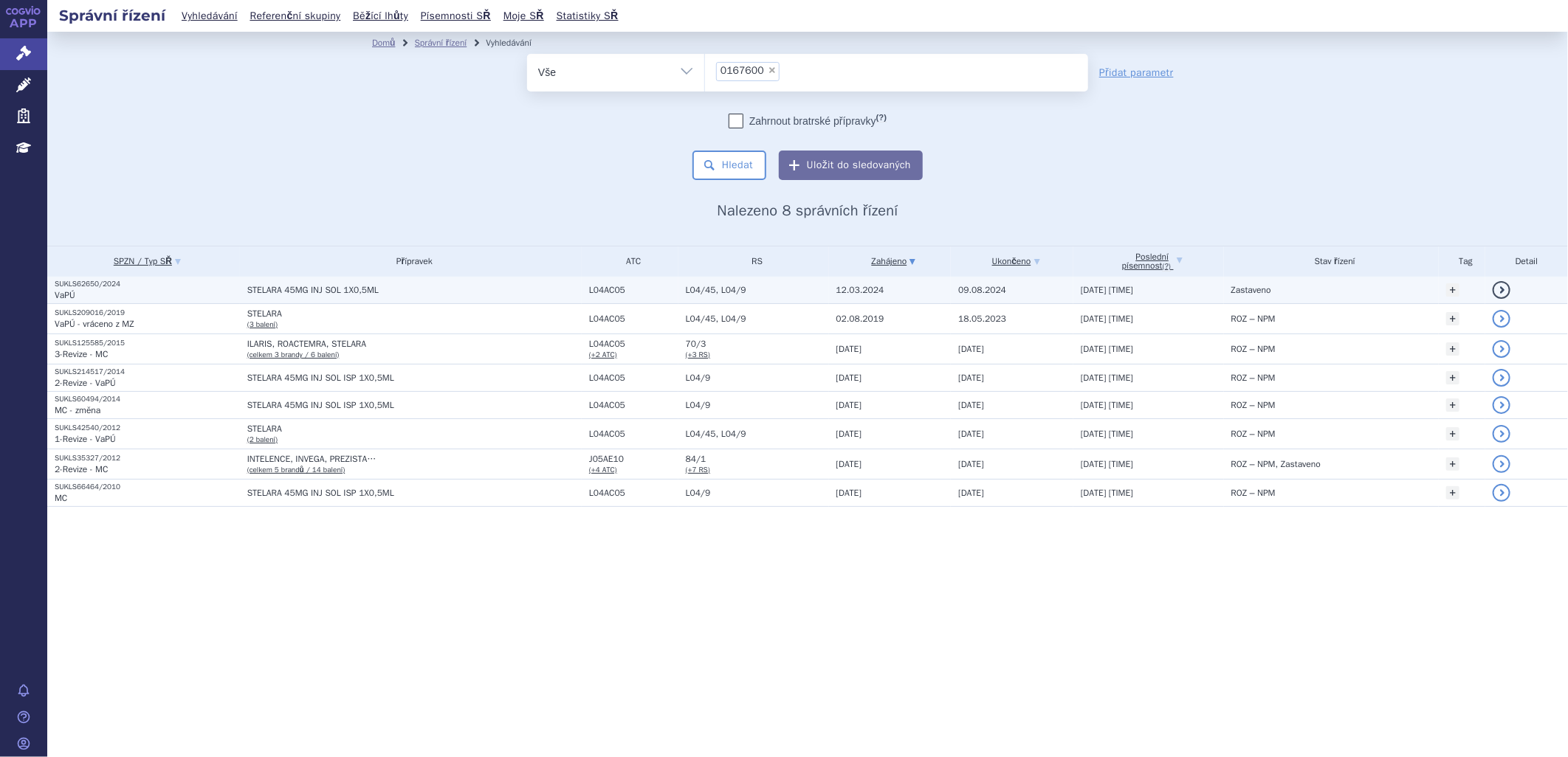 click on "STELARA 45MG INJ SOL 1X0,5ML" at bounding box center (414, 290) 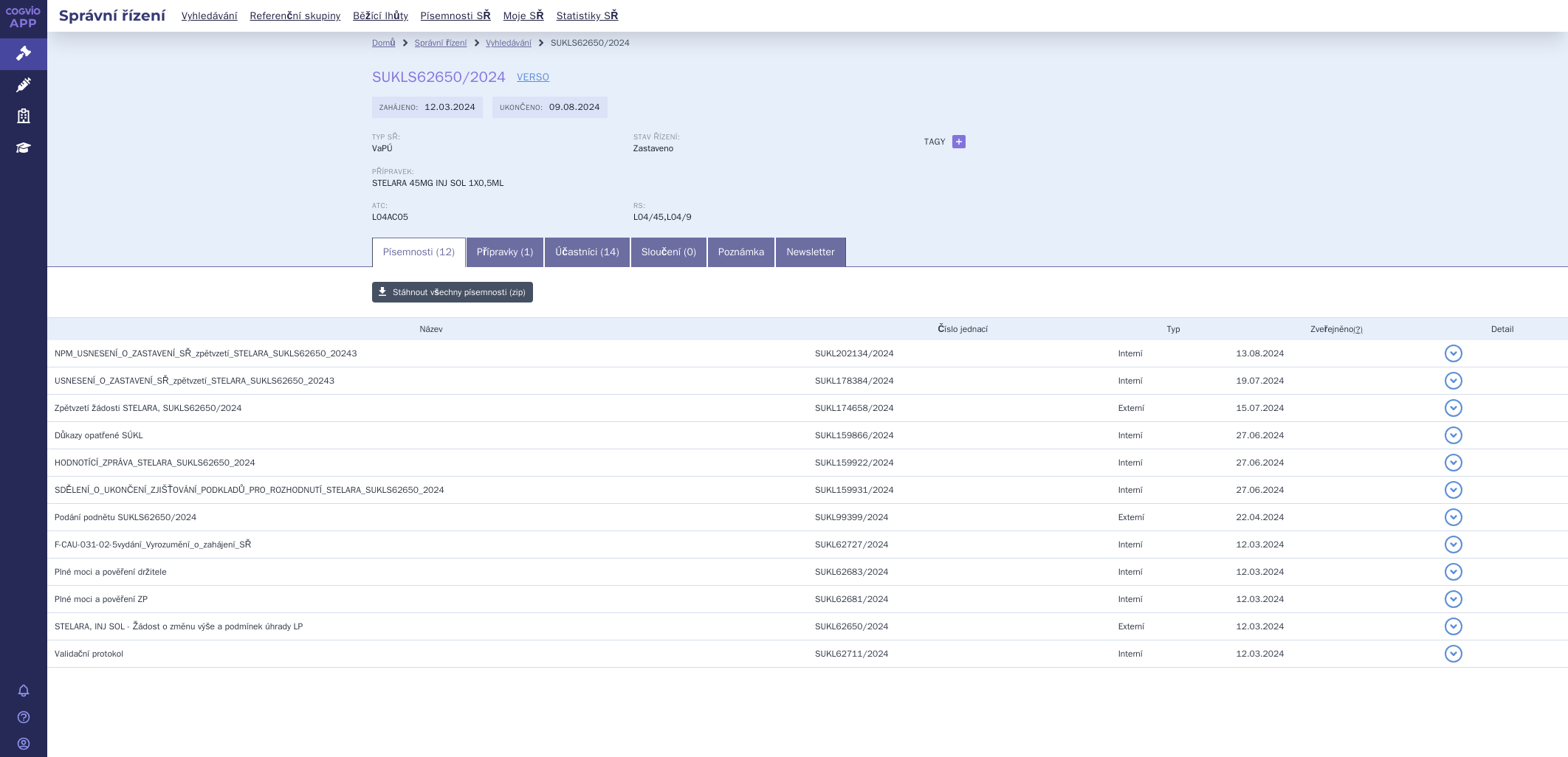 scroll, scrollTop: 0, scrollLeft: 0, axis: both 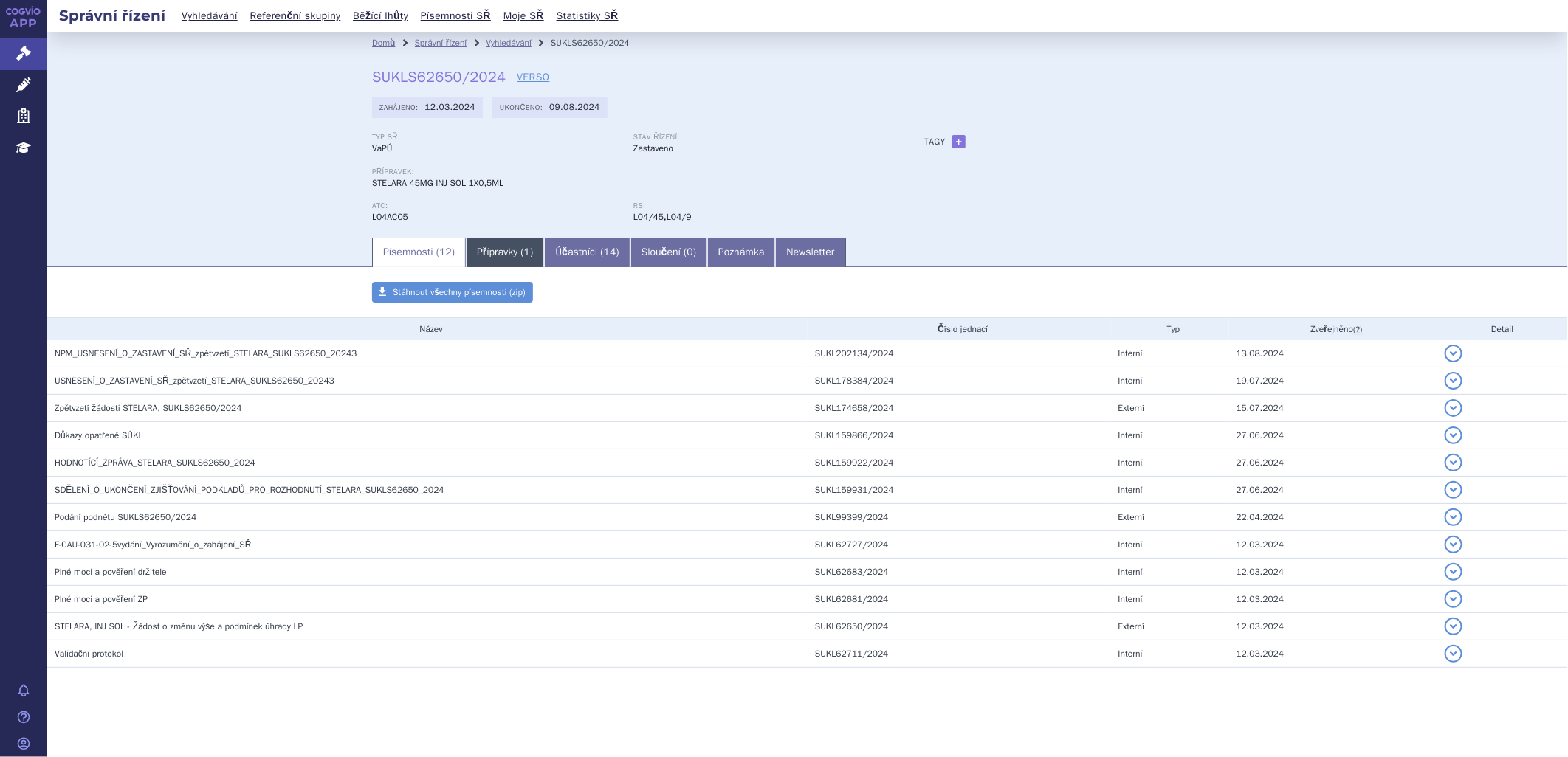 click on "Přípravky ( 1 )" at bounding box center (505, 252) 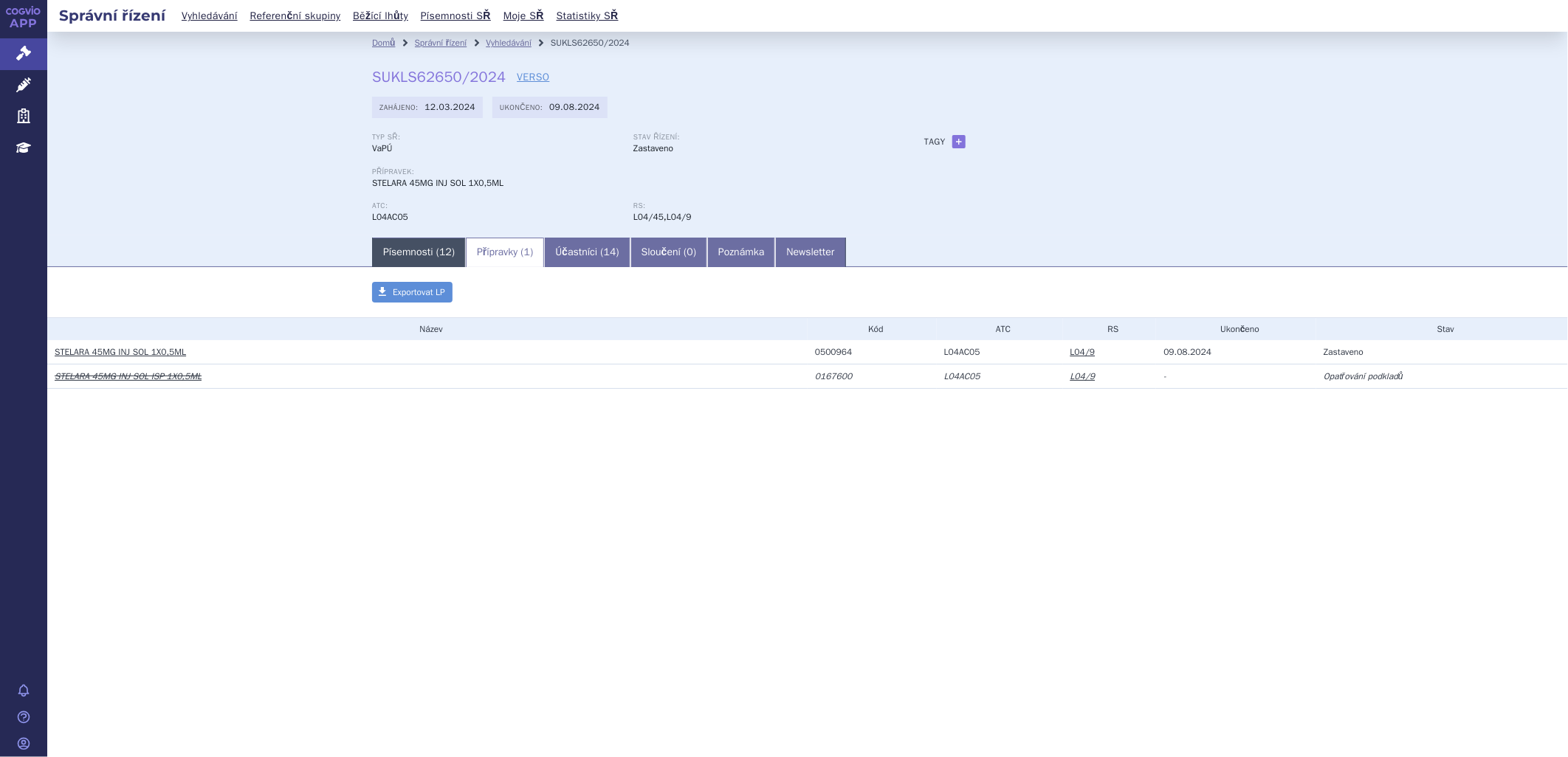 click on "Písemnosti ( 12 )" at bounding box center [419, 252] 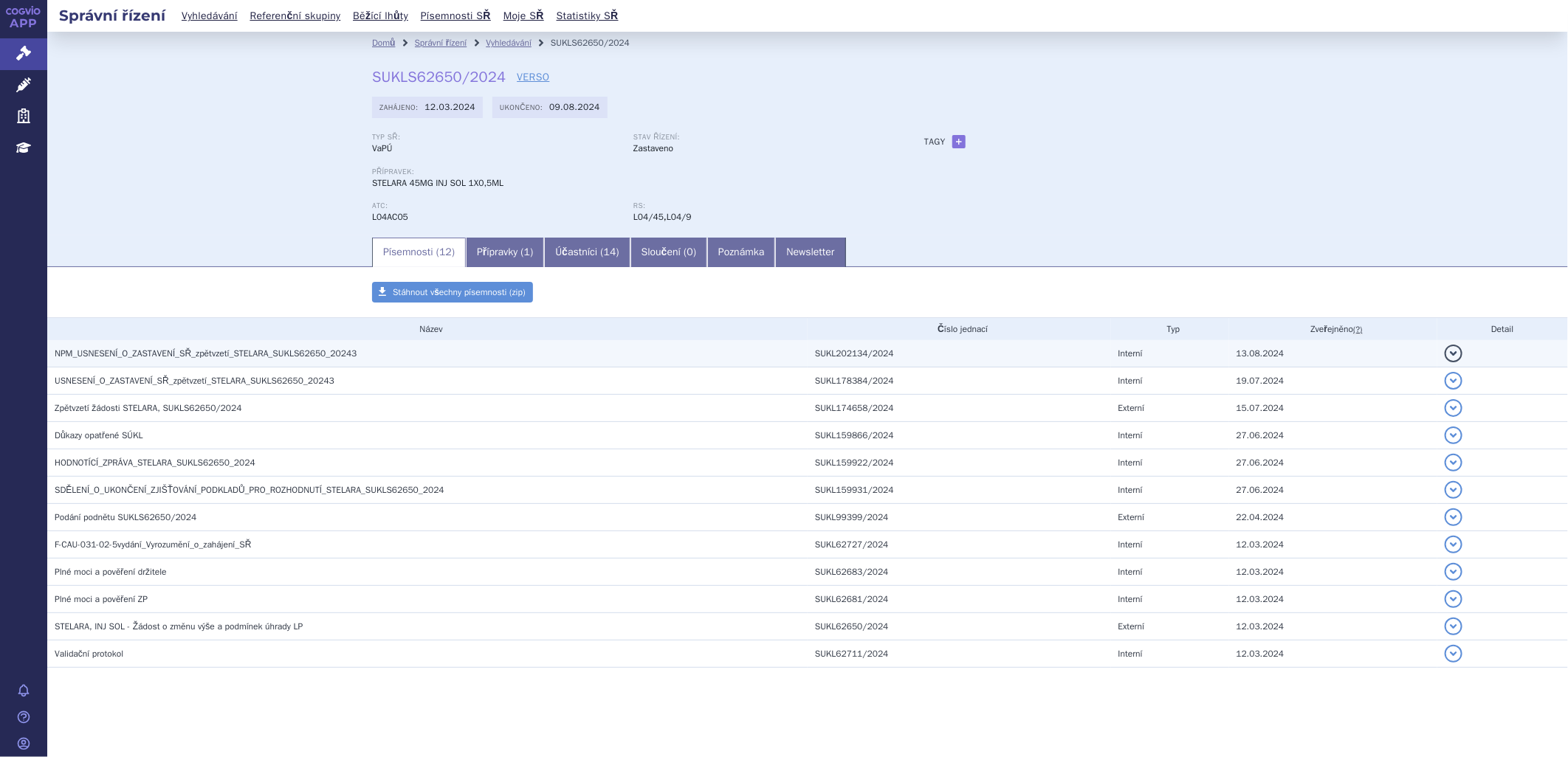 click on "NPM_USNESENÍ_O_ZASTAVENÍ_SŘ_zpětvzetí_STELARA_SUKLS62650_20243" at bounding box center [205, 353] 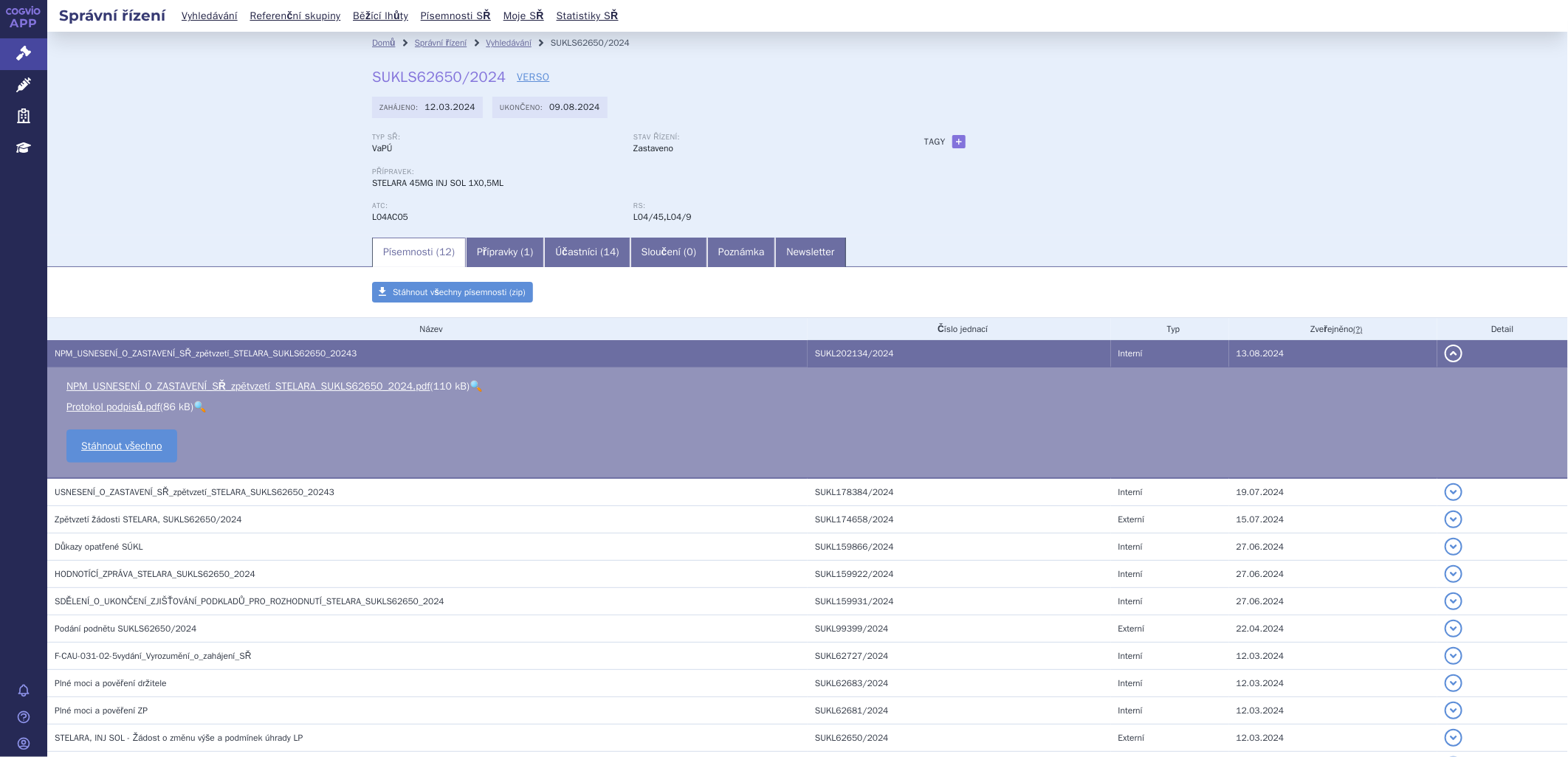 click on "🔍" at bounding box center [475, 386] 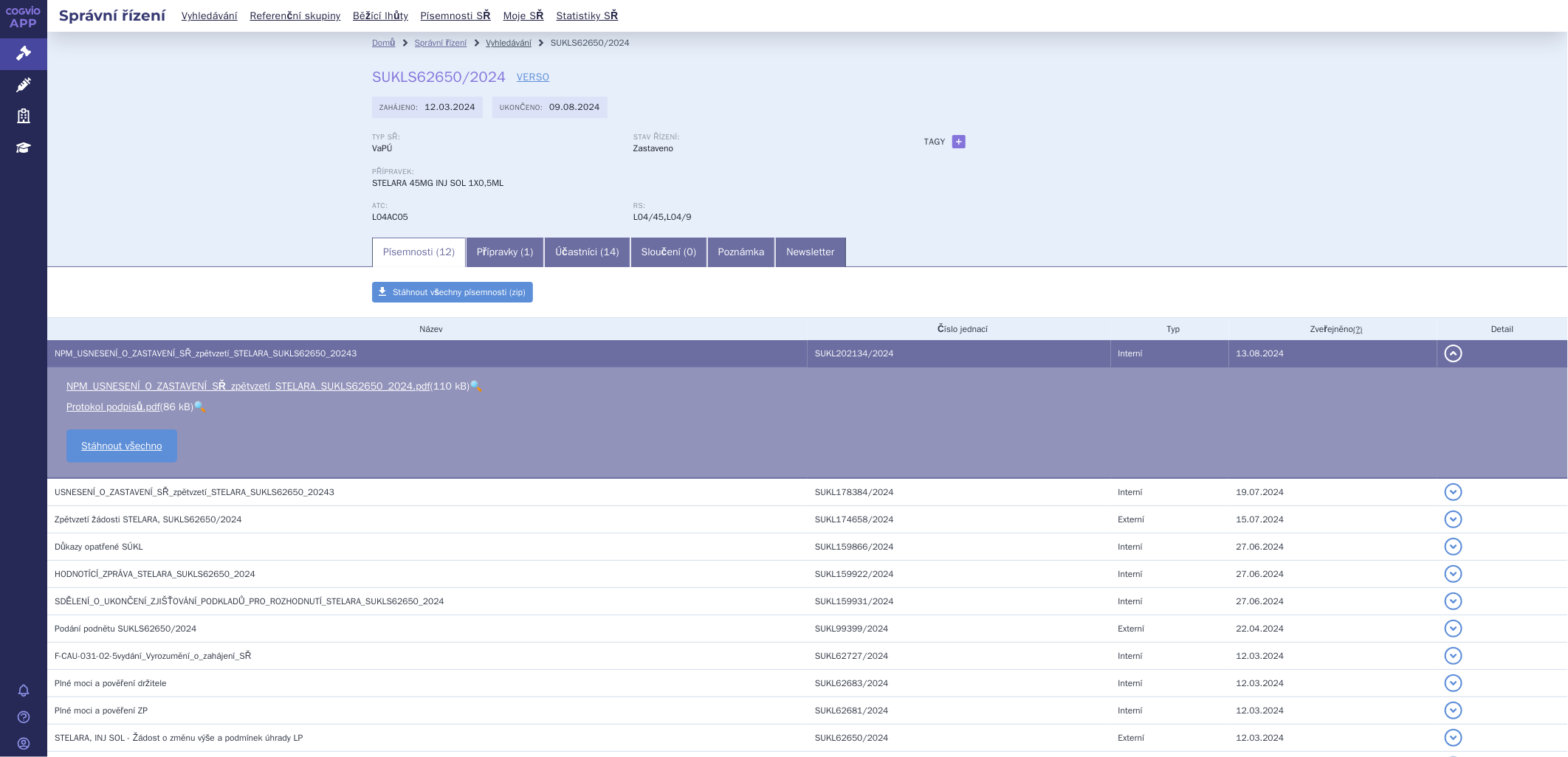click on "Vyhledávání" at bounding box center [509, 43] 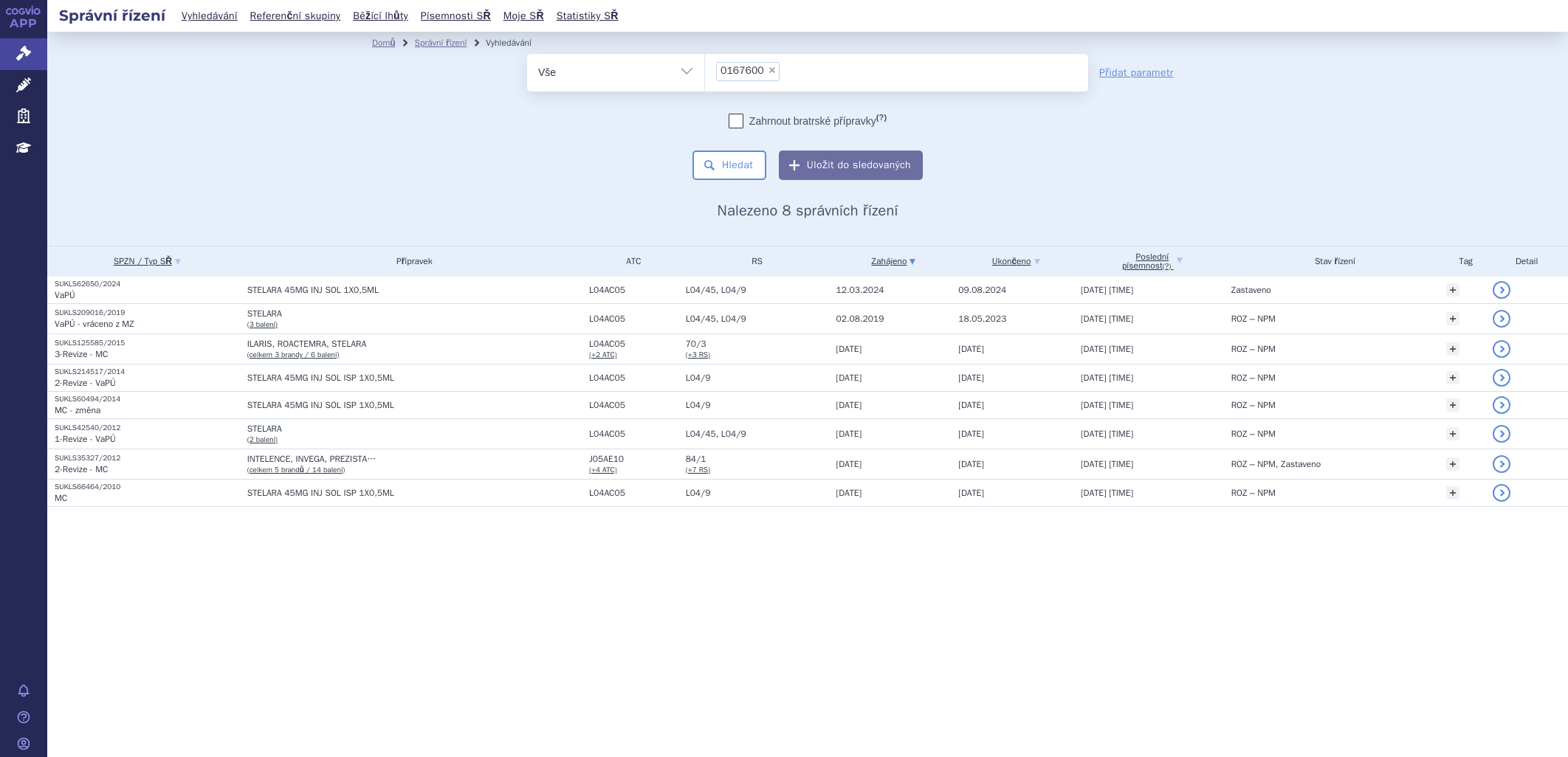scroll, scrollTop: 0, scrollLeft: 0, axis: both 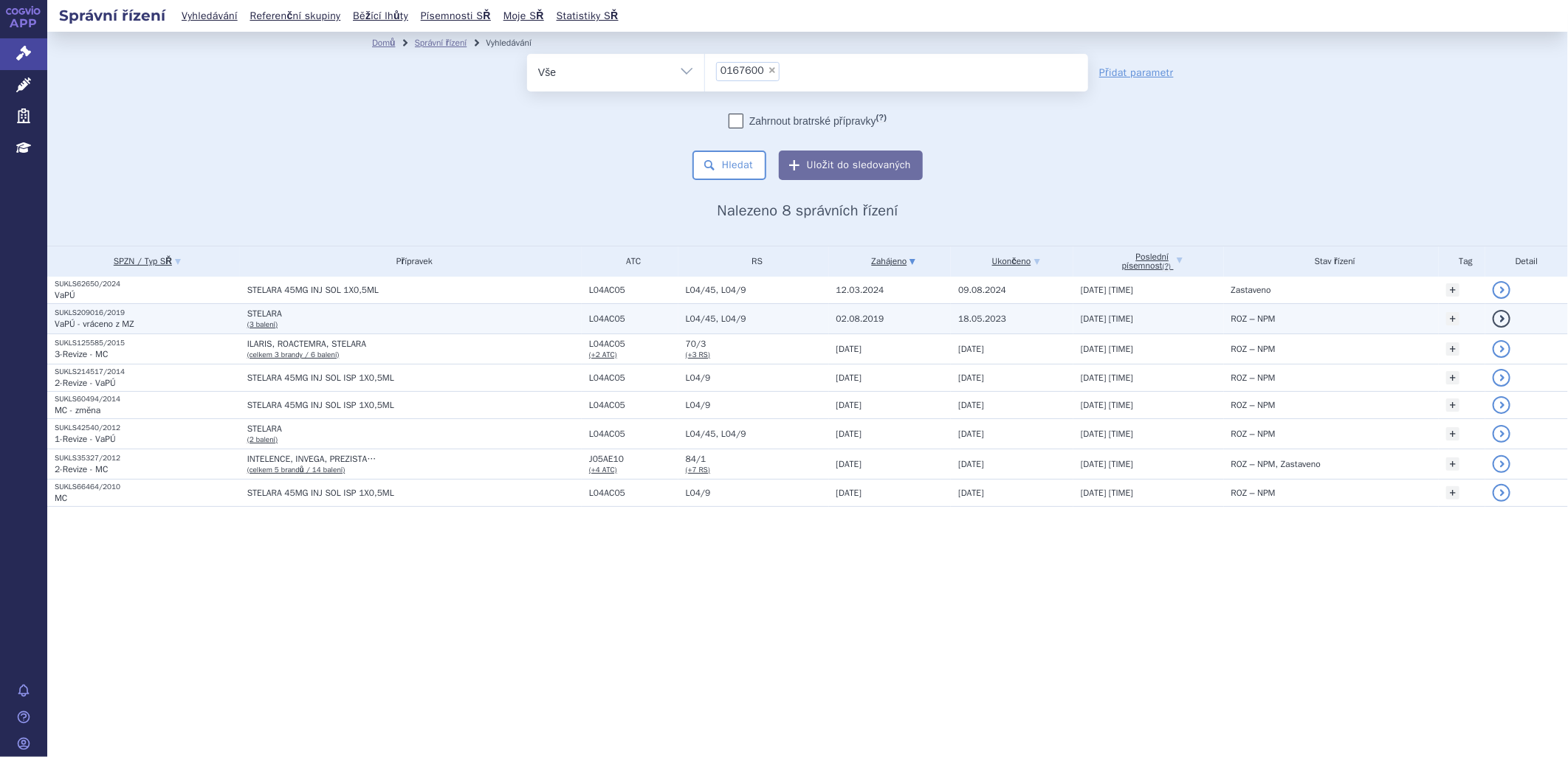 click on "STELARA" at bounding box center [414, 314] 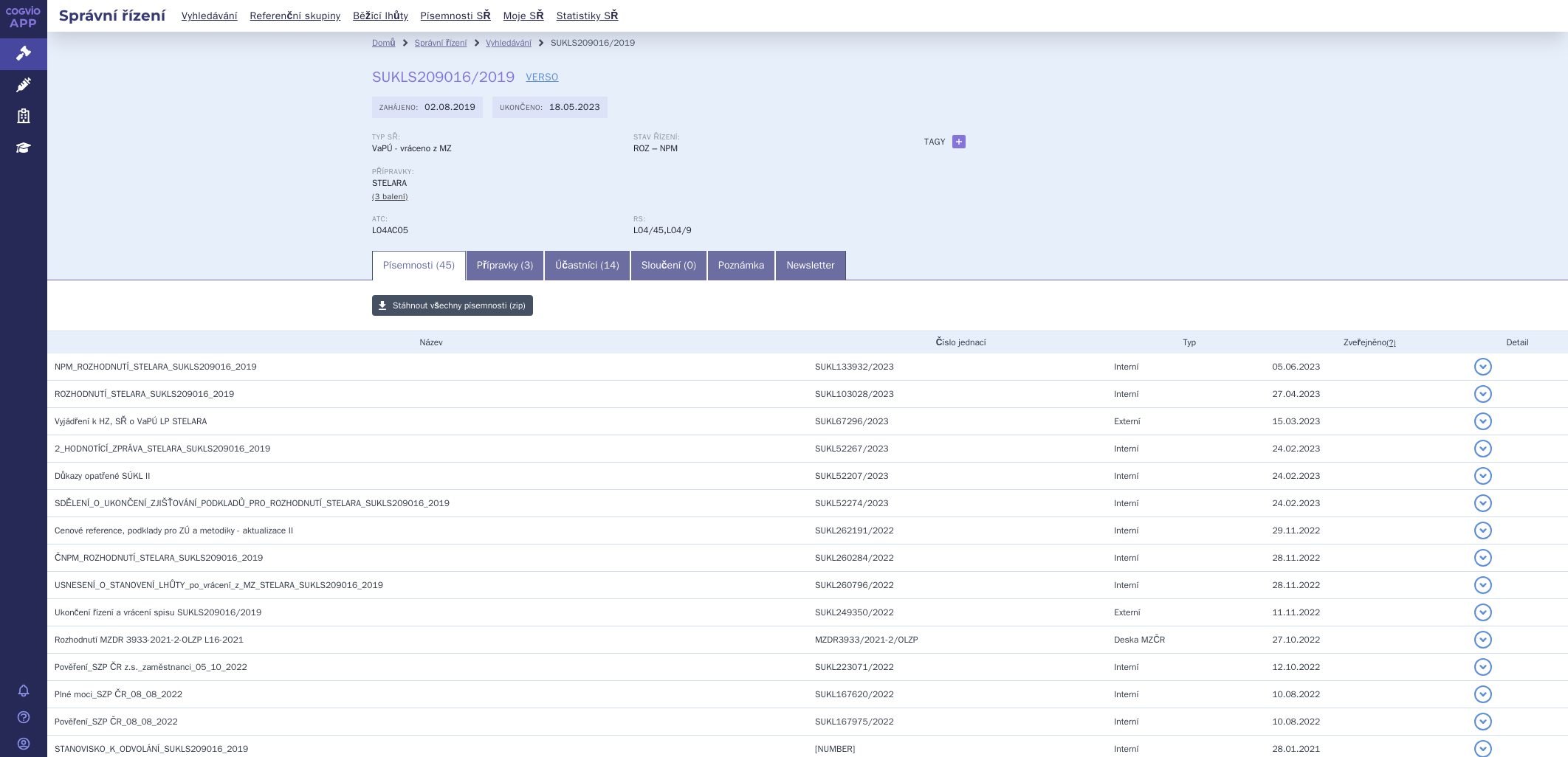scroll, scrollTop: 0, scrollLeft: 0, axis: both 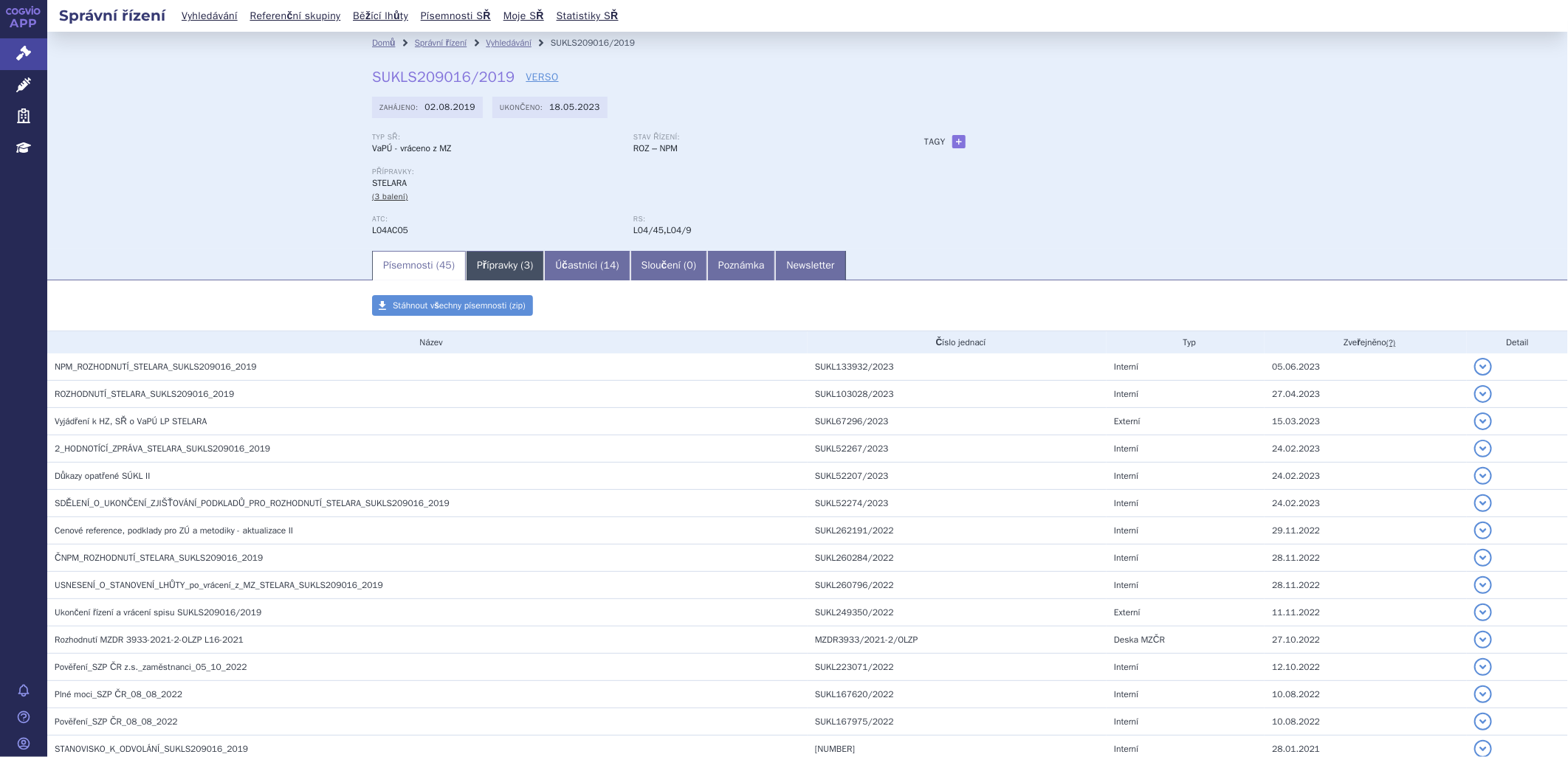 click on "Přípravky ( 3 )" at bounding box center (505, 266) 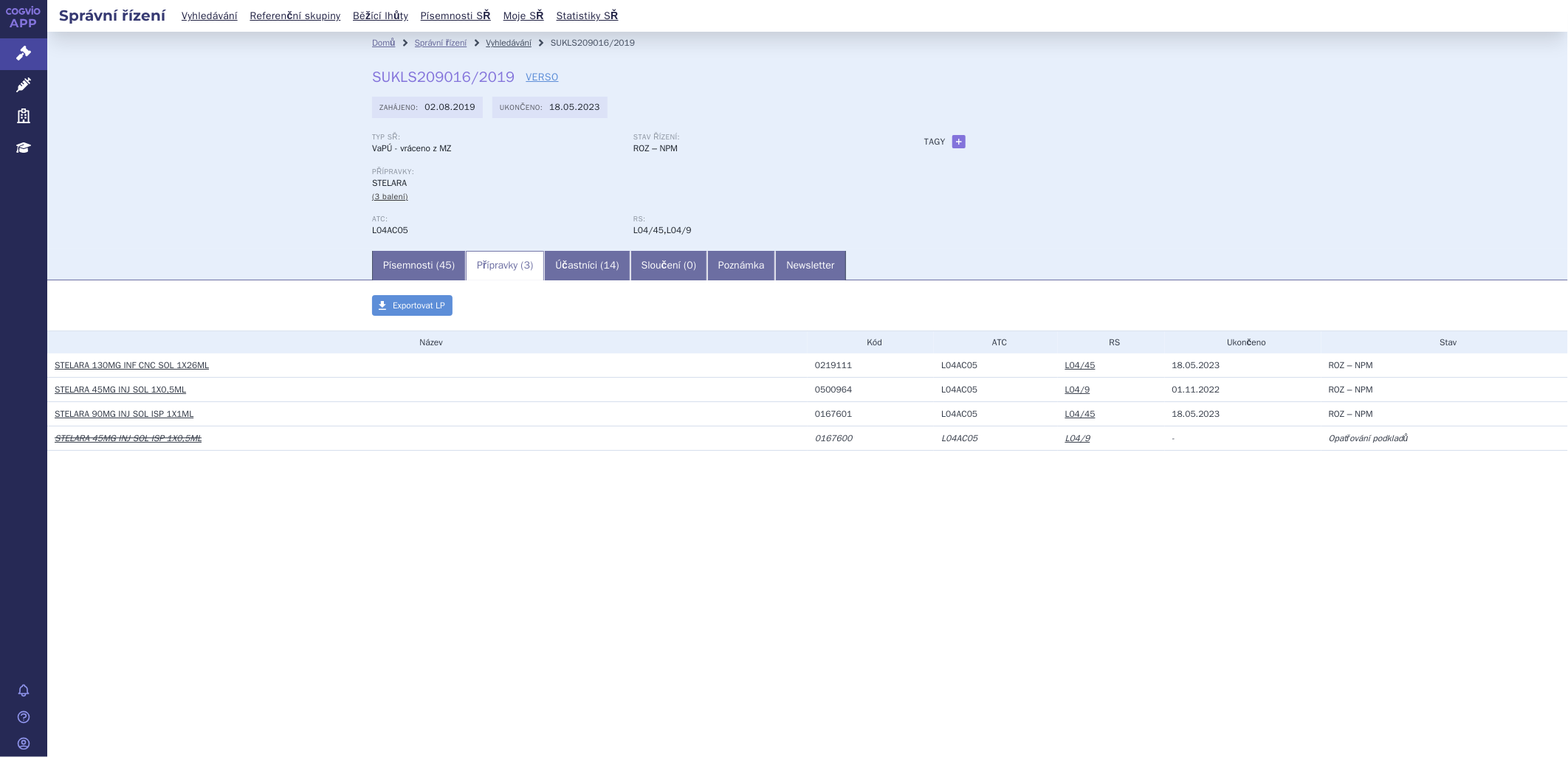 click on "Vyhledávání" at bounding box center [509, 43] 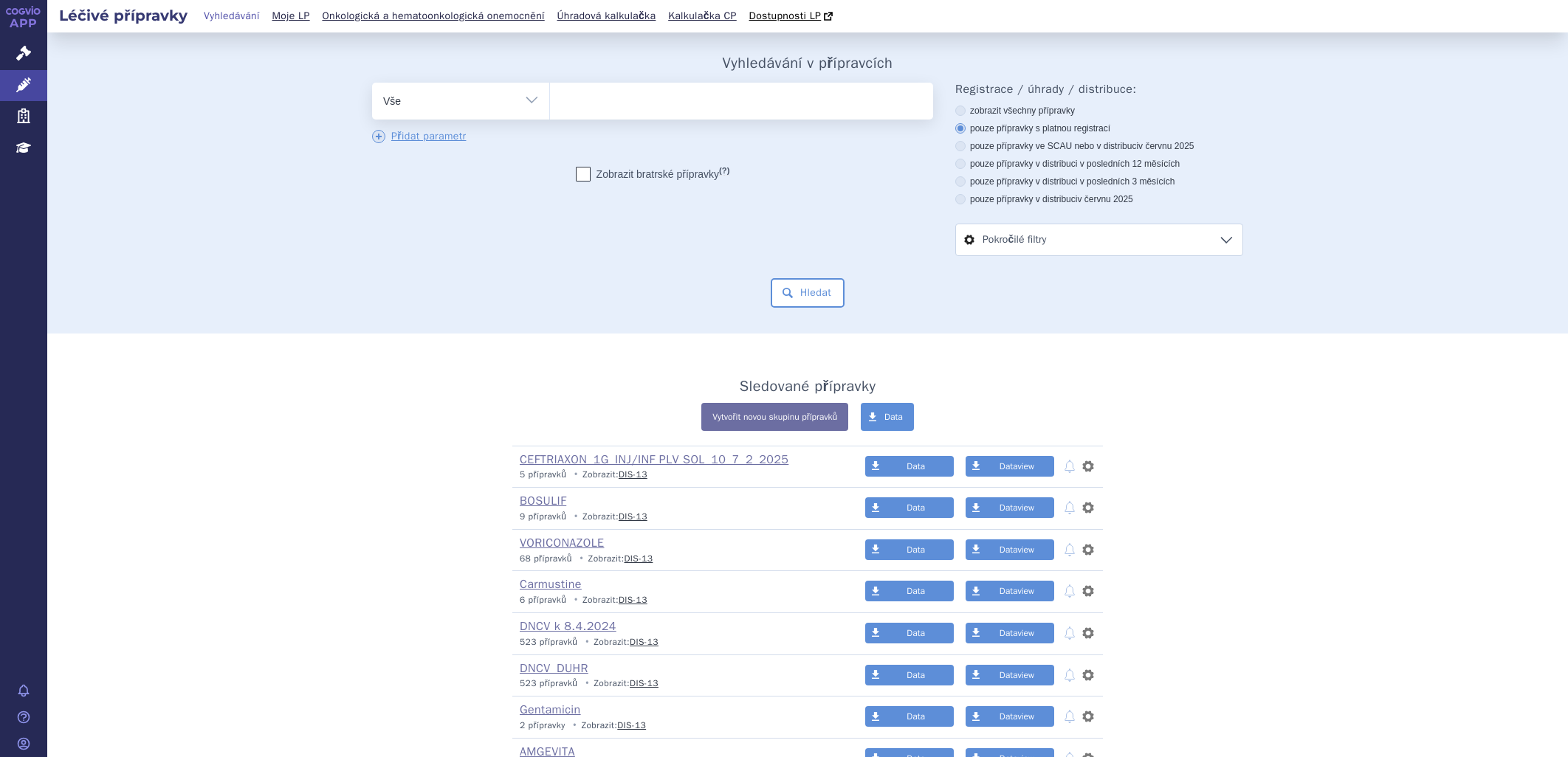 scroll, scrollTop: 0, scrollLeft: 0, axis: both 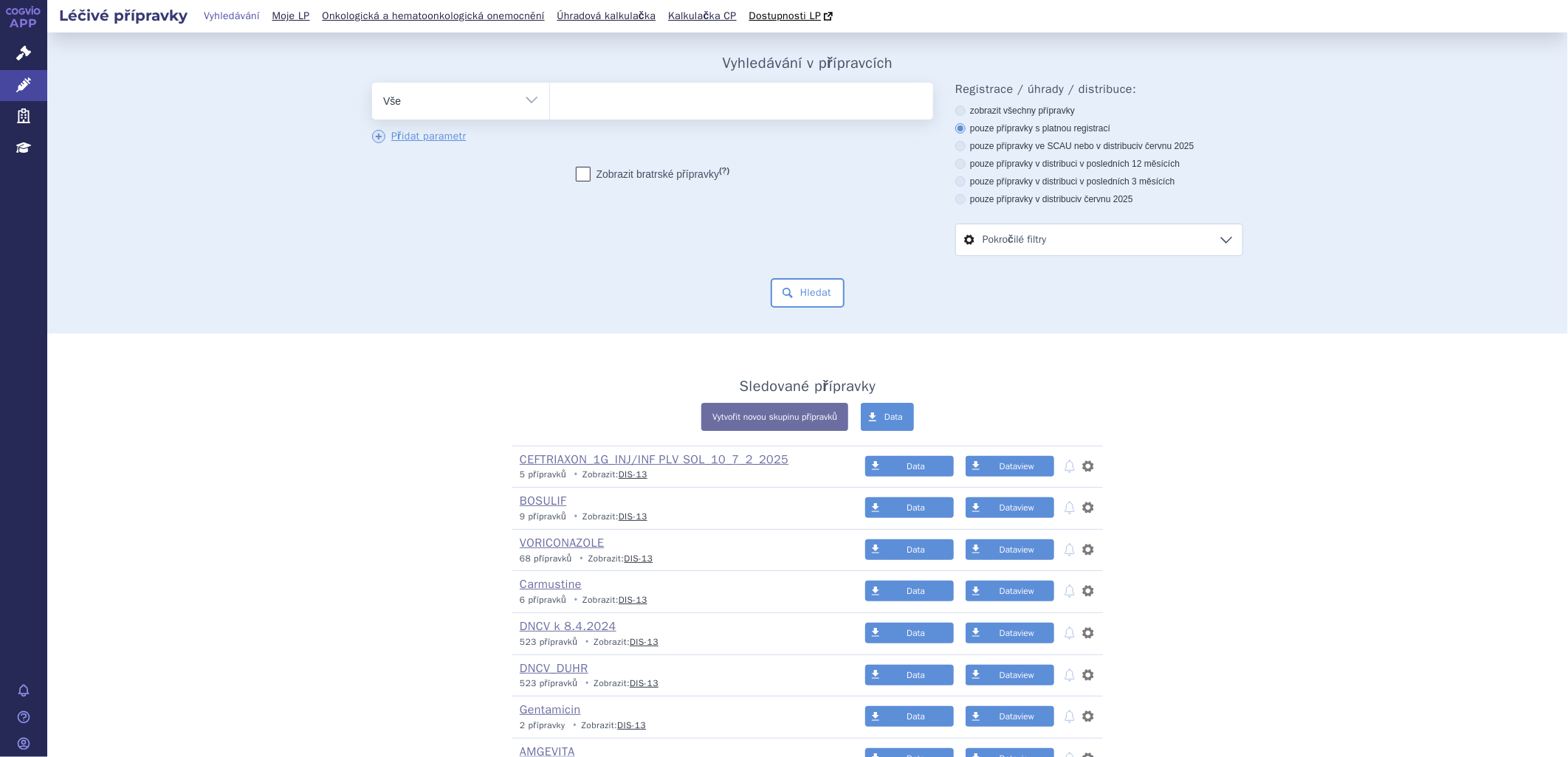 click at bounding box center (741, 98) 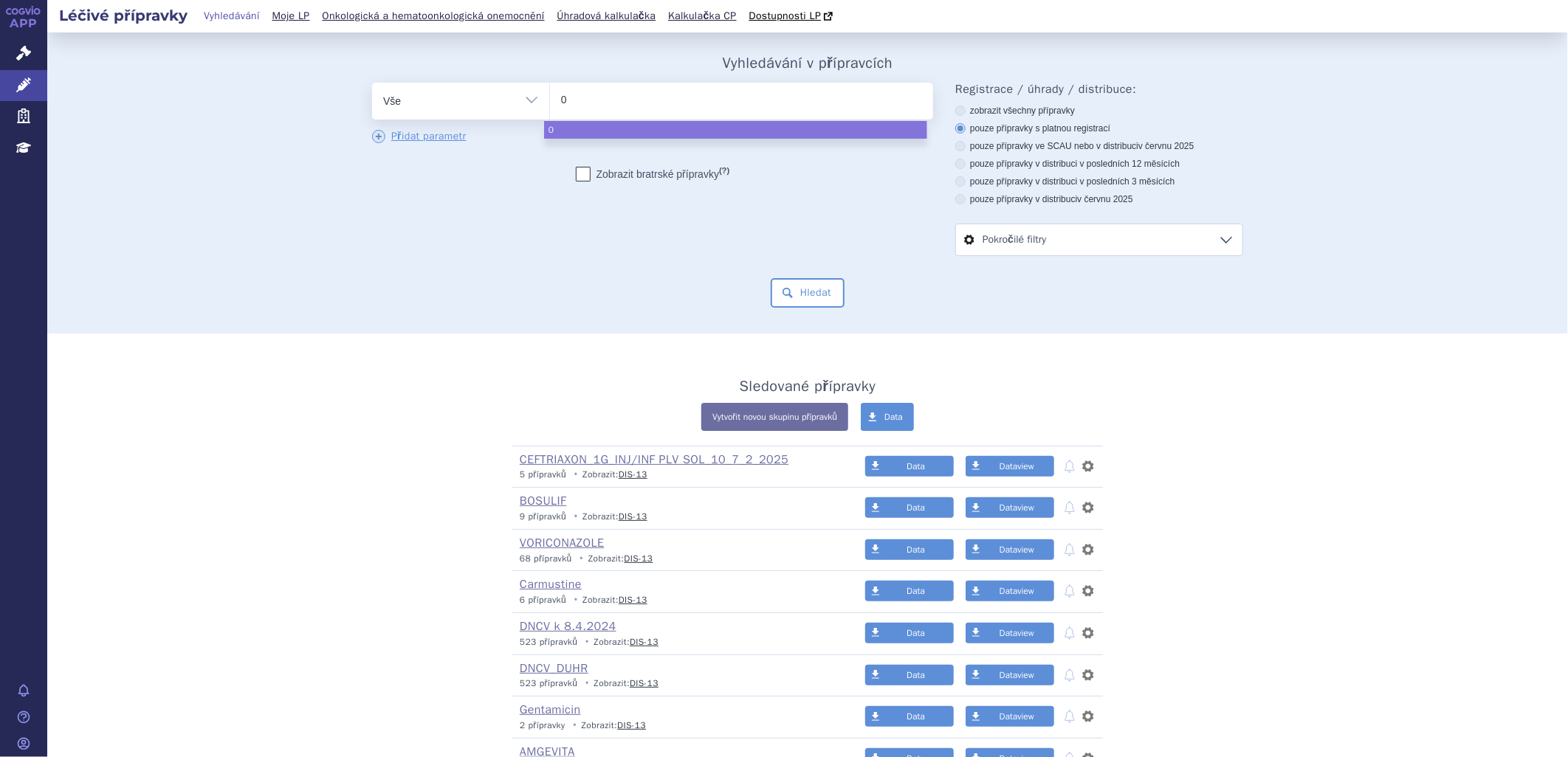 type on "01" 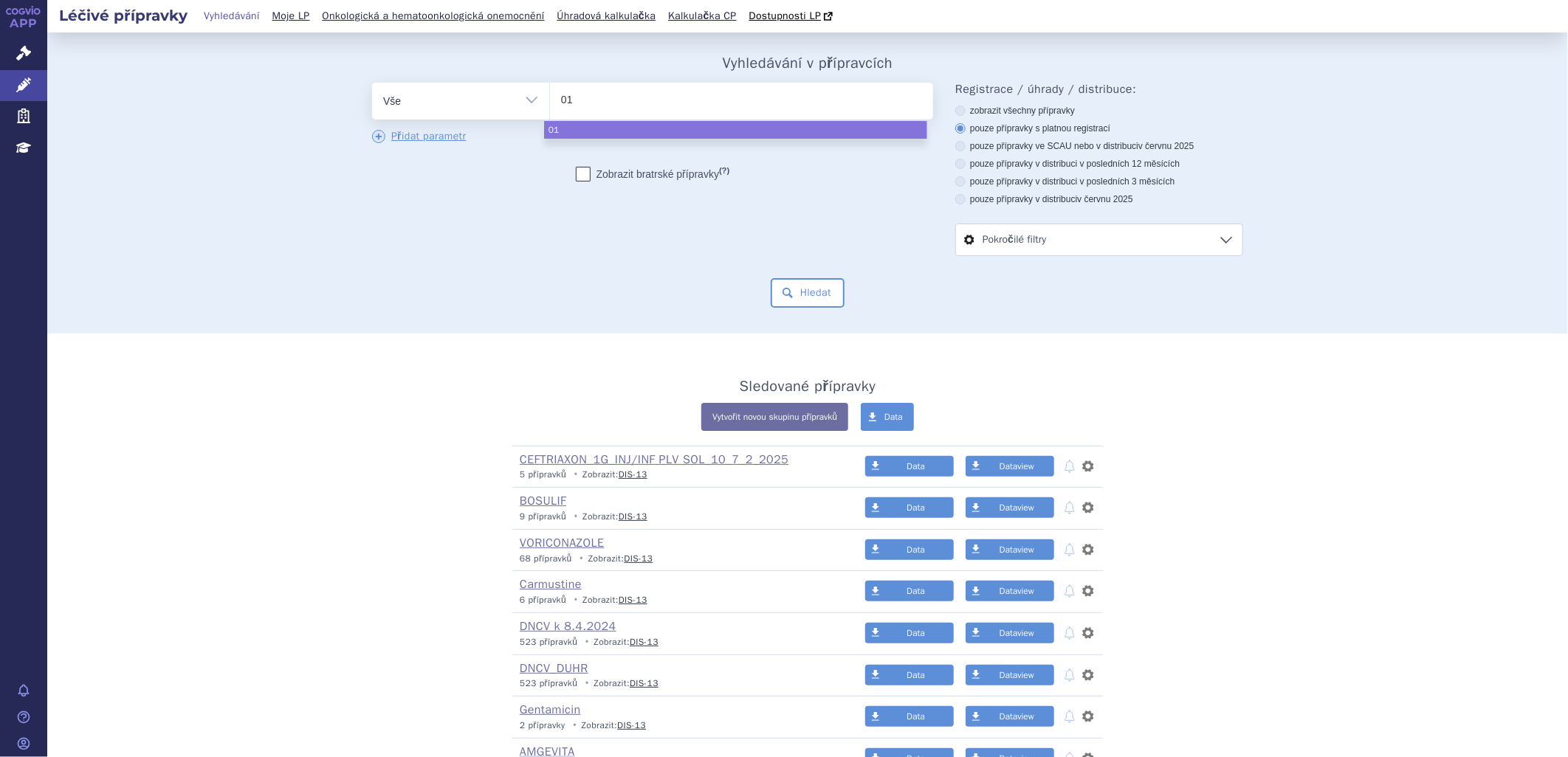 type on "016" 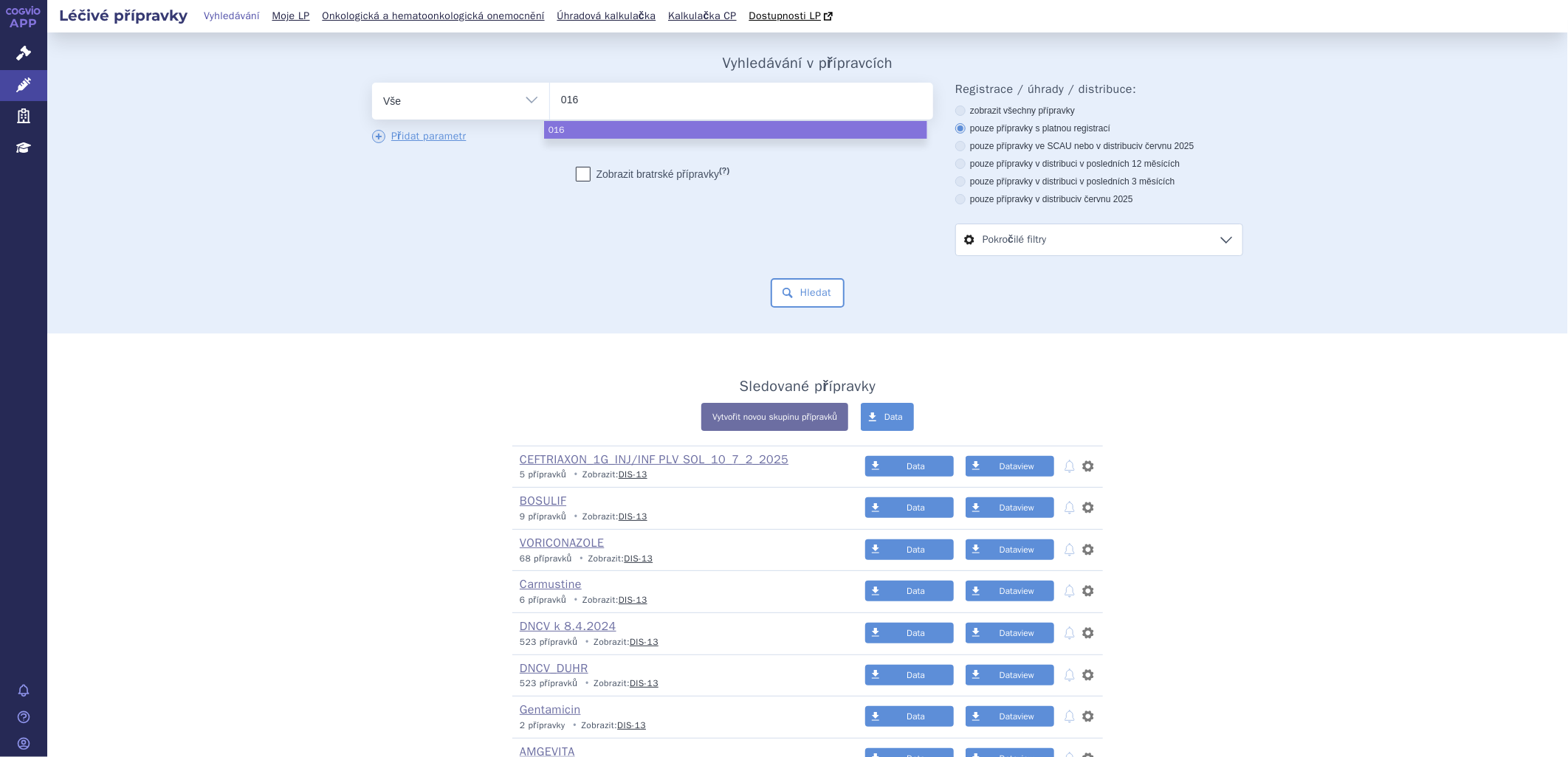 type on "0167" 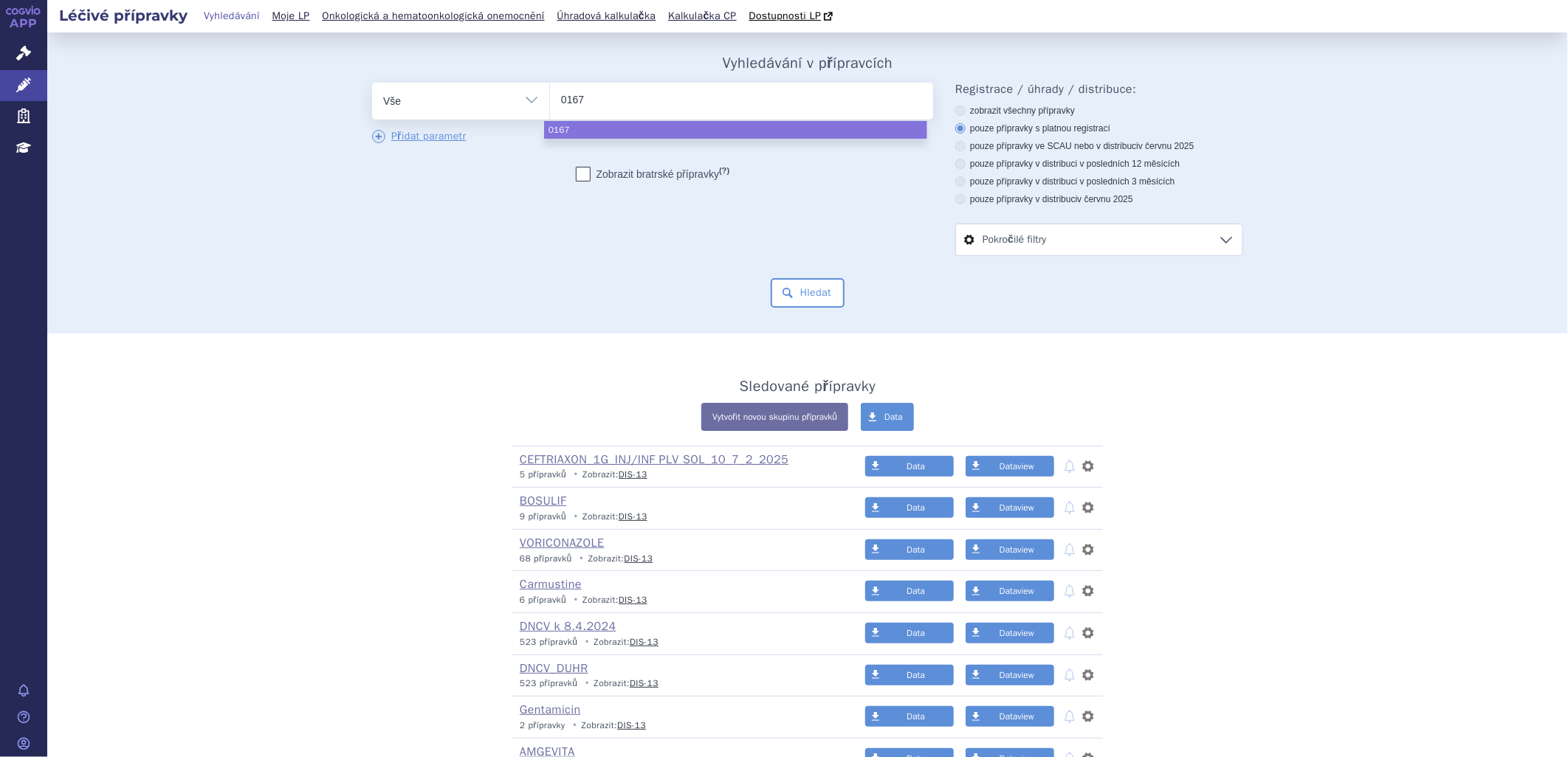 type on "01676" 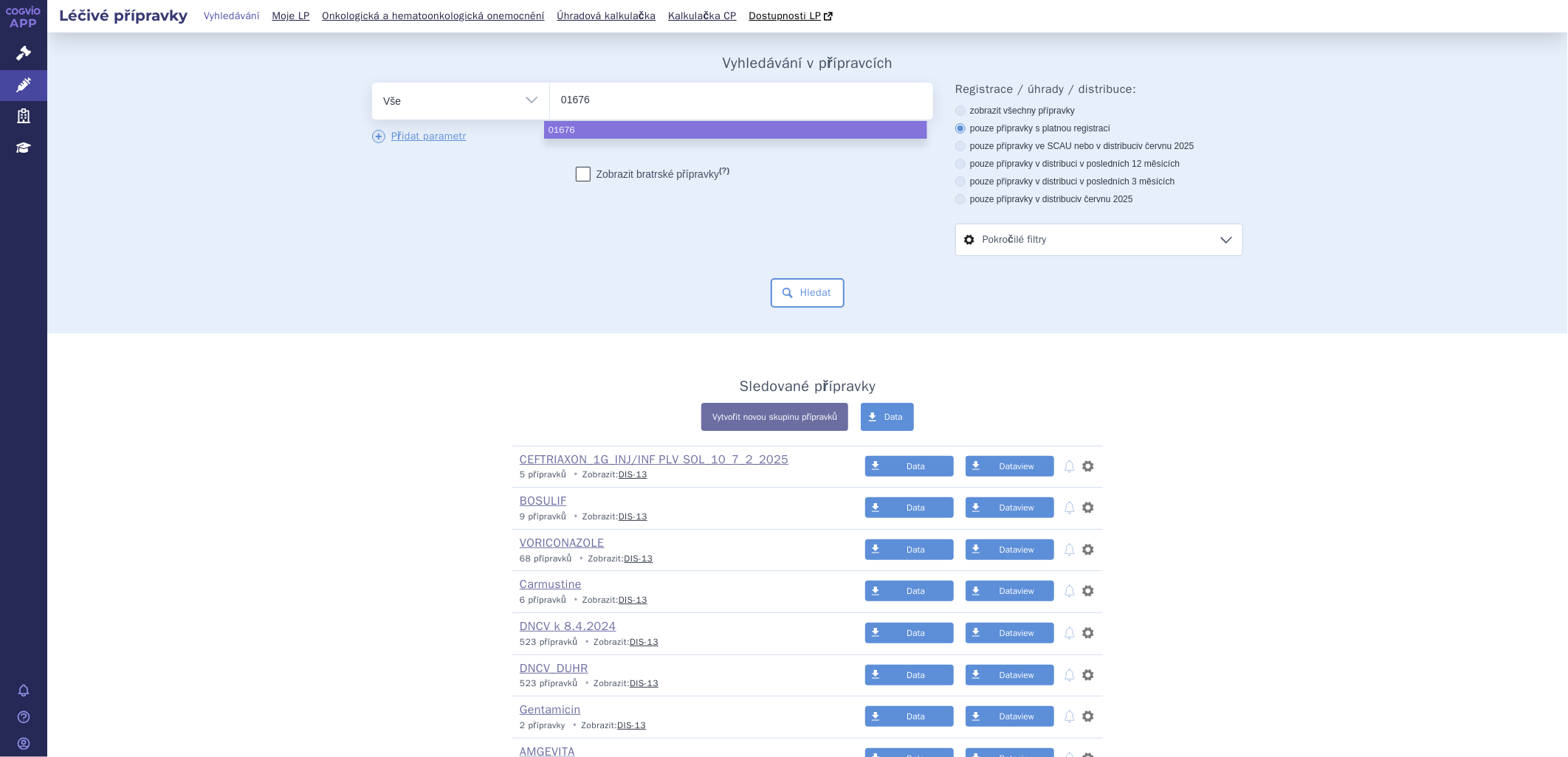 type on "016760" 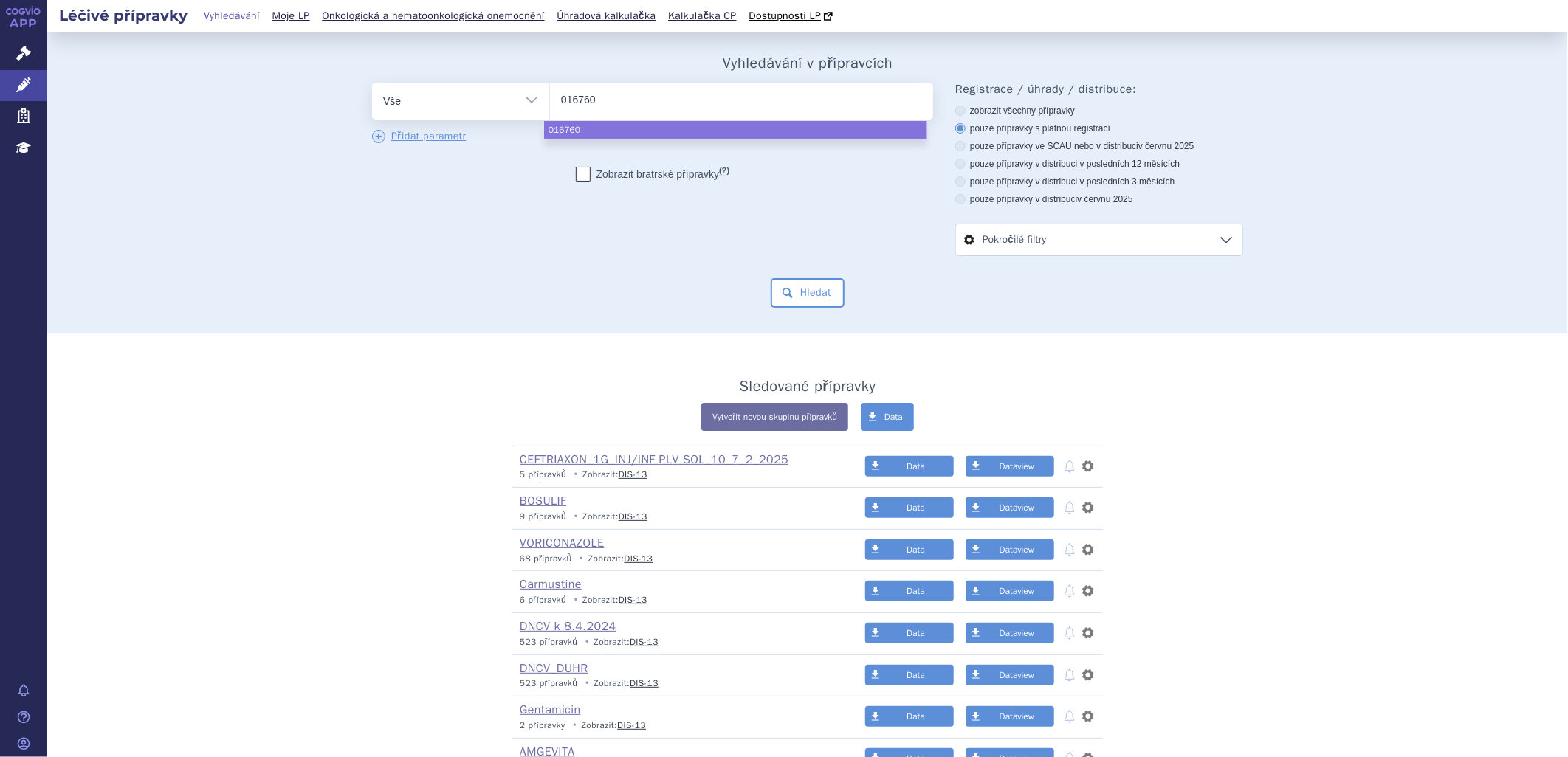 type on "0167600" 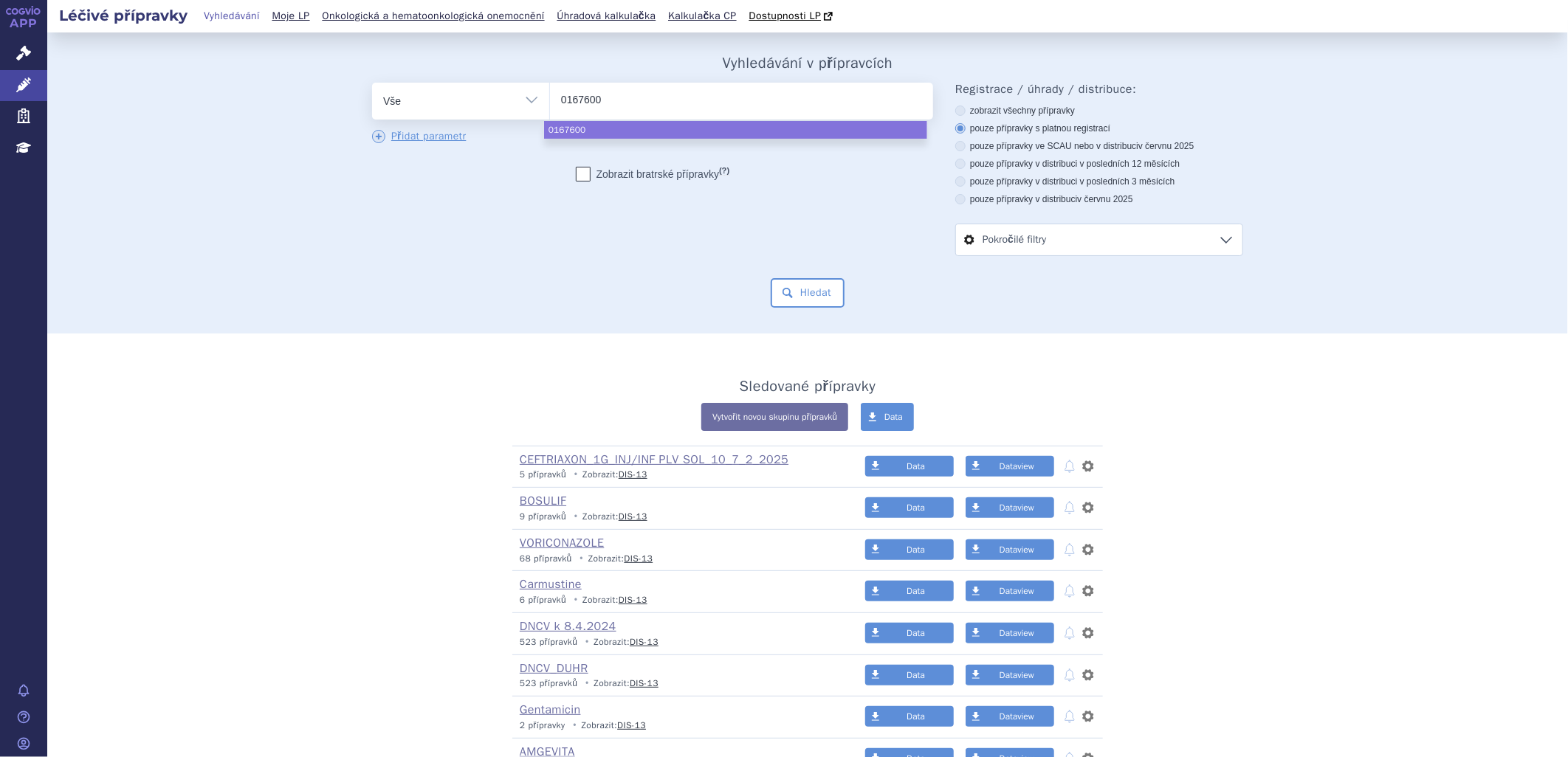 select on "0167600" 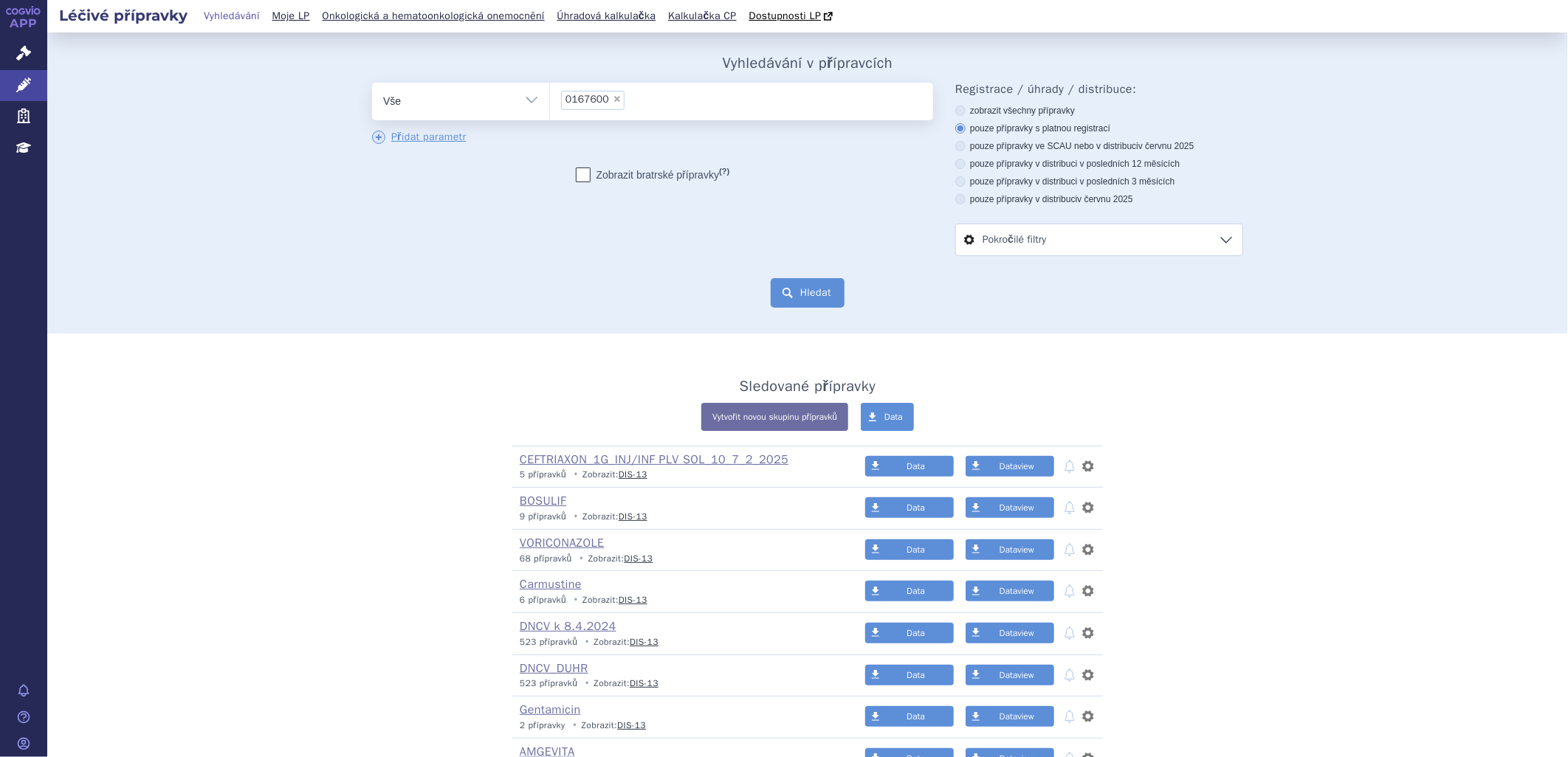 click on "Hledat" at bounding box center (808, 293) 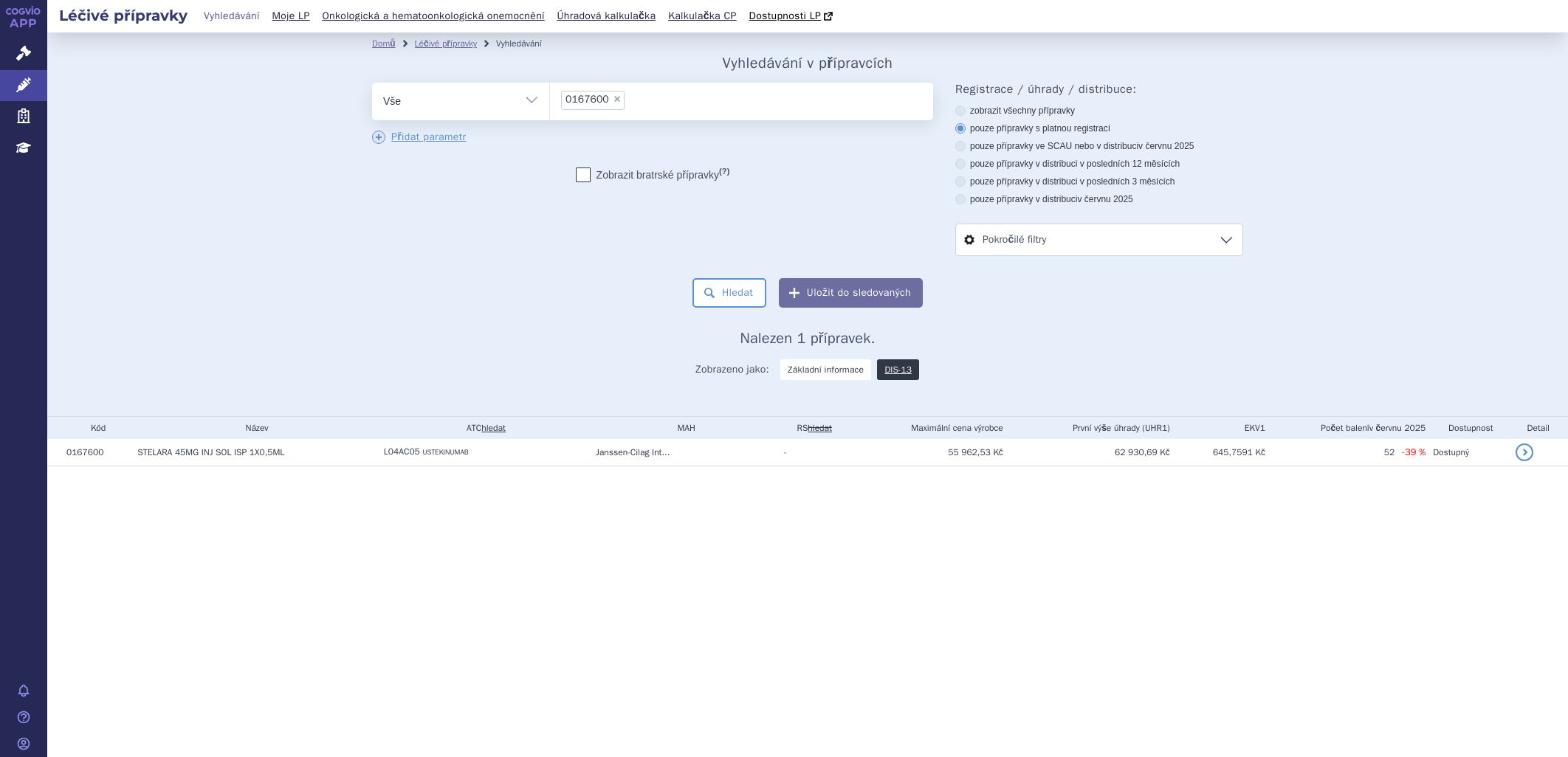 scroll, scrollTop: 0, scrollLeft: 0, axis: both 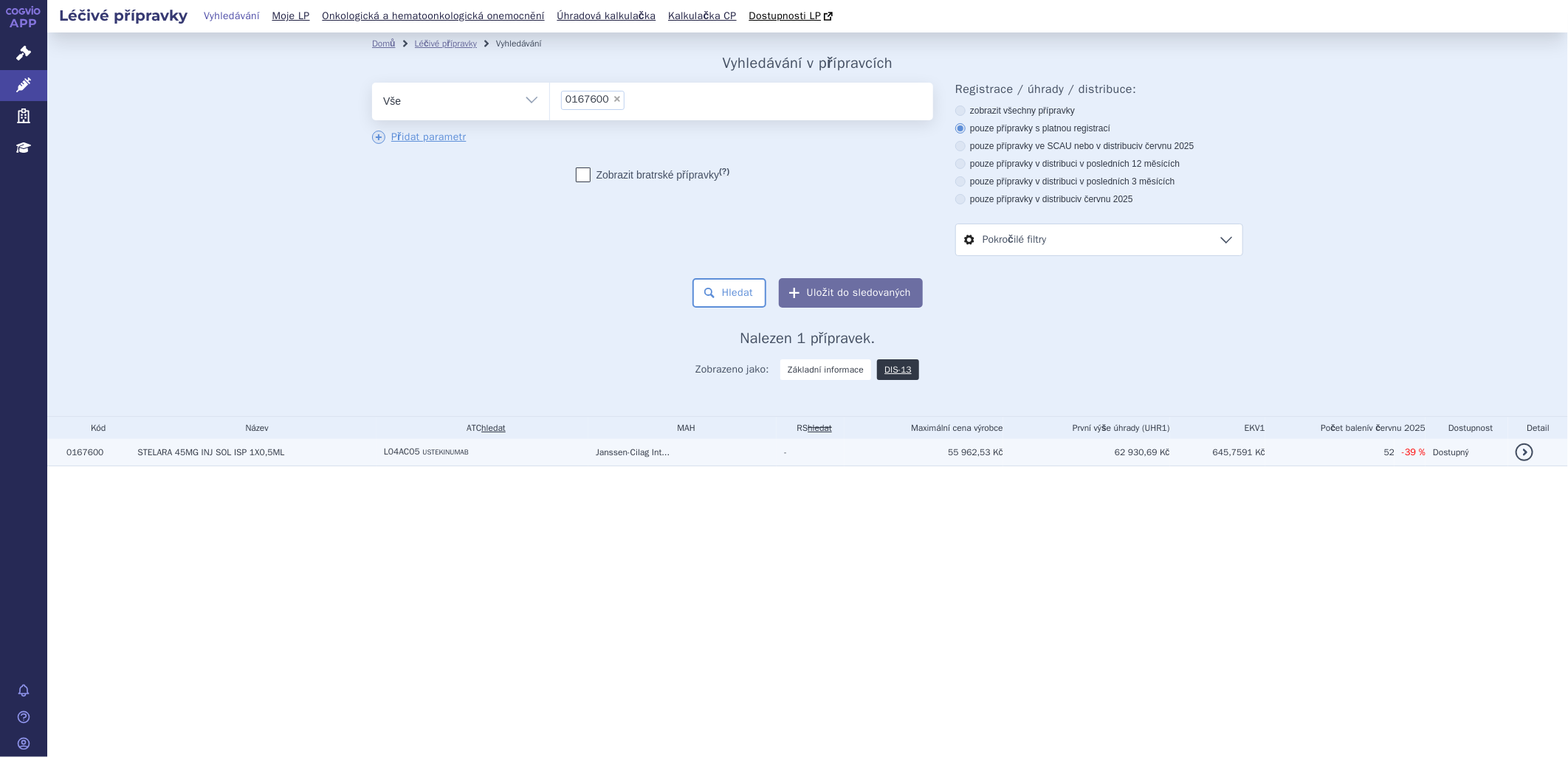 click on "L04AC05
USTEKINUMAB" at bounding box center (482, 452) 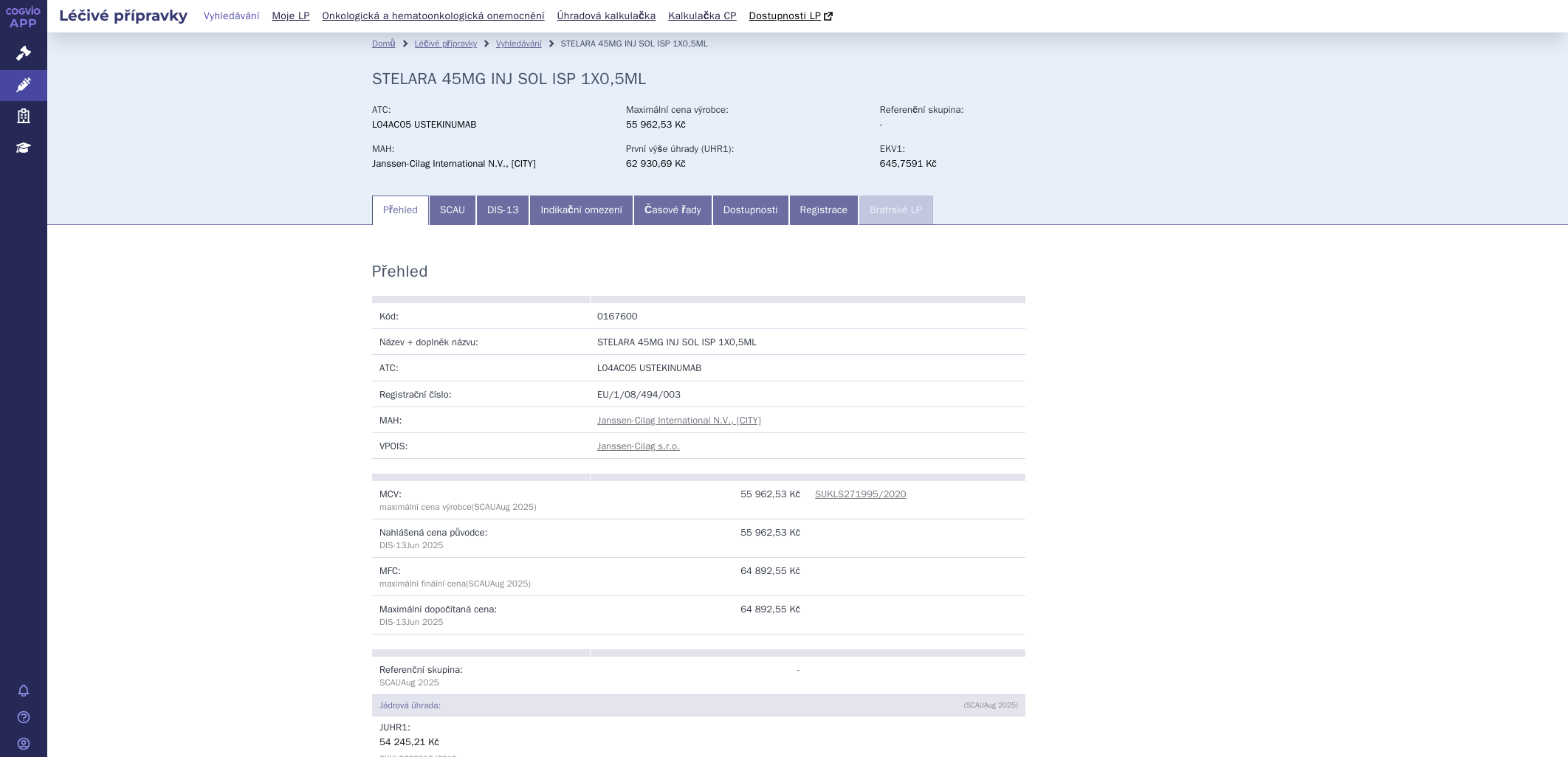 scroll, scrollTop: 0, scrollLeft: 0, axis: both 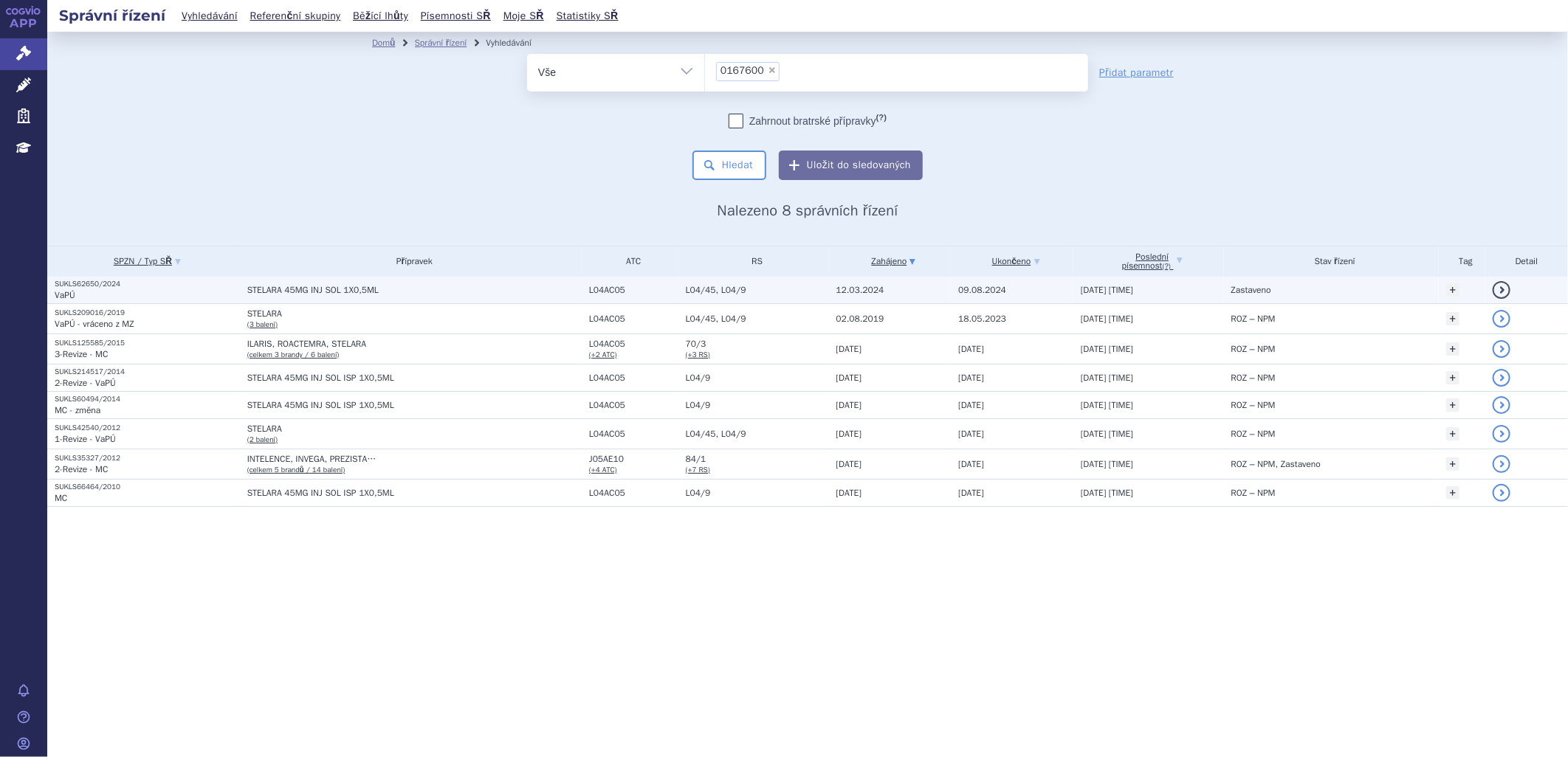 click on "SUKLS62650/2024" at bounding box center [147, 284] 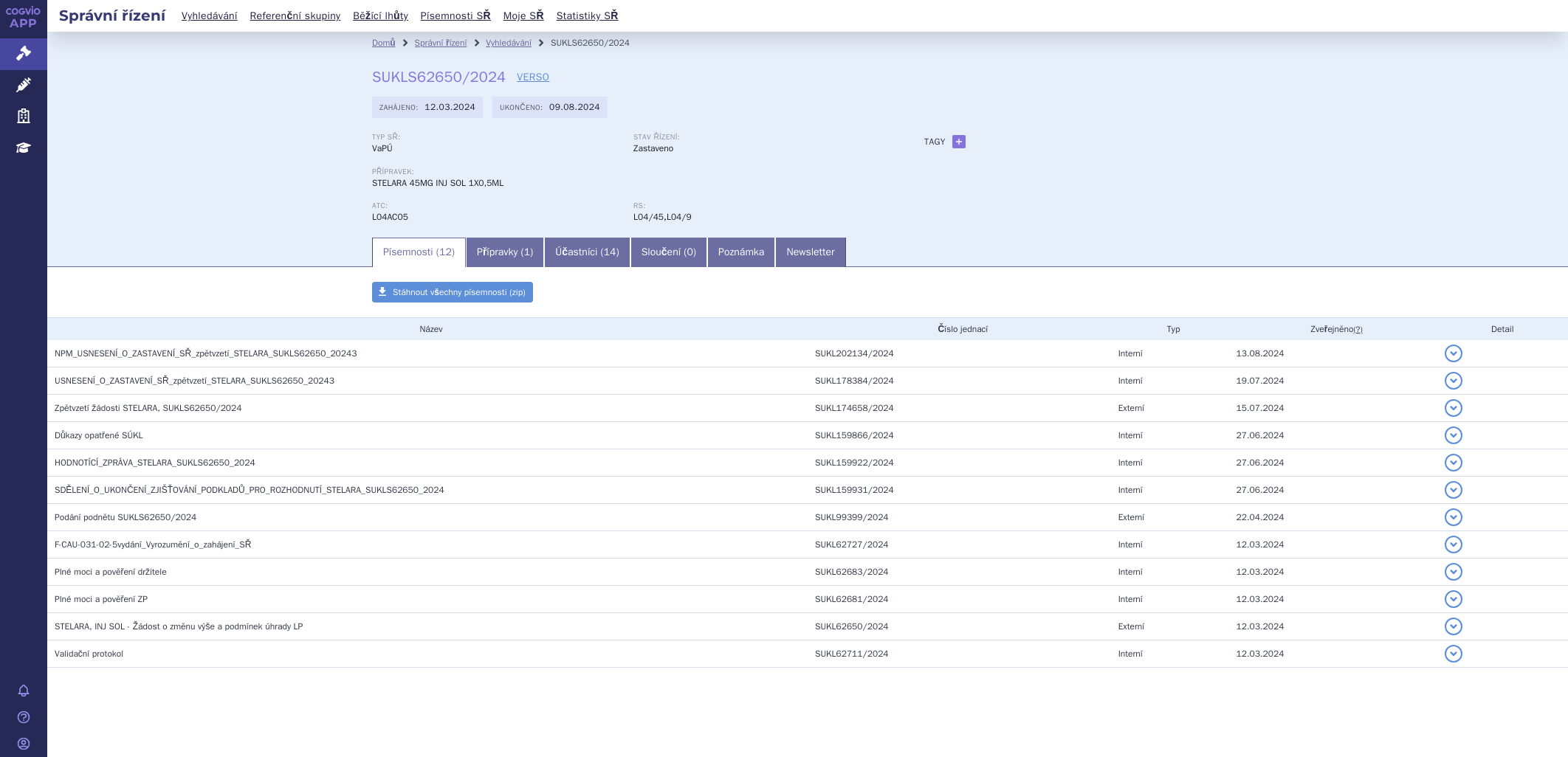 scroll, scrollTop: 0, scrollLeft: 0, axis: both 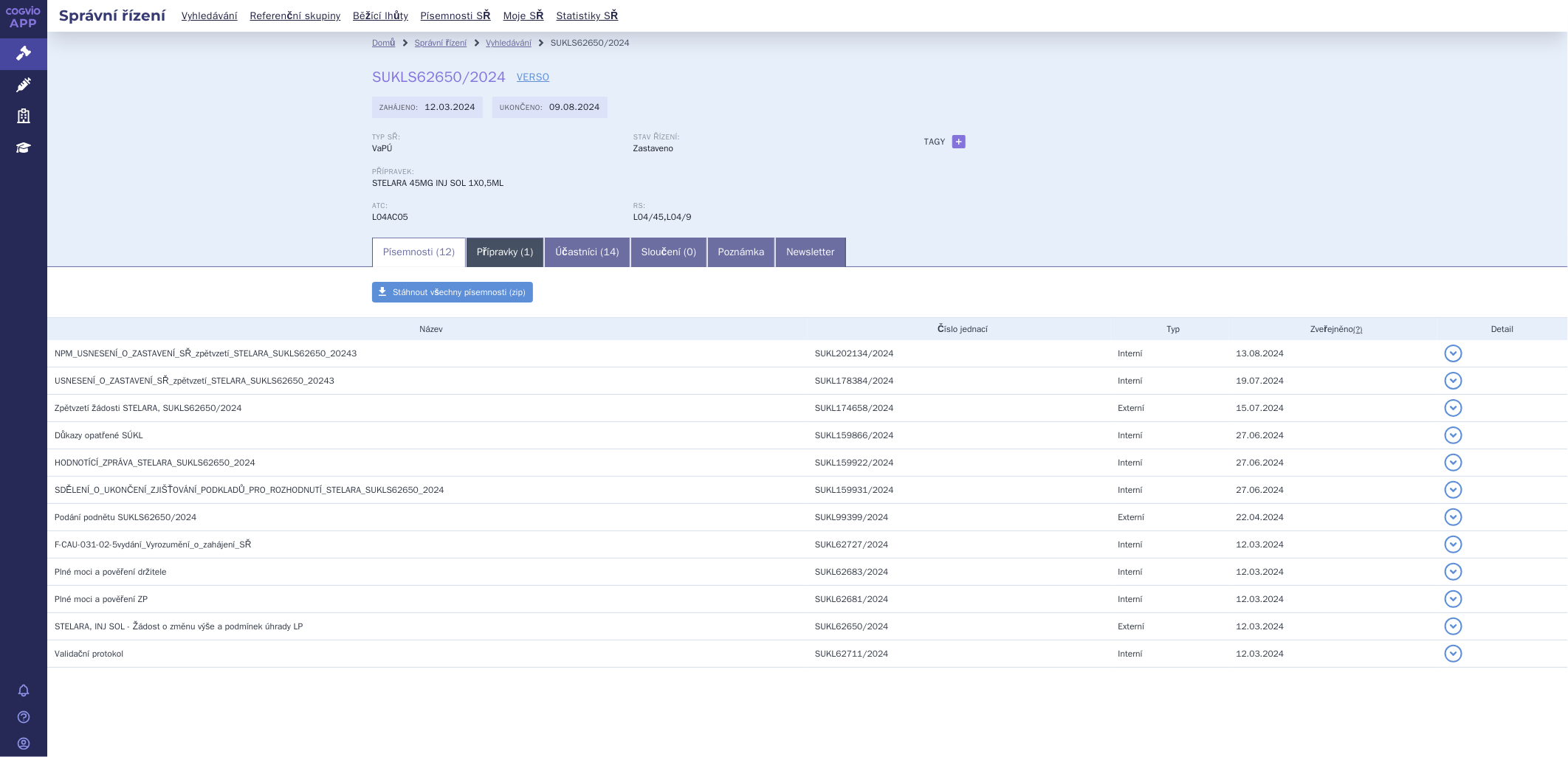 click on "1" at bounding box center [527, 252] 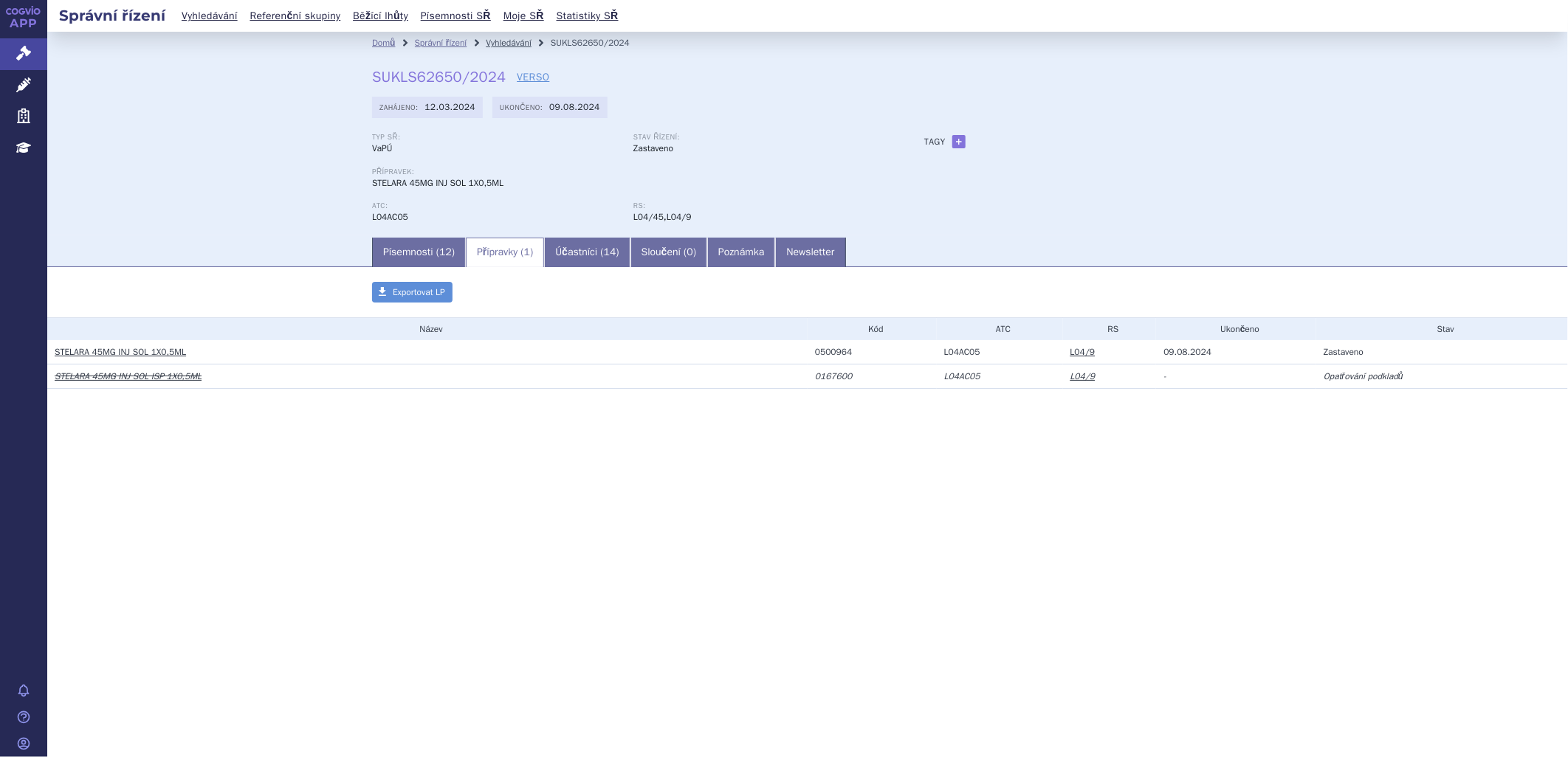 click on "Vyhledávání" at bounding box center [509, 43] 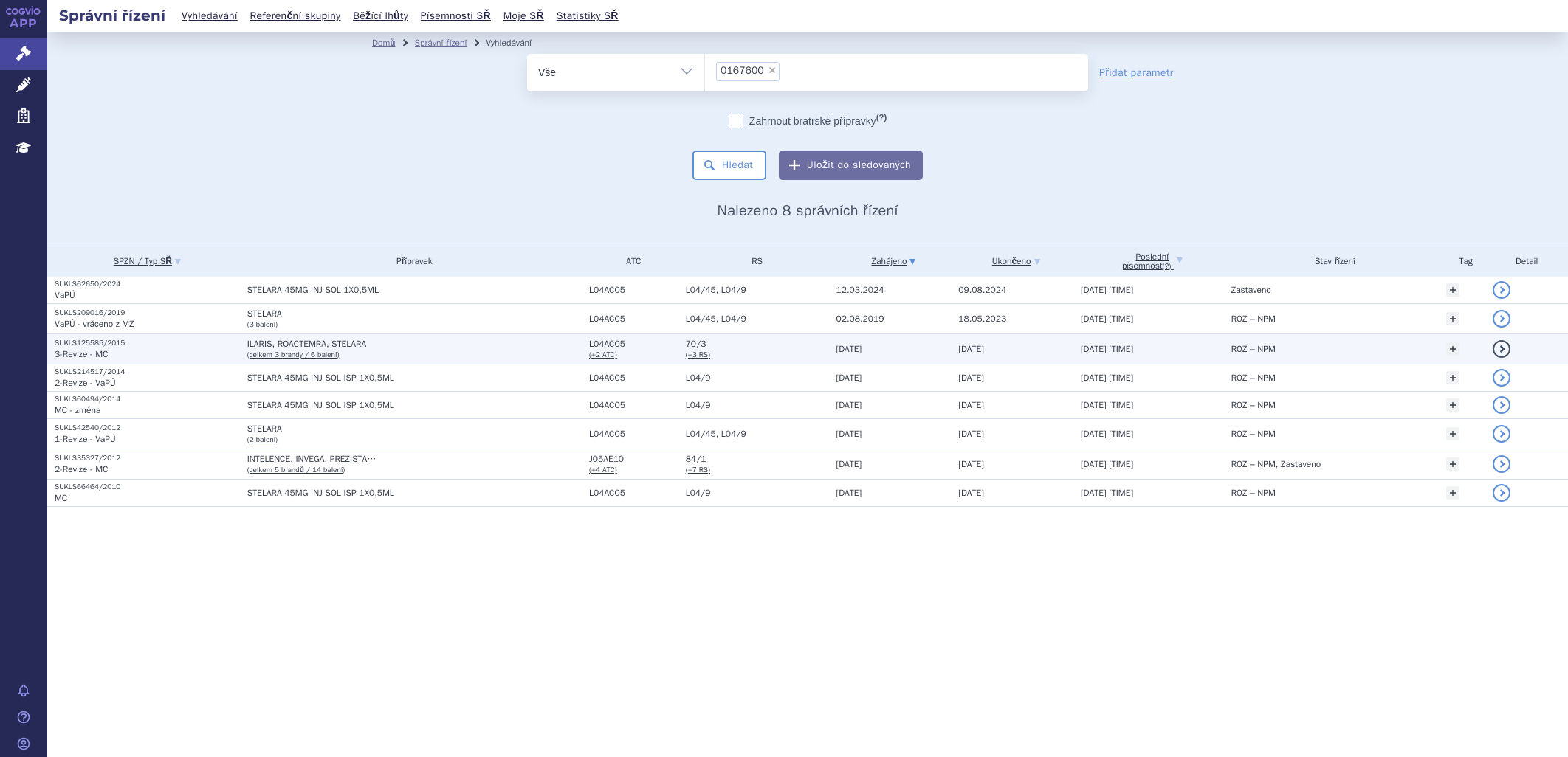 scroll, scrollTop: 0, scrollLeft: 0, axis: both 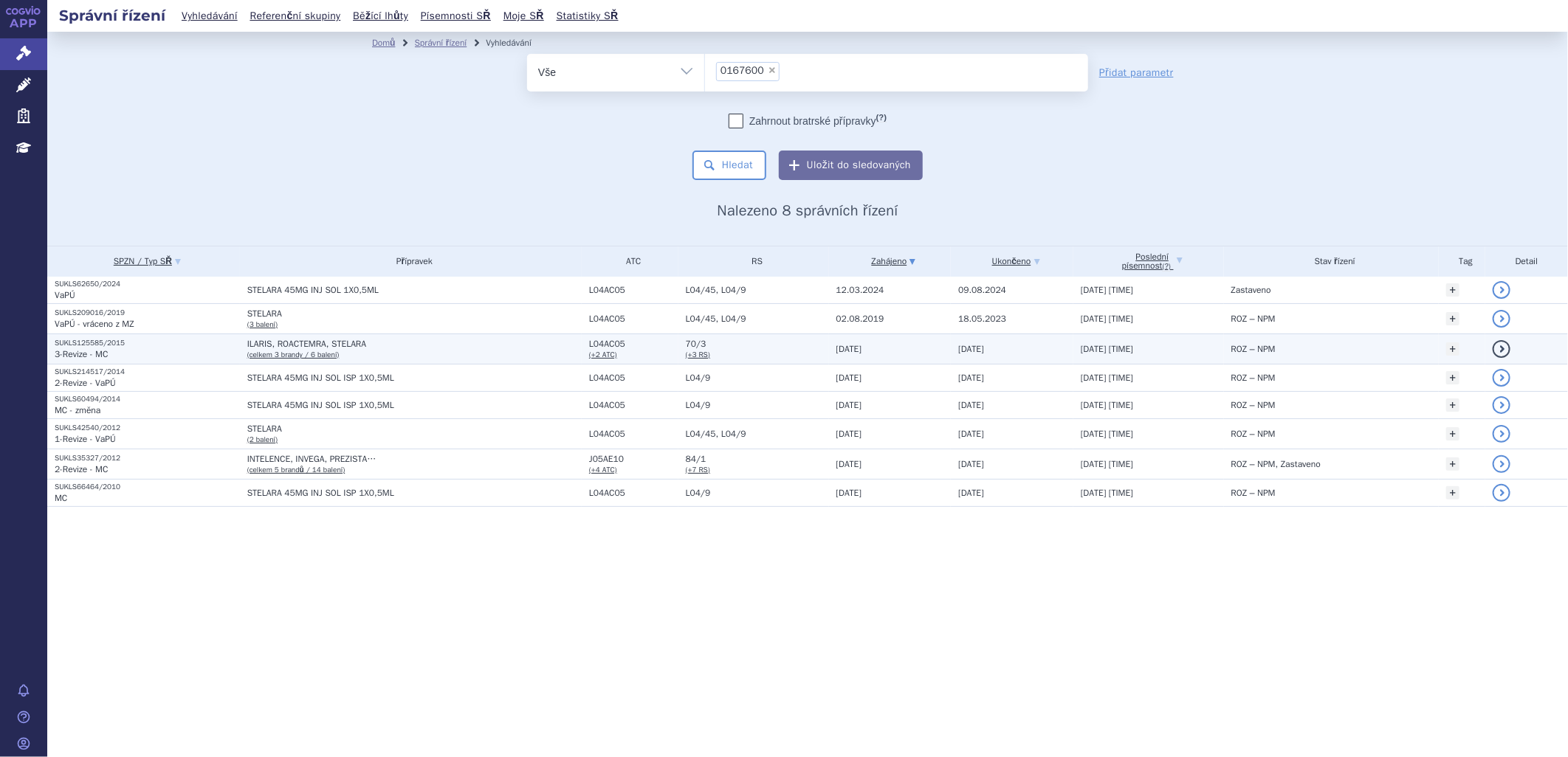 click on "SUKLS125585/2015" at bounding box center [147, 343] 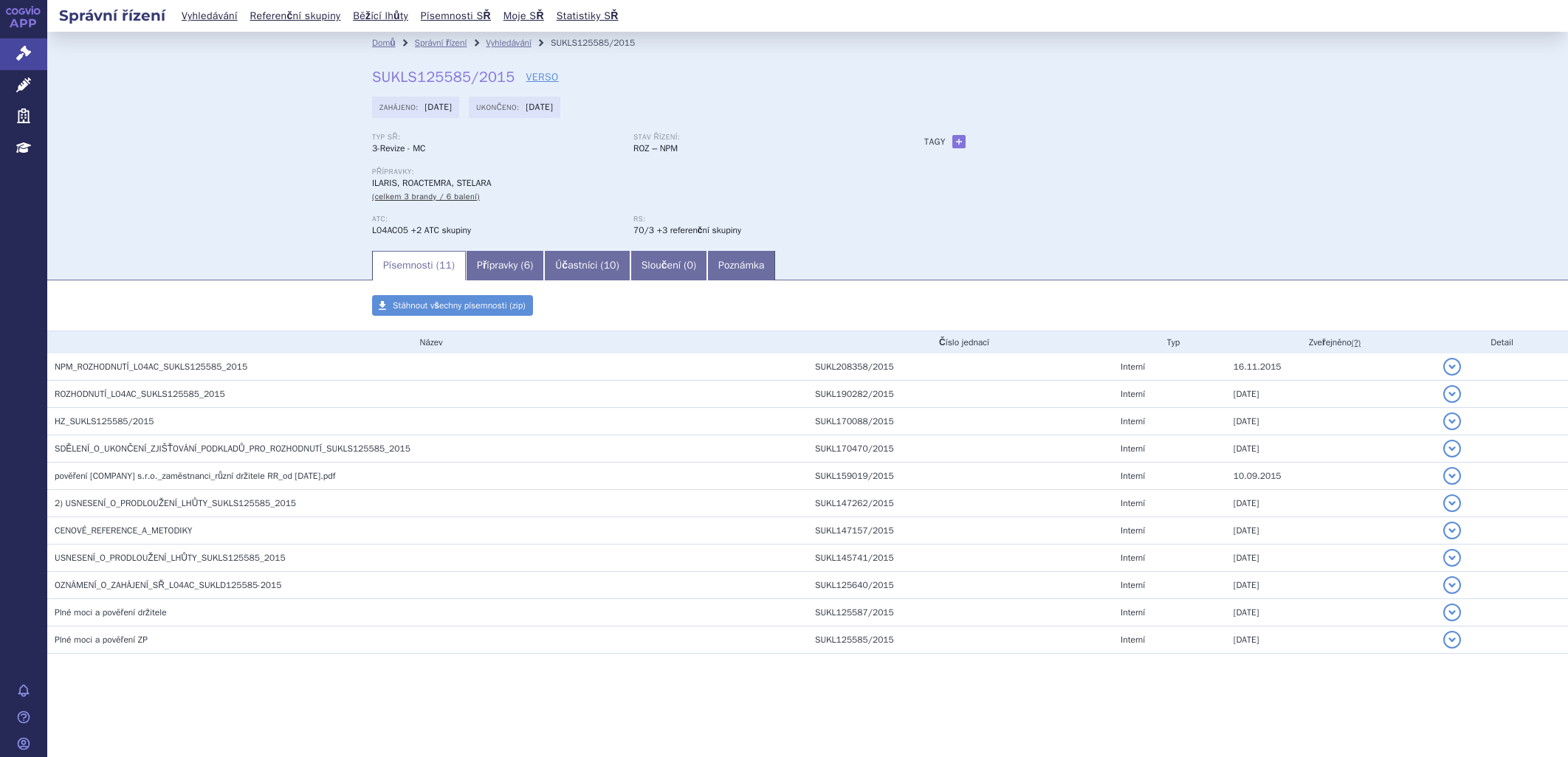 scroll, scrollTop: 0, scrollLeft: 0, axis: both 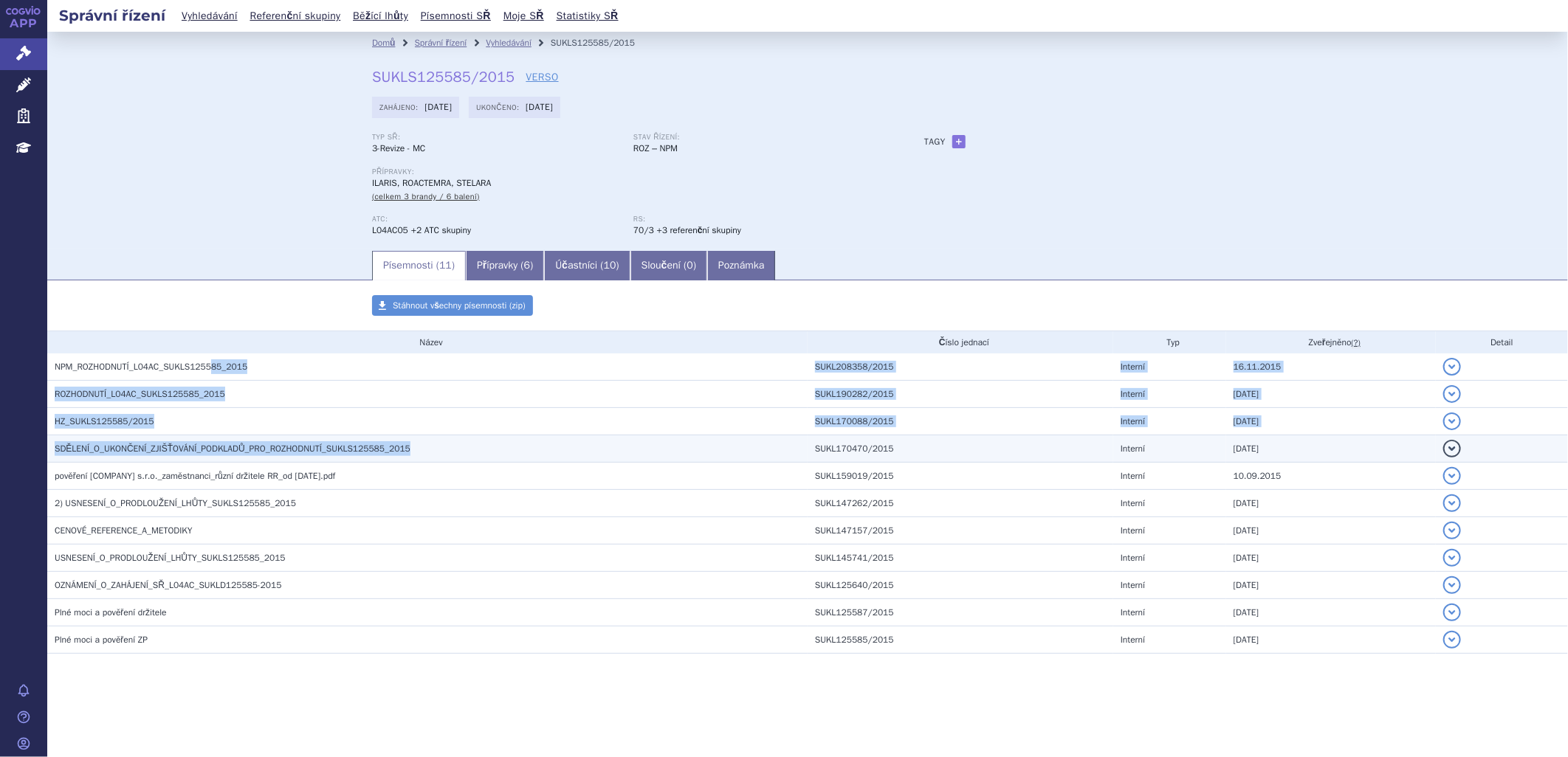 drag, startPoint x: 210, startPoint y: 370, endPoint x: 475, endPoint y: 438, distance: 273.5855 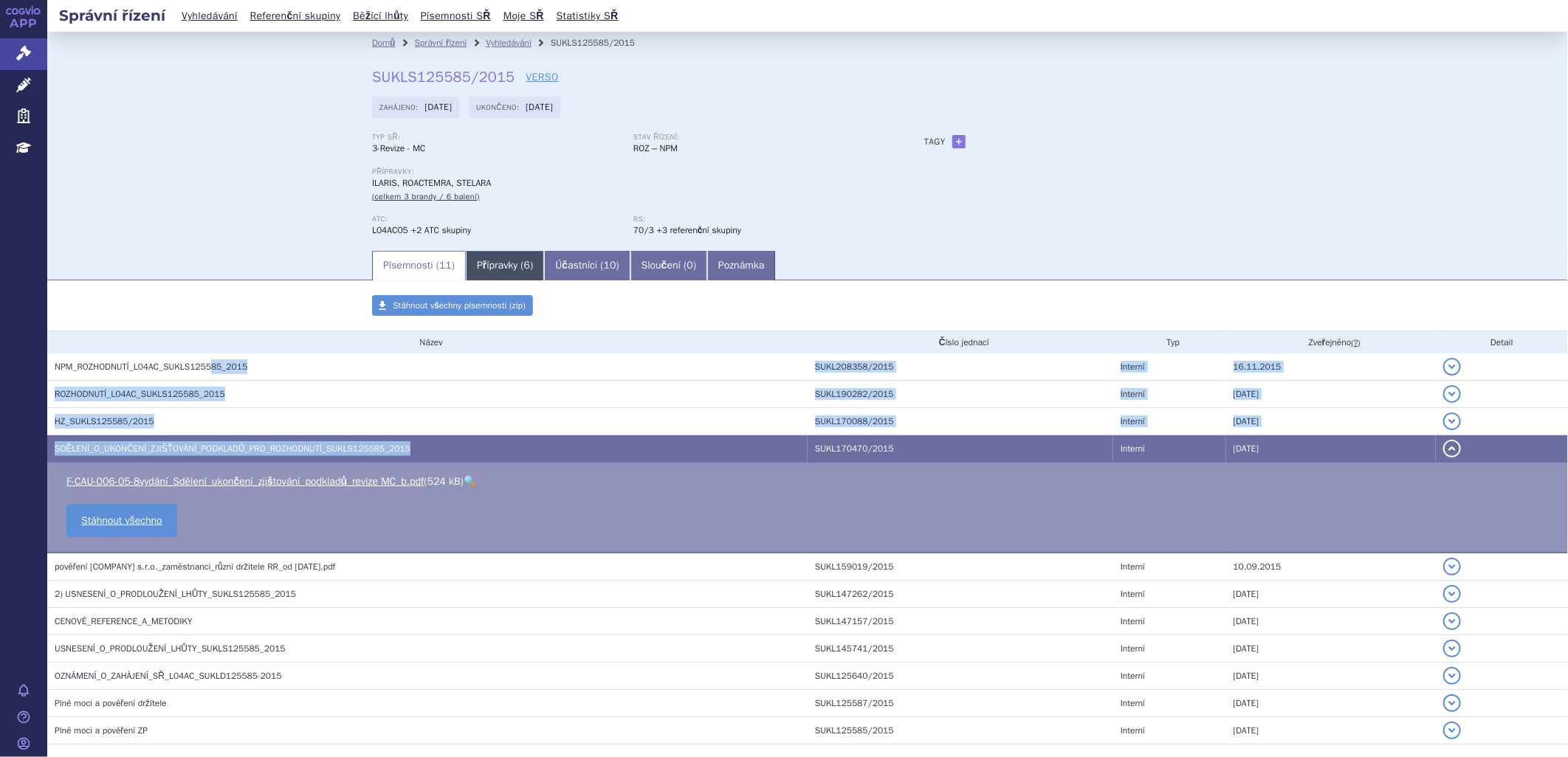drag, startPoint x: 475, startPoint y: 438, endPoint x: 522, endPoint y: 270, distance: 174.45057 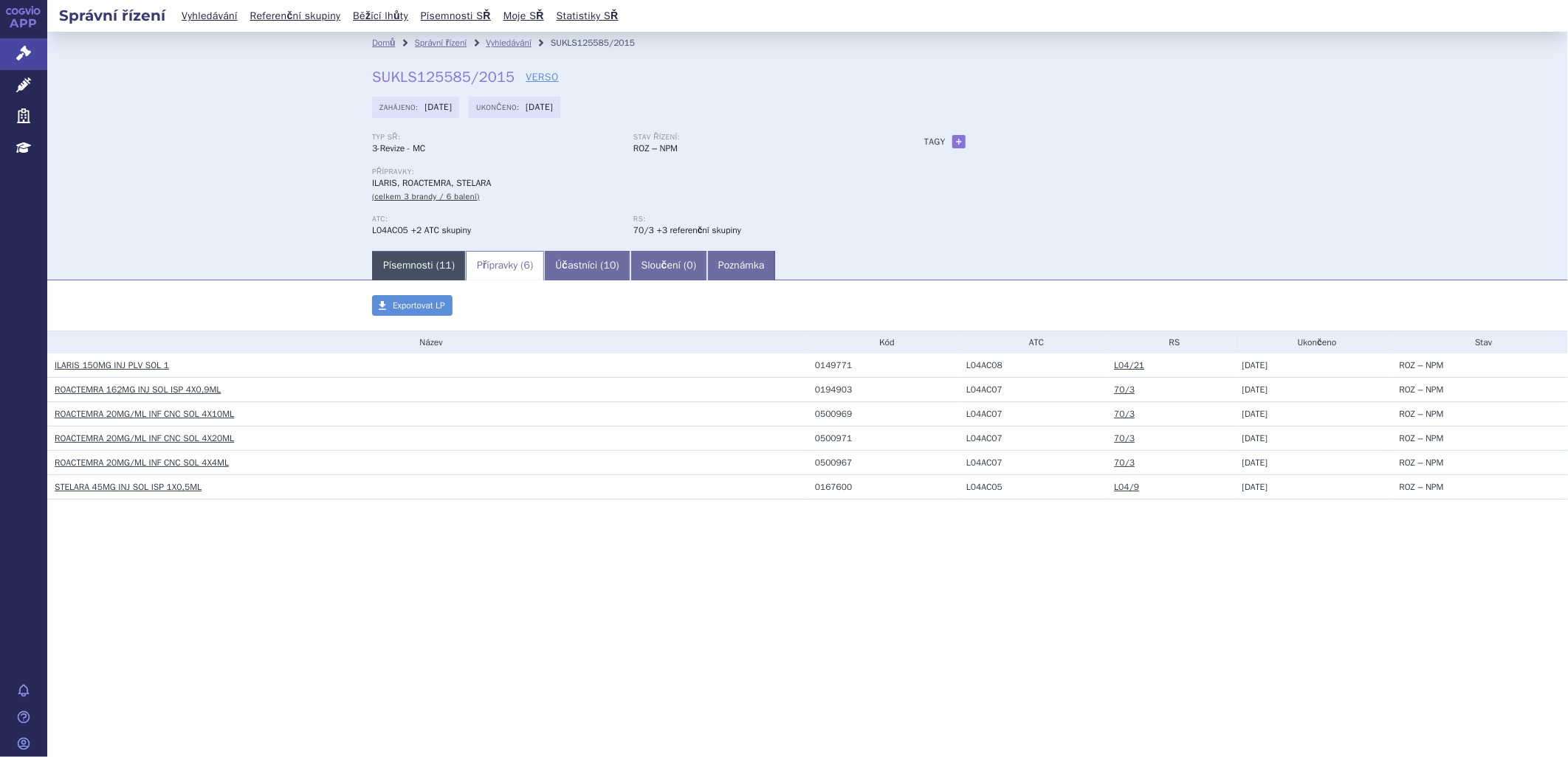 click on "Písemnosti ( 11 )" at bounding box center [419, 266] 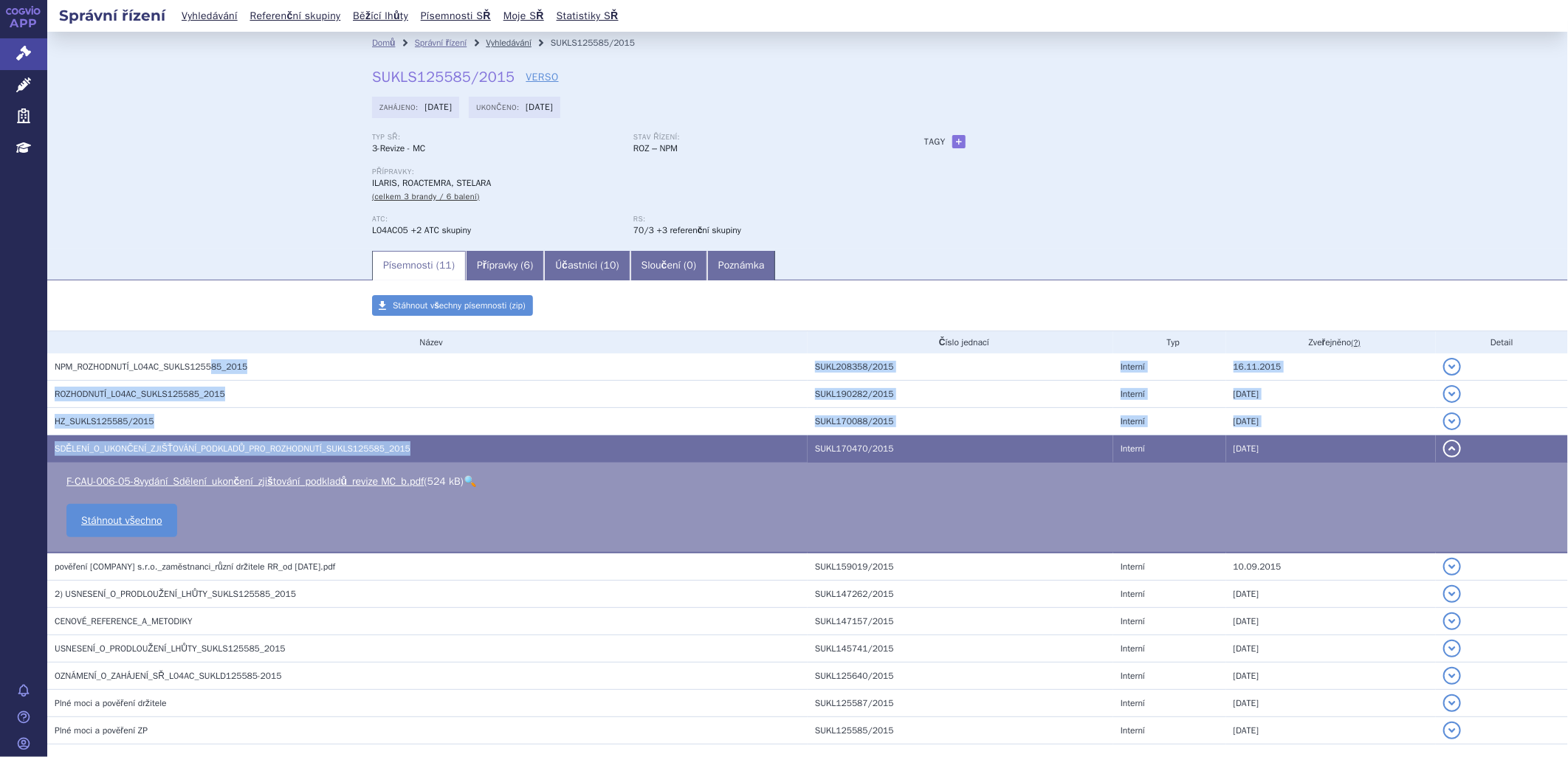 click on "Vyhledávání" at bounding box center (509, 43) 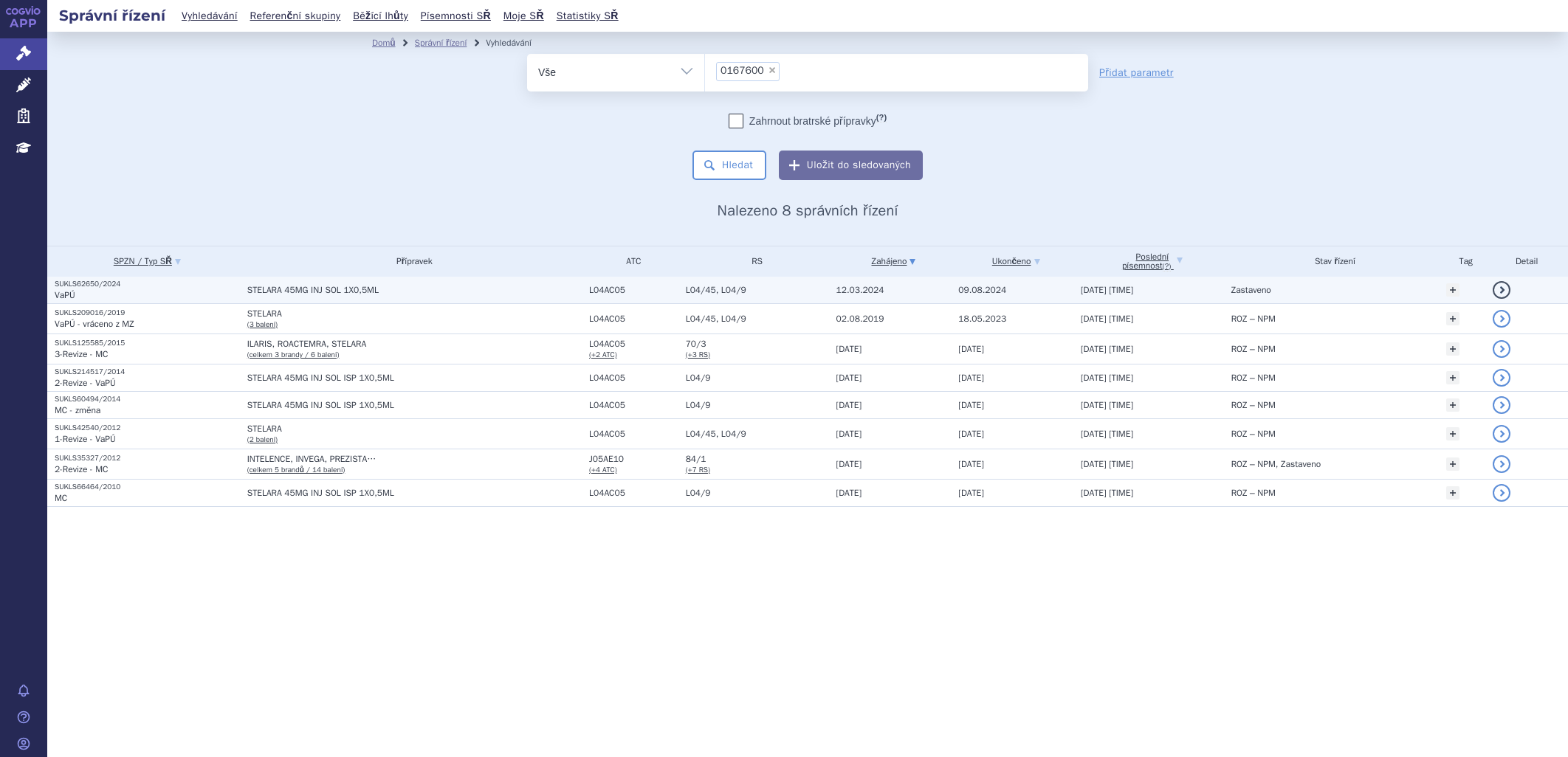 scroll, scrollTop: 0, scrollLeft: 0, axis: both 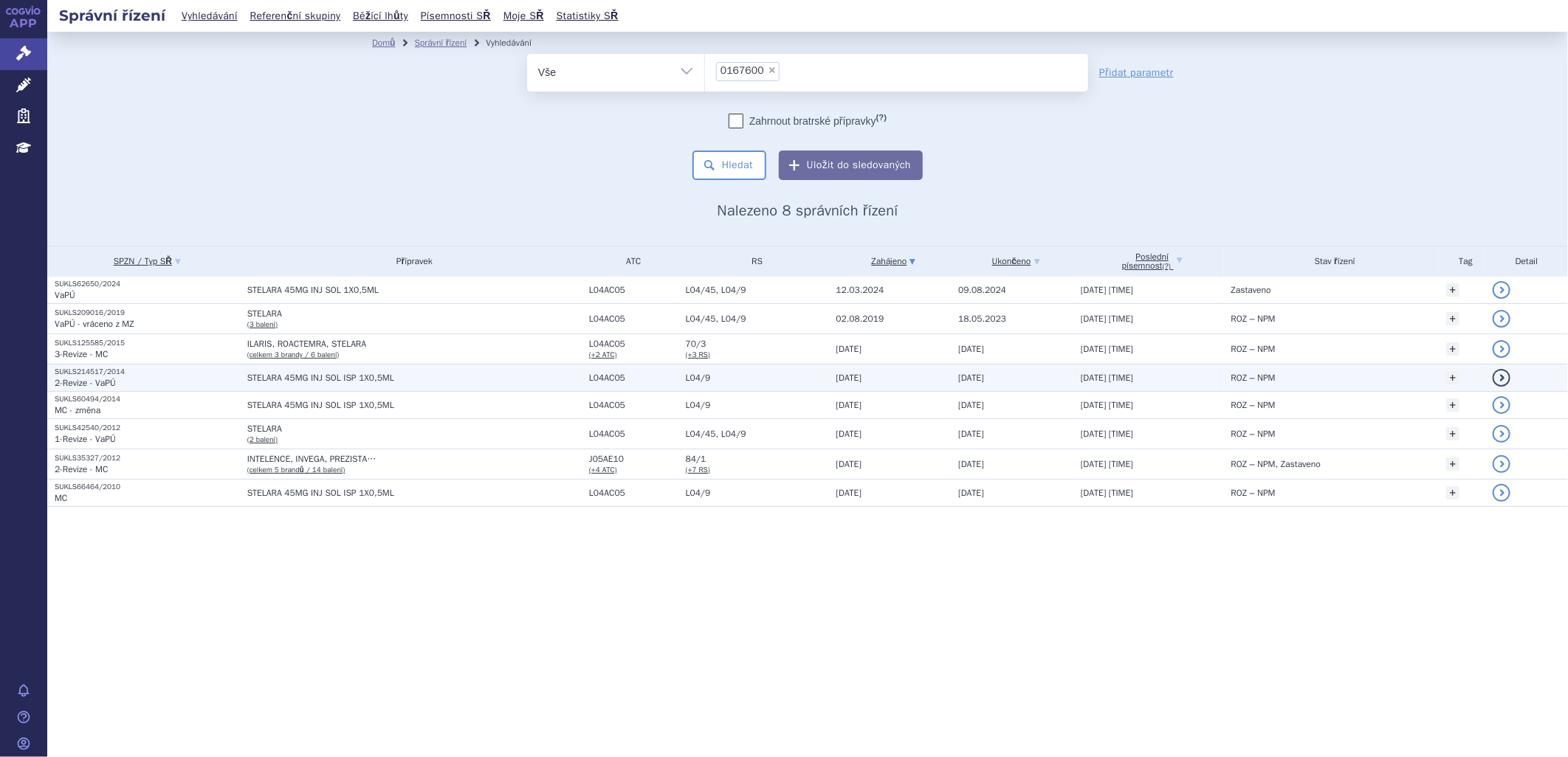 click on "STELARA 45MG INJ SOL ISP 1X0,5ML" at bounding box center (414, 378) 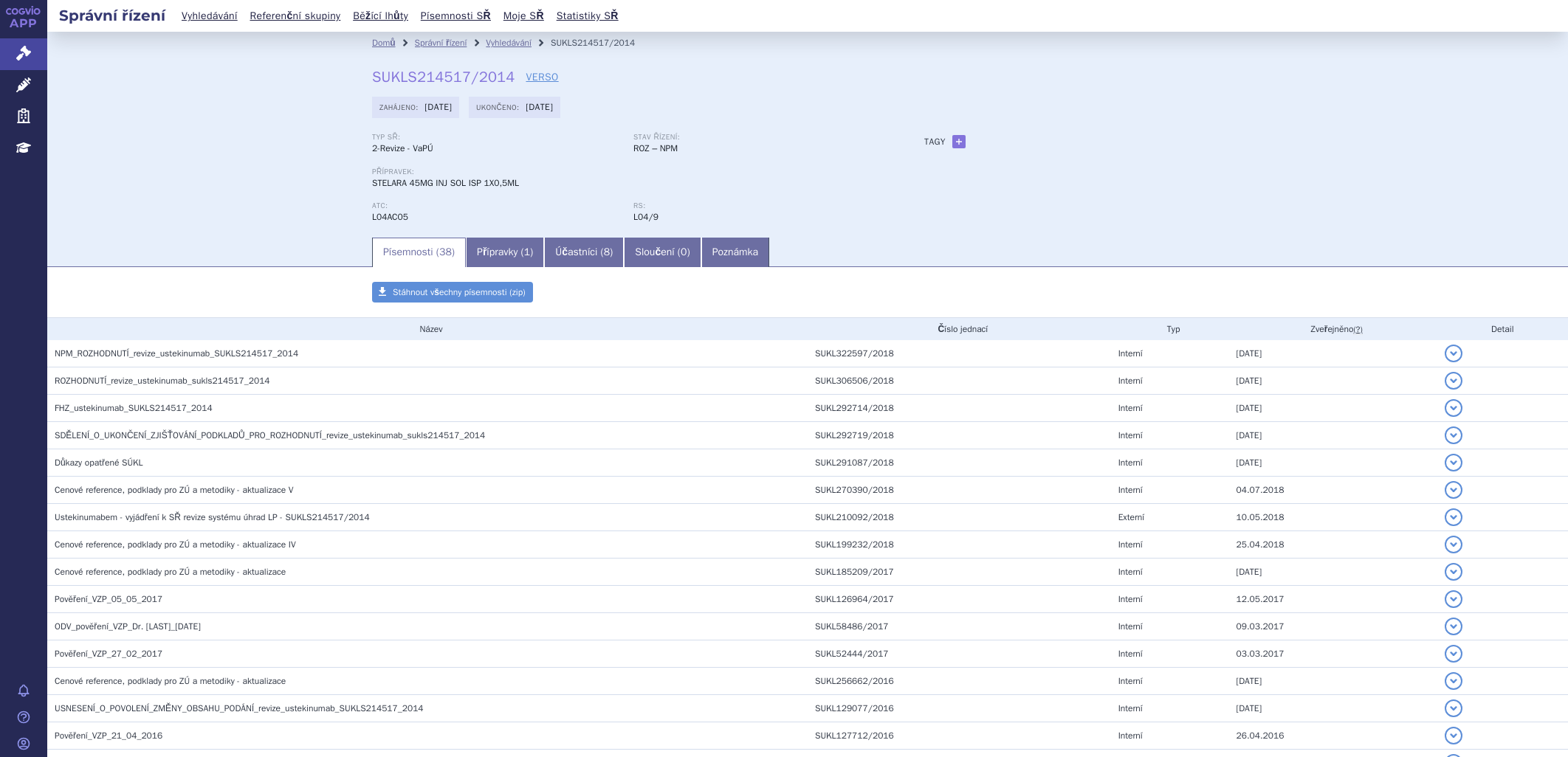 scroll, scrollTop: 0, scrollLeft: 0, axis: both 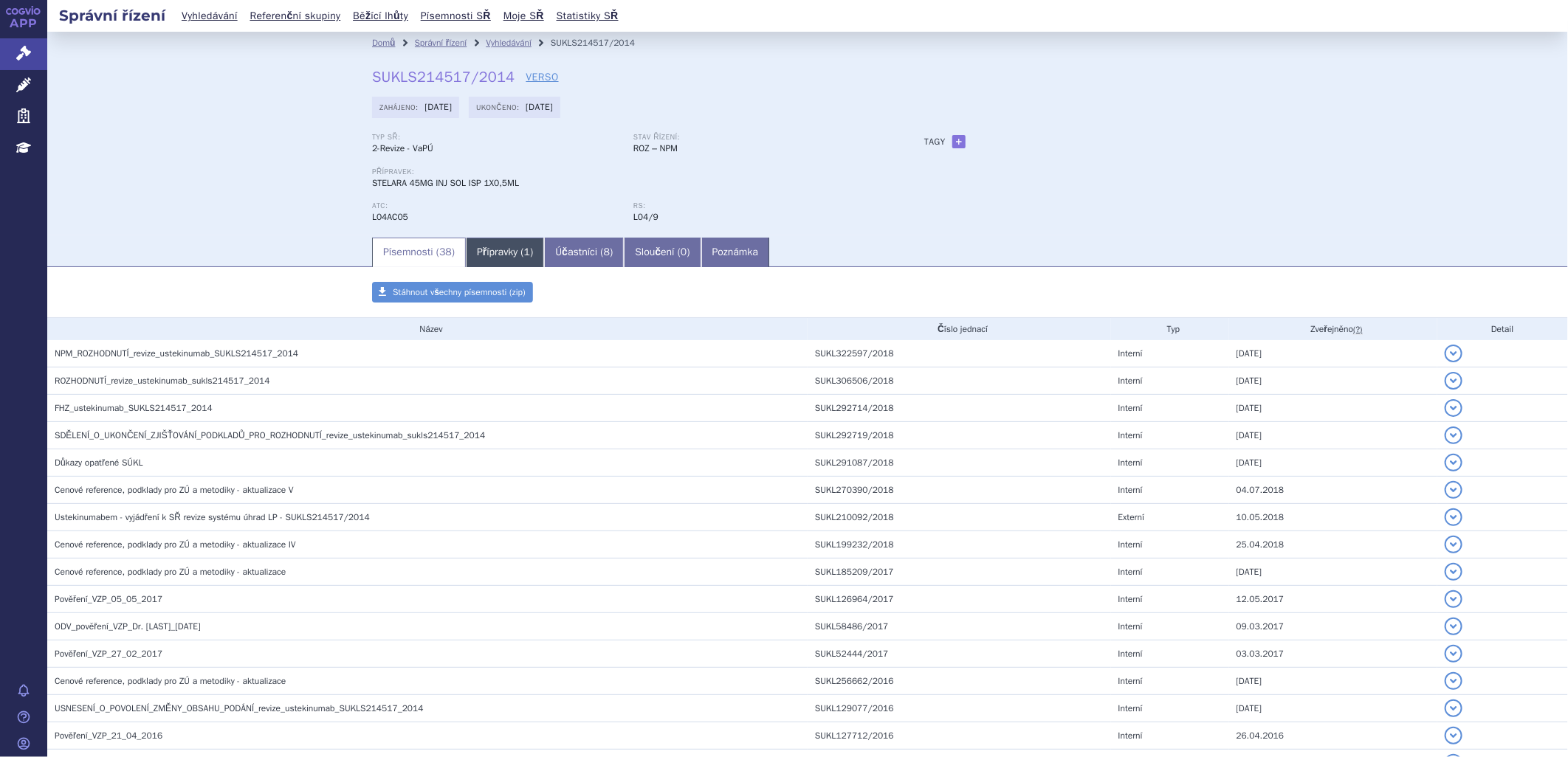 click on "Přípravky ( 1 )" at bounding box center [505, 252] 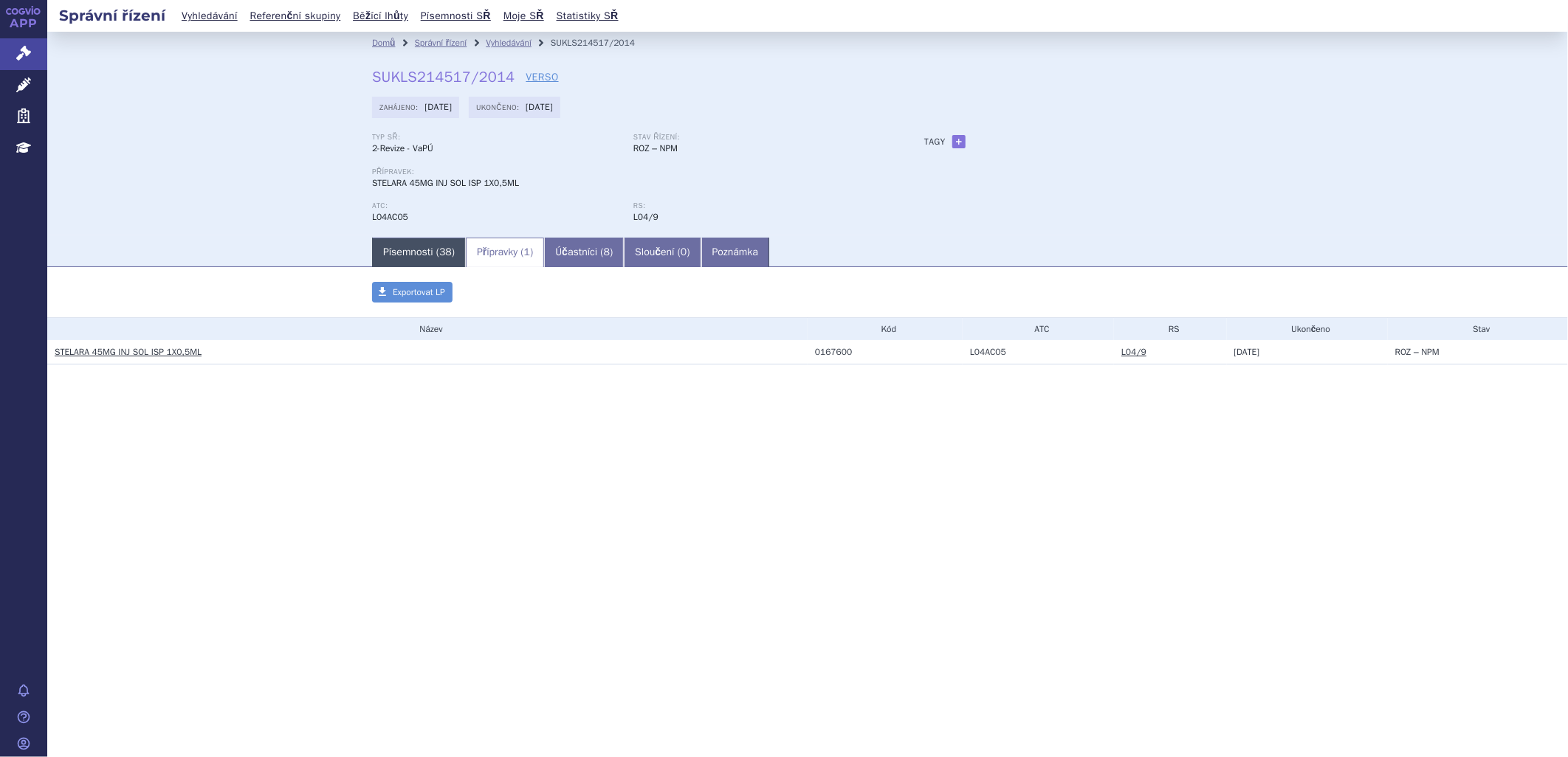 click on "Písemnosti ( 38 )" at bounding box center [419, 252] 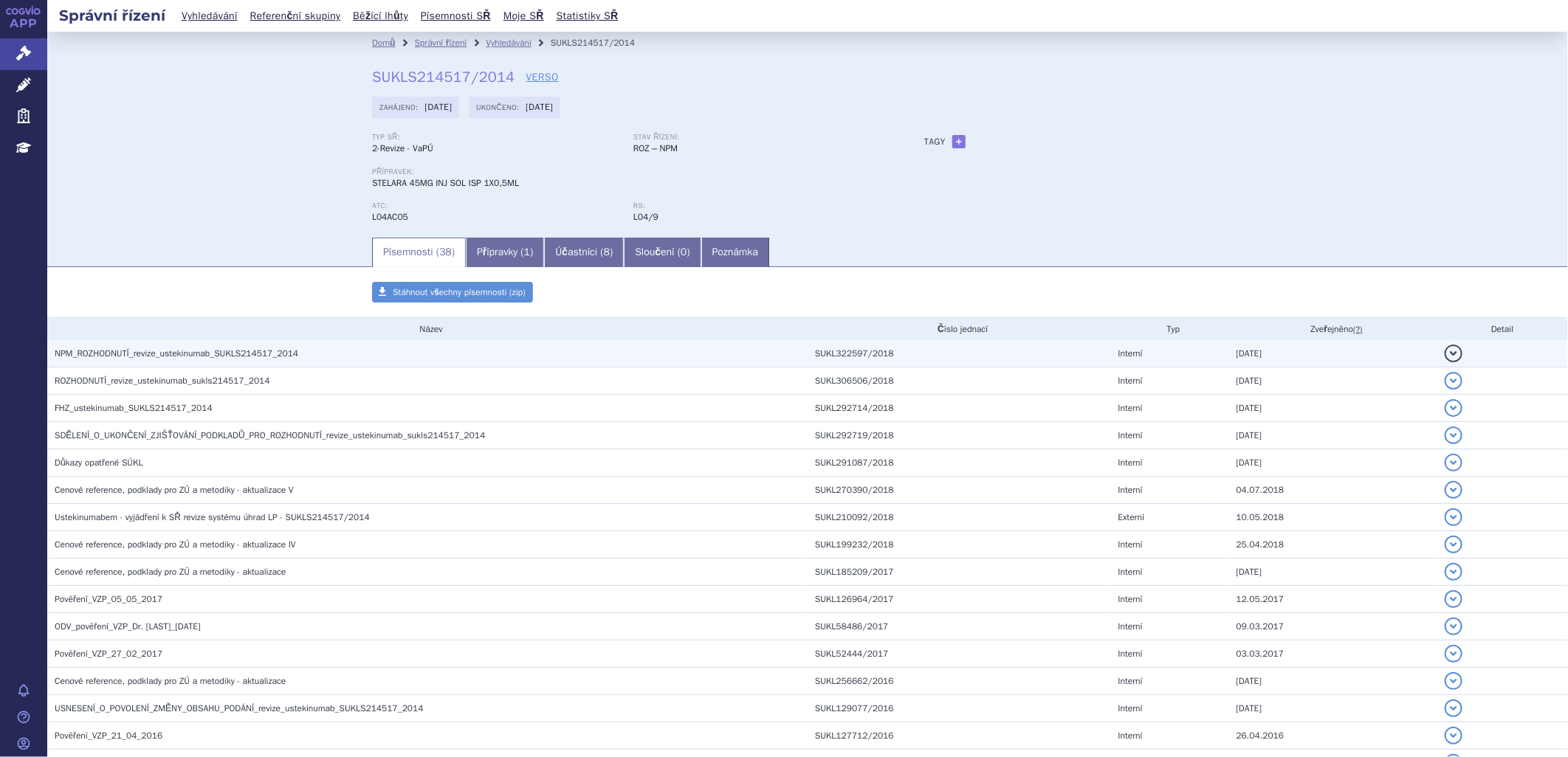 click on "NPM_ROZHODNUTÍ_revize_ustekinumab_SUKLS214517_2014" at bounding box center (176, 353) 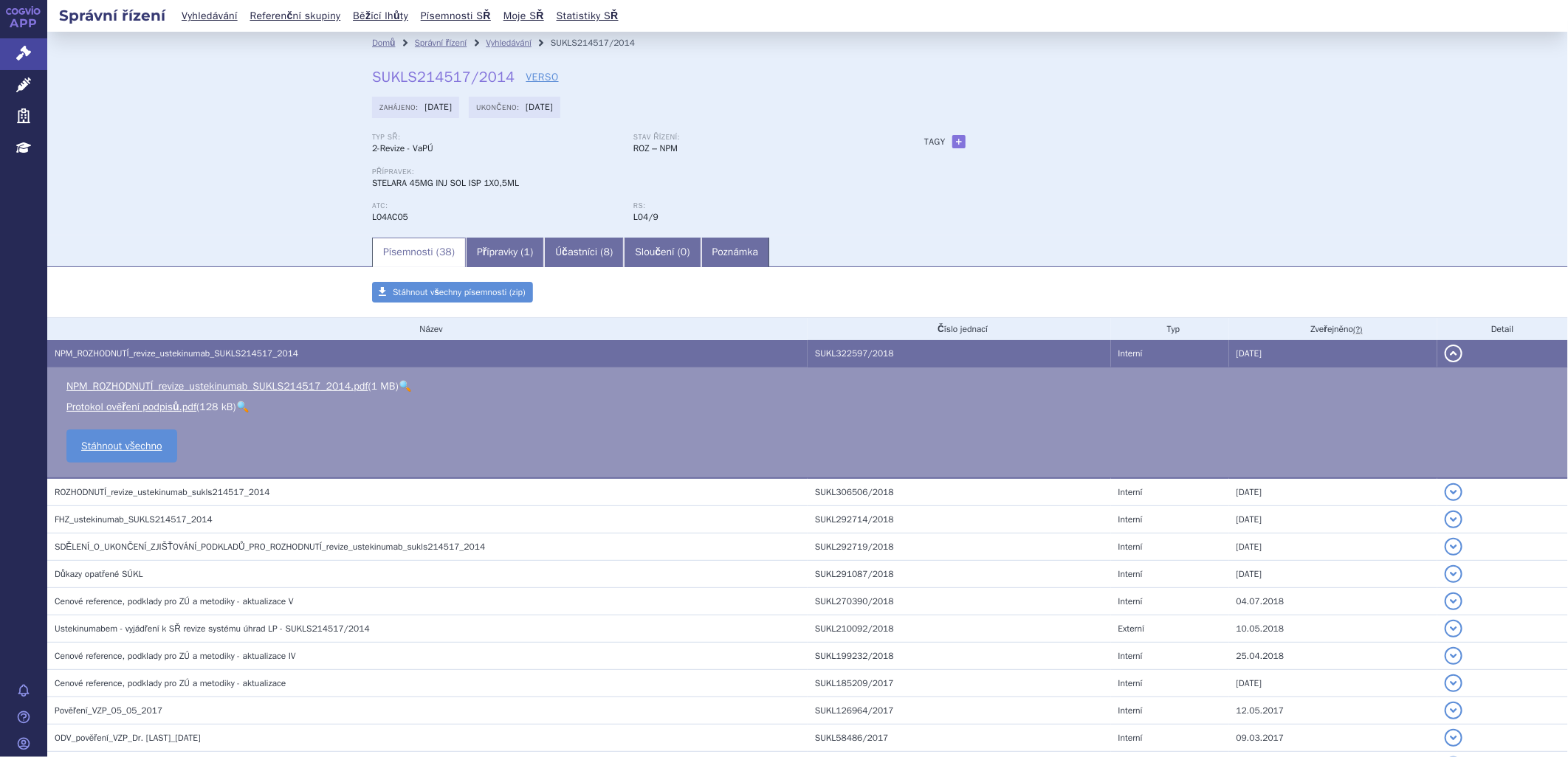 click on "🔍" at bounding box center [405, 386] 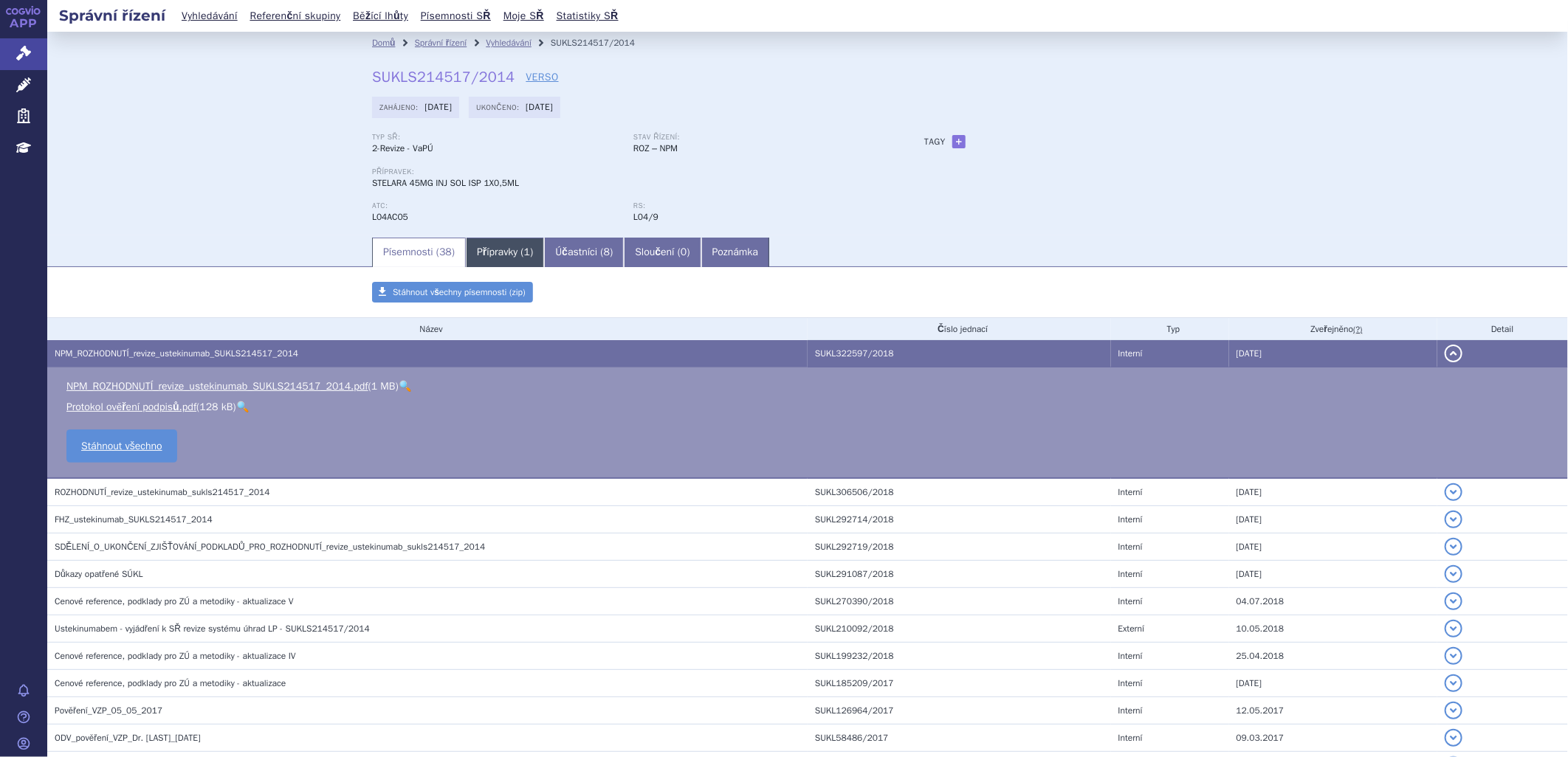 click on "Přípravky ( 1 )" at bounding box center [505, 252] 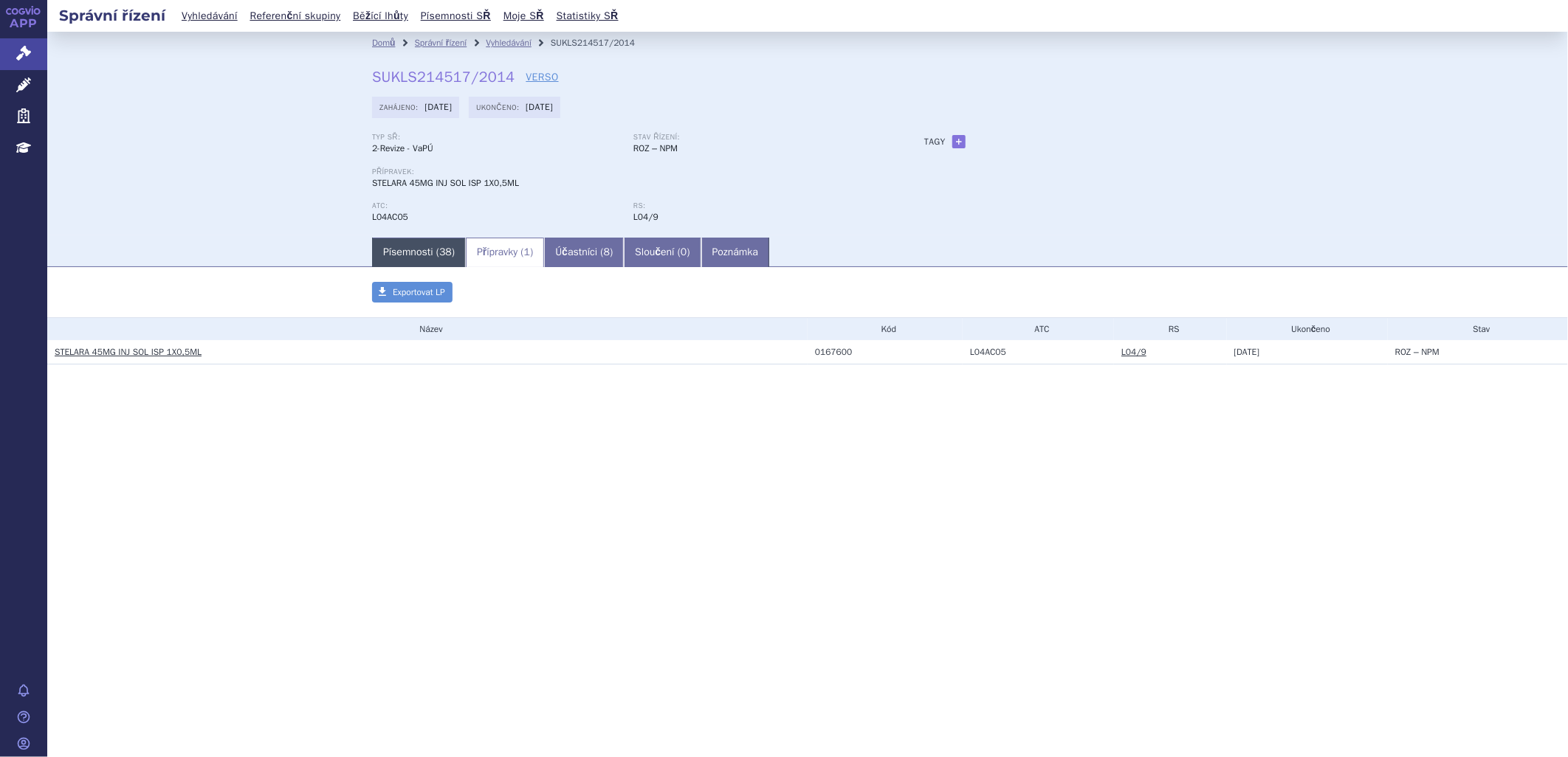 click on "Písemnosti ( 38 )" at bounding box center (419, 252) 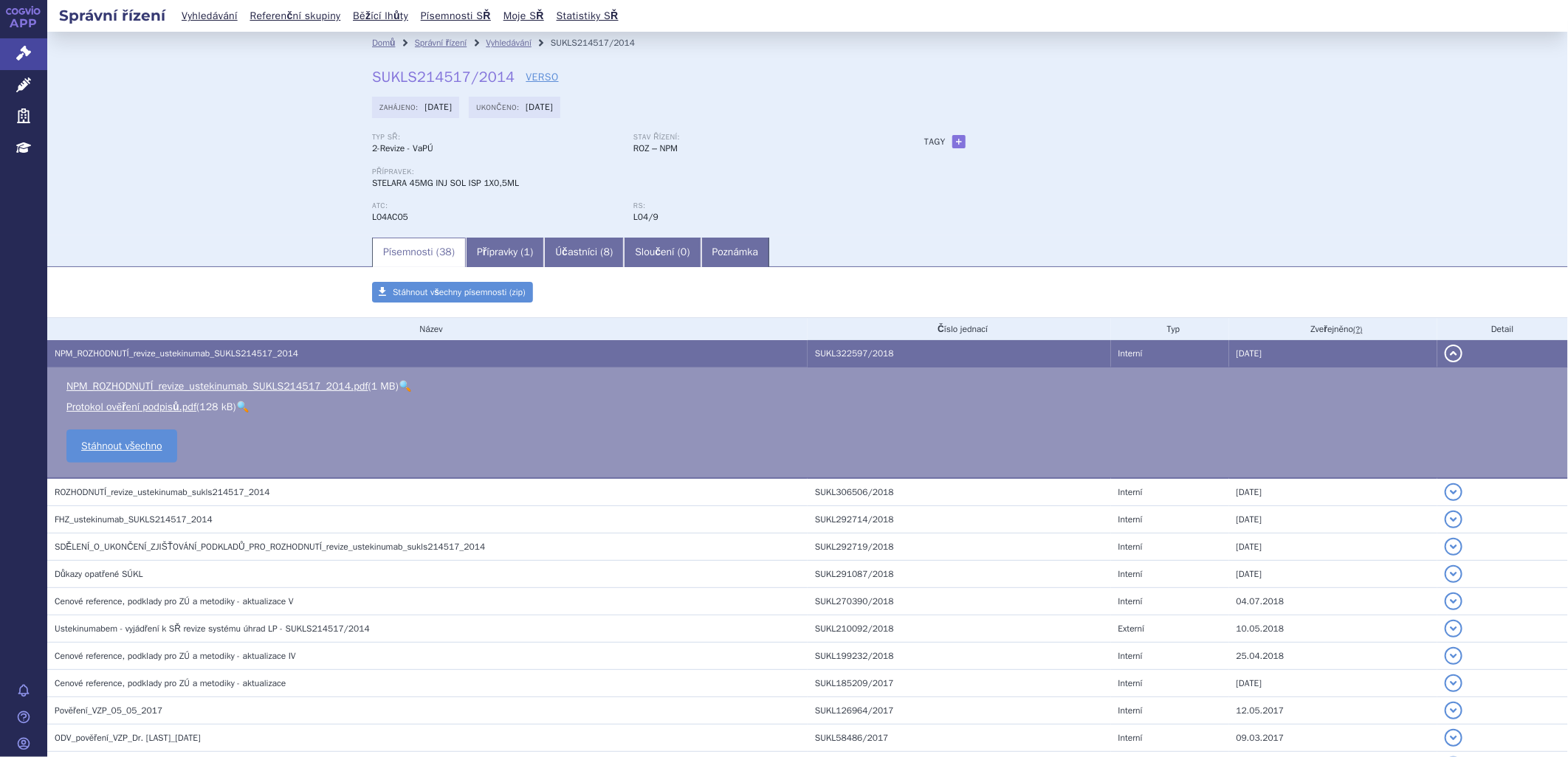 drag, startPoint x: 505, startPoint y: 75, endPoint x: 364, endPoint y: 77, distance: 141.01418 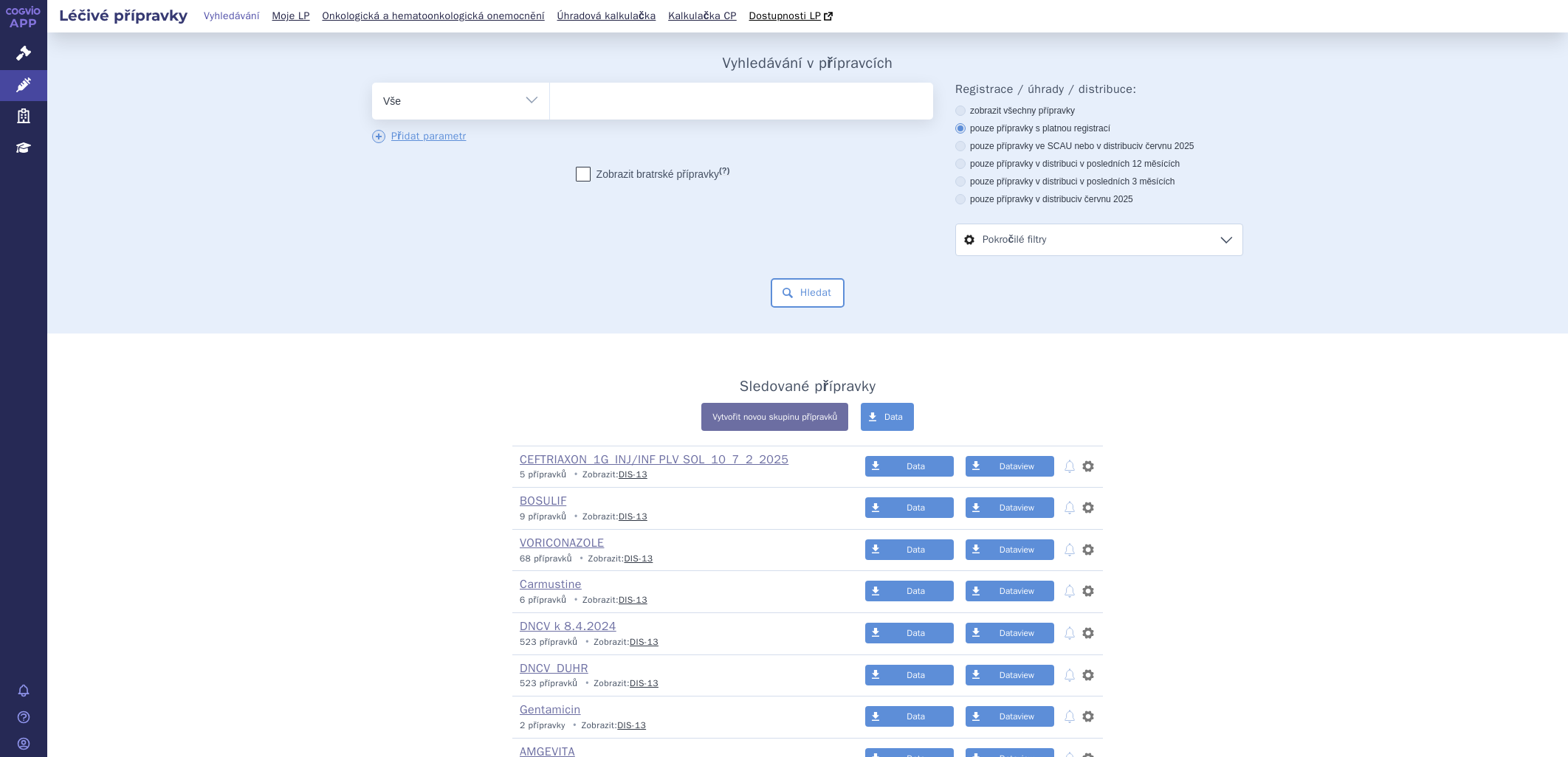 scroll, scrollTop: 0, scrollLeft: 0, axis: both 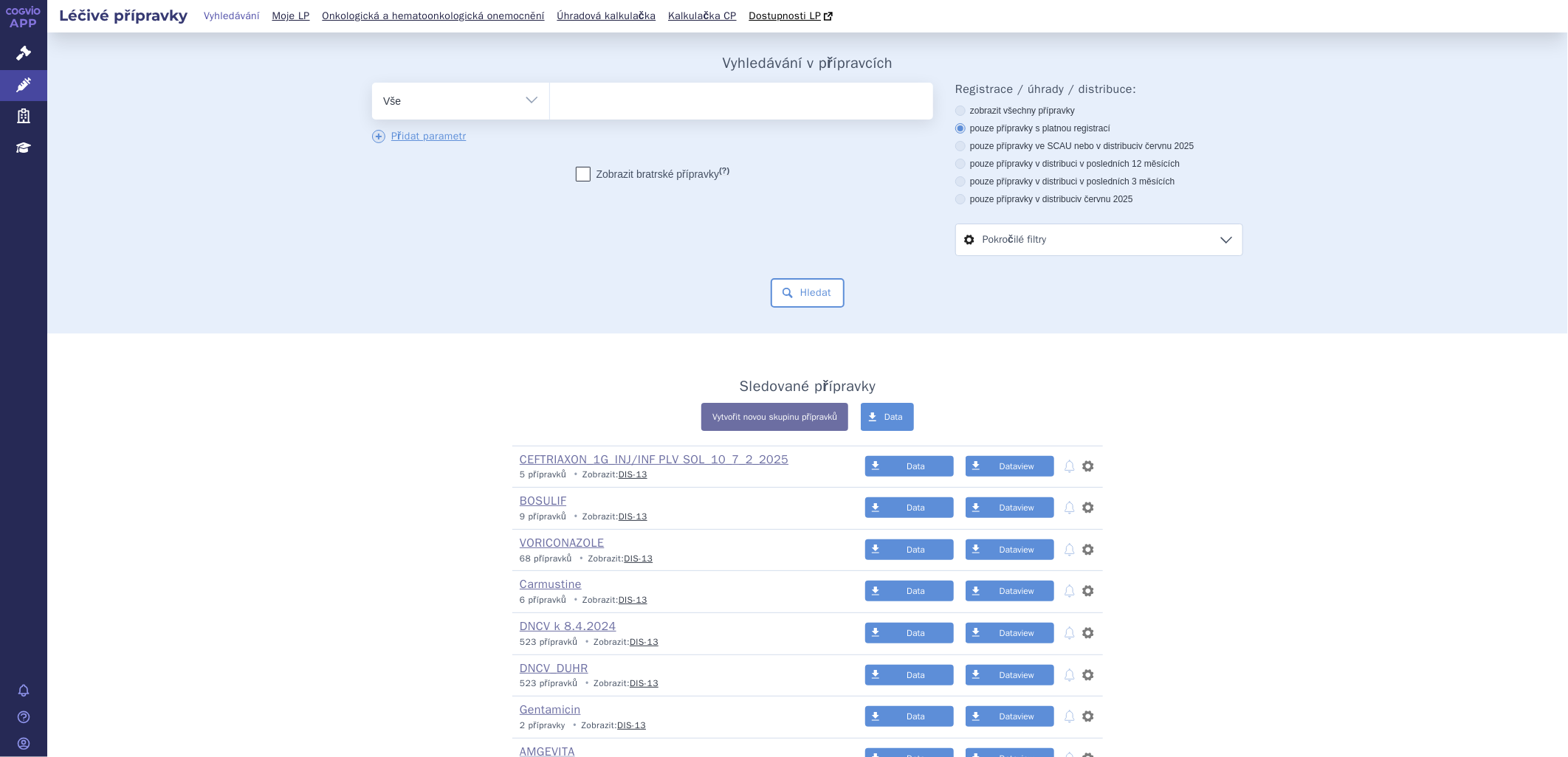 click at bounding box center [741, 98] 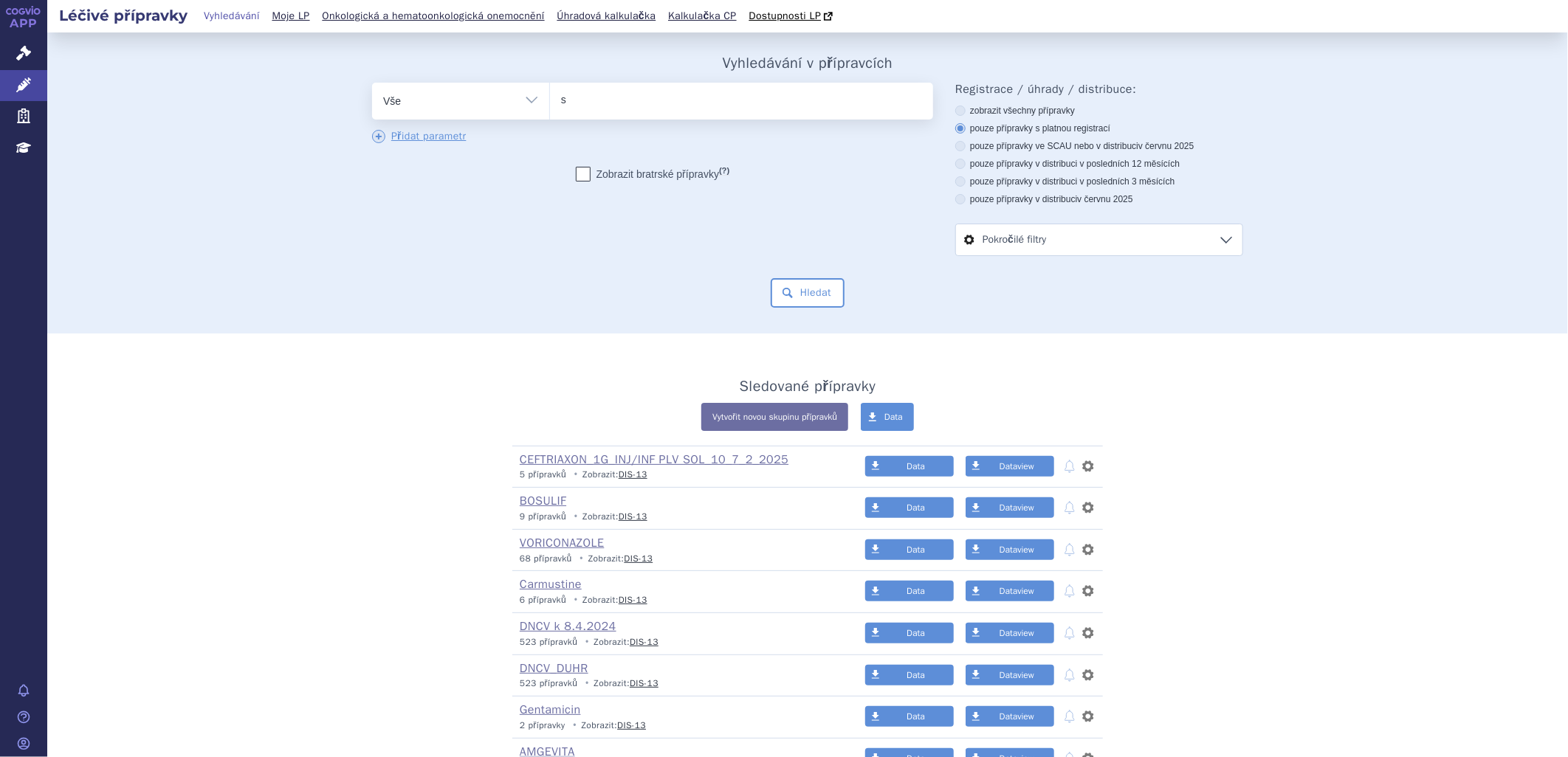 type on "st" 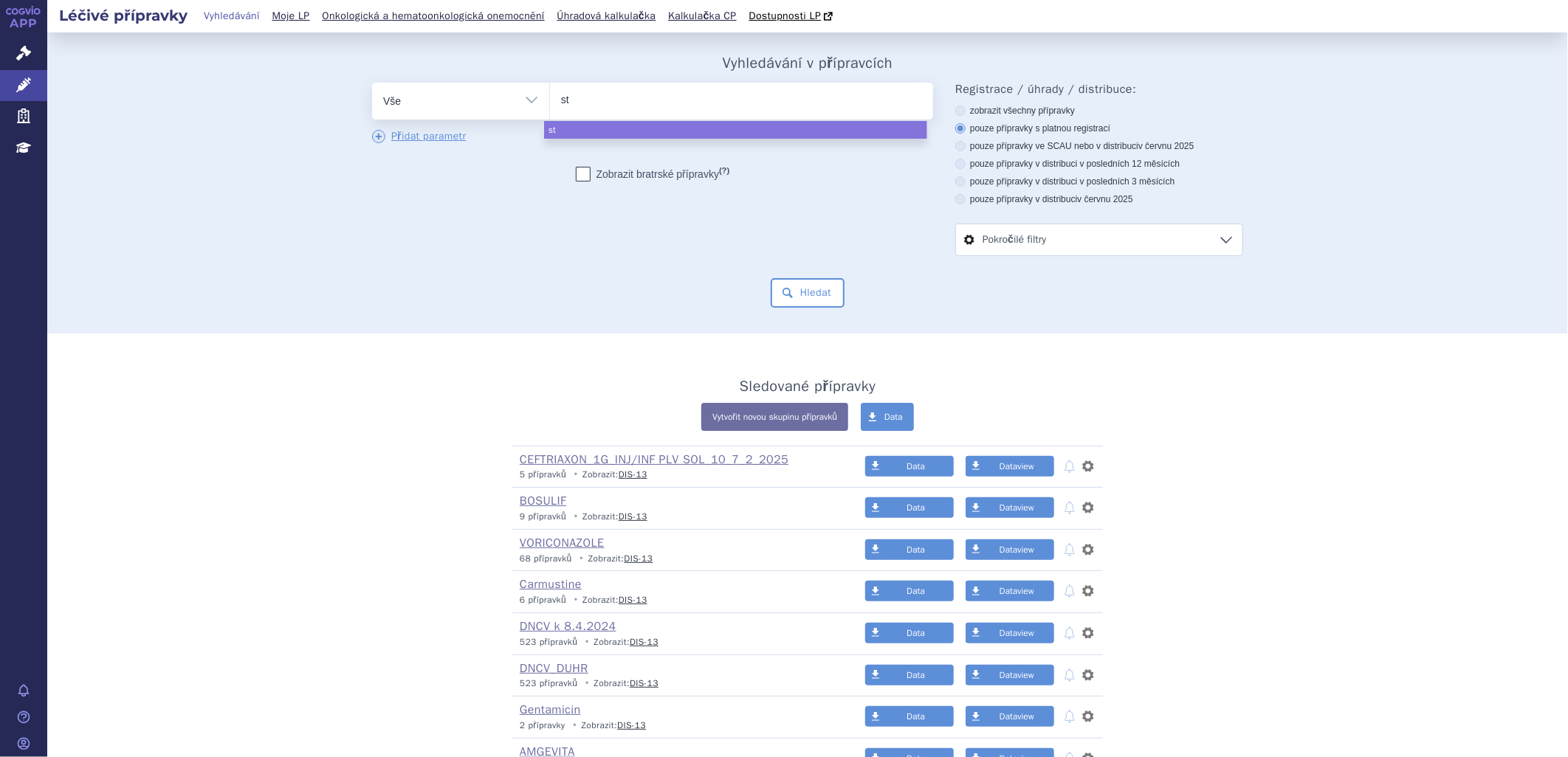 type on "s" 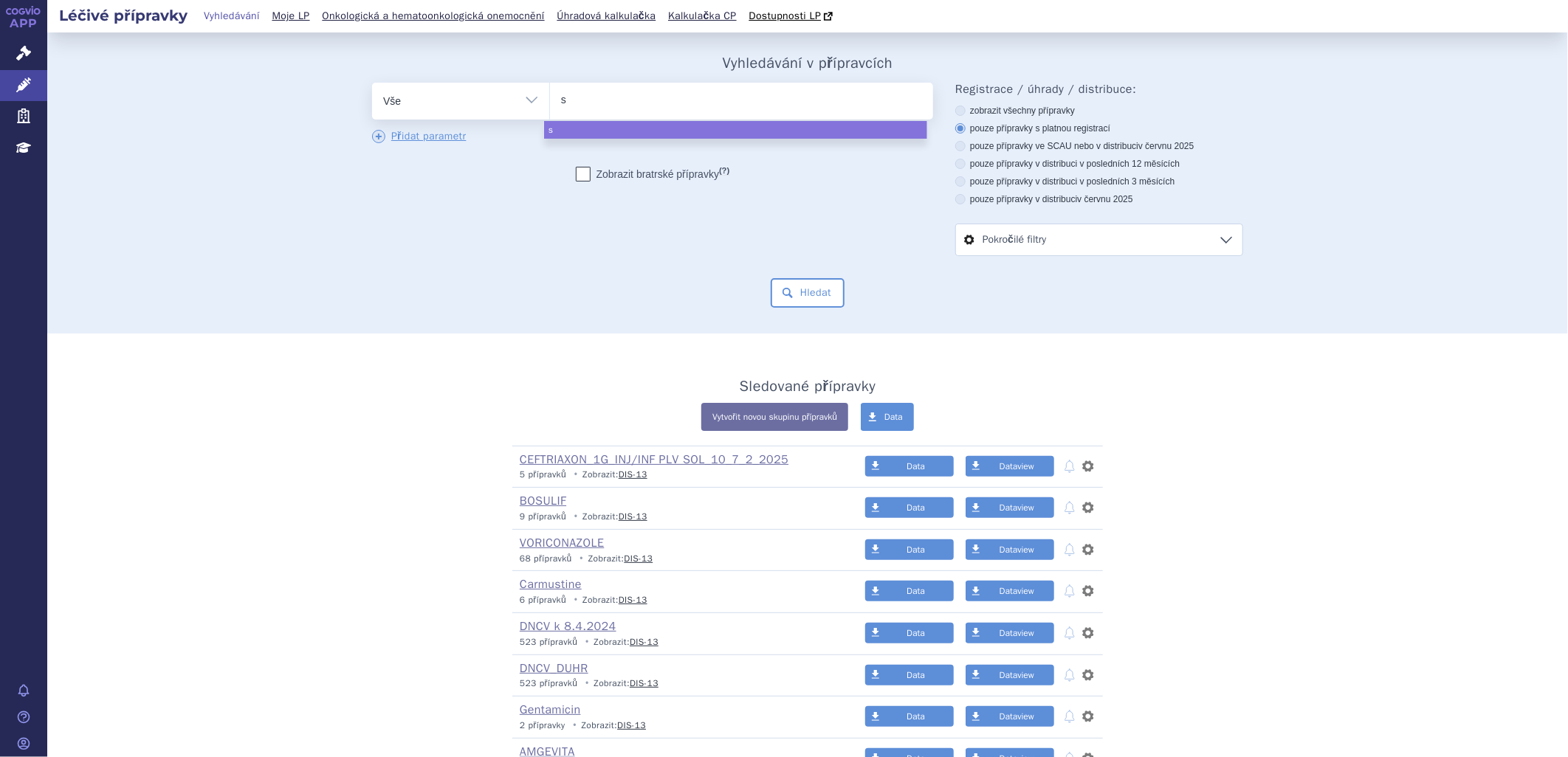 type 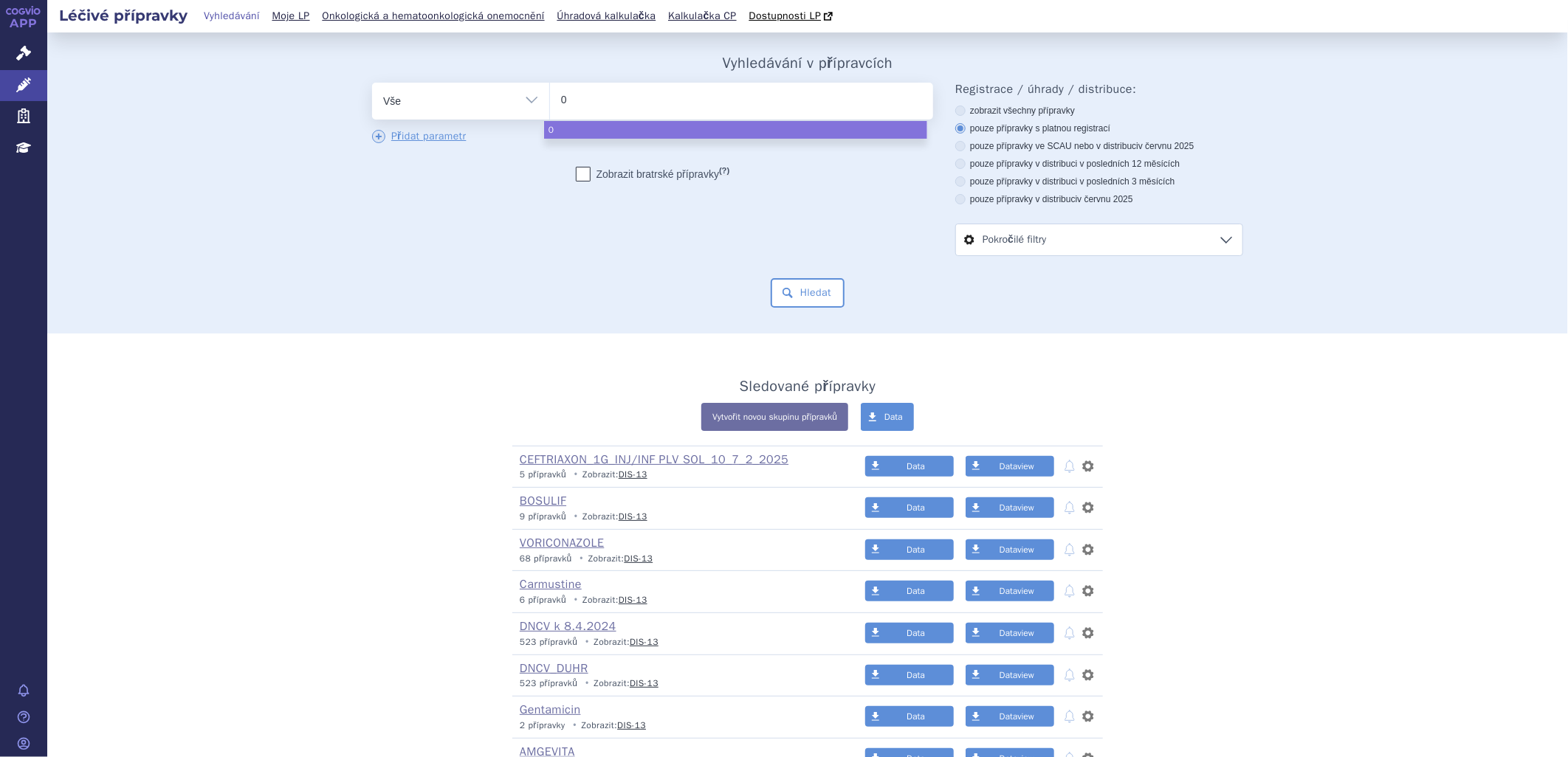 type on "01" 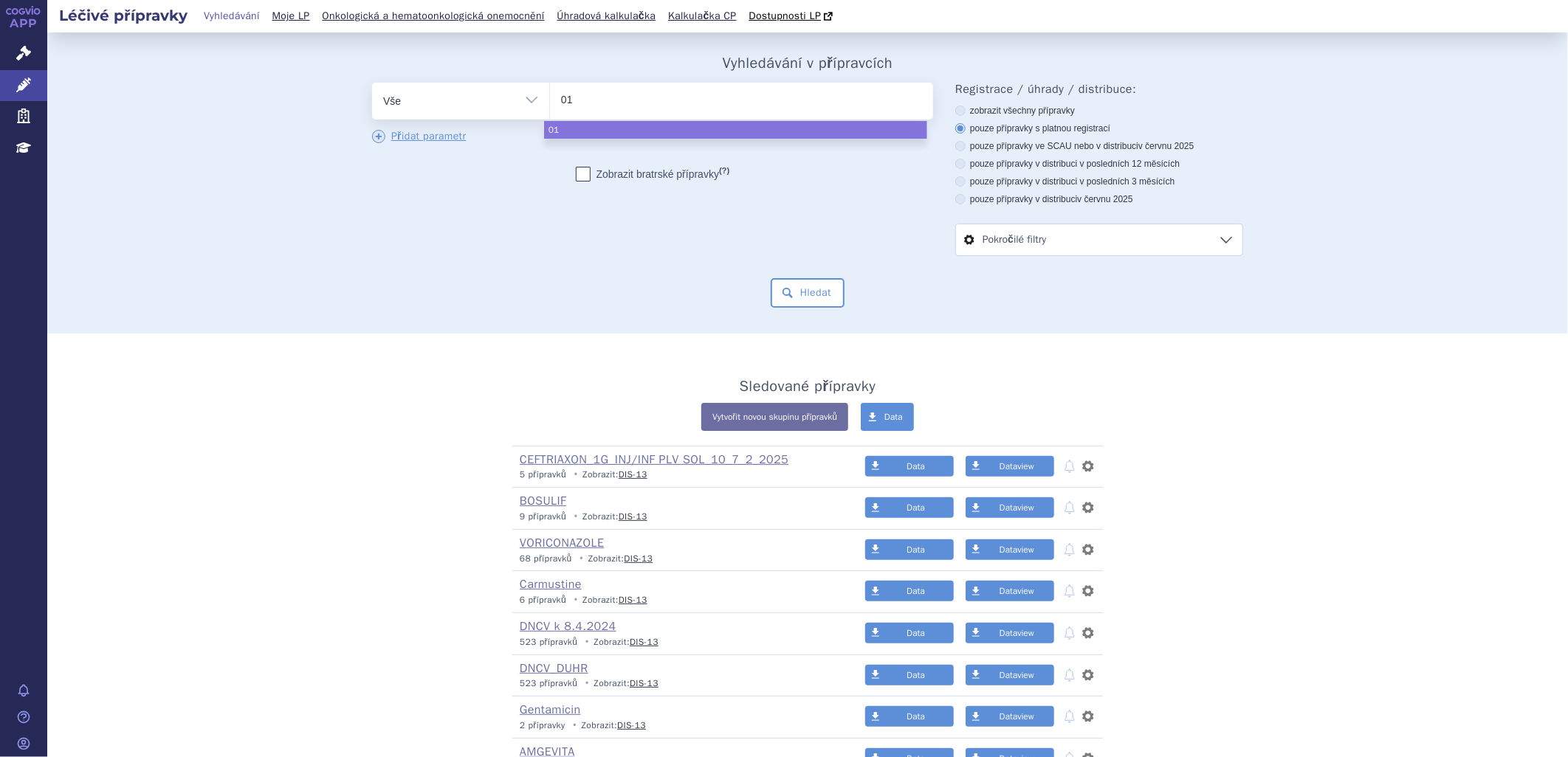 type on "016" 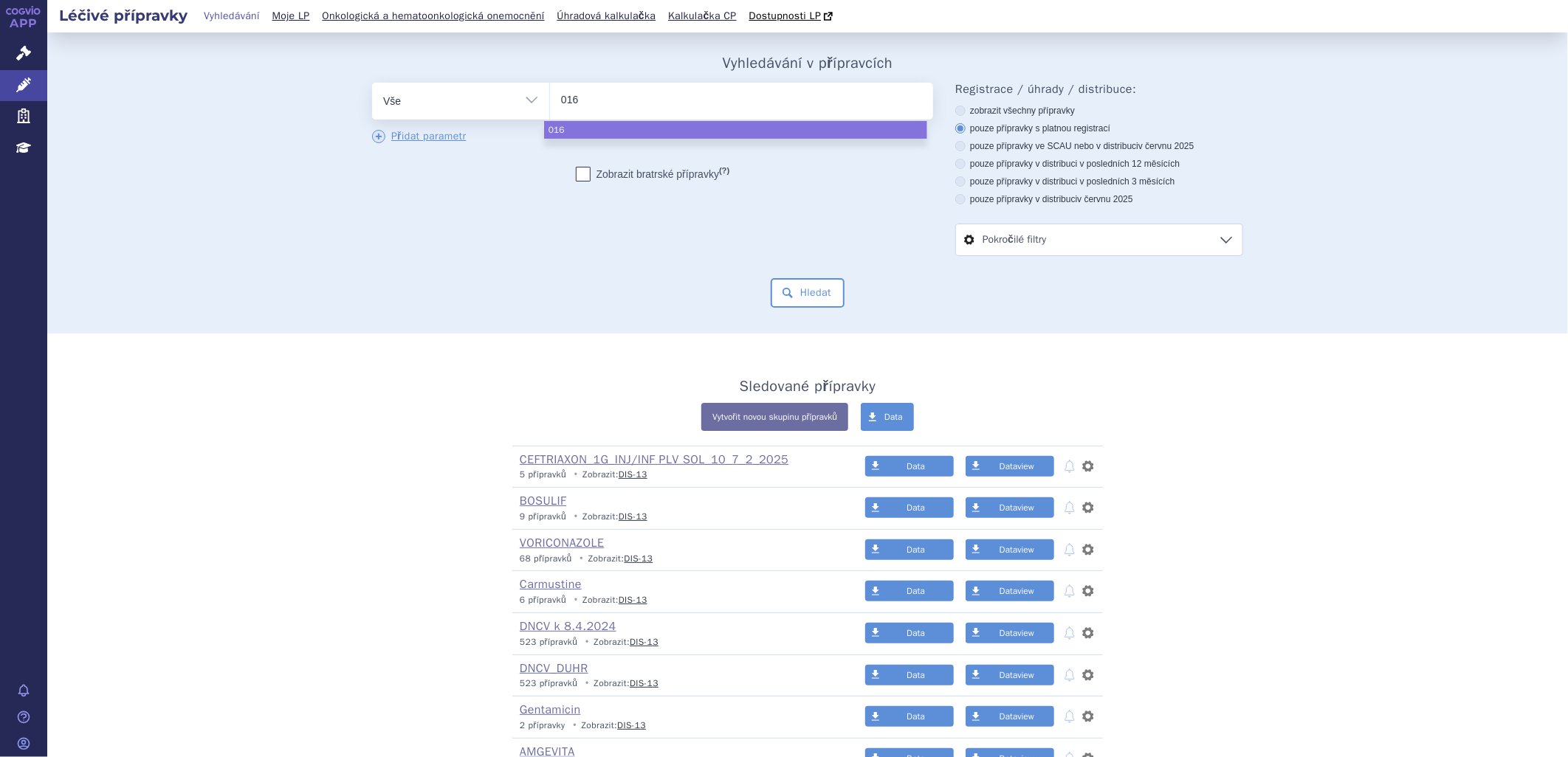 type on "0167" 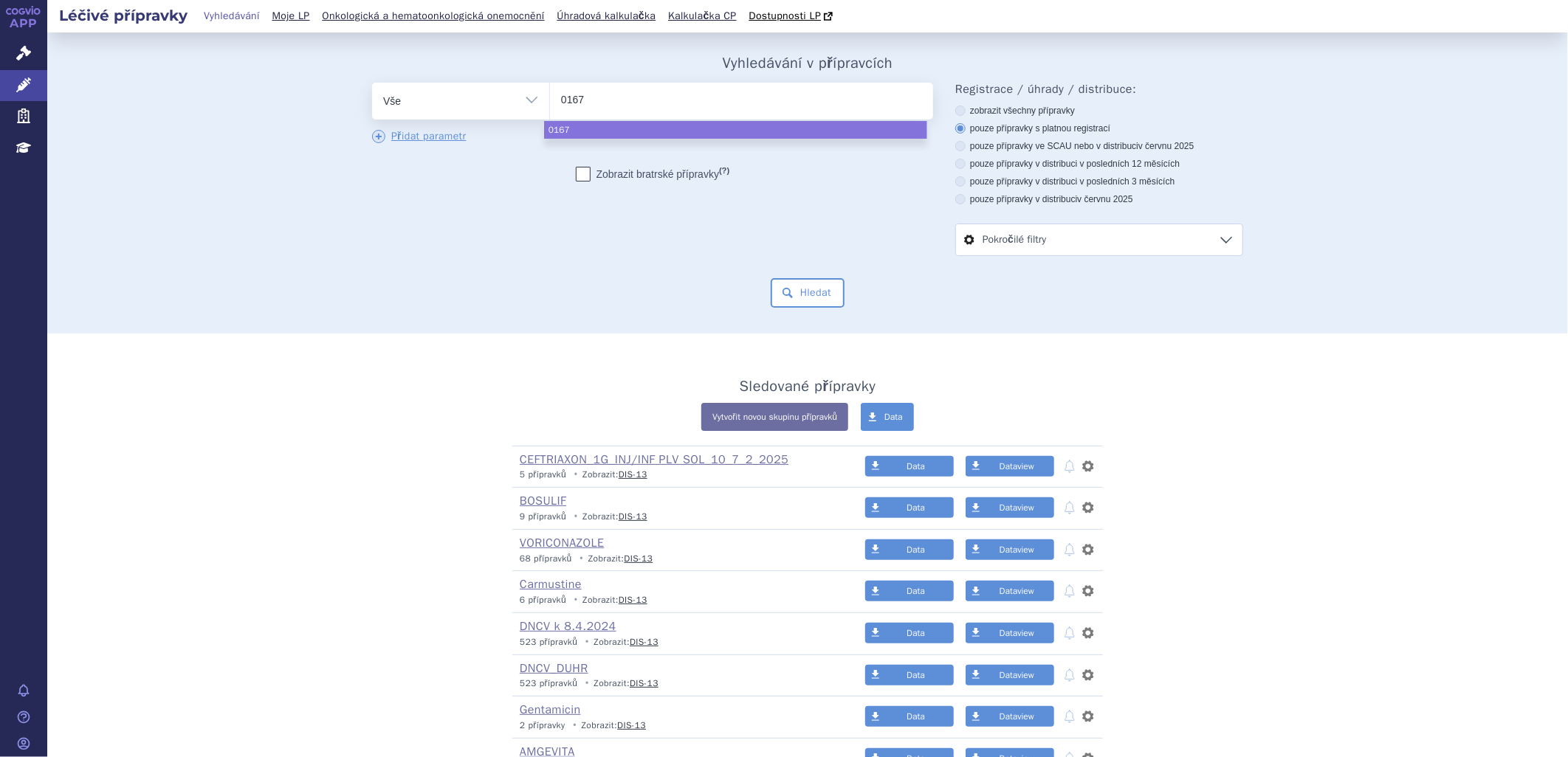 type on "01676" 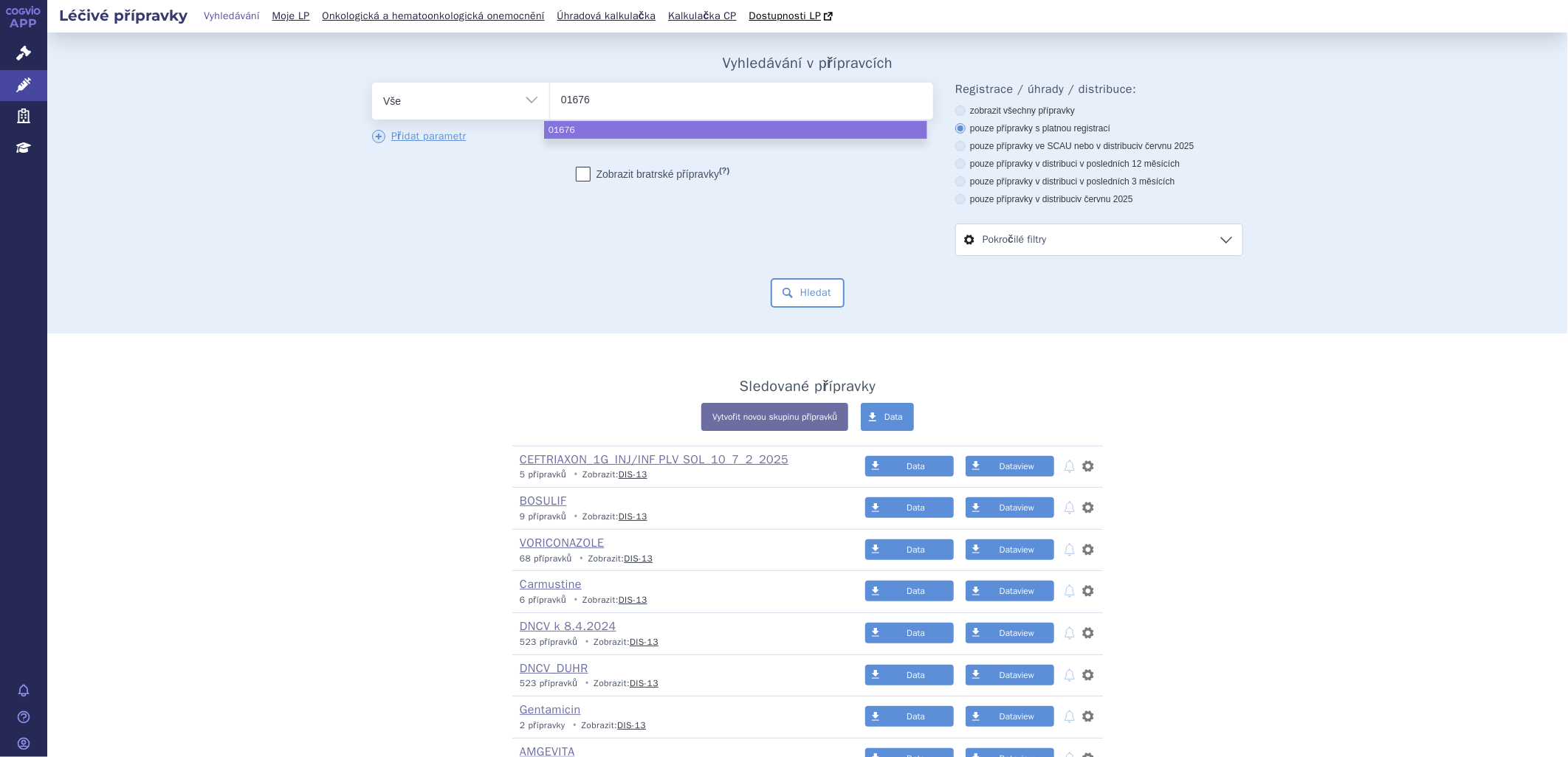 type on "016760" 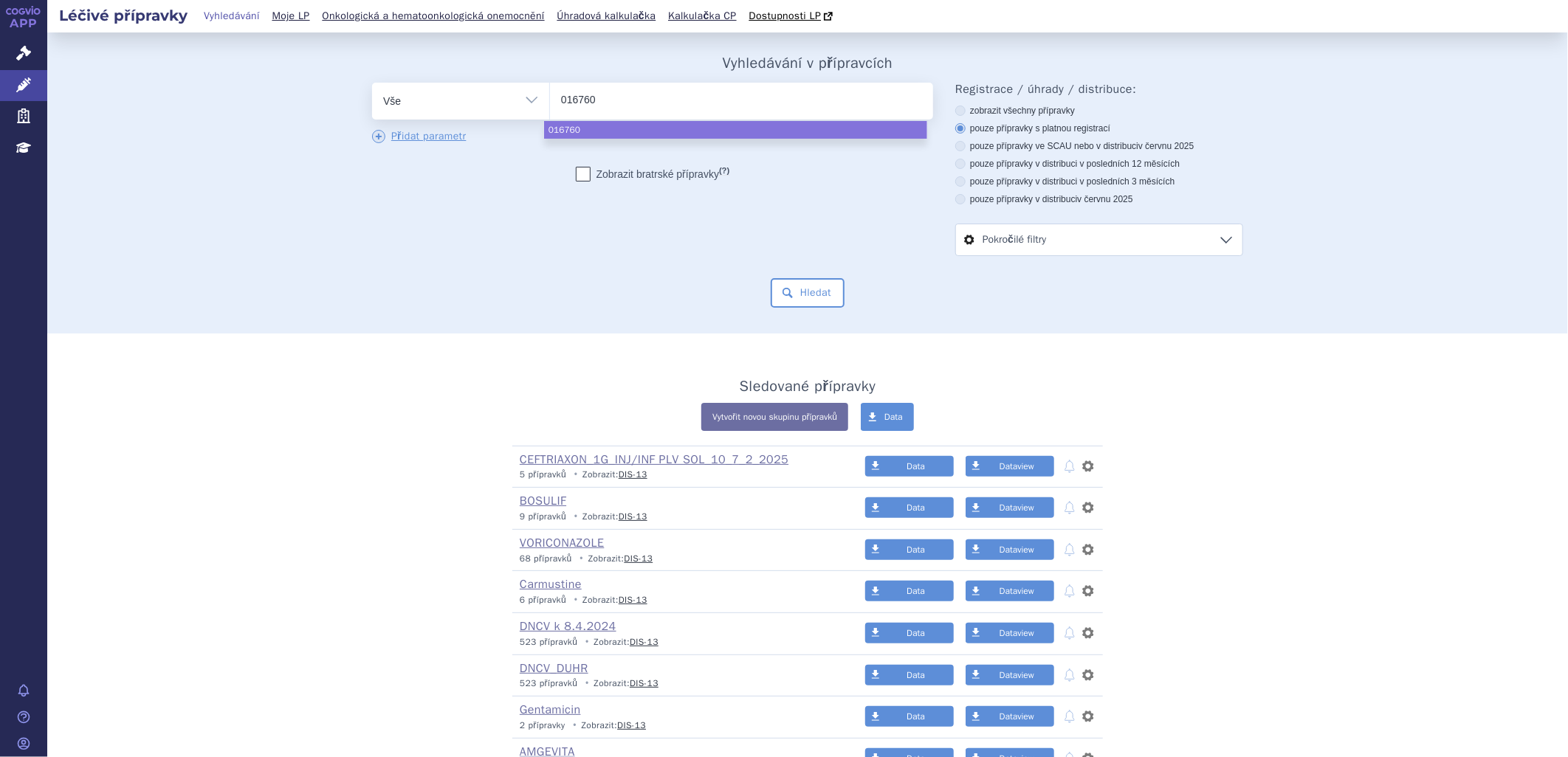 type on "0167600" 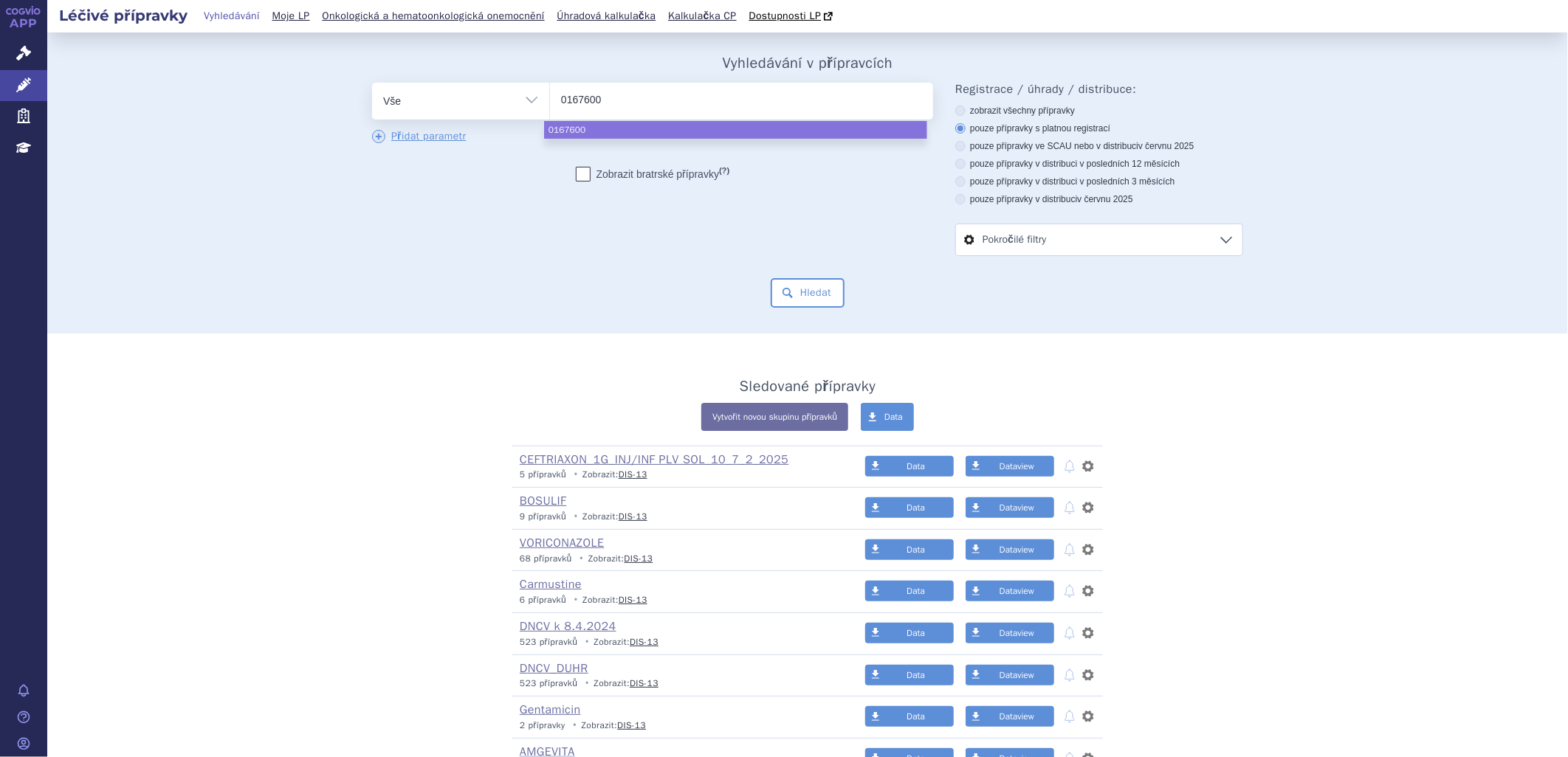 select on "0167600" 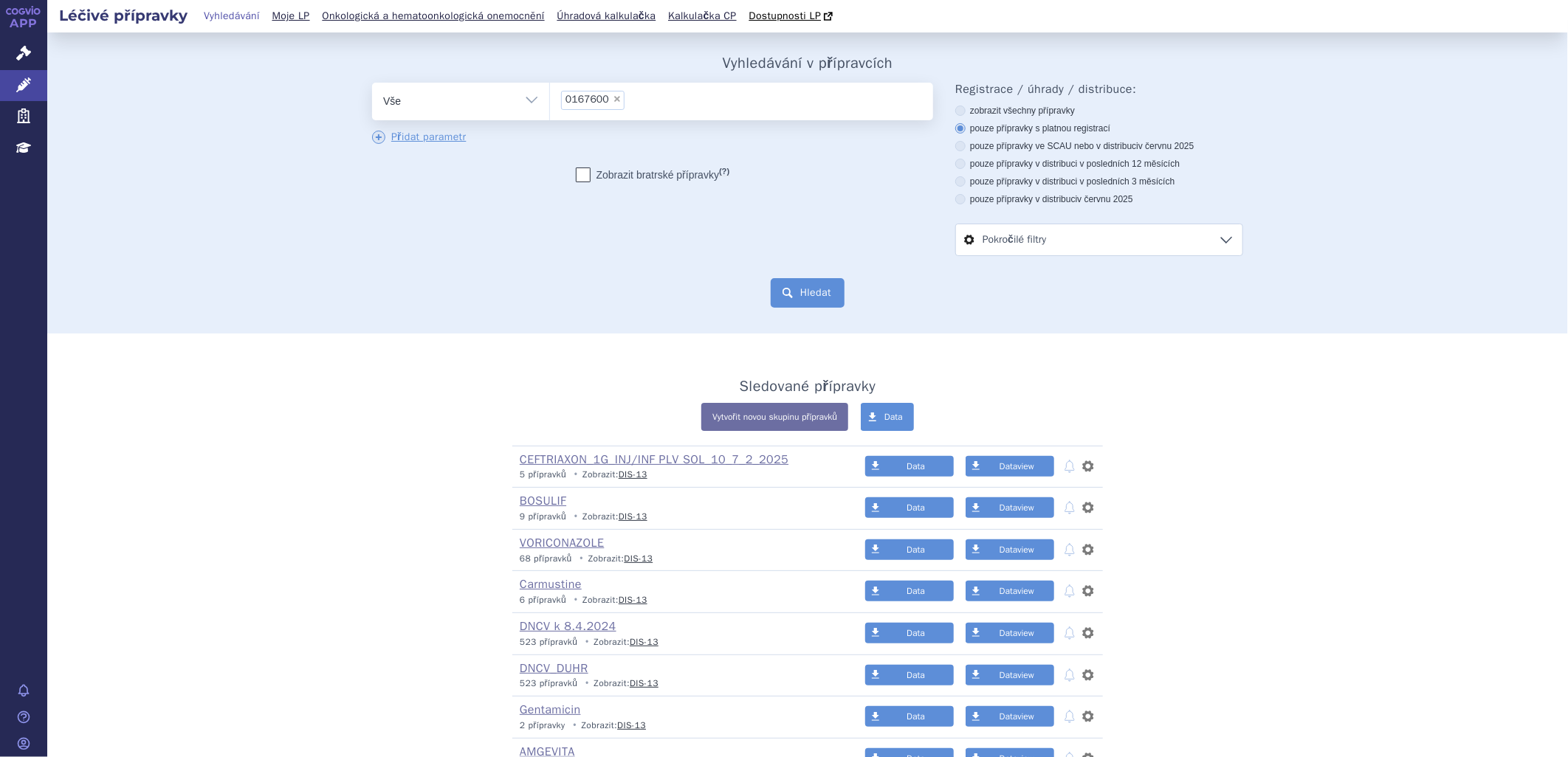 click on "Hledat" at bounding box center (808, 293) 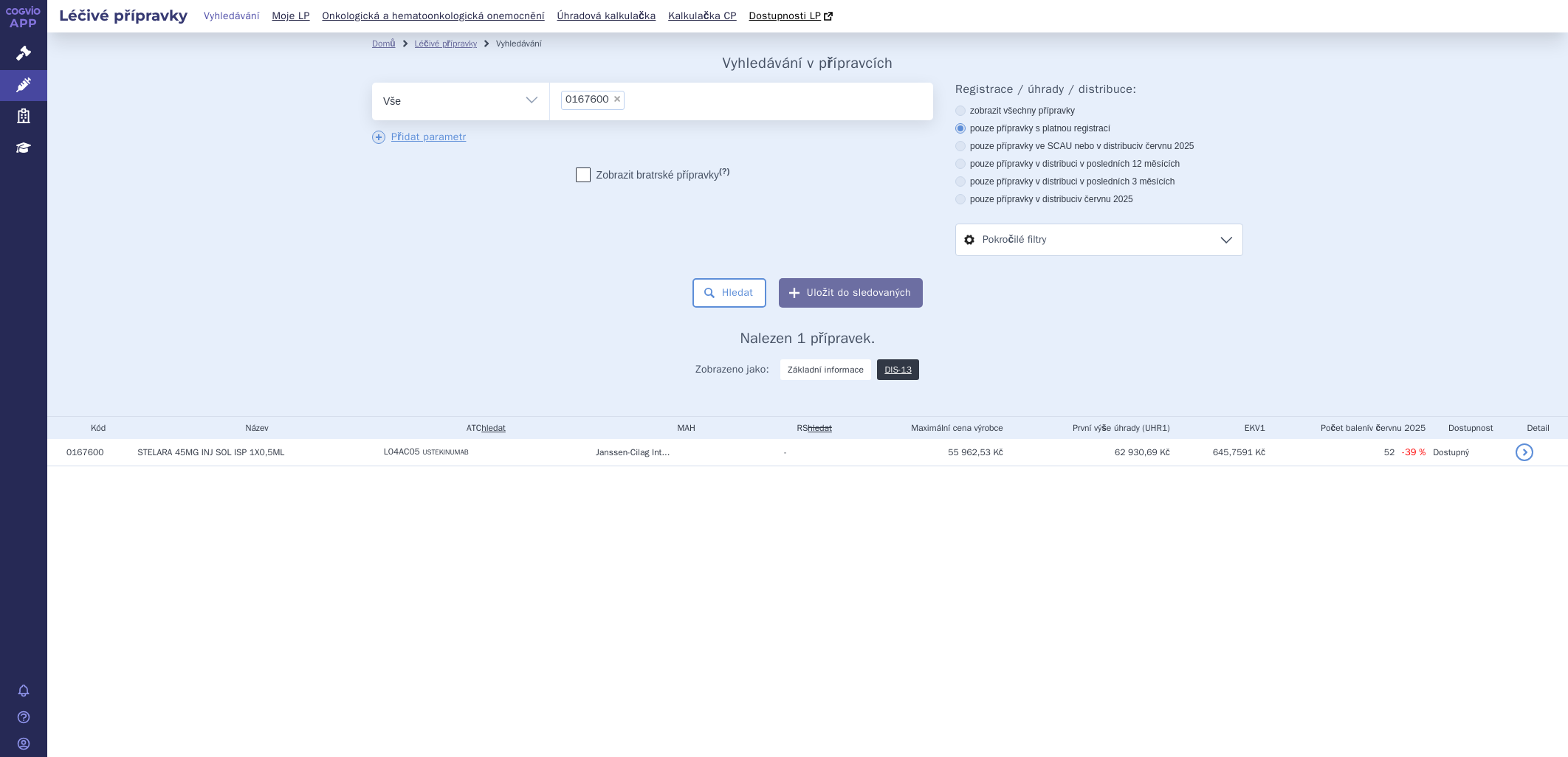 scroll, scrollTop: 0, scrollLeft: 0, axis: both 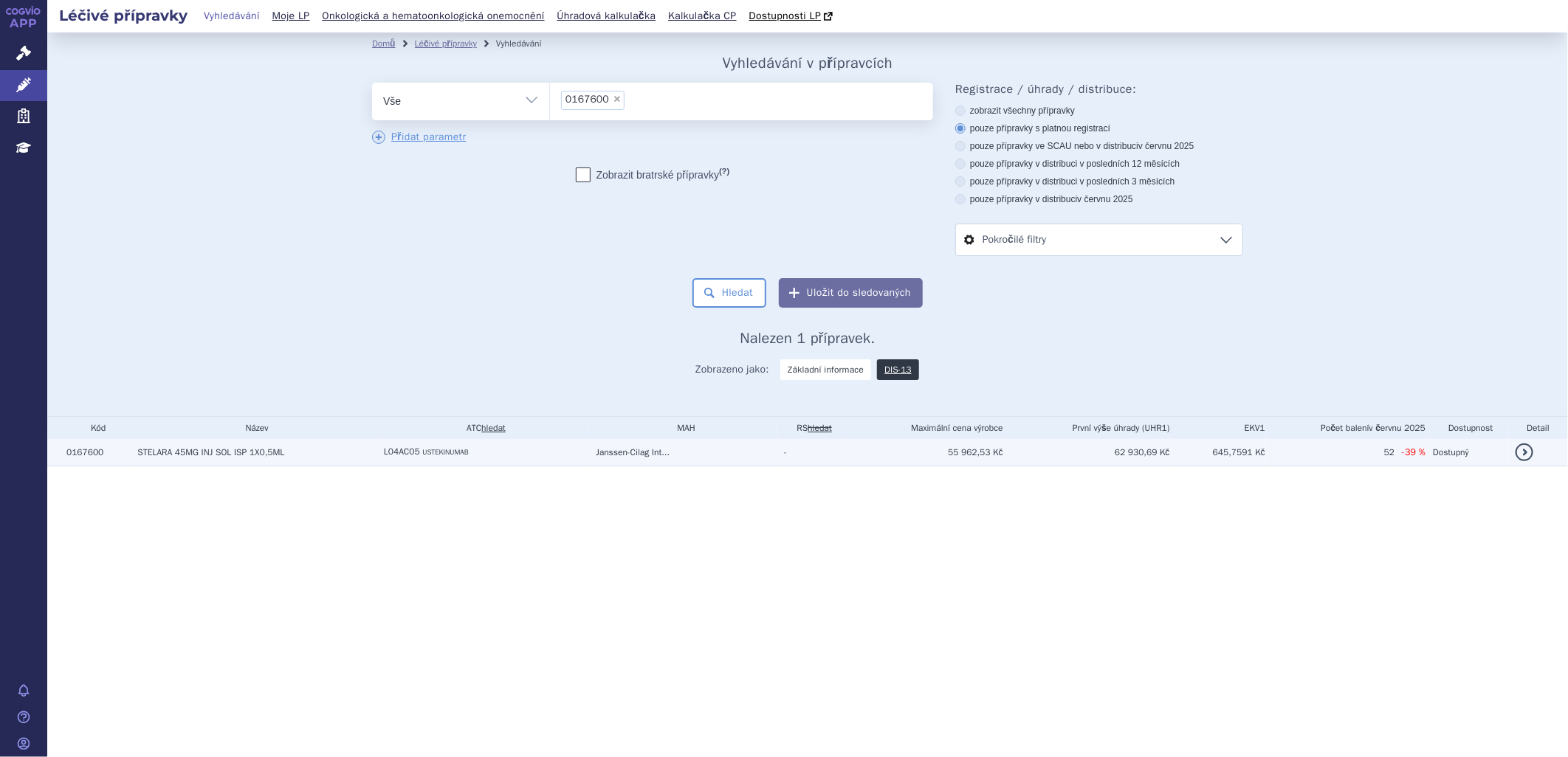 click on "L04AC05
USTEKINUMAB" at bounding box center [482, 452] 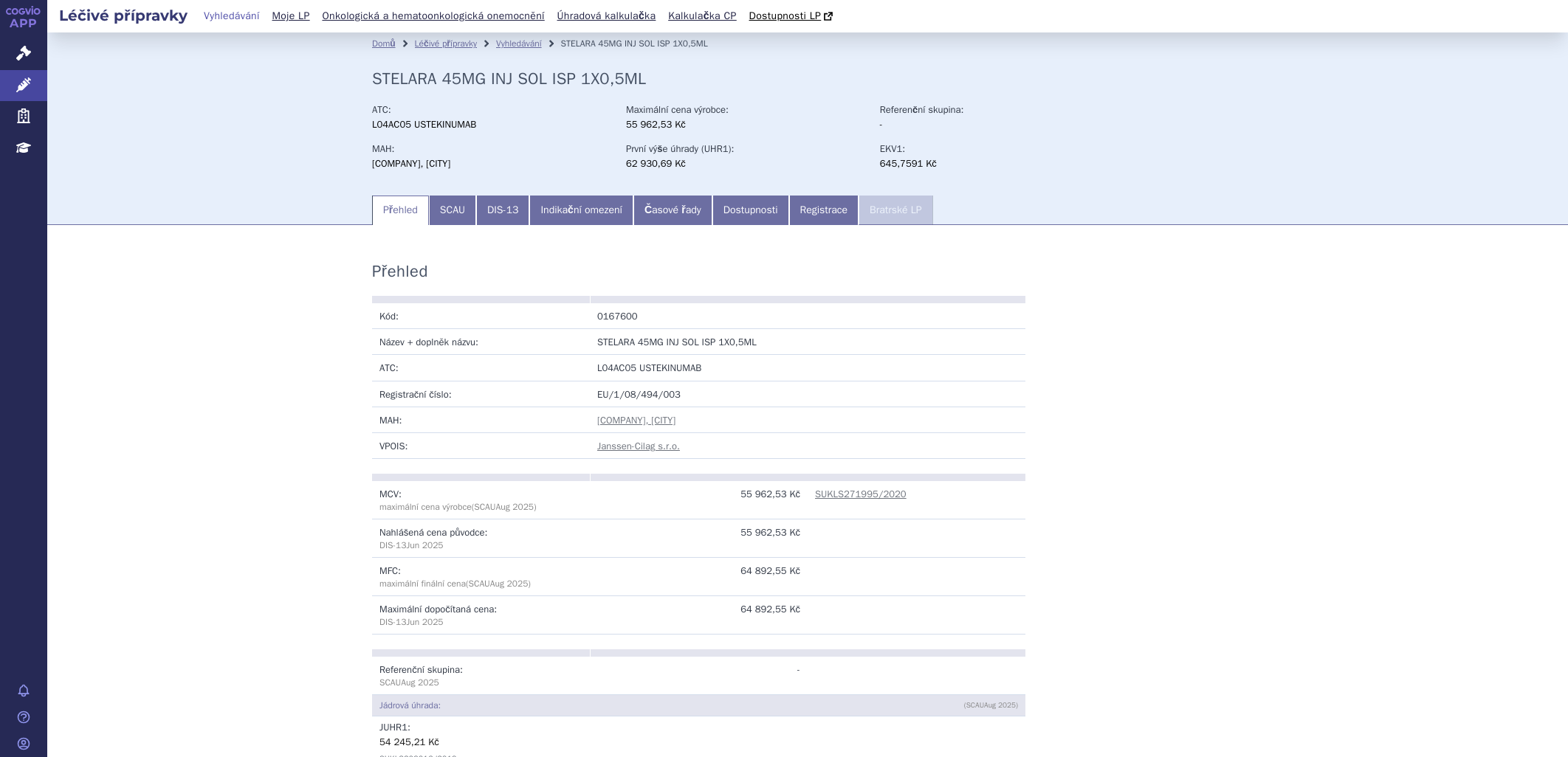 scroll, scrollTop: 0, scrollLeft: 0, axis: both 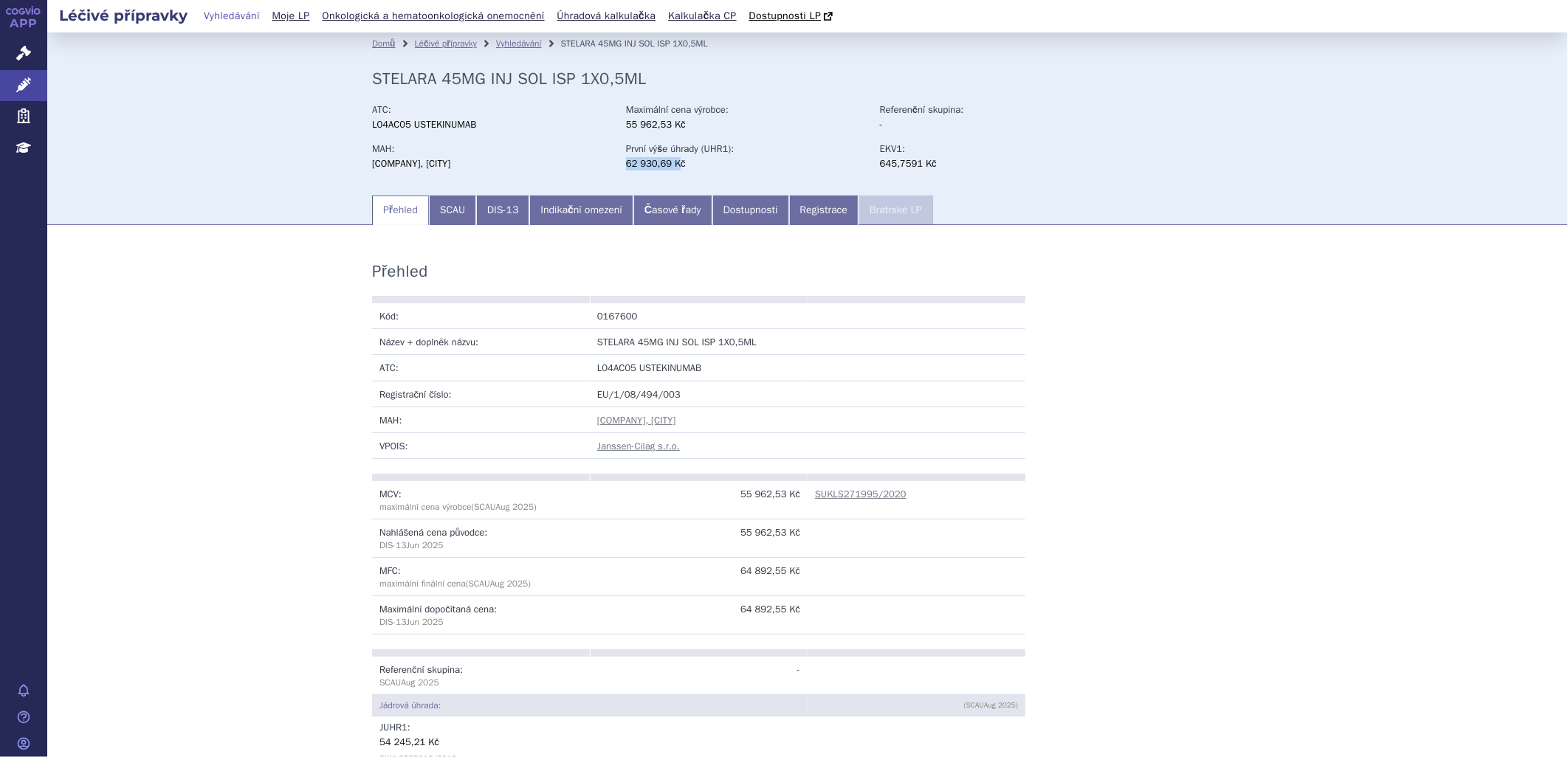 drag, startPoint x: 619, startPoint y: 165, endPoint x: 670, endPoint y: 165, distance: 51 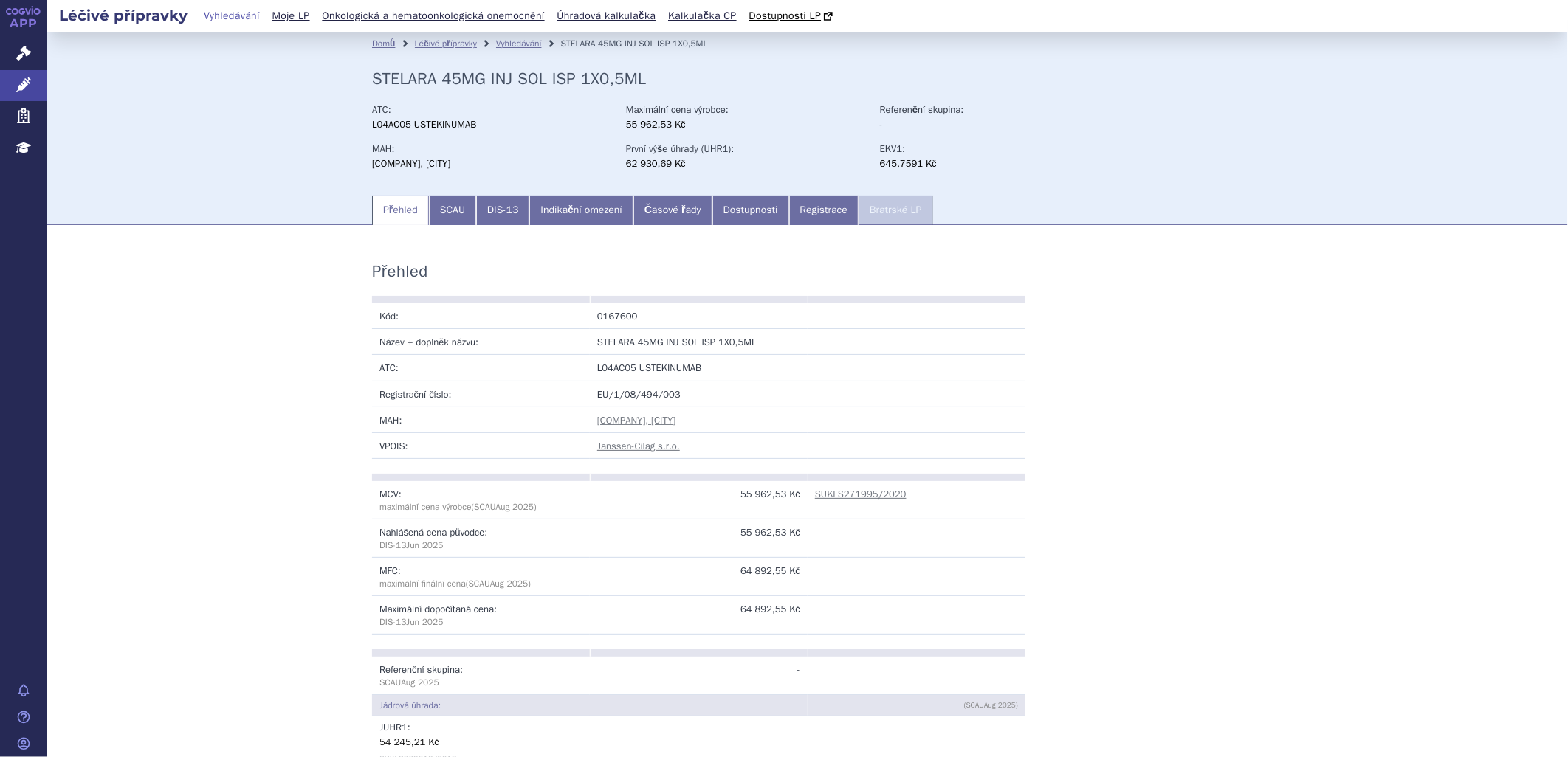 click on "Přehled
Kód:
0167600
Název + doplněk názvu:
STELARA
45MG INJ SOL ISP 1X0,5ML
ATC:
L04AC05
USTEKINUMAB
MAH: VPOIS: )" at bounding box center [808, 1011] 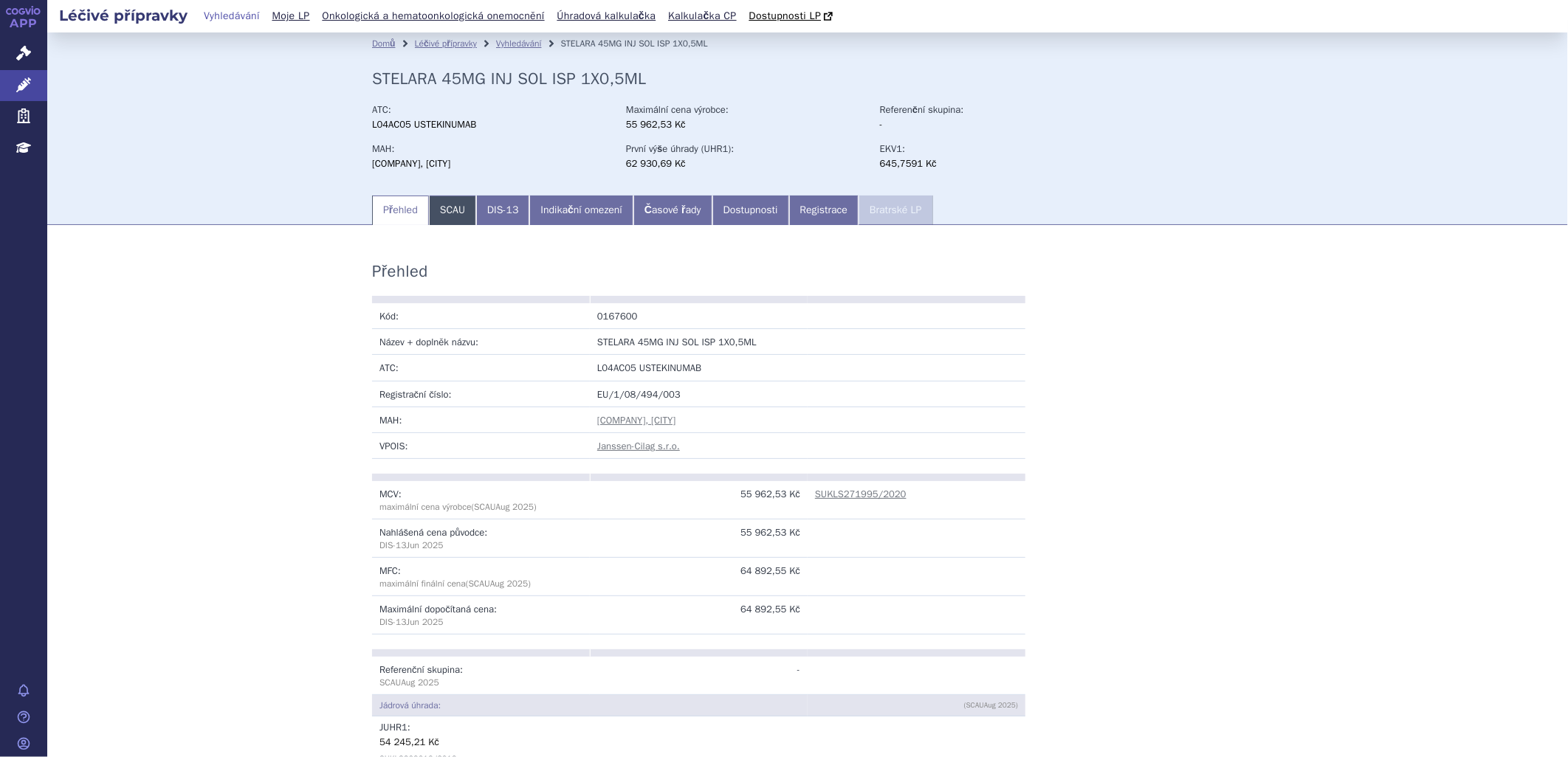 click on "SCAU" at bounding box center [453, 210] 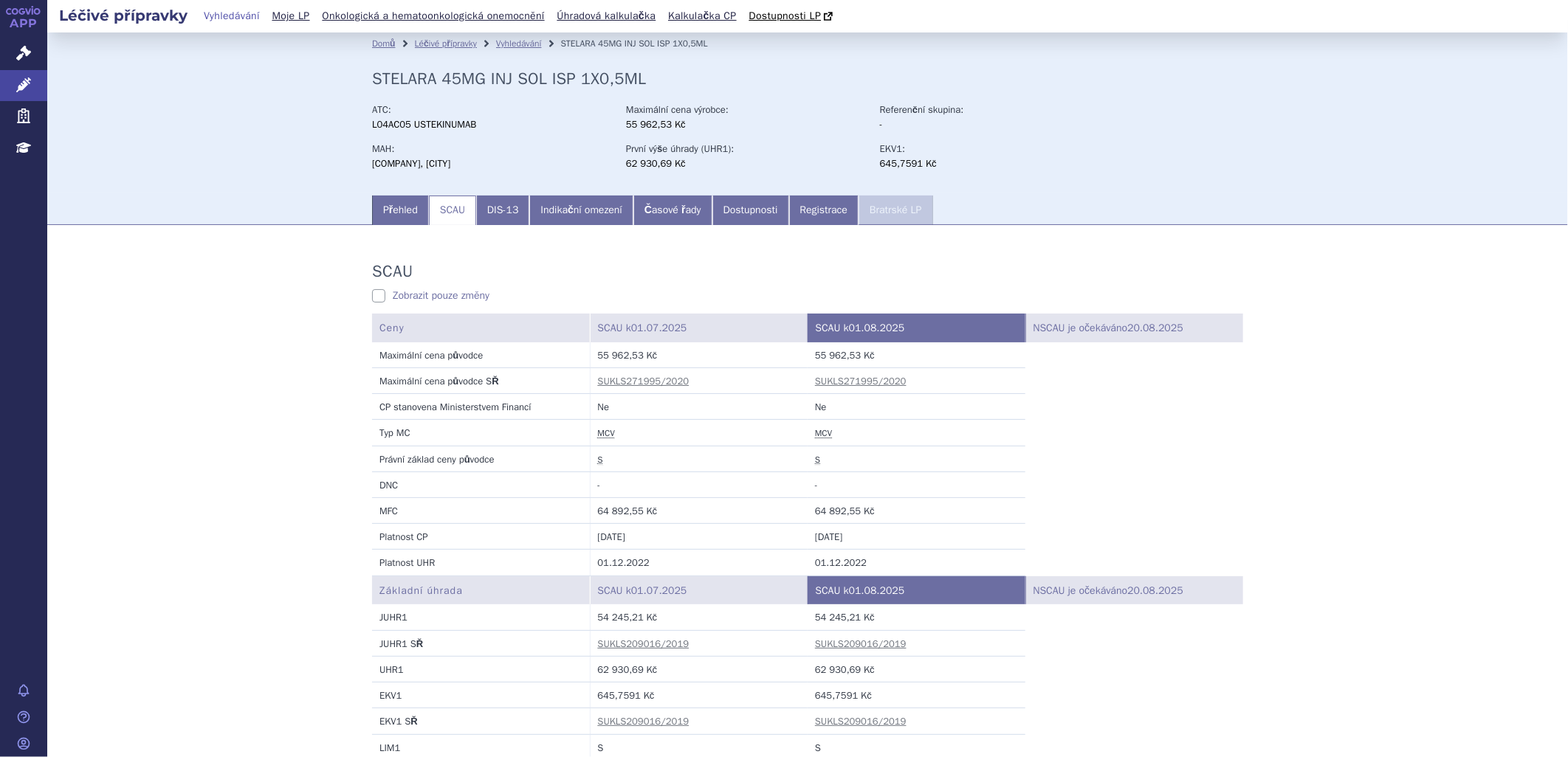 scroll, scrollTop: 82, scrollLeft: 0, axis: vertical 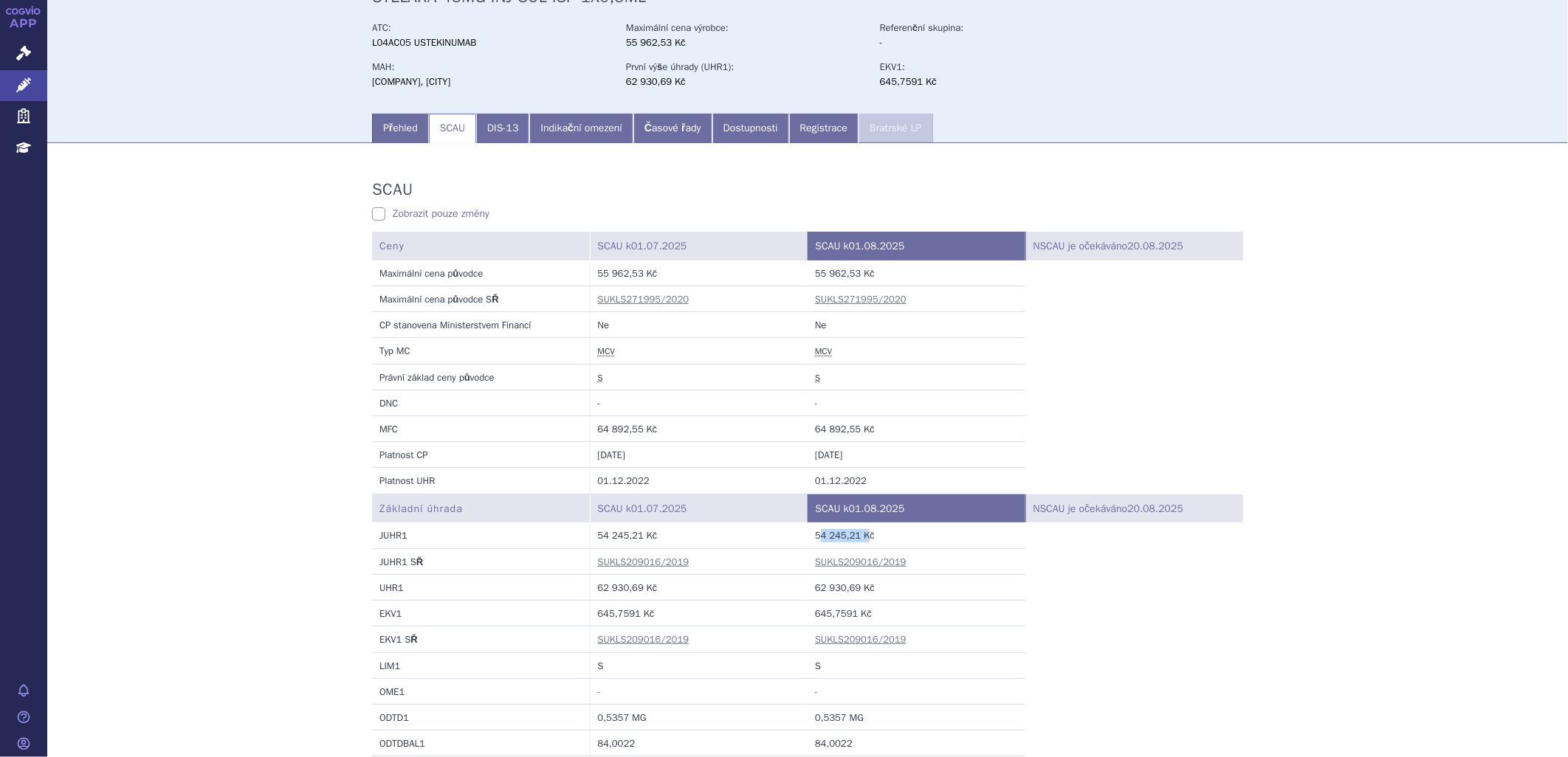 drag, startPoint x: 812, startPoint y: 539, endPoint x: 858, endPoint y: 537, distance: 46.043458 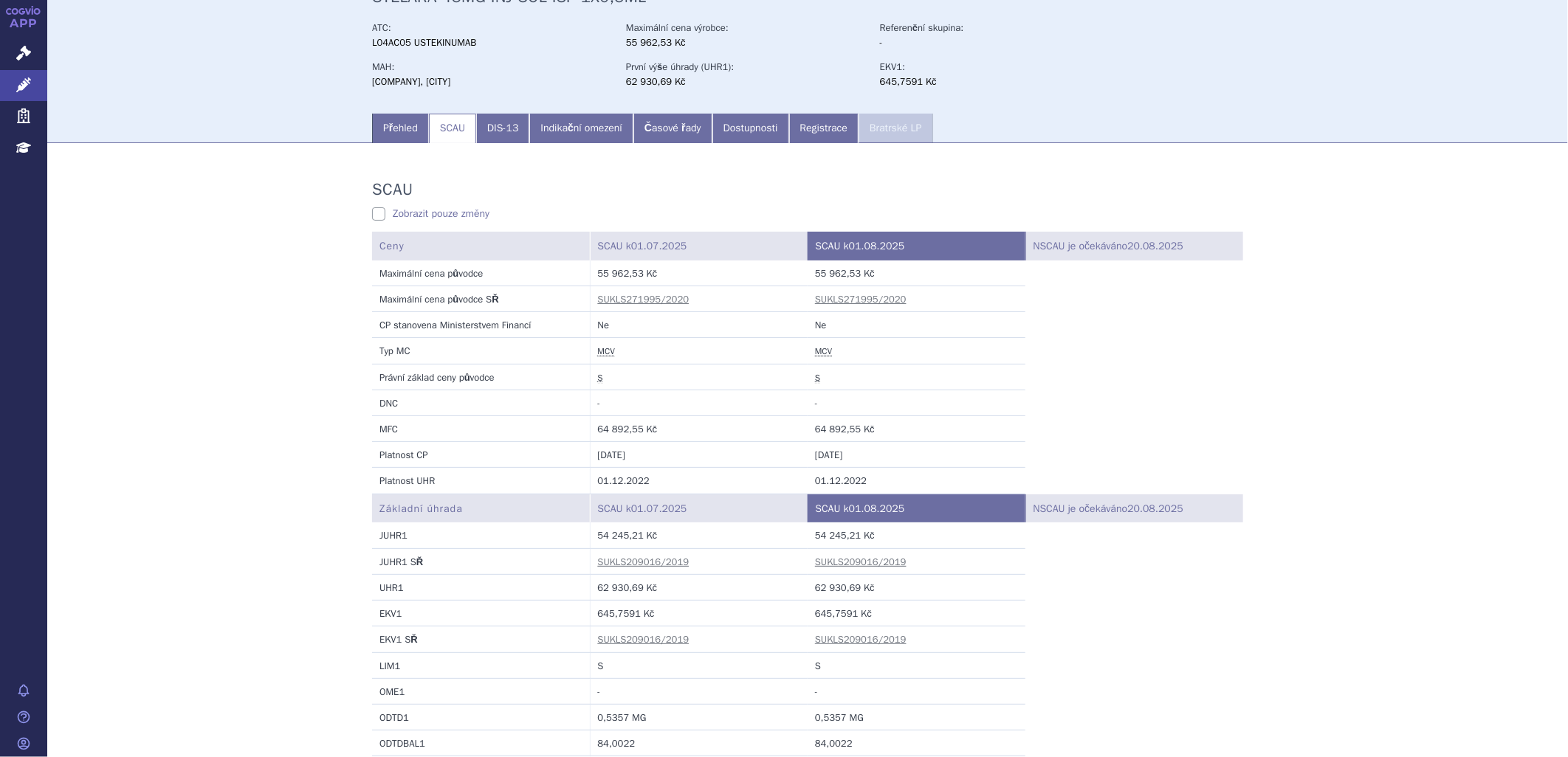 drag, startPoint x: 858, startPoint y: 537, endPoint x: 872, endPoint y: 539, distance: 14.142136 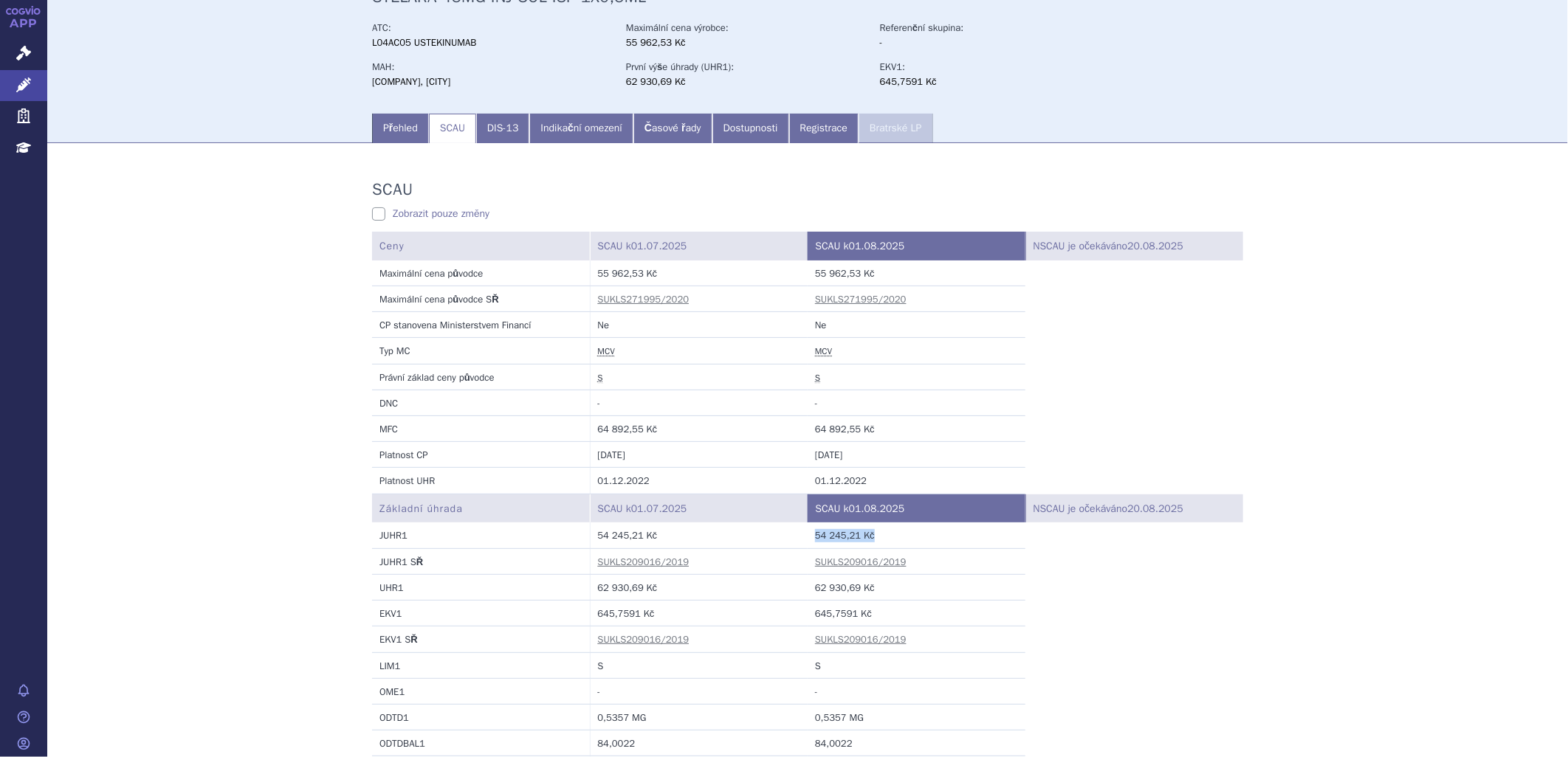 drag, startPoint x: 872, startPoint y: 539, endPoint x: 788, endPoint y: 532, distance: 84.29116 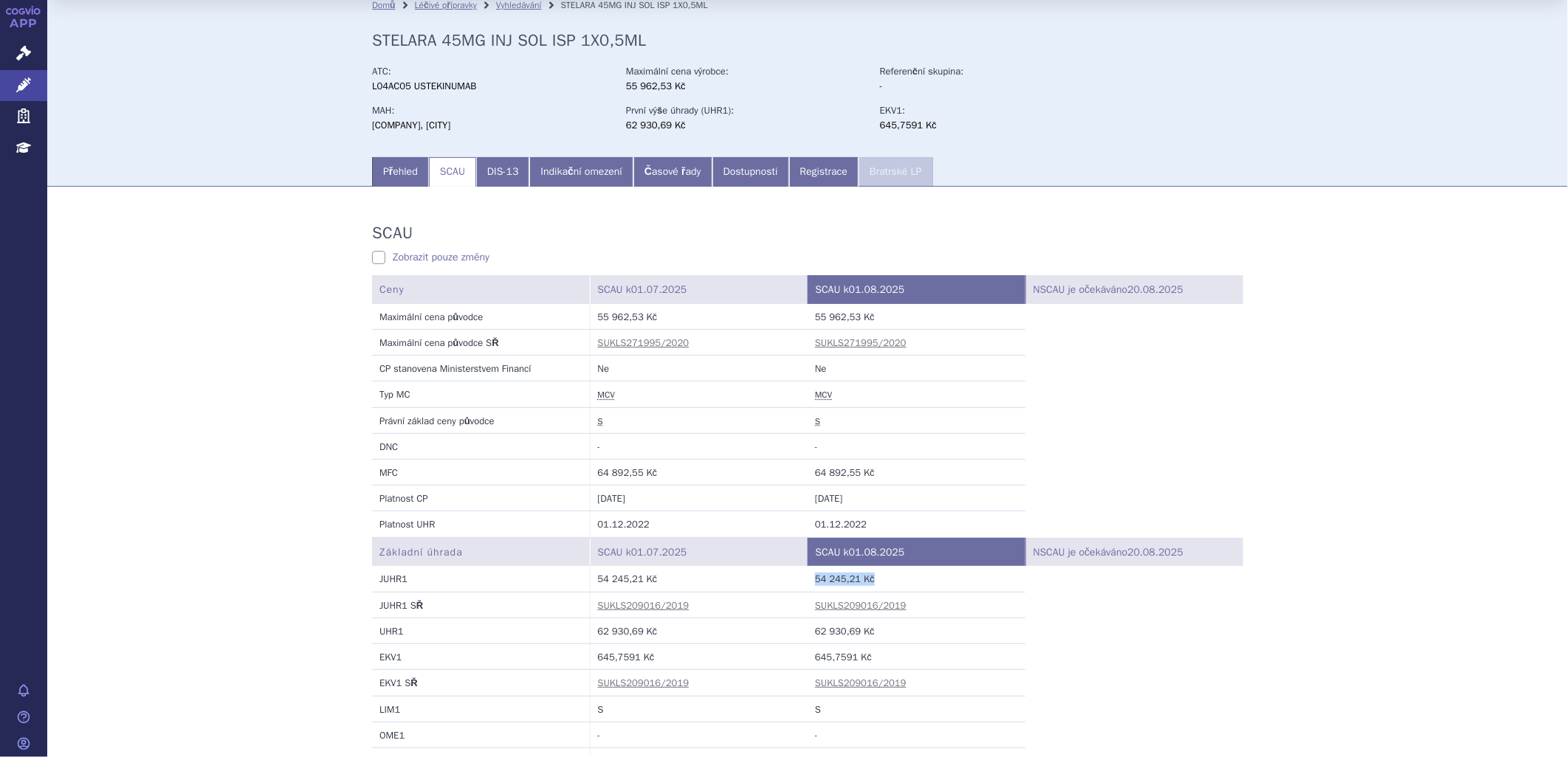 scroll, scrollTop: 0, scrollLeft: 0, axis: both 